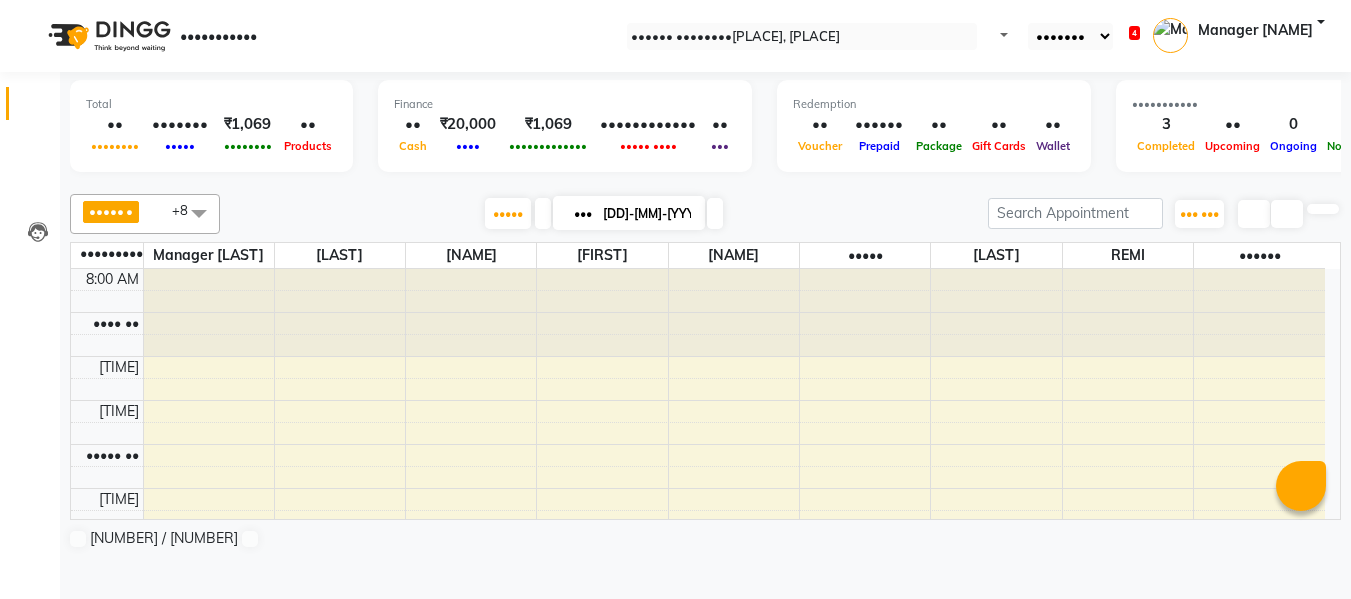 scroll, scrollTop: 1, scrollLeft: 0, axis: vertical 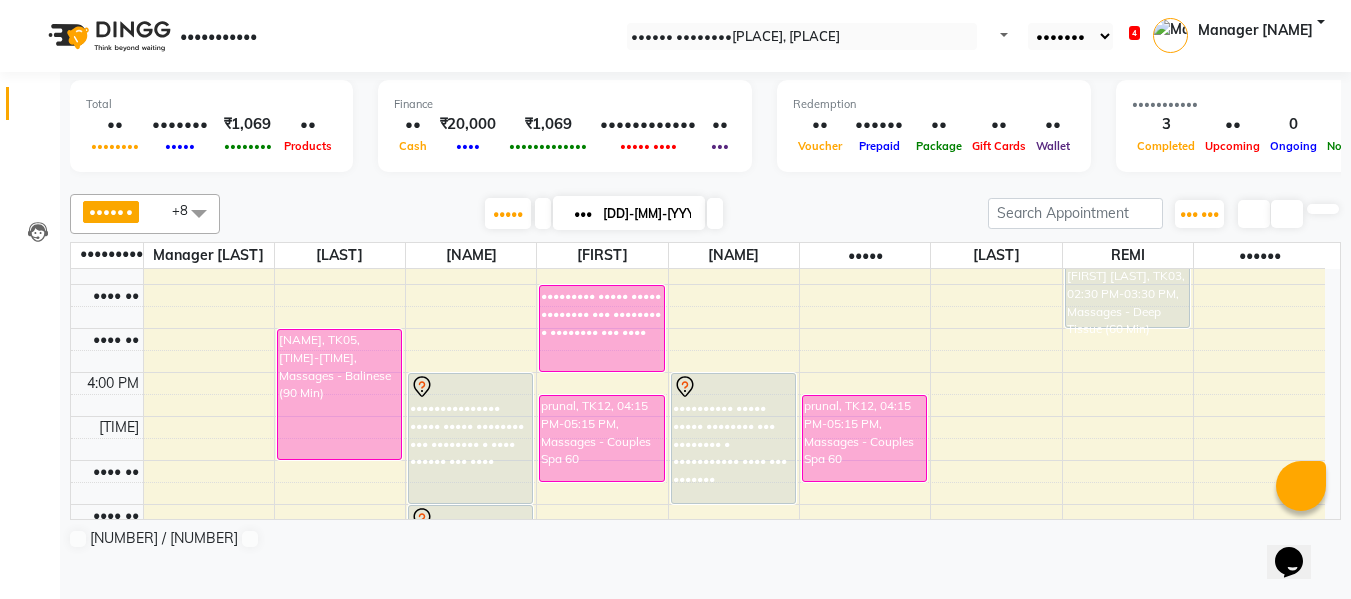 click on "[NAME] x [NAME] x [NAME] x [NAME] x Manager [NAME] x [NAME] x [NAME] x [NAME] x [NAME] x +8 Select All [NAME] [NAME] [NAME] [NAME] [NAME] Manager [NAME] Manager [NAME]  [NAME] [NAME] [NAME] [NAME] [NAME] Today  [DATE] Toggle Dropdown Add Appointment Add Invoice Add Expense Add Attendance Add Client Toggle Dropdown Add Appointment Add Invoice Add Expense Add Attendance Add Client ADD NEW Toggle Dropdown Add Appointment Add Invoice Add Expense Add Attendance Add Client [NAME] x [NAME] x [NAME] x [NAME] x Manager [NAME] x [NAME] x [NAME] x [NAME] x [NAME] x +8 Select All [NAME] [NAME] [NAME] [NAME] [NAME] Manager [NAME] Manager [NAME]  [NAME] [NAME] [NAME] [NAME] [NAME] Group By  Staff View   Room View  View as Vertical  Vertical - Week View  Horizontal  Horizontal - Week View  List  Toggle Dropdown Calendar Settings Manage Tags   Arrange Therapists   Reset Therapists  Full Screen Appointment Form Zoom 100% Staff/Room Display Count 12" at bounding box center (705, 214) 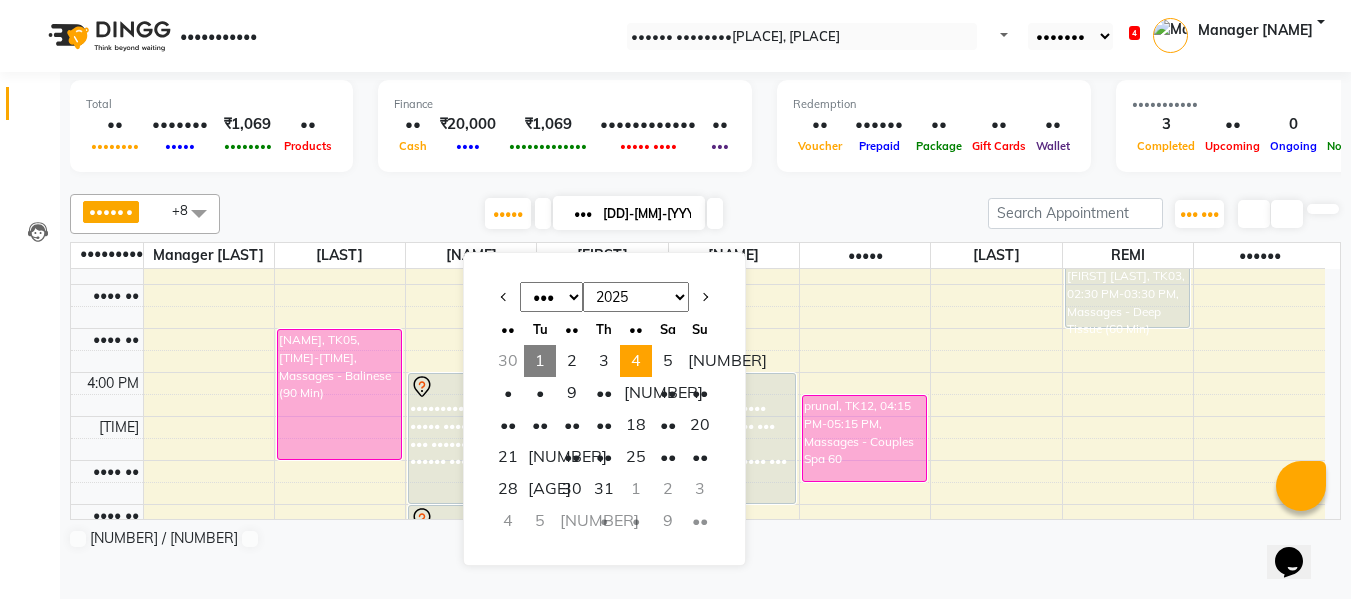 click on "4" at bounding box center (636, 361) 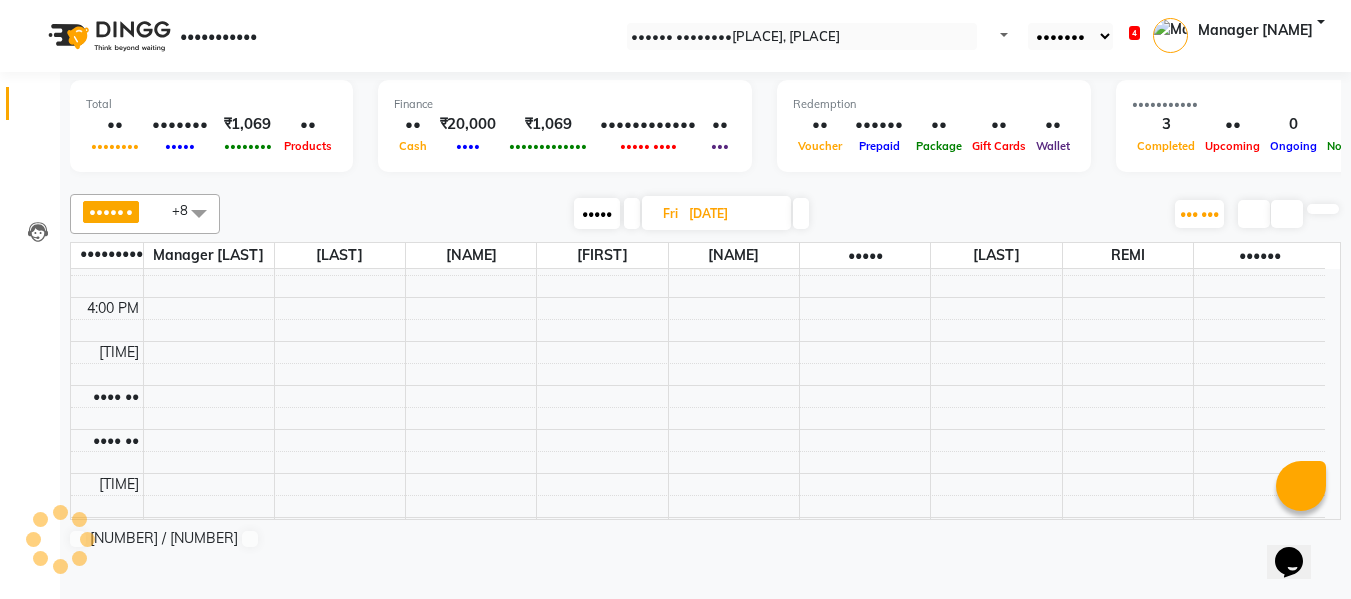 scroll, scrollTop: 629, scrollLeft: 0, axis: vertical 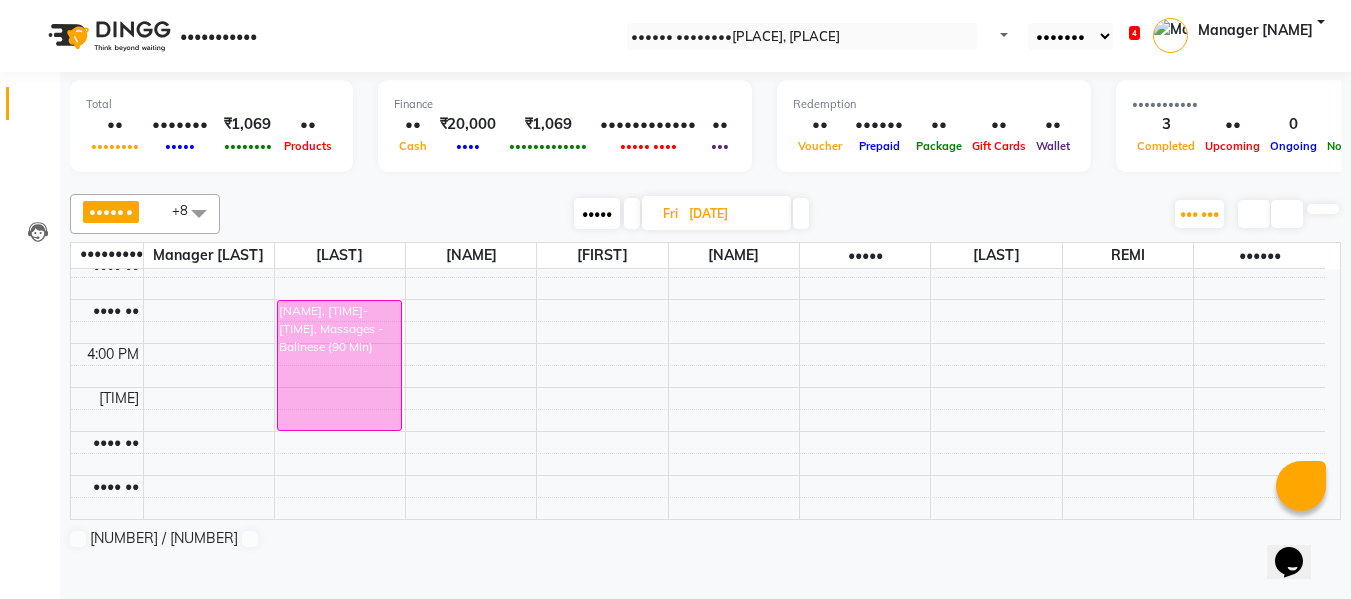 click at bounding box center [199, 213] 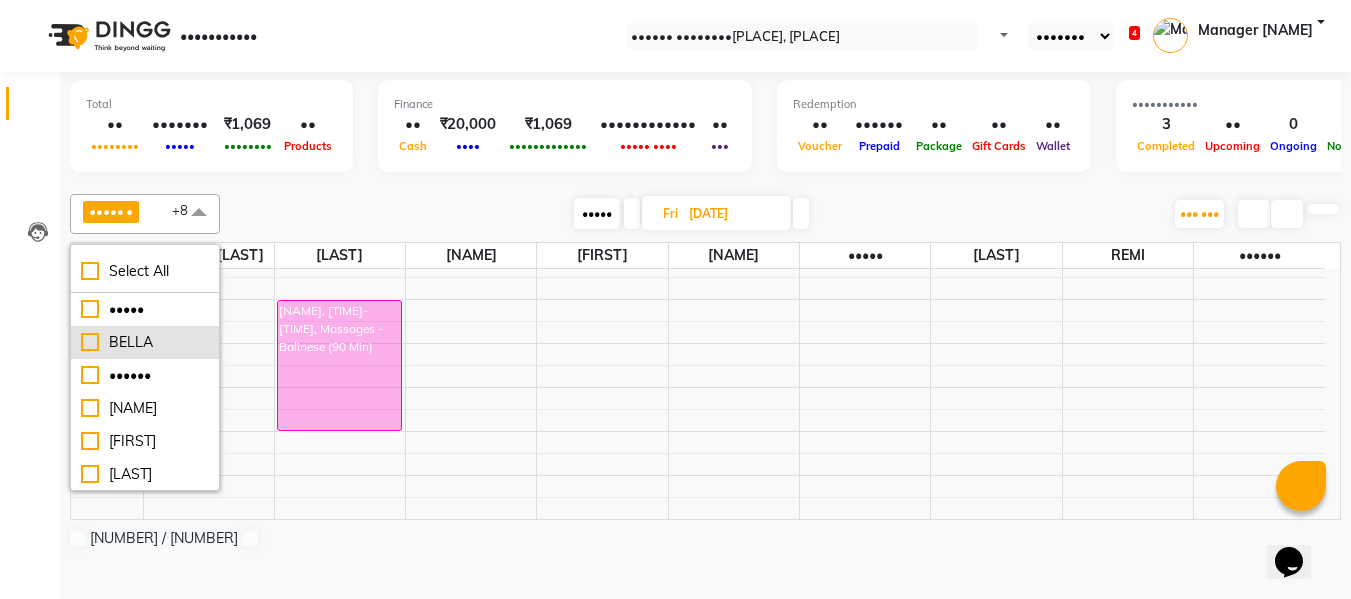 click on "BELLA" at bounding box center (145, 309) 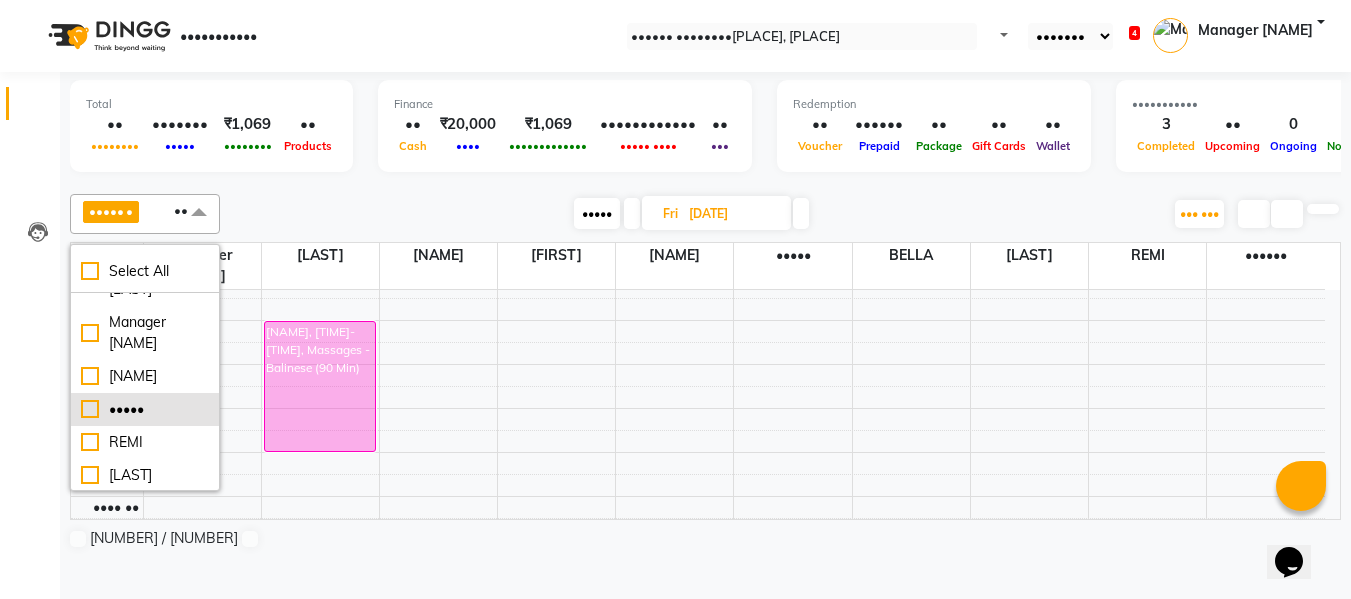 scroll, scrollTop: 274, scrollLeft: 0, axis: vertical 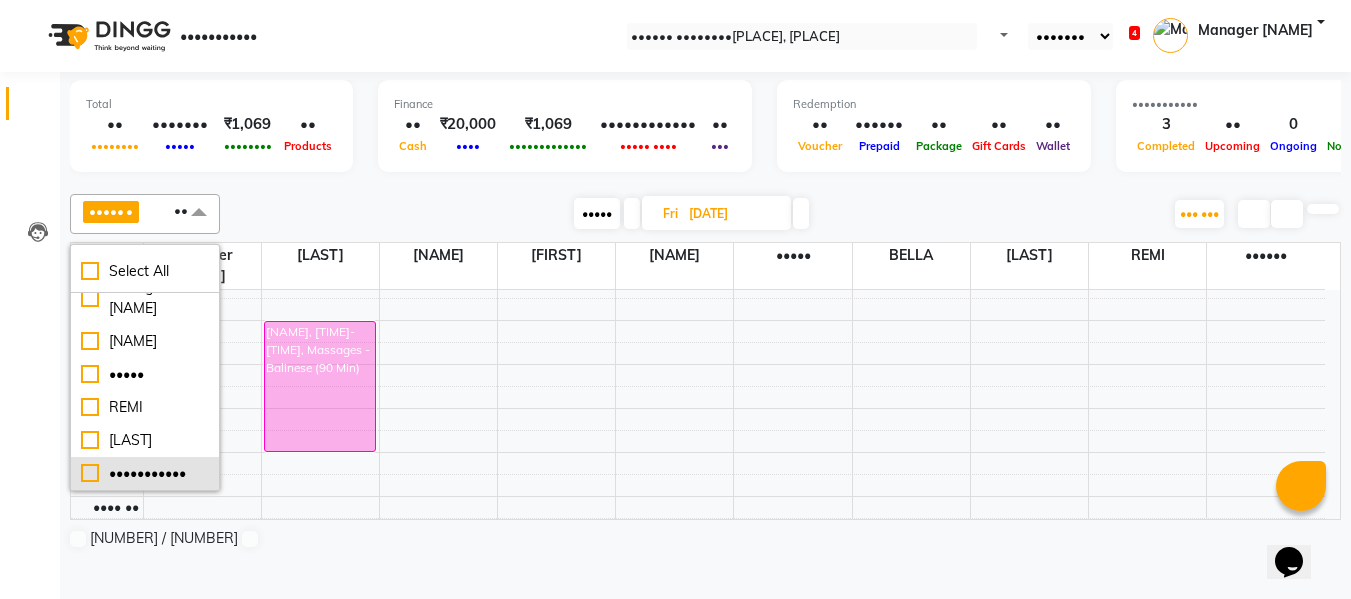 click on "•••••••••••" at bounding box center (145, 35) 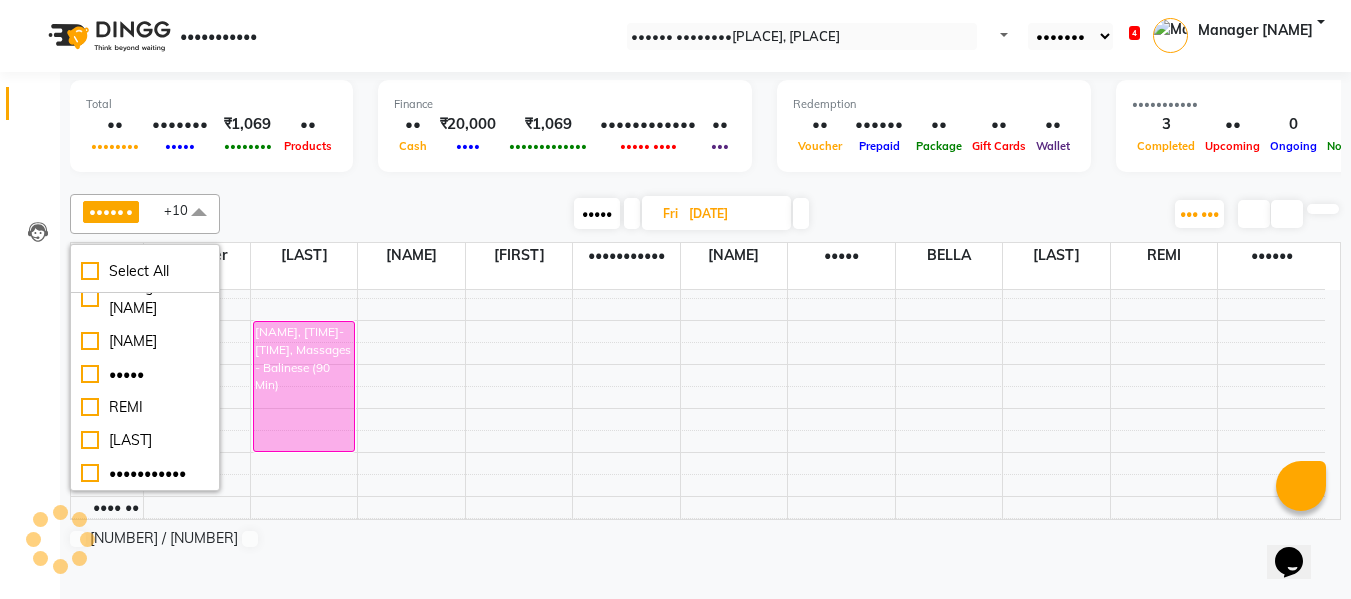 click on "•••••  • ••••••  • ••••  • •••••  • ••••••• •••••••••  • ••••  • •••••••  • ••••••••  • •••••••  • •••••  • •••••••••••  • ••• •••••• ••• ••••• ••••• •••••• •••• ••••• •••••••• ••••••• ••••••••• ••••••• ••••  ••••••• ••••• •••• ••••••• ••••••••••• •••••  ••• •••••••••• •••••• •••••••• ••• ••••••••••• ••• ••••••• ••• ••••••• ••• •••••••••• ••• •••••• •••••• •••••••• ••• ••••••••••• ••• ••••••• ••• ••••••• ••• •••••••••• ••• •••••• ••• ••• •••••• •••••••• ••• ••••••••••• ••• ••••••• ••• ••••••• ••• •••••••••• ••• •••••• •••••  • ••••••  • ••••  • •••••  • ••••••• •••••••••  • ••••  • •••••••  • ••••••••  • •••••••  • •••••  • •••••••••••  • ••• •••••• ••• ••••• ••••• •••••• •••• ••••• •••••••• ••••••• ••••••••• ••••••• ••••  ••••••• ••••• •••• ••••••• ••••••••••• ••••• ••  ••••• ••••   •••• ••••  •••• •• ••••••••  •••••••• • •••• ••••  ••••••••••  •••••••••• • •••• ••••  ••••  •••••• •••••••• •••••••• •••••••• •••••• ••••   ••••••• ••••••••••   ••••• ••••••••••  •••• •••••• •••• •••• ••" at bounding box center (705, 371) 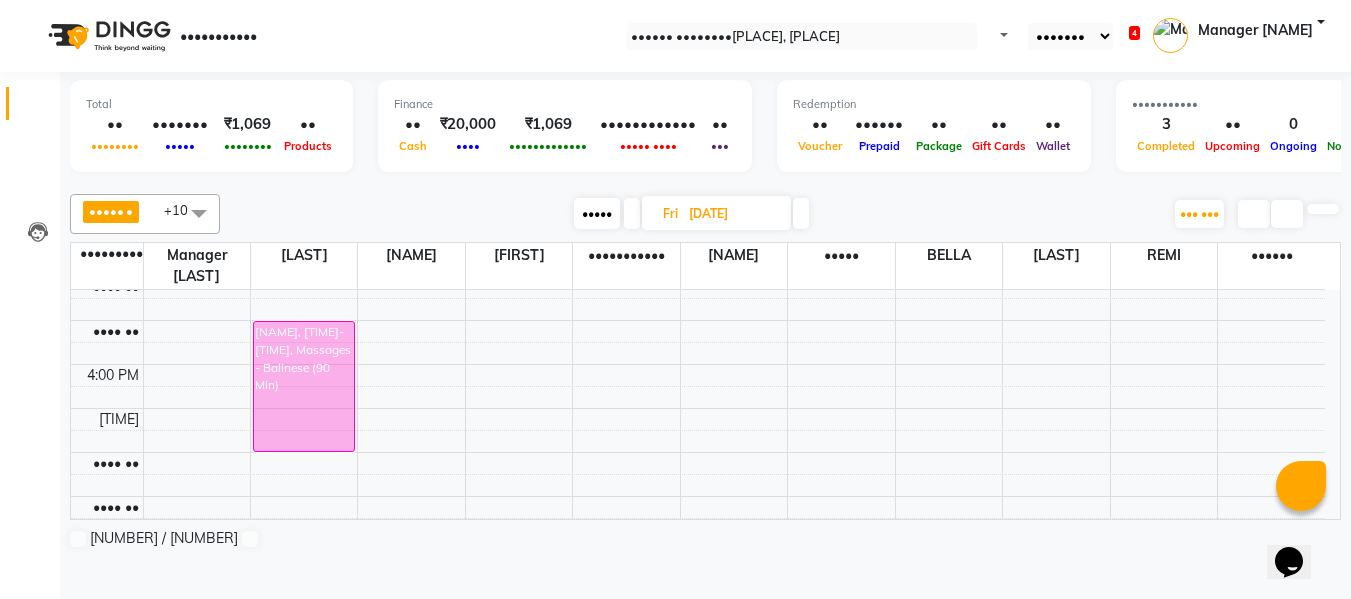click on "8:00 AM 8:30 AM 9:00 AM 9:30 AM 10:00 AM 10:30 AM 11:00 AM 11:30 AM 12:00 PM 12:30 PM 1:00 PM 1:30 PM 2:00 PM 2:30 PM 3:00 PM 3:30 PM 4:00 PM 4:30 PM 5:00 PM 5:30 PM 6:00 PM 6:30 PM 7:00 PM 7:30 PM 8:00 PM 8:30 PM 9:00 PM 9:30 PM 10:00 PM 10:30 PM     [NAME], [TIME]-[TIME], Massages - Balinese (90 Min)" at bounding box center [698, 320] 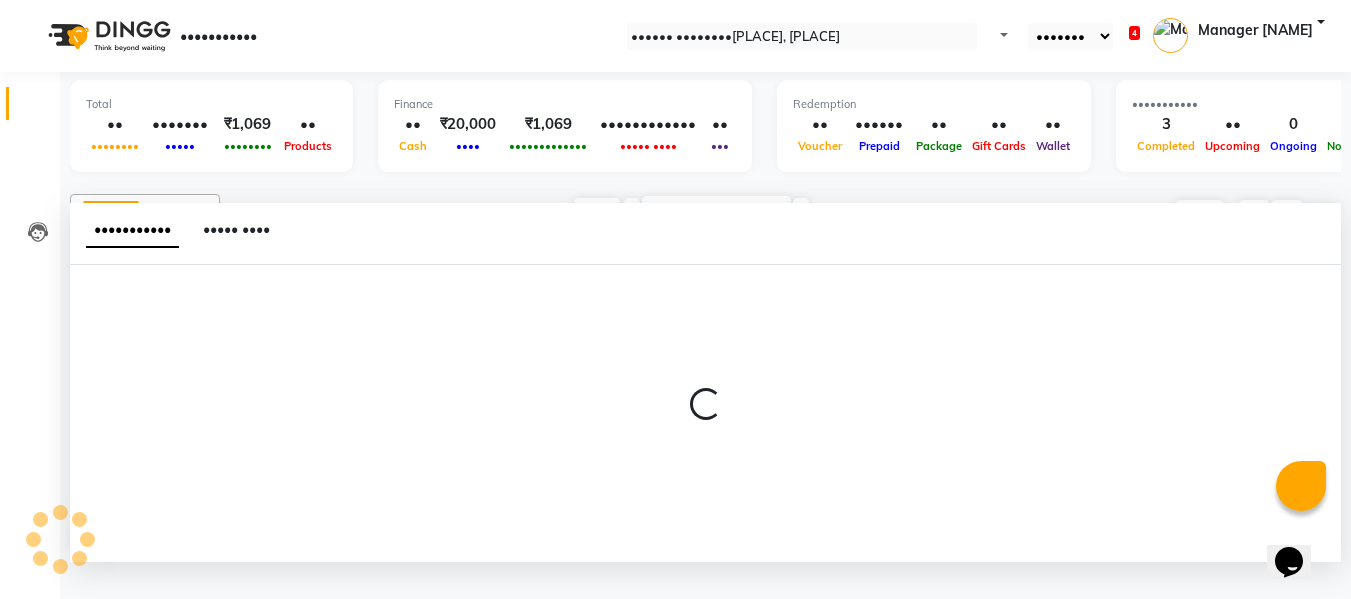 scroll, scrollTop: 1, scrollLeft: 0, axis: vertical 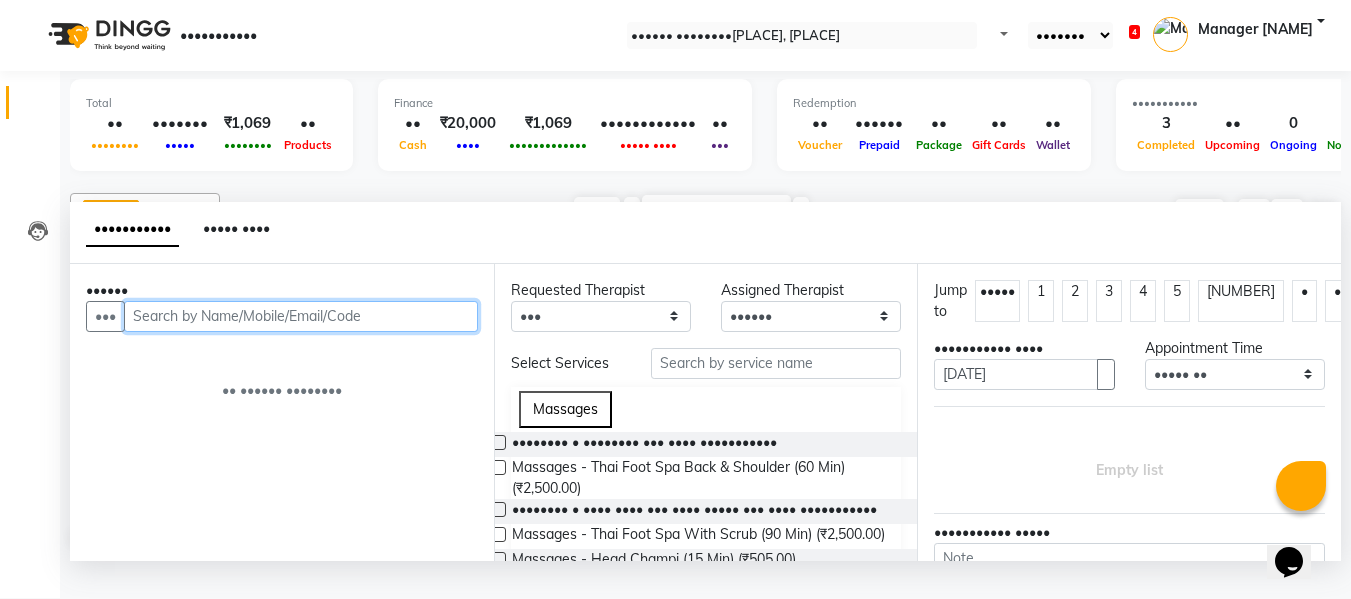 click at bounding box center [301, 316] 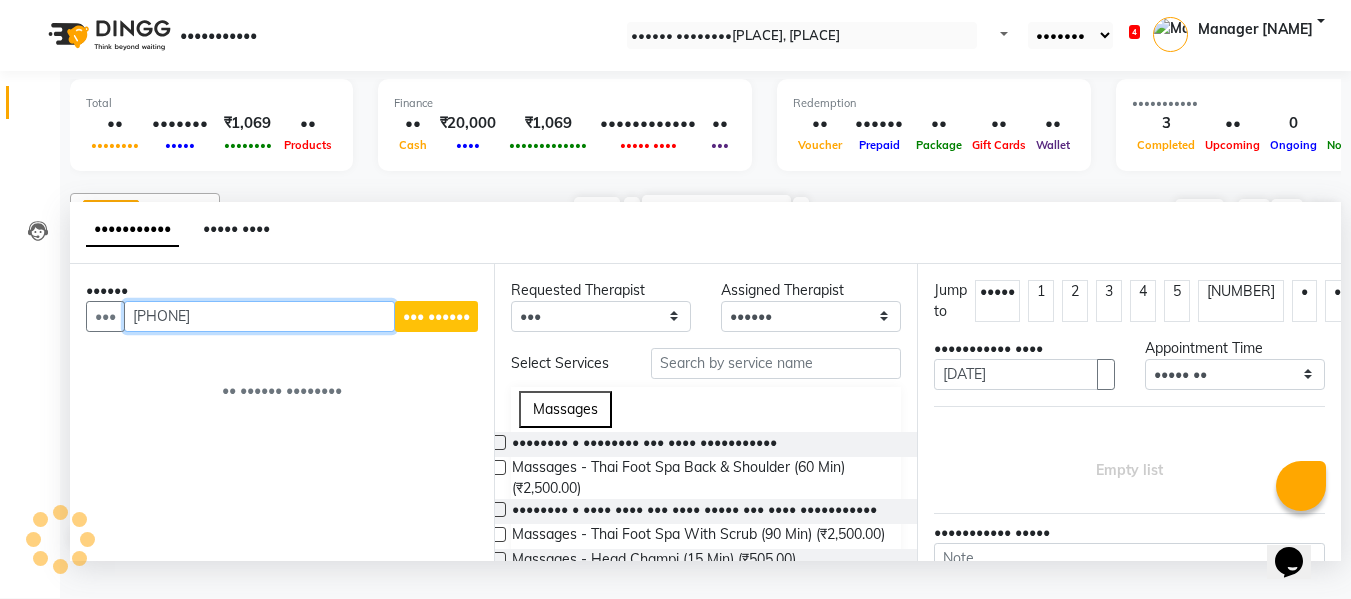 click on "[PHONE]" at bounding box center [259, 316] 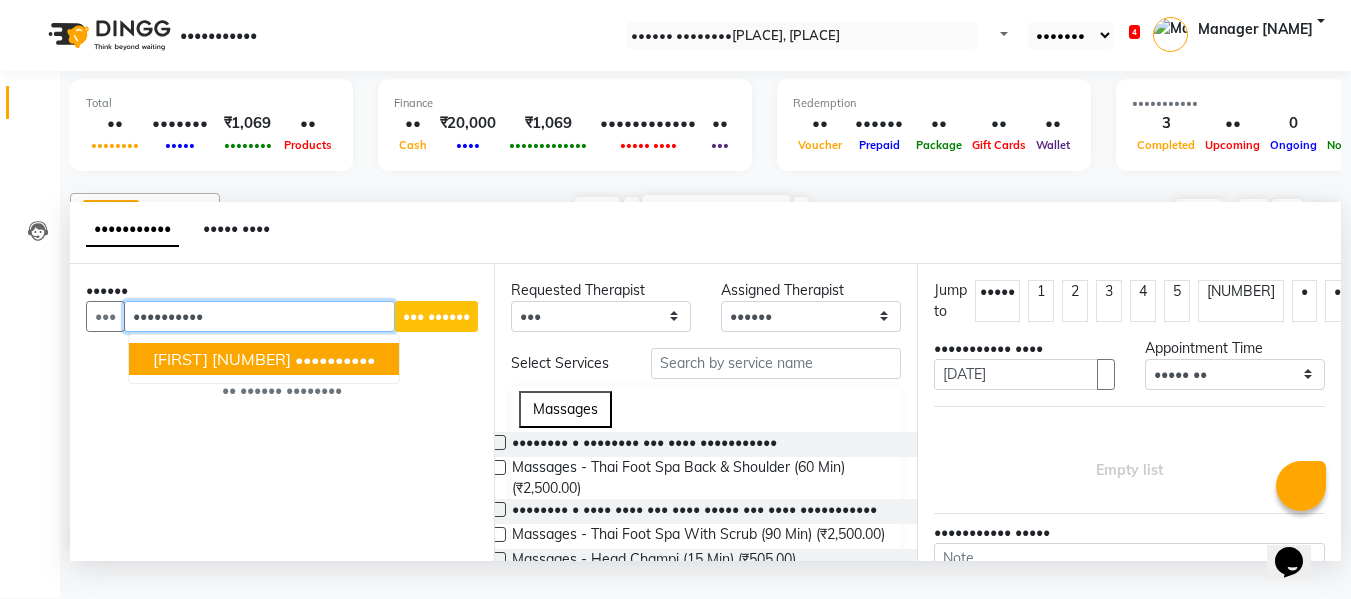 click on "[FIRST] [NUMBER]" at bounding box center [222, 359] 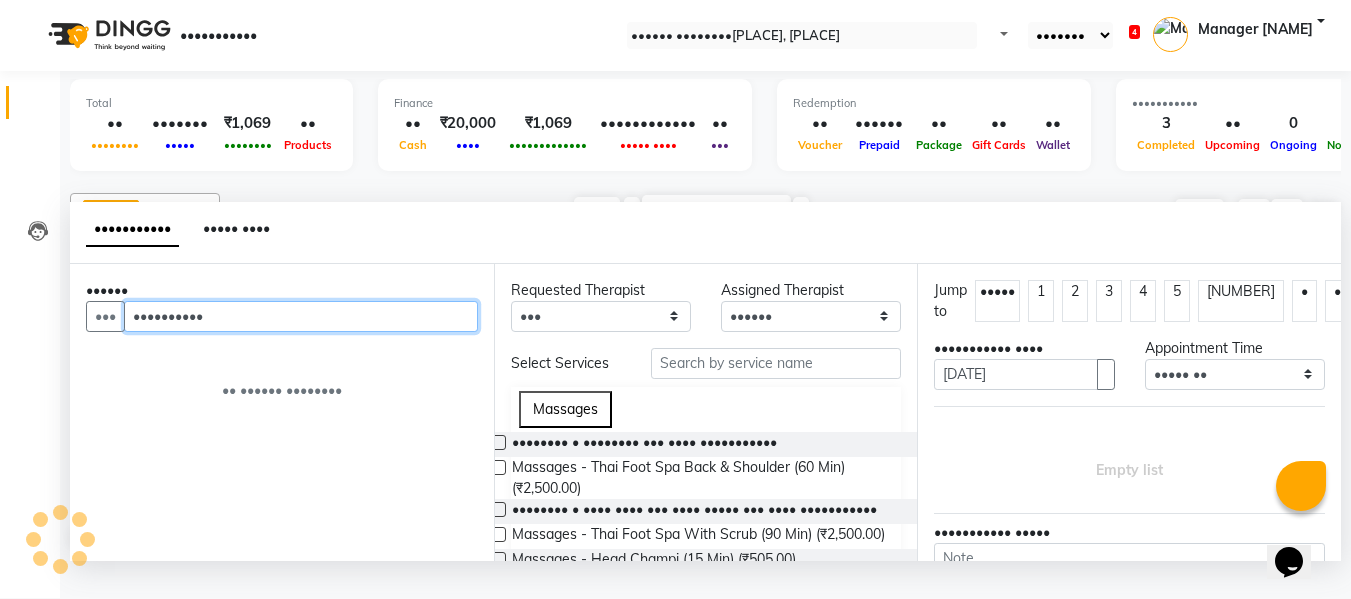 type on "••••••••••" 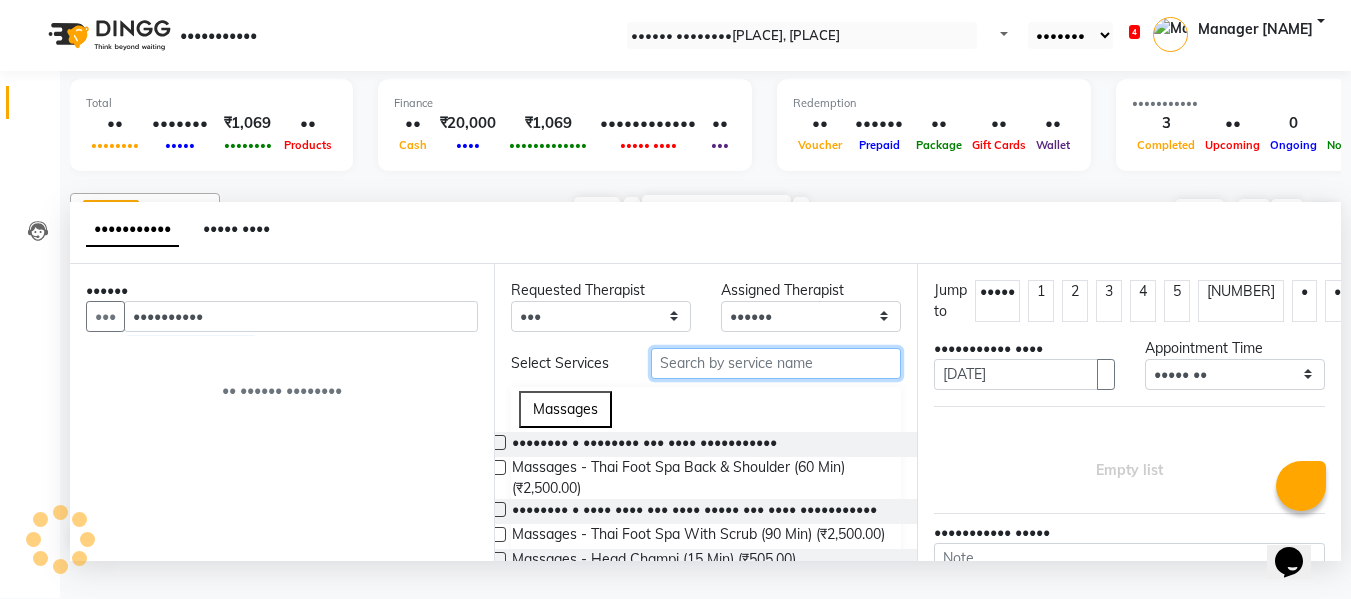 click at bounding box center (776, 363) 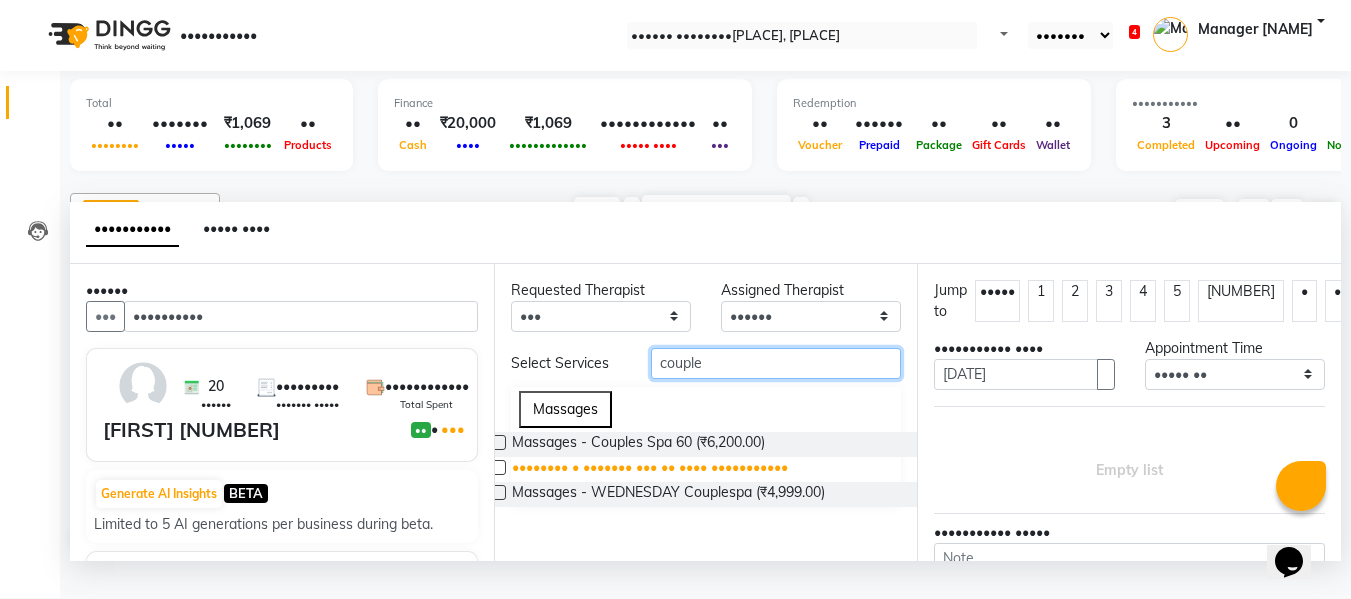 type on "couple" 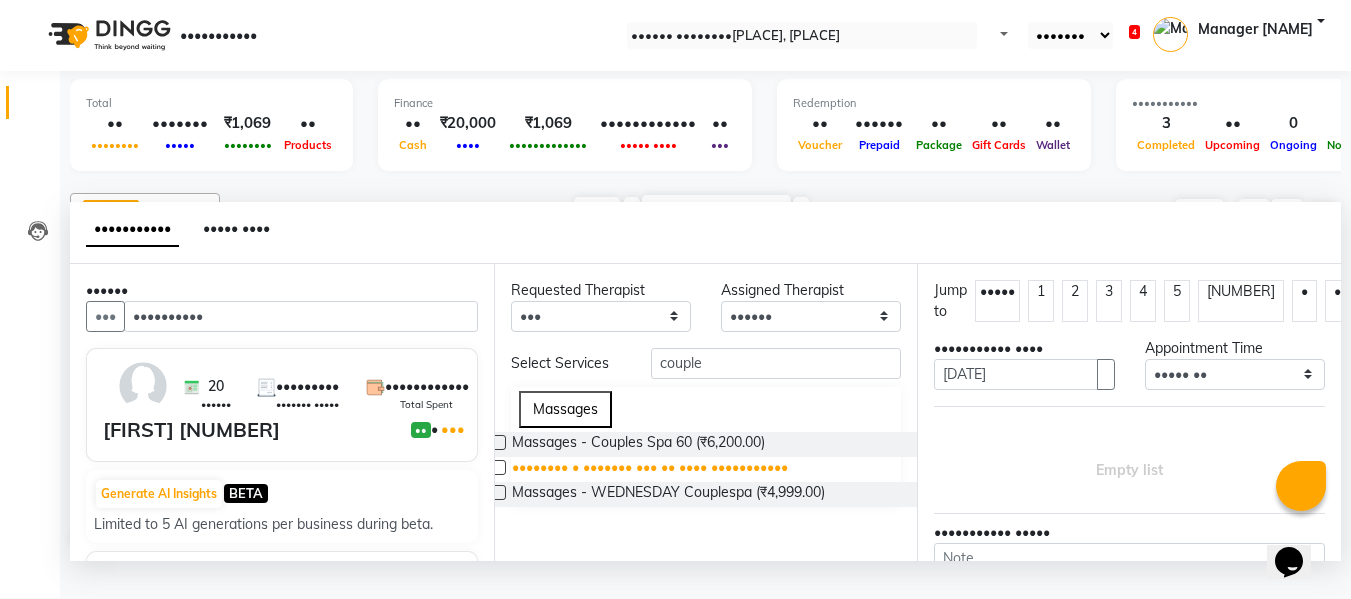 click on "•••••••• • ••••••• ••• •• •••• •••••••••••" at bounding box center (638, 444) 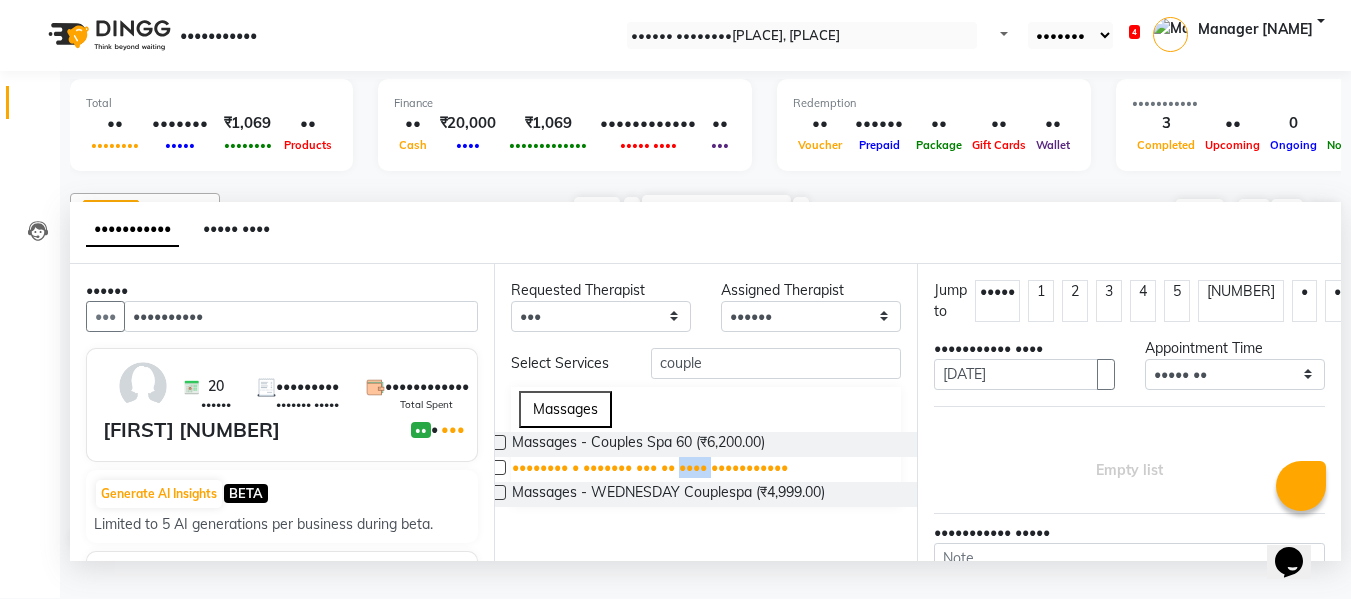 click on "•••••••• • ••••••• ••• •• •••• •••••••••••" at bounding box center (638, 444) 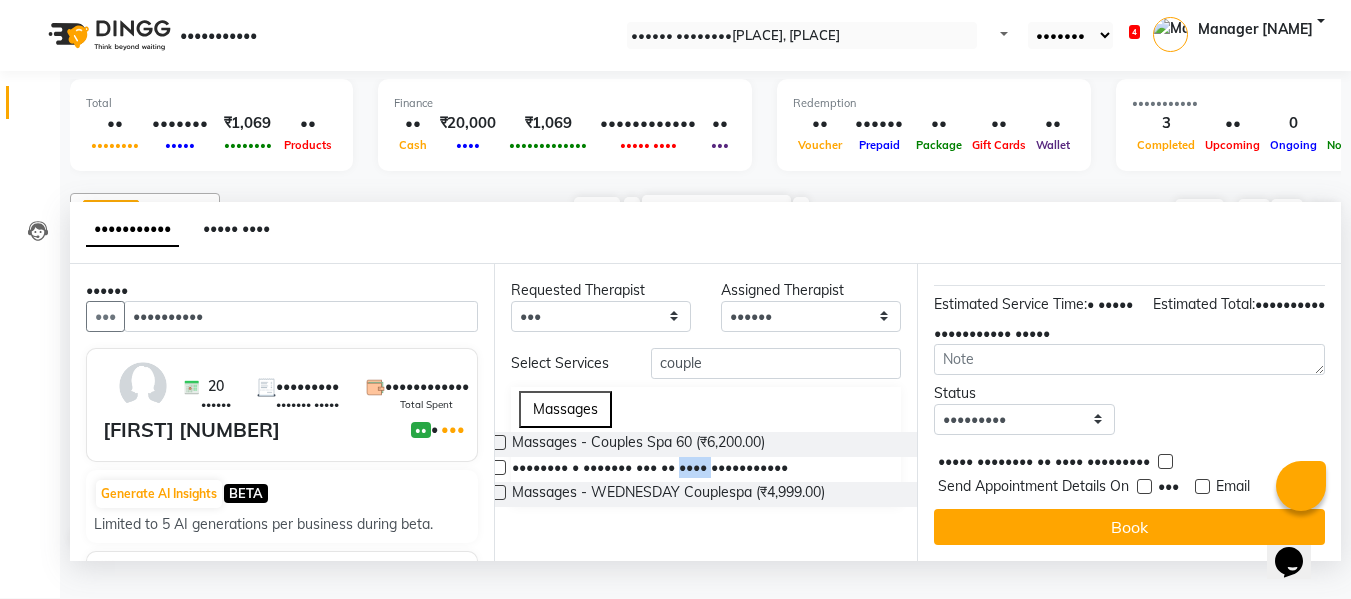 scroll, scrollTop: 298, scrollLeft: 0, axis: vertical 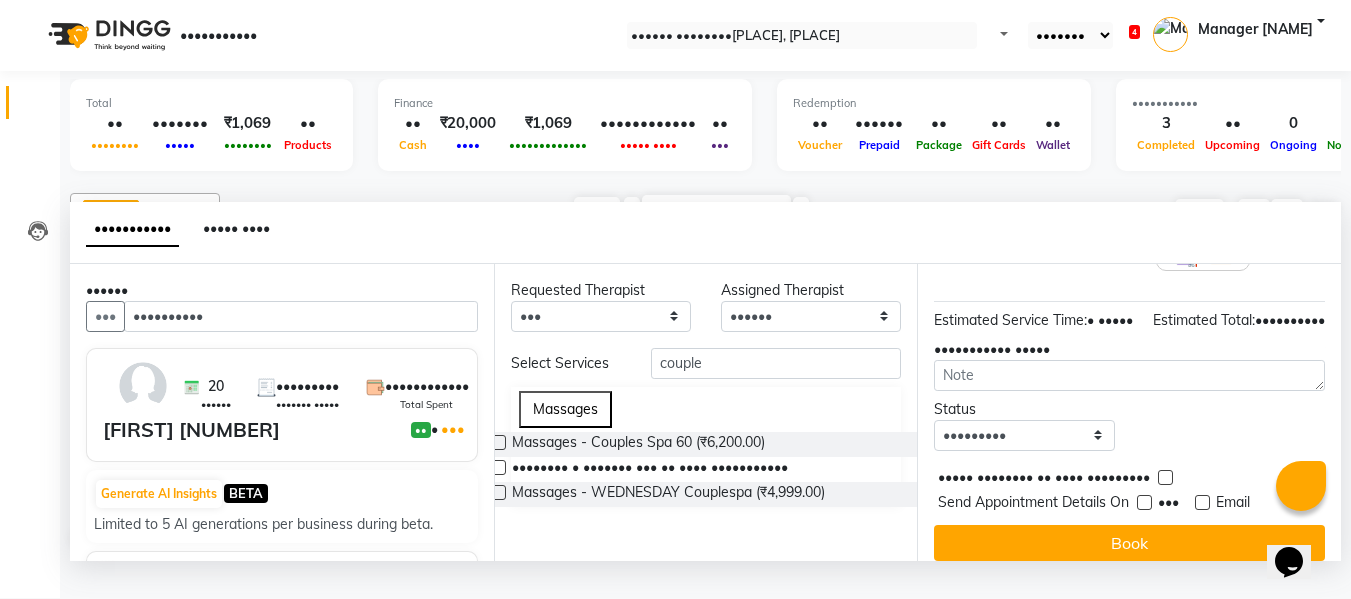 click at bounding box center [1065, 161] 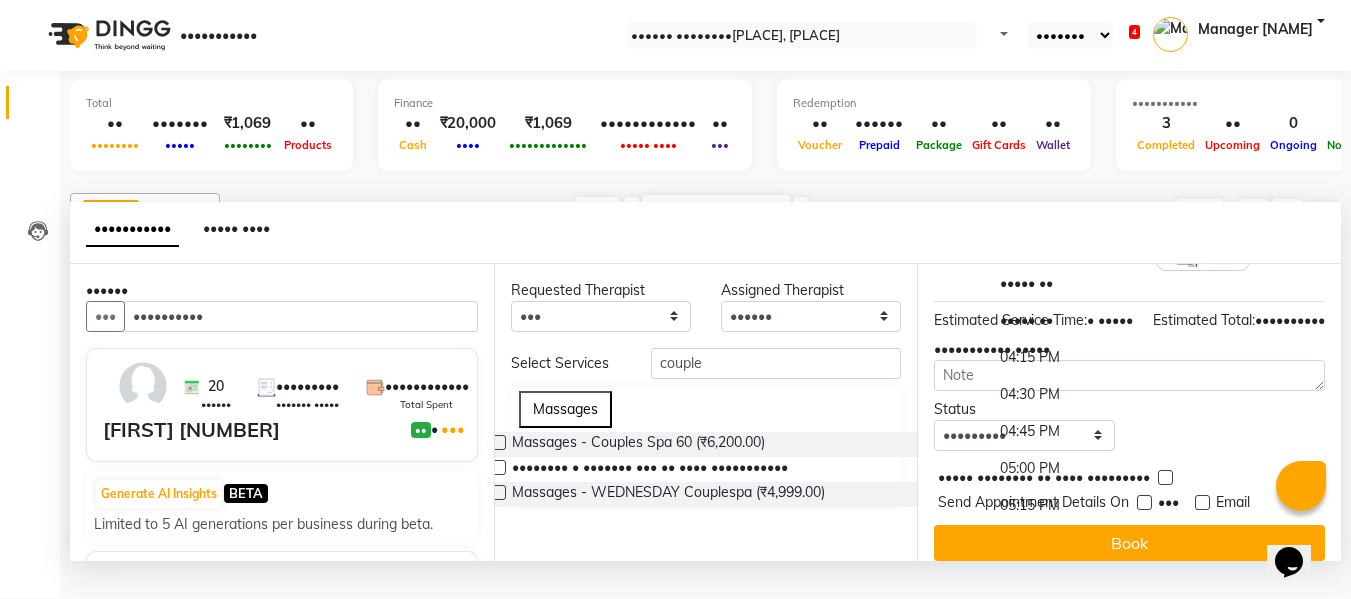 scroll, scrollTop: 958, scrollLeft: 0, axis: vertical 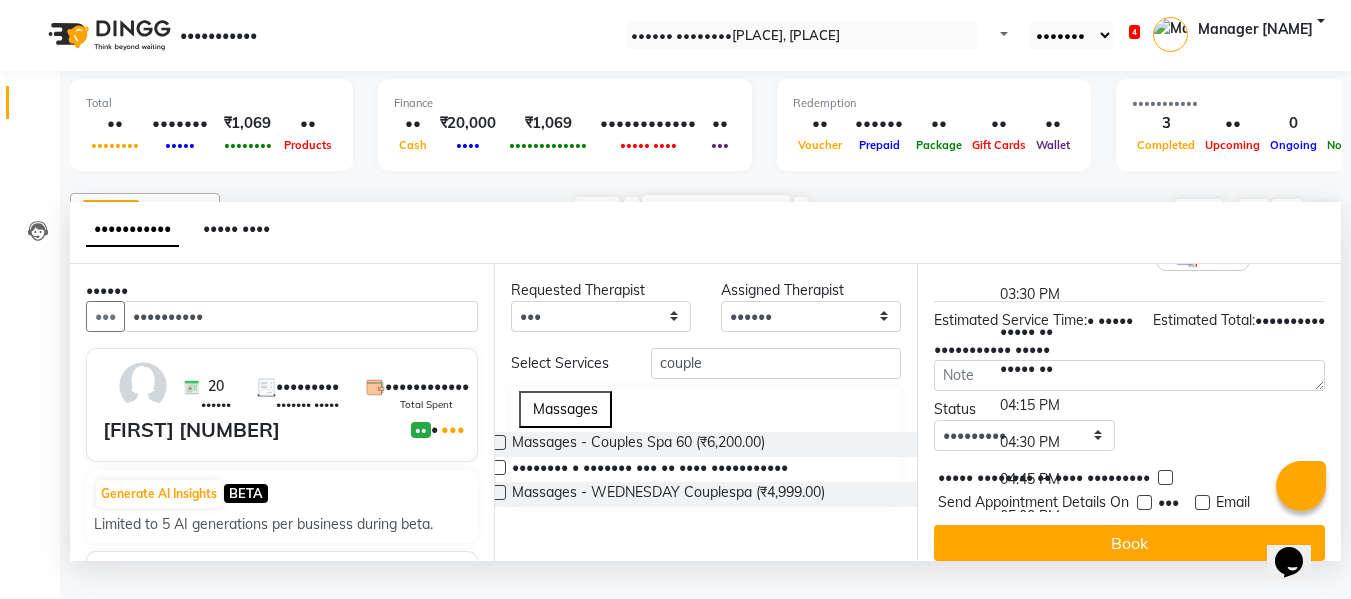 click on "••••• ••" at bounding box center [1065, 368] 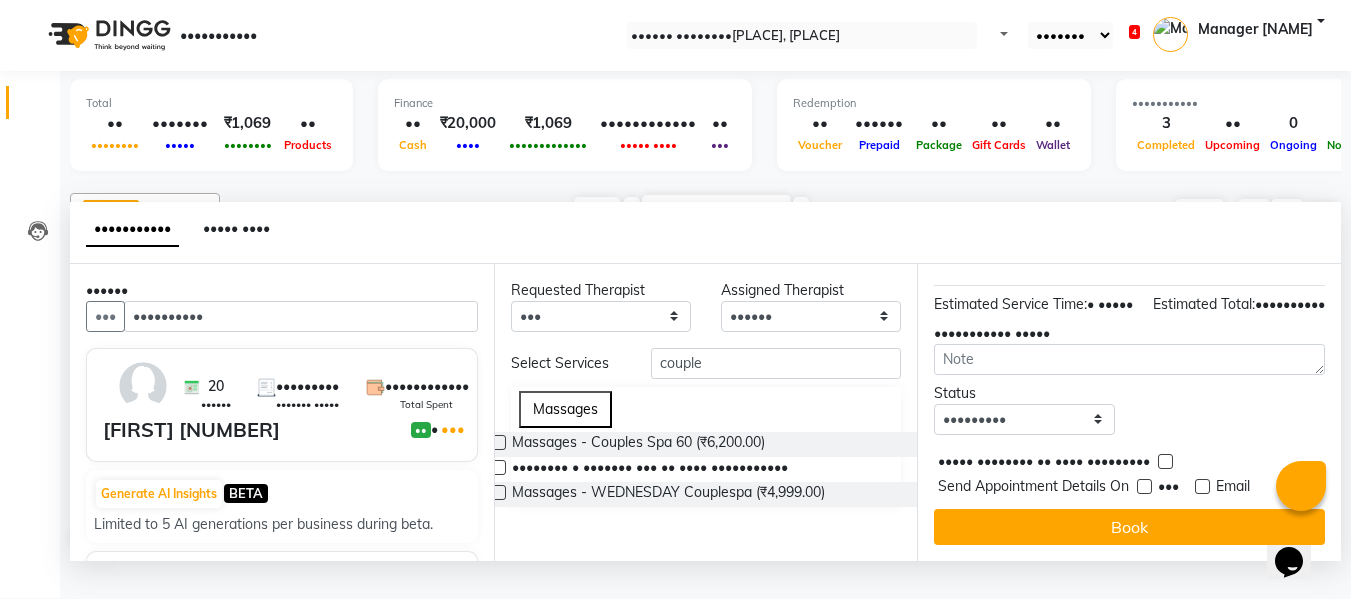 scroll, scrollTop: 419, scrollLeft: 0, axis: vertical 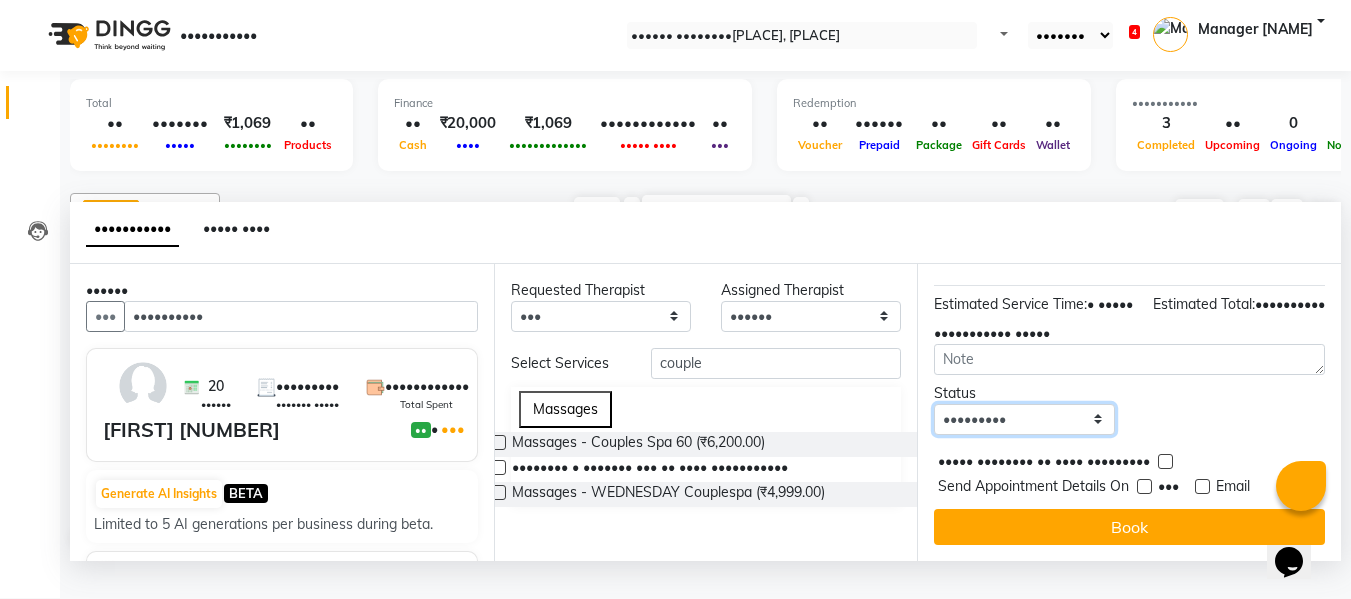 click on "Select TENTATIVE CONFIRM UPCOMING" at bounding box center (1024, 419) 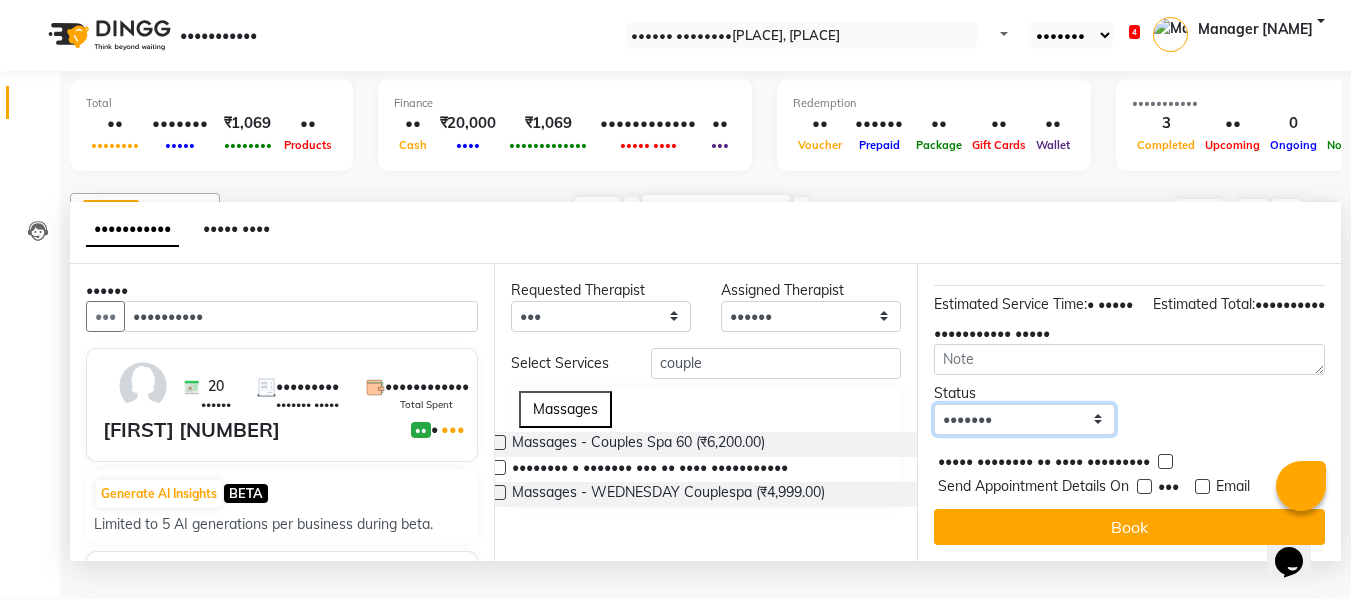 click on "Select TENTATIVE CONFIRM UPCOMING" at bounding box center (1024, 419) 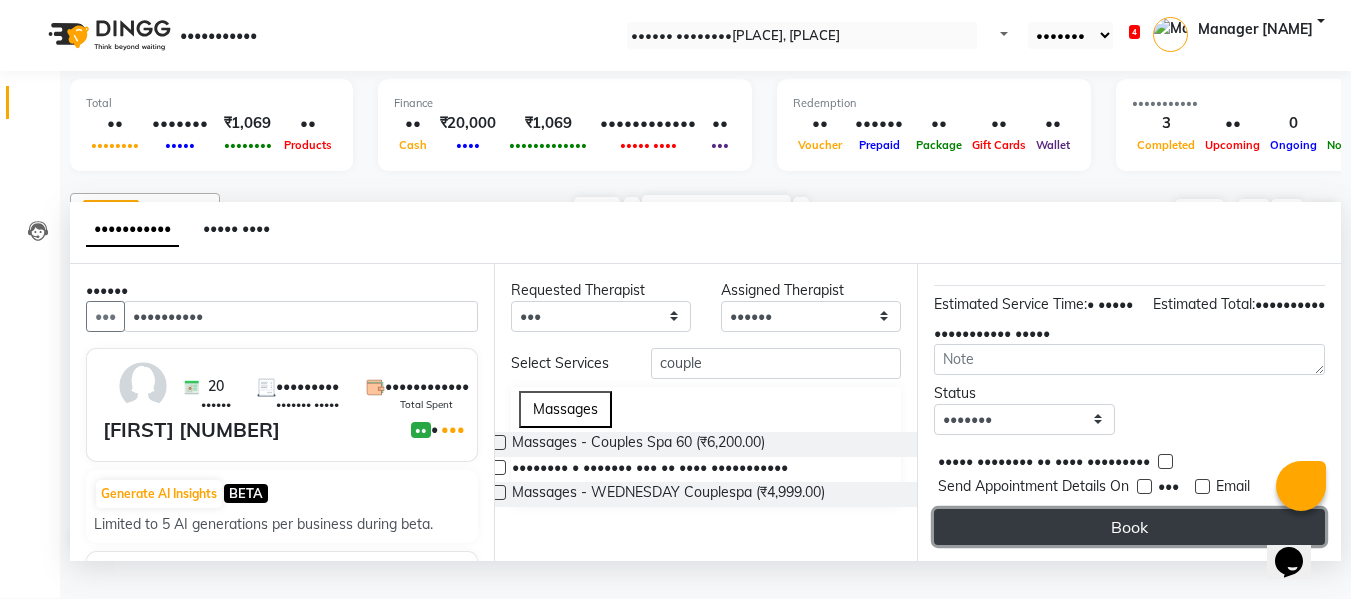 click on "Book" at bounding box center (1129, 527) 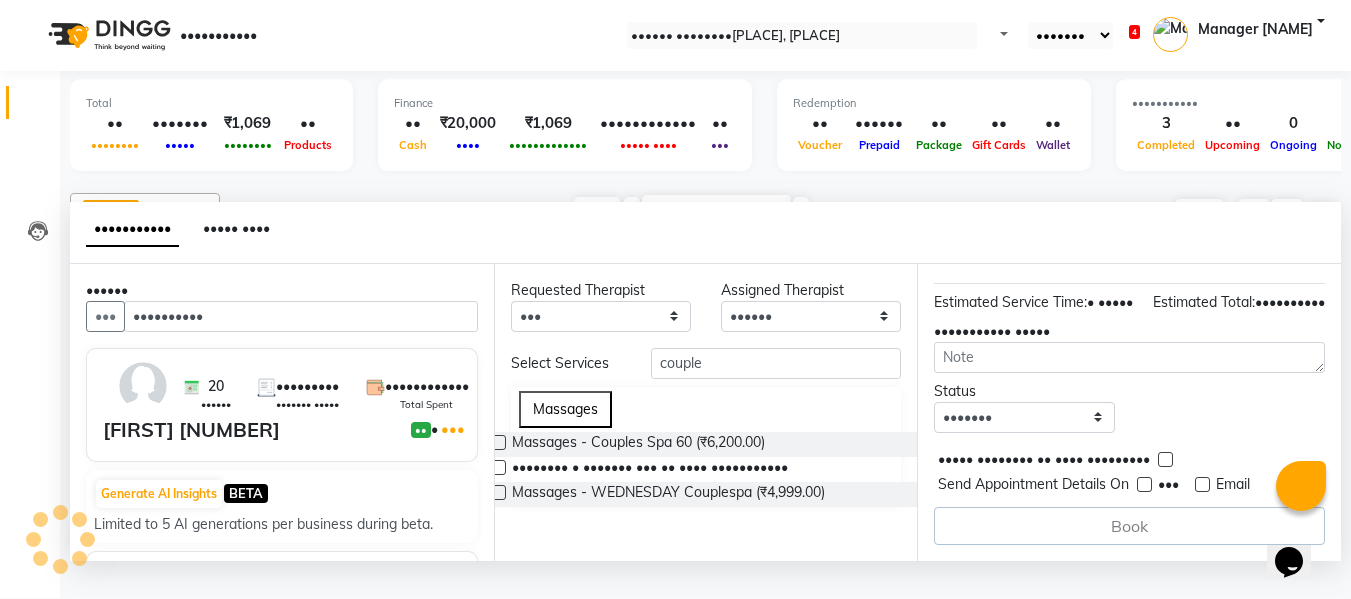 scroll, scrollTop: 0, scrollLeft: 0, axis: both 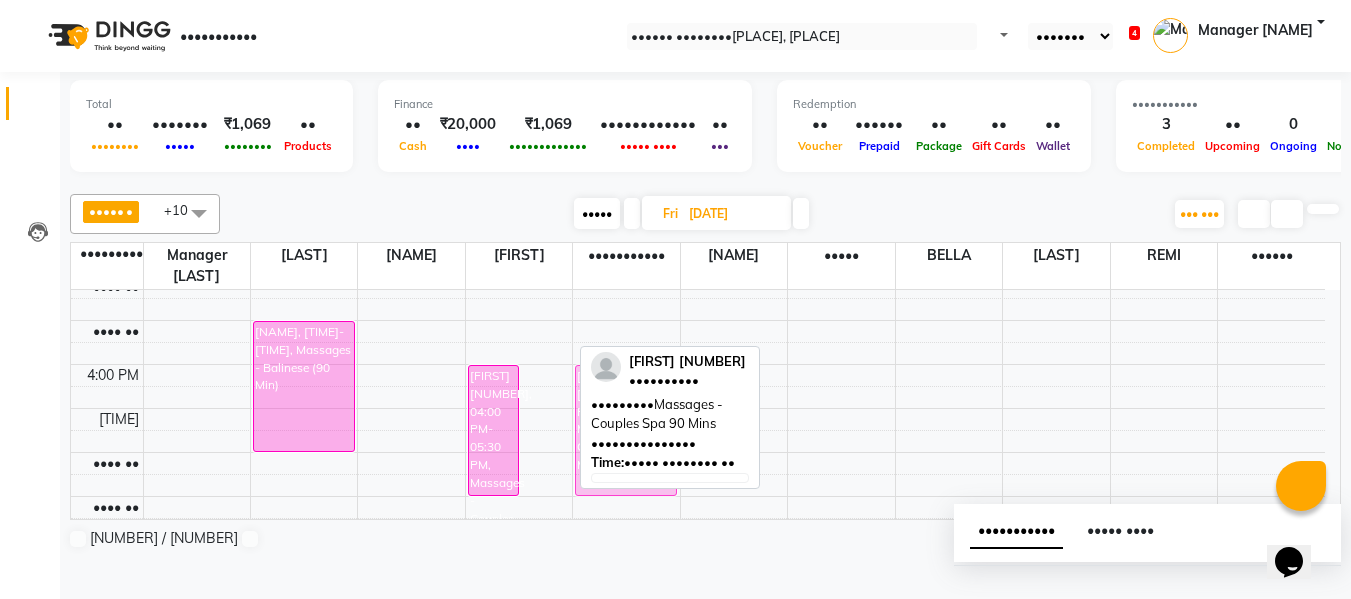 drag, startPoint x: 540, startPoint y: 404, endPoint x: 609, endPoint y: 414, distance: 69.72087 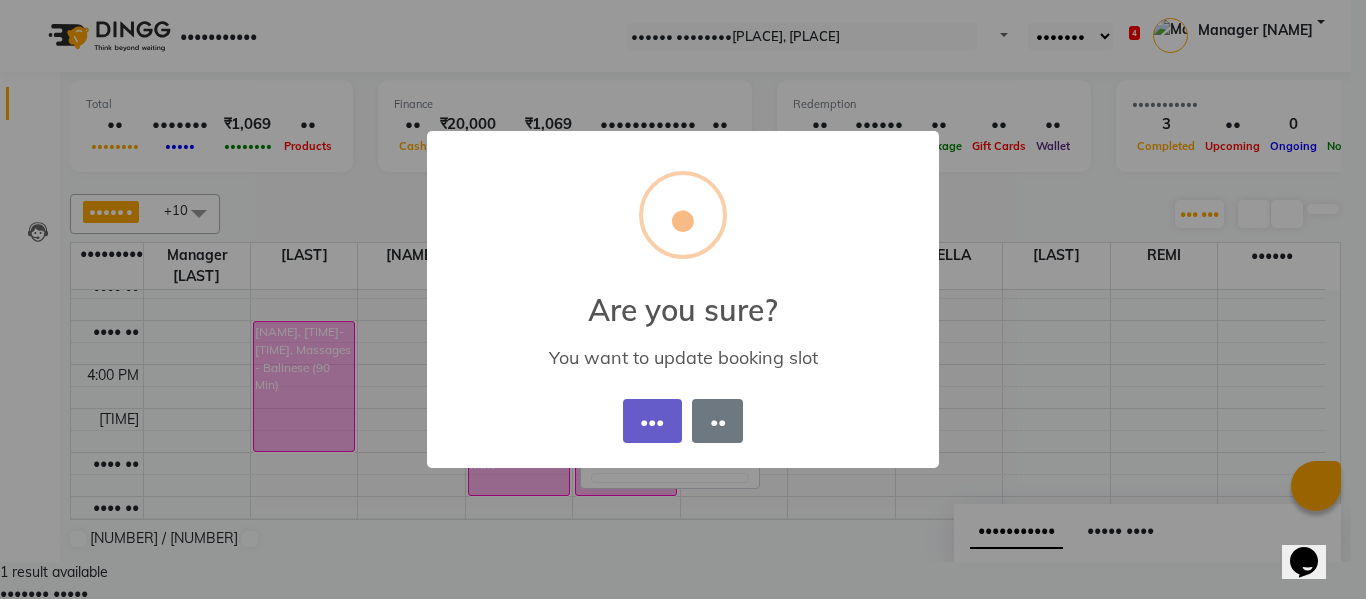 click on "•••" at bounding box center [652, 421] 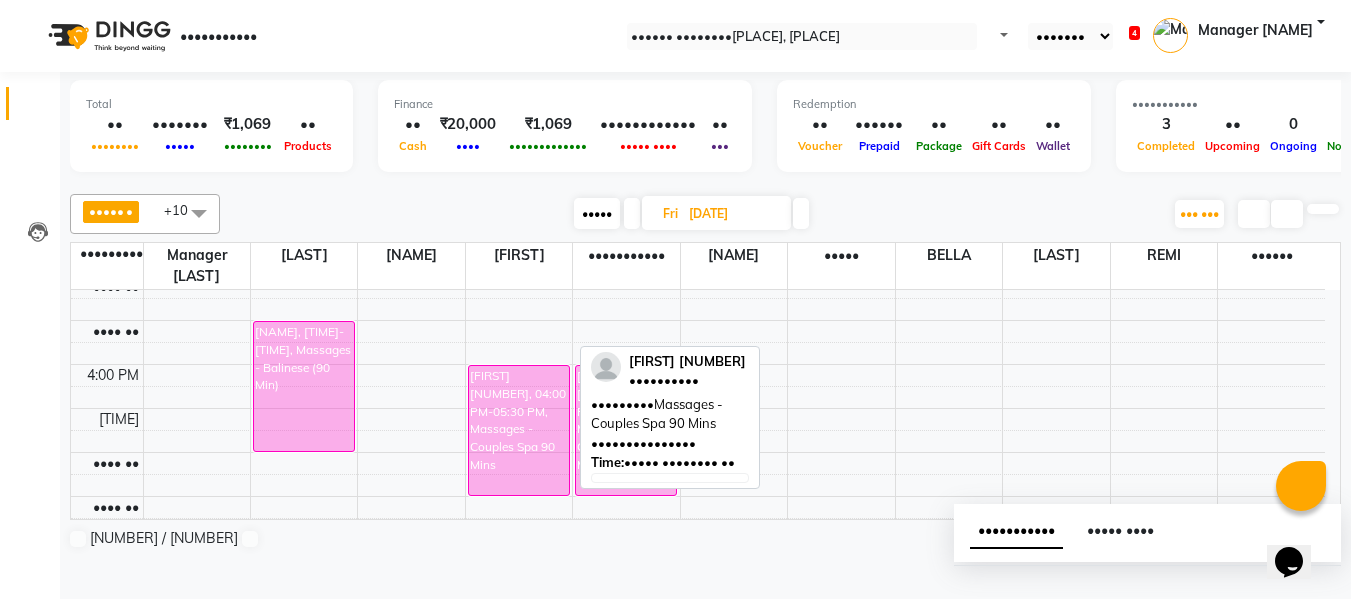 click on "•••••" at bounding box center [597, 213] 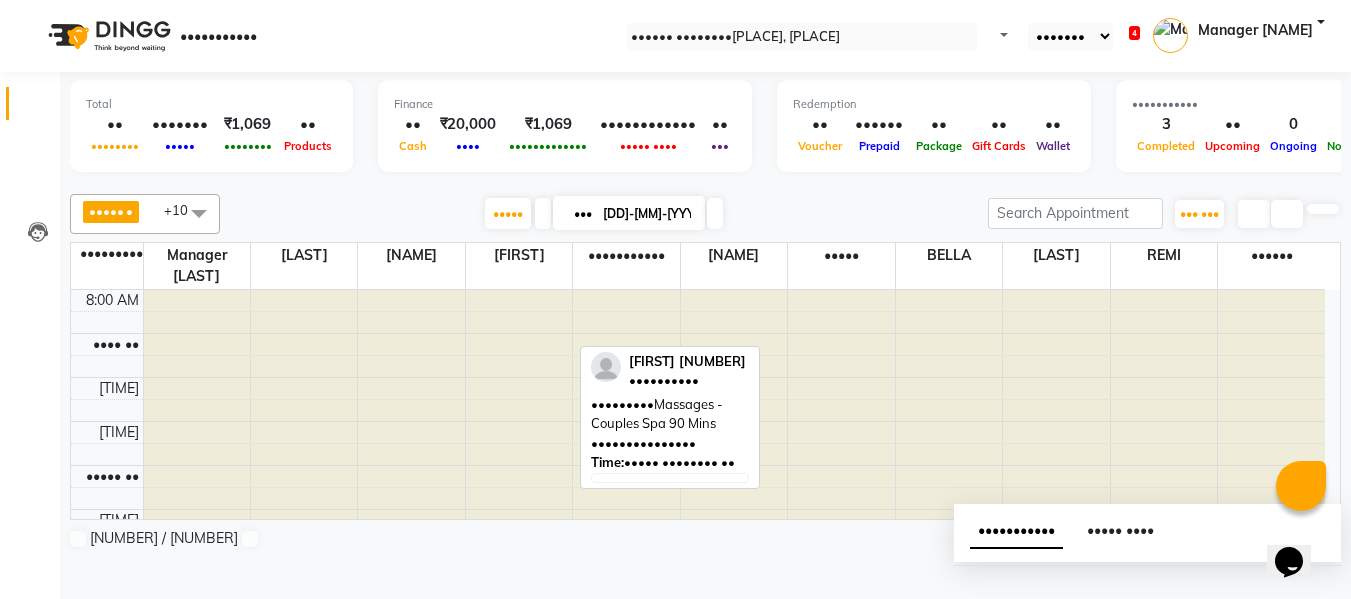 scroll, scrollTop: 529, scrollLeft: 0, axis: vertical 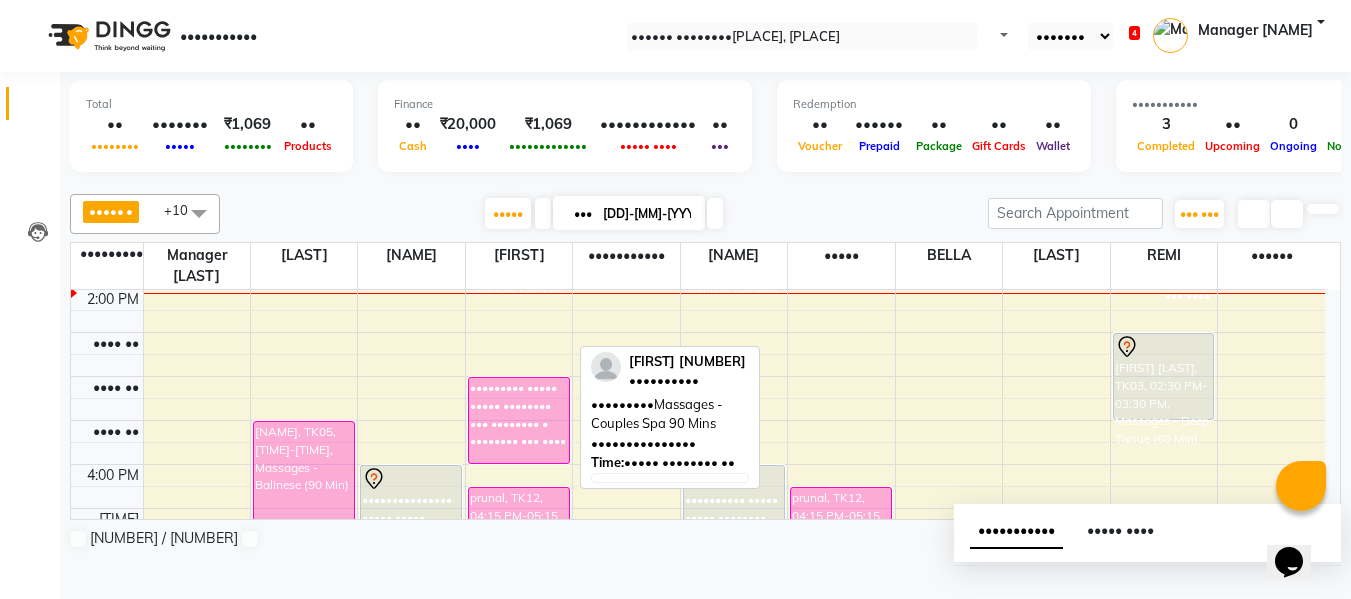 click on "ANGEL  x Dindin  x Jane  x JENNY  x Manager Churmurin  x REMI  x SANGTAE  x Kristina  x Massami  x BELLA  x Zosangzuali  x +10" at bounding box center [145, 214] 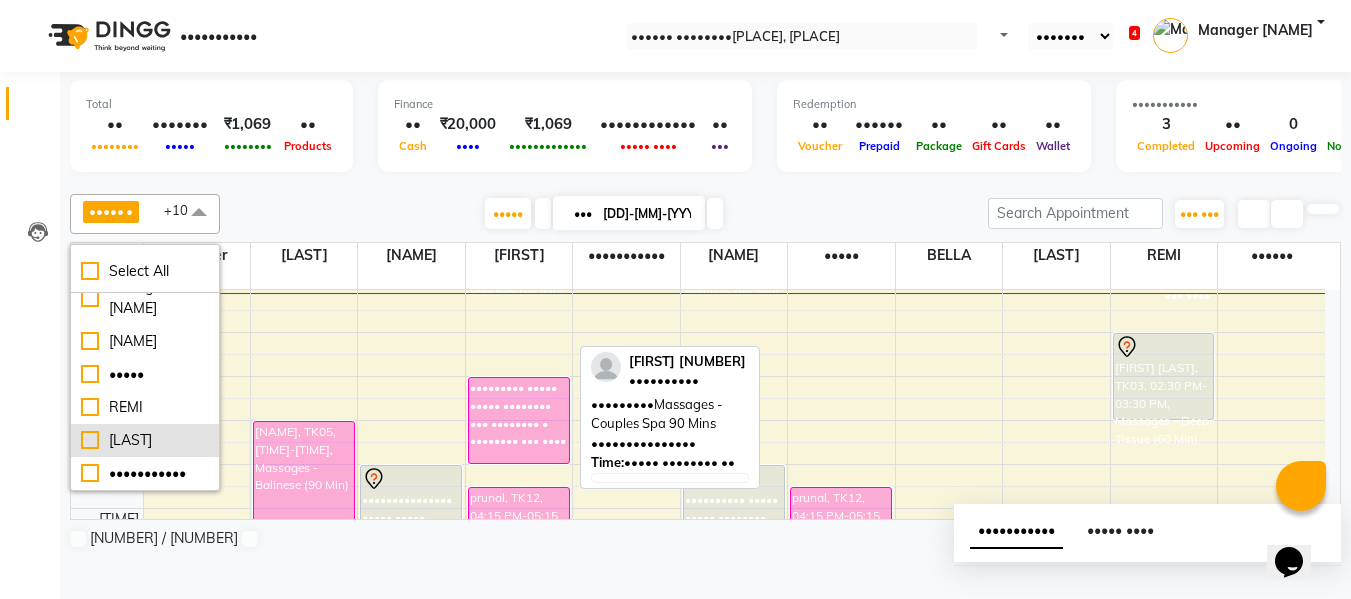scroll, scrollTop: 1, scrollLeft: 0, axis: vertical 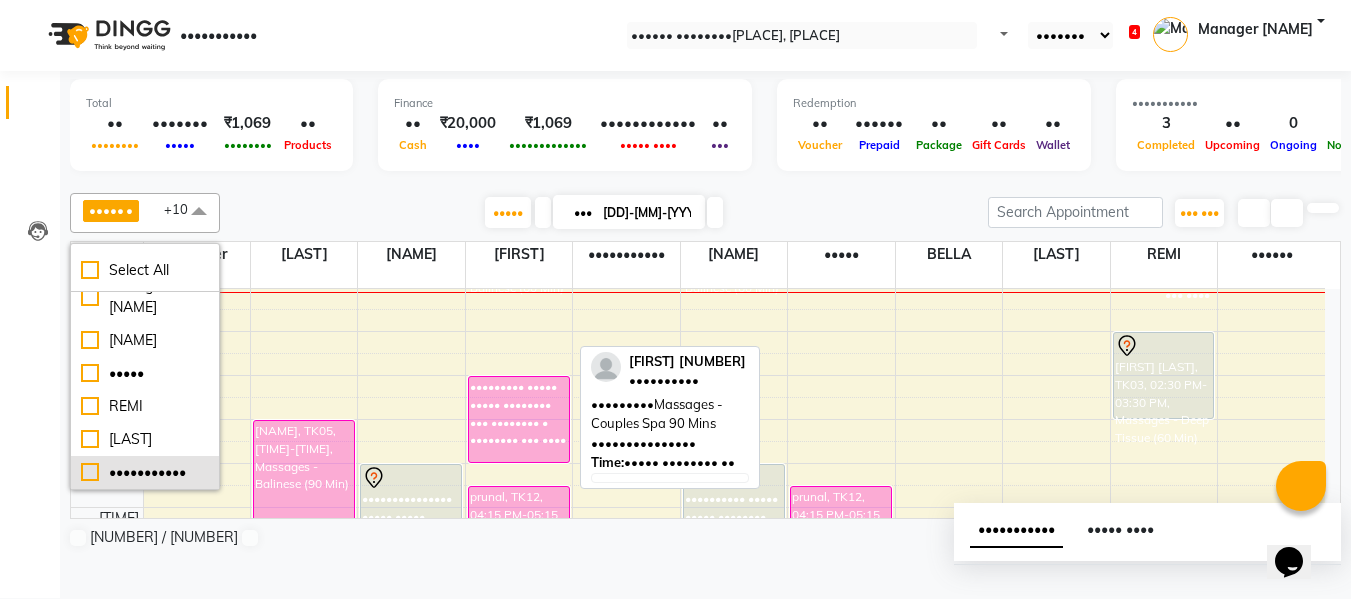 click on "•••••••••••" at bounding box center (145, 34) 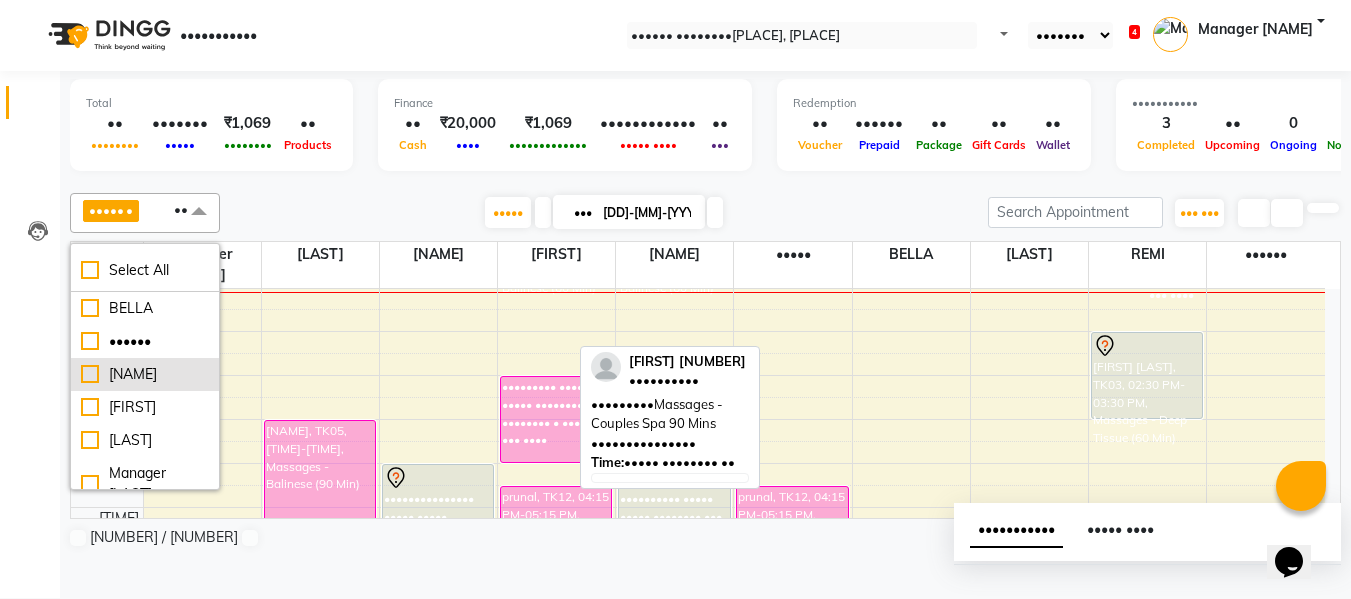 scroll, scrollTop: 0, scrollLeft: 0, axis: both 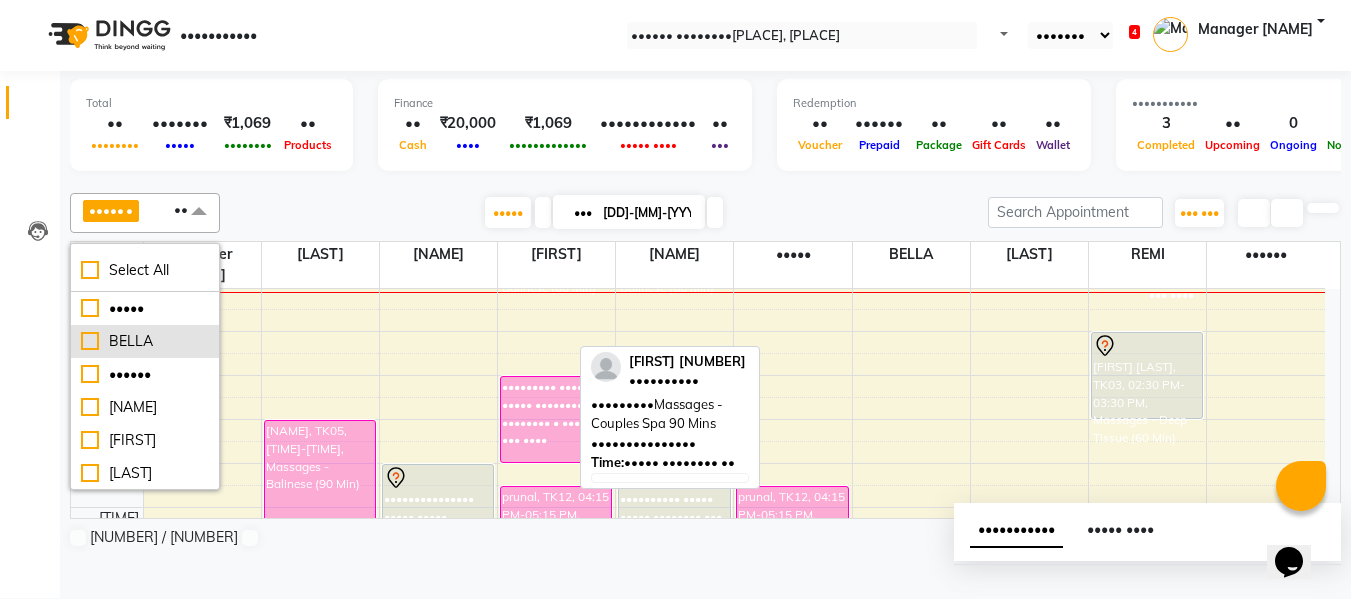 click on "BELLA" at bounding box center [145, 308] 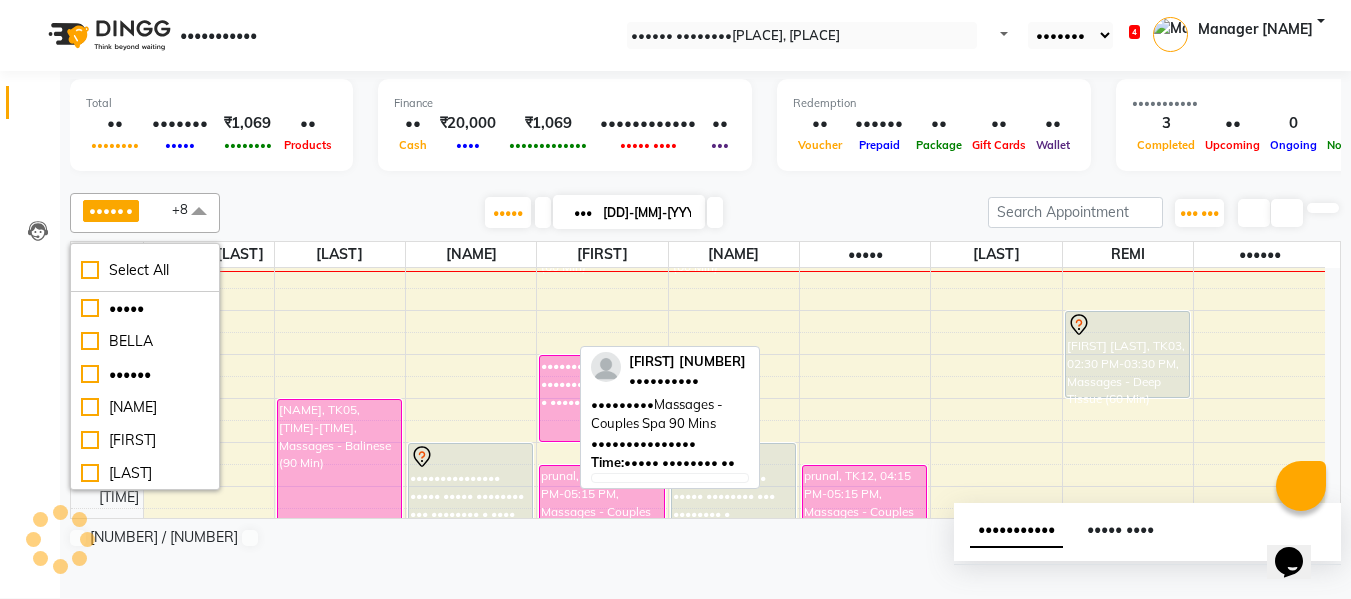 click on "•••••  ••• ••••••••••" at bounding box center (604, 213) 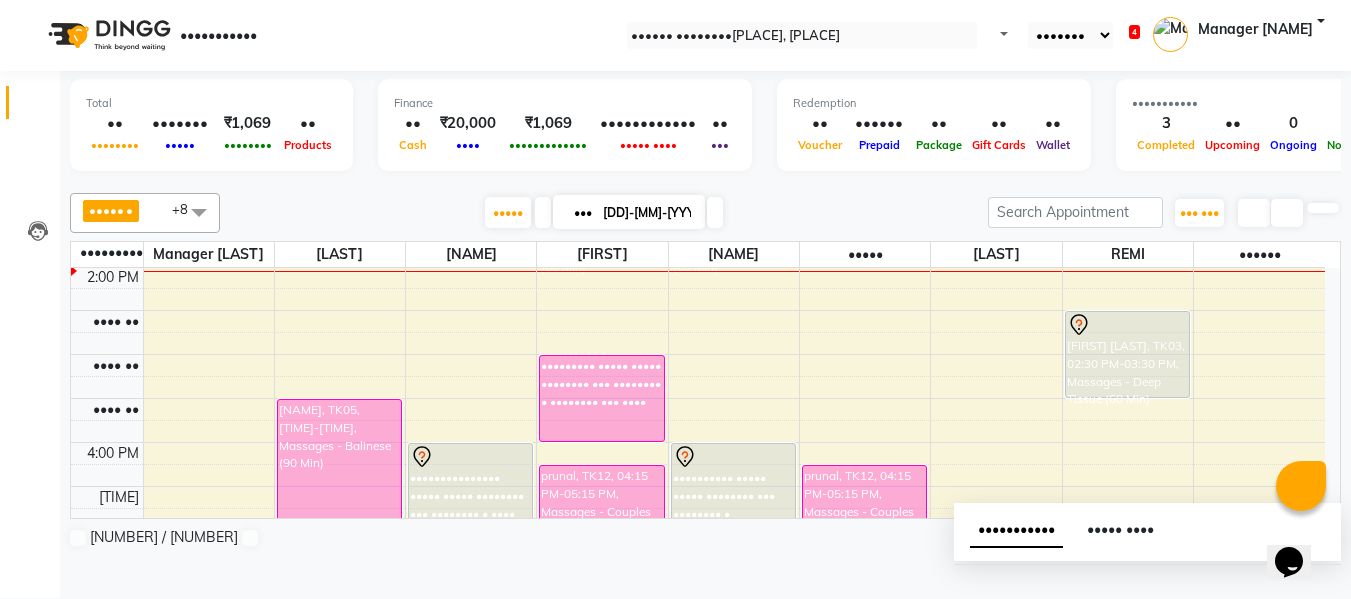 click on "Total  ₹0  Expenses ₹21,069  Sales ₹1,069  Services ₹0  Products Finance  ₹0  Cash ₹20,000  Card ₹1,069  Online/Custom ₹1,16,05,334 Petty cash ₹0 Due  Redemption  ₹0 Voucher ₹5,133 Prepaid ₹0 Package ₹0  Gift Cards ₹0  Wallet  Appointment  3 Completed 12 Upcoming 0 Ongoing 0 No show  Other sales  ₹0  Packages ₹0  Memberships ₹0  Vouchers ₹20,000  Prepaids ₹0  Gift Cards" at bounding box center (705, 128) 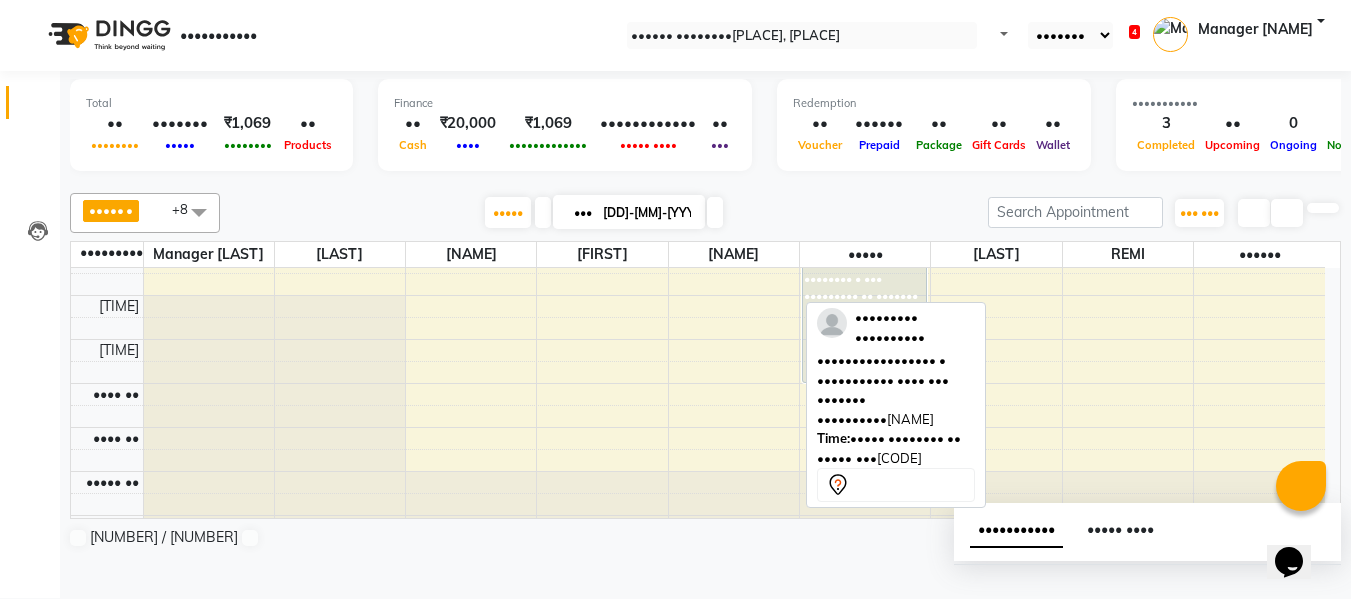 scroll, scrollTop: 1029, scrollLeft: 0, axis: vertical 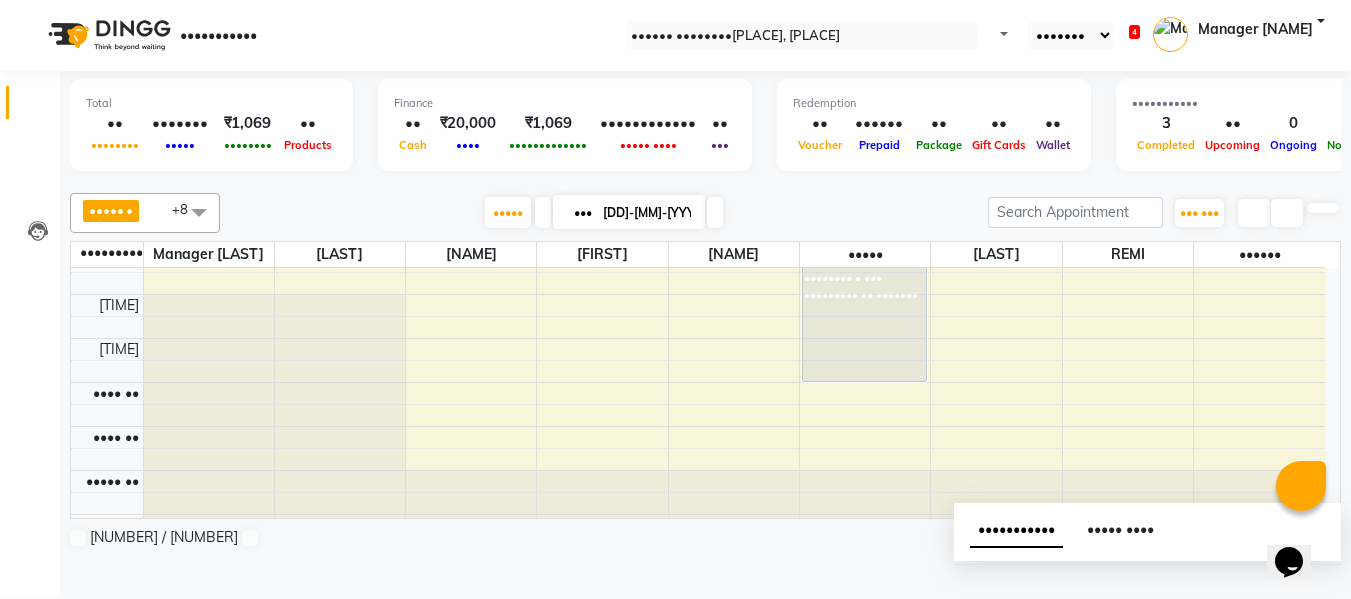 click on "8:00 AM 8:30 AM 9:00 AM 9:30 AM 10:00 AM 10:30 AM 11:00 AM 11:30 AM 12:00 PM 12:30 PM 1:00 PM 1:30 PM 2:00 PM 2:30 PM 3:00 PM 3:30 PM 4:00 PM 4:30 PM 5:00 PM 5:30 PM 6:00 PM 6:30 PM 7:00 PM 7:30 PM 8:00 PM 8:30 PM 9:00 PM 9:30 PM 10:00 PM 10:30 PM     Gaytri, TK10, 12:30 PM-01:00 PM, Massages - Head Champi (30 Min)     2710NITIN GOKLEE SAKURA MEMBER, TK05, 03:30 PM-05:00 PM, Massages - Balinese (90 Min)             MAHITA, TK06, 06:00 PM-07:30 PM, Massages - Balinese (90 Min)     2302PRADEEP PIE, TK09, 11:30 AM-12:30 PM, Massages - Balinese (60 Min)             1792ANIRUDDHA1, TK07, 04:00 PM-05:30 PM, Massages - Deep Tissue (90 Min)             SAGAR GOHIL, TK01, 05:30 PM-06:30 PM, Massages - Balinese (60 Min)             PRACHI, TK02, 1:00 PM-2:00 PM, Massages - Balinese (60 Min)     2691MEET, TK08, 03:00 PM-04:00 PM, Massages - Balinese (60 Min)     prunal, TK12, 04:15 PM-05:15 PM, Massages - Couples Spa 60             PRACHI, TK02, 1:00 PM-2:00 PM, Massages - Balinese (60 Min)" at bounding box center (698, -102) 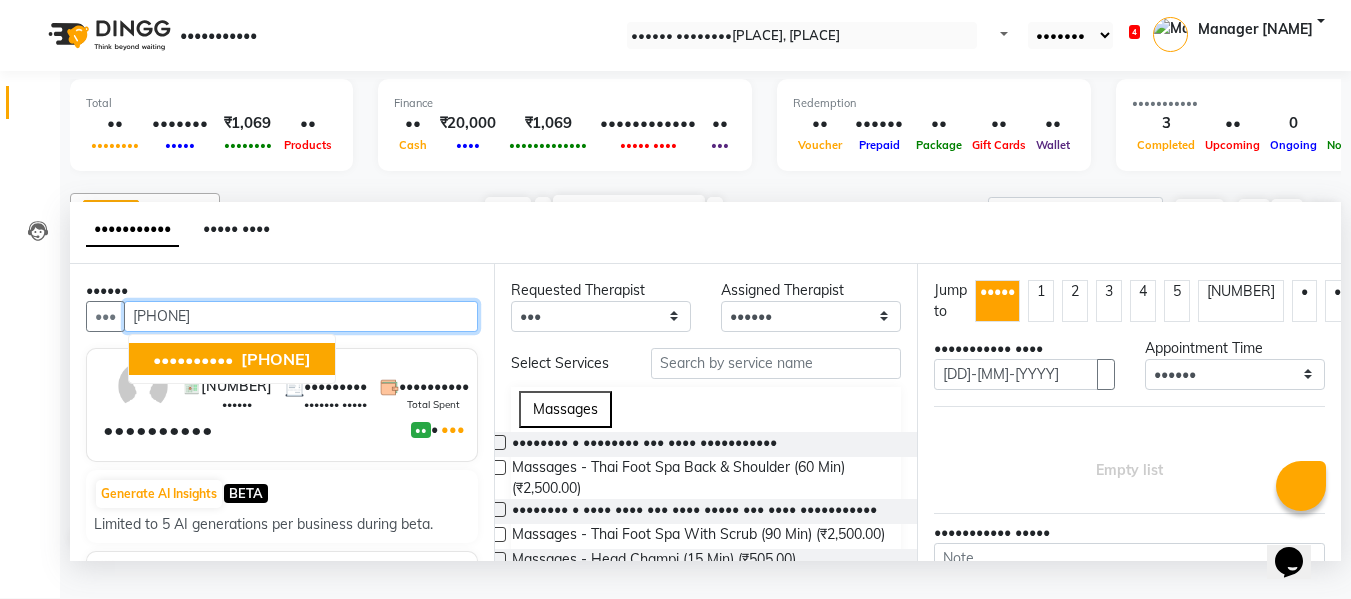 click on "[PHONE]" at bounding box center (276, 359) 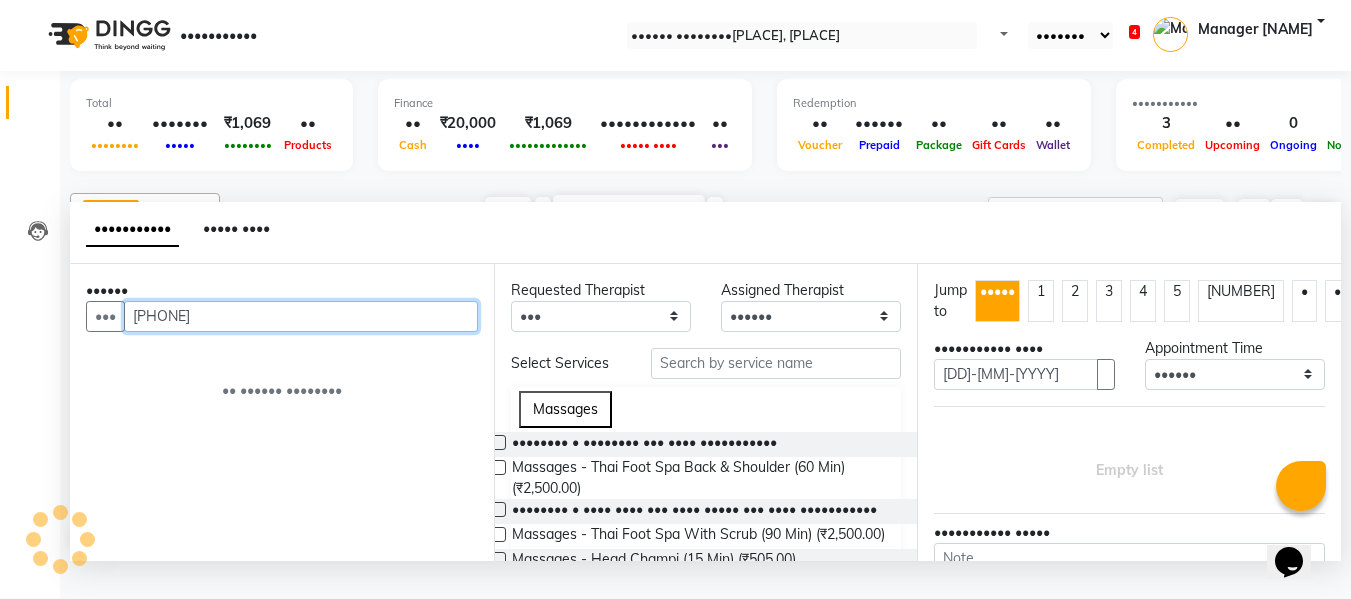 type on "[PHONE]" 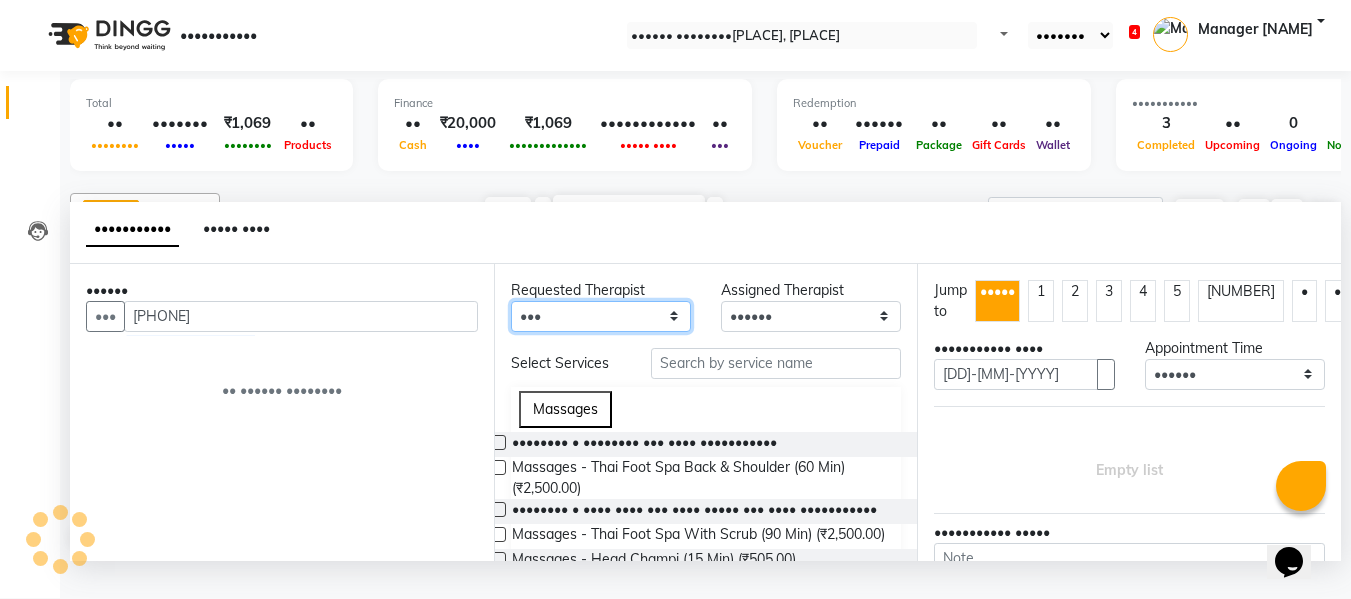drag, startPoint x: 516, startPoint y: 357, endPoint x: 523, endPoint y: 342, distance: 16.552946 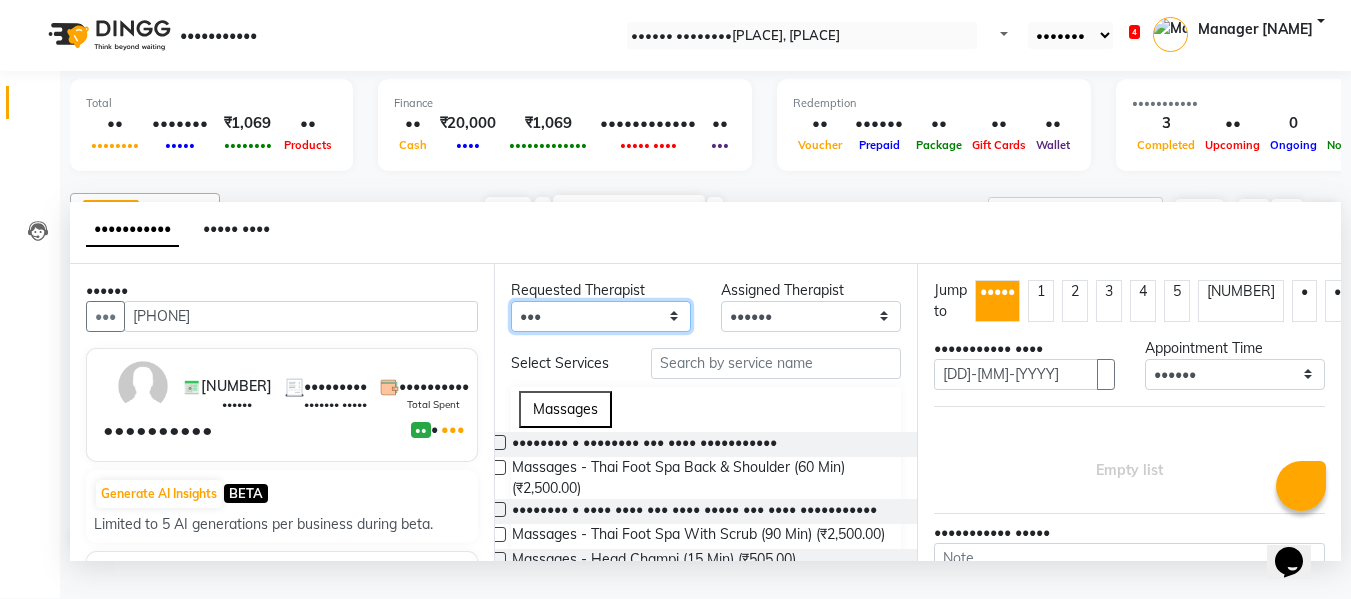select on "•••••" 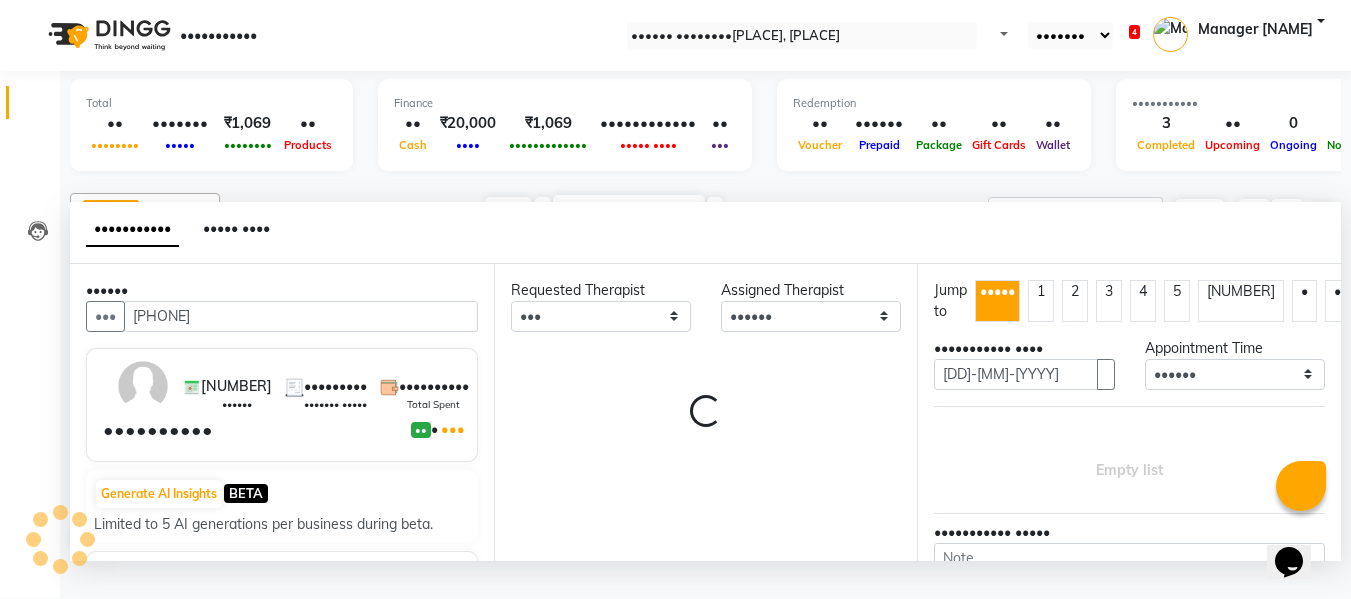 click on "••••••••• ••••••••• ••• ••••• ••••• •••••• •••• ••••• •••••••• ••••••• ••••••••• ••••••• ••••  ••••••• ••••• •••• ••••••• ••••••••••• •••••••• ••••••••• •••••• ••••• ••••• •••••• •••• ••••• •••••••• ••••••• ••••••••• ••••••• ••••  ••••••• ••••• •••• ••••••• ••••••••••• ••••••••••" at bounding box center [706, 412] 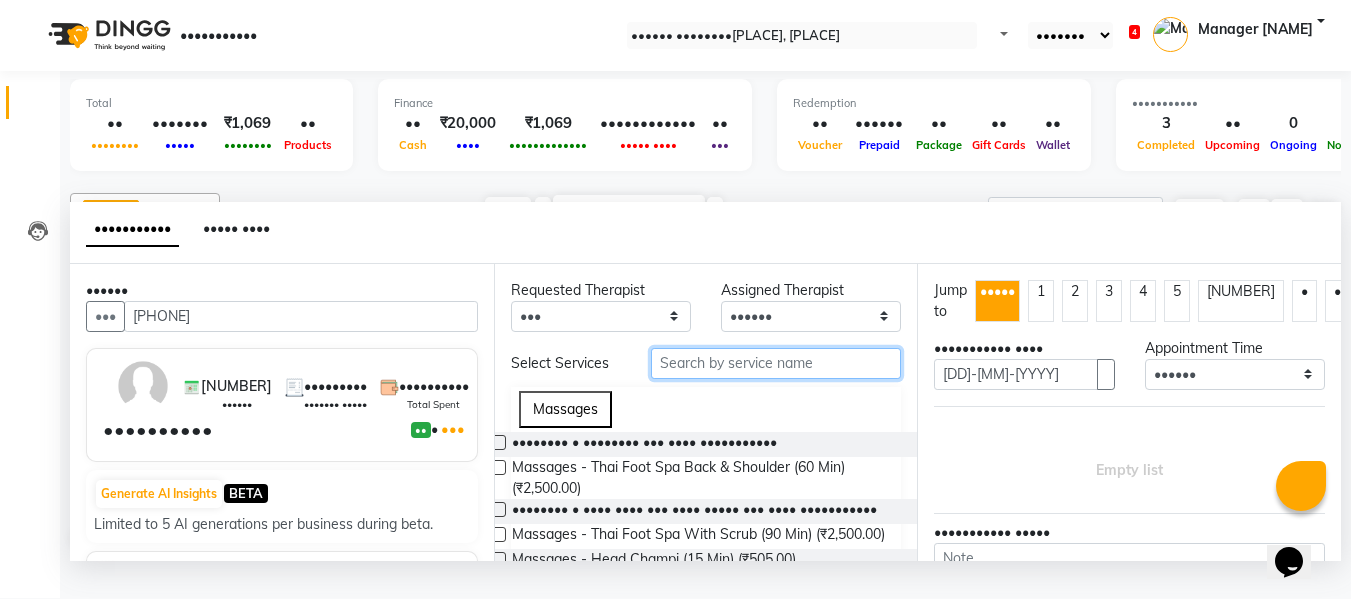 click at bounding box center (776, 363) 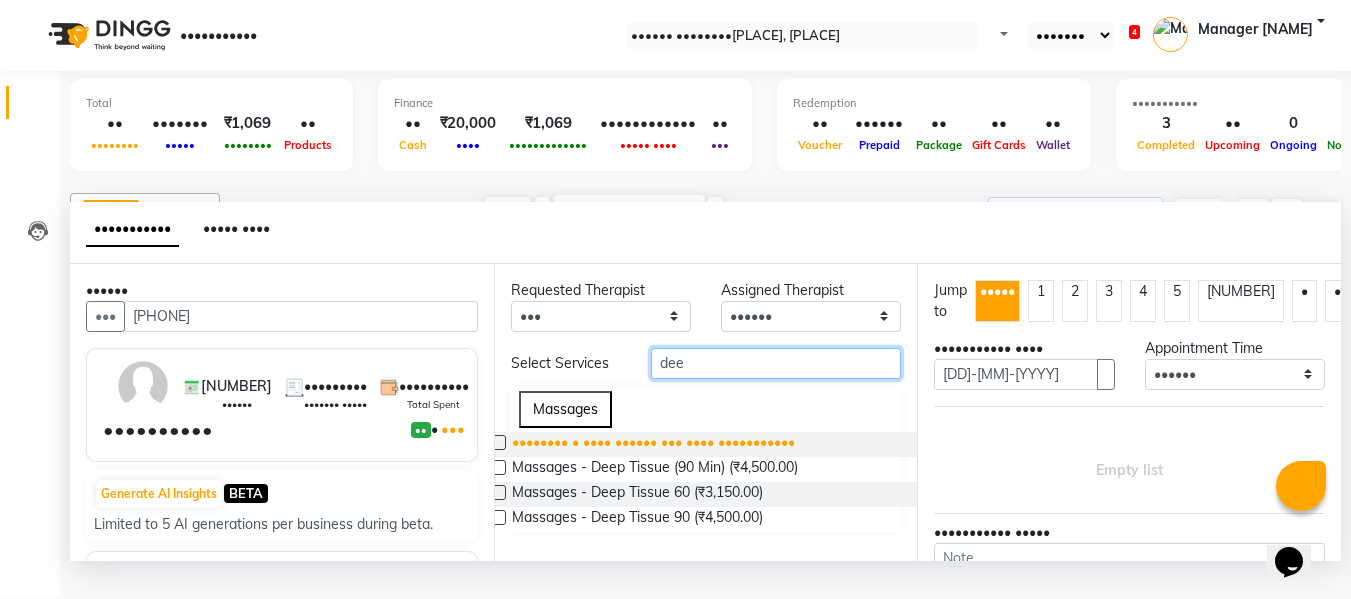 type on "dee" 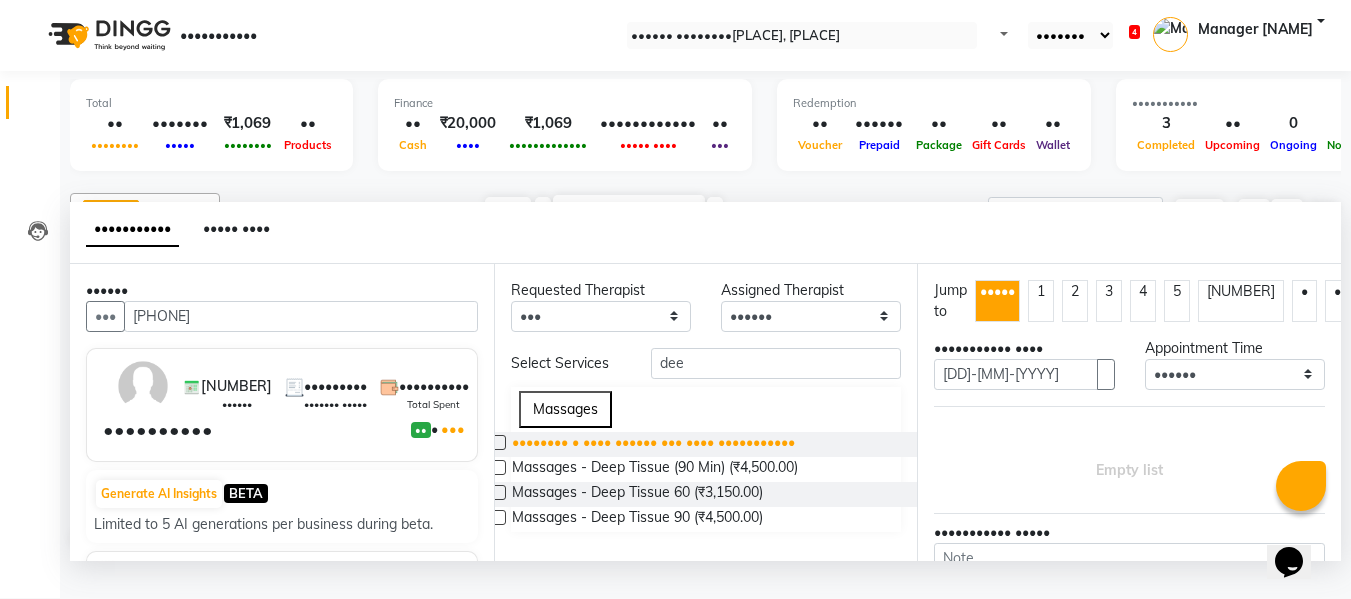 click on "•••••••• • •••• •••••• ••• •••• •••••••••••" at bounding box center (653, 444) 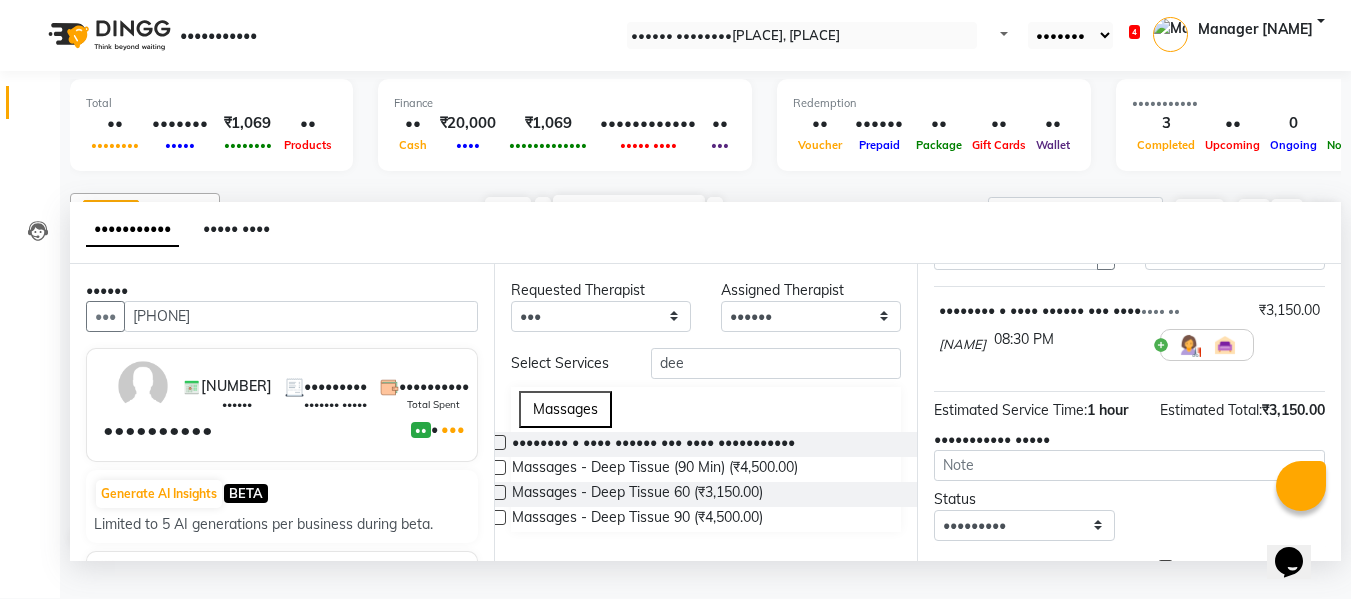scroll, scrollTop: 244, scrollLeft: 0, axis: vertical 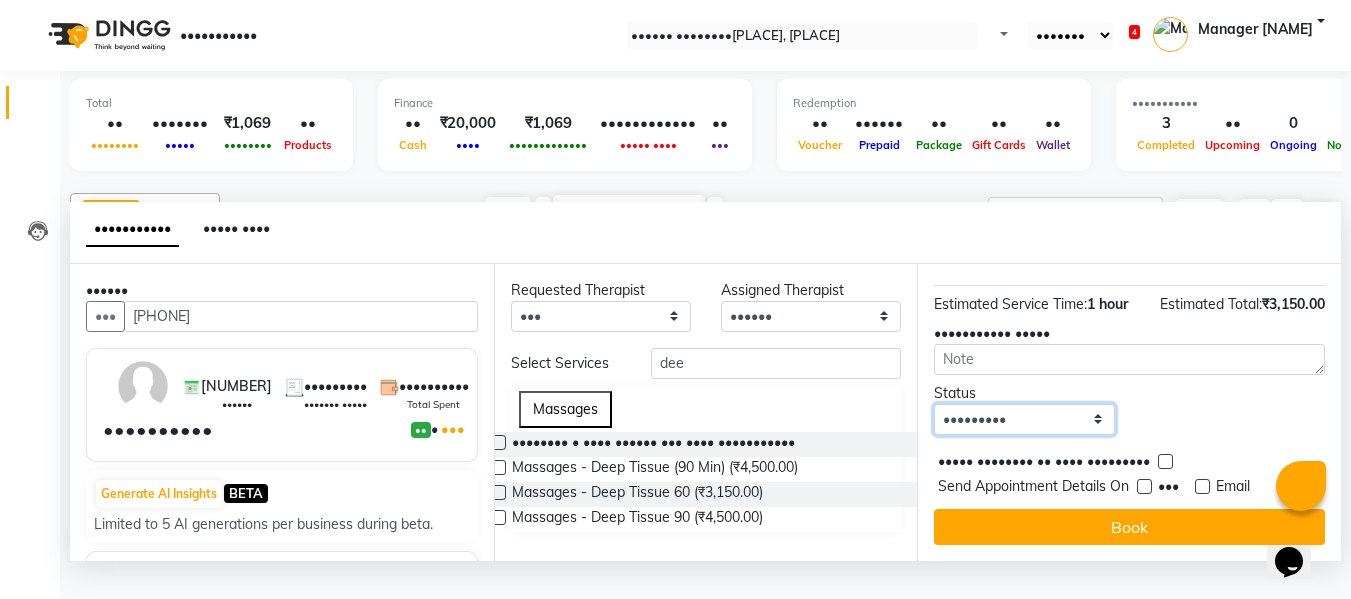 drag, startPoint x: 1043, startPoint y: 446, endPoint x: 1042, endPoint y: 457, distance: 11.045361 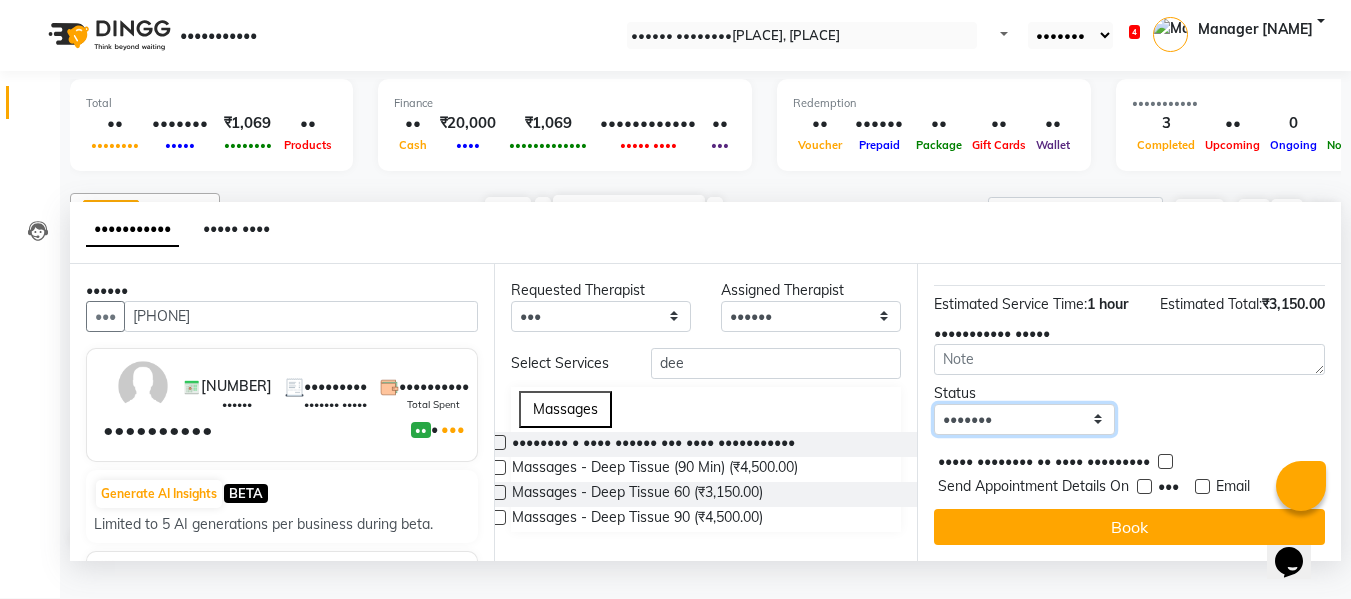 click on "Select TENTATIVE CONFIRM CHECK-IN UPCOMING" at bounding box center [1024, 419] 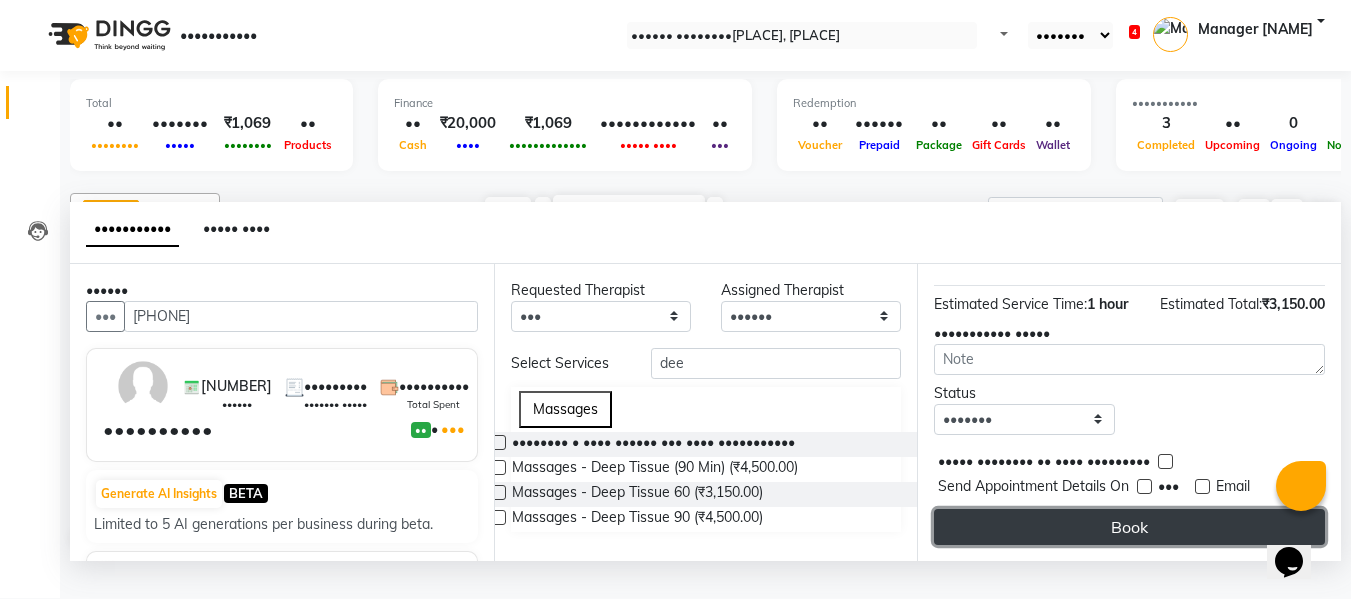click on "Book" at bounding box center [1129, 527] 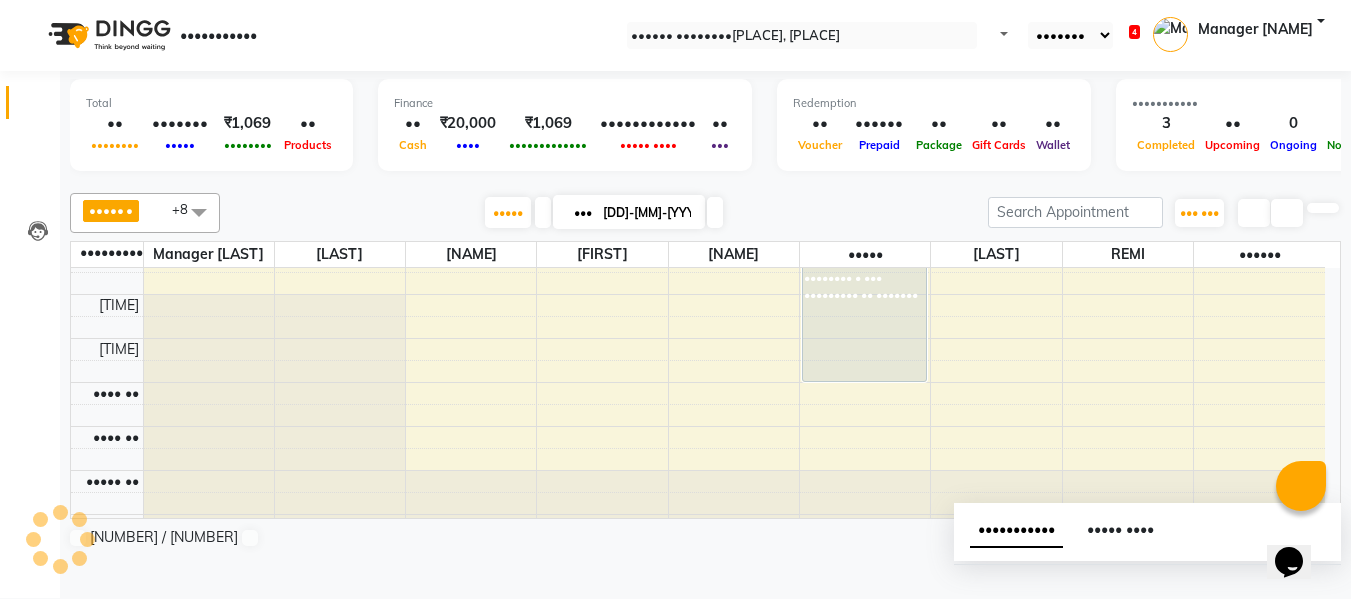 scroll, scrollTop: 0, scrollLeft: 0, axis: both 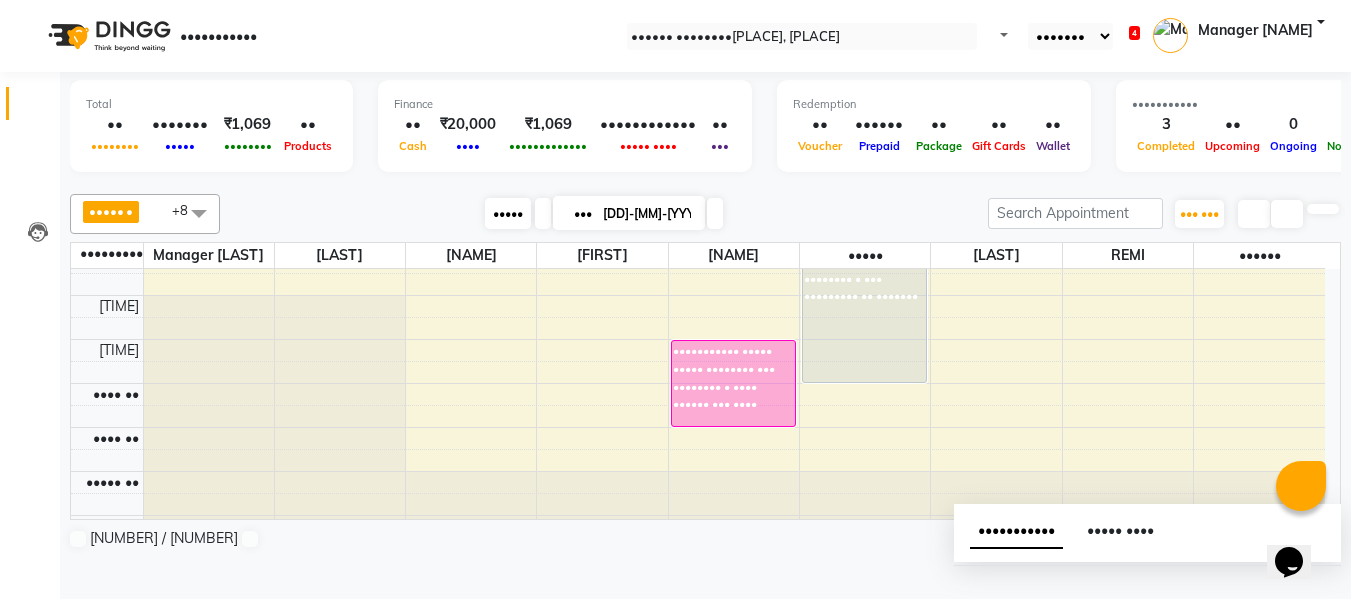 click on "•••••" at bounding box center (508, 213) 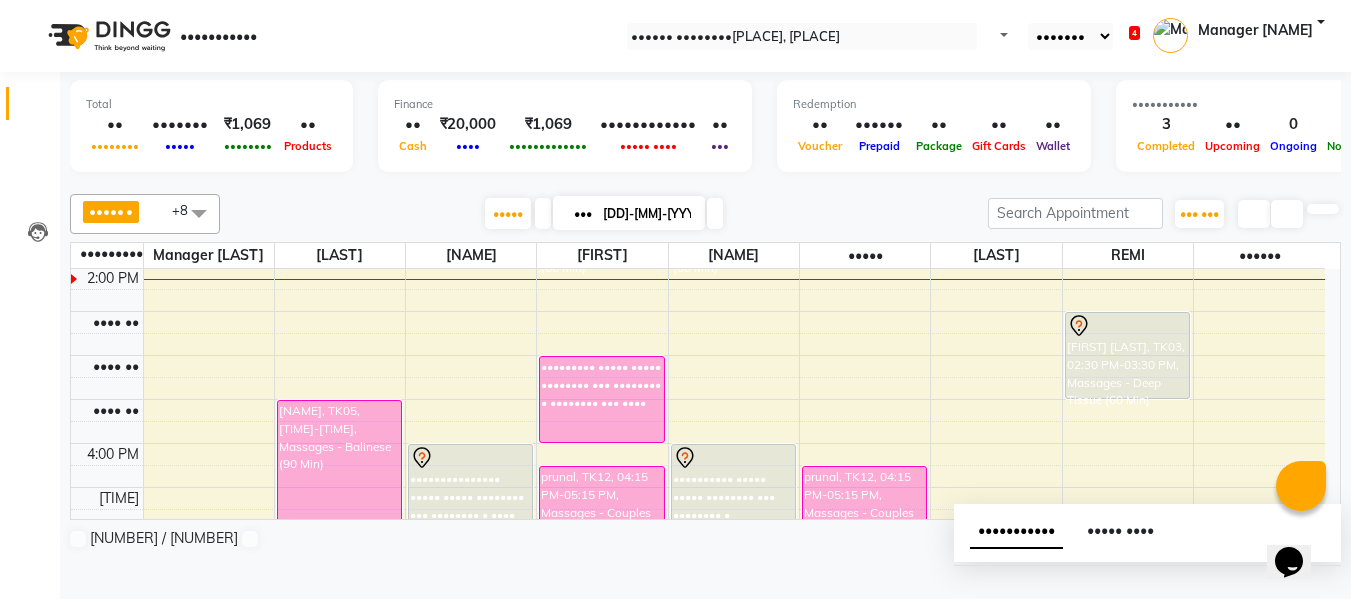 scroll, scrollTop: 429, scrollLeft: 0, axis: vertical 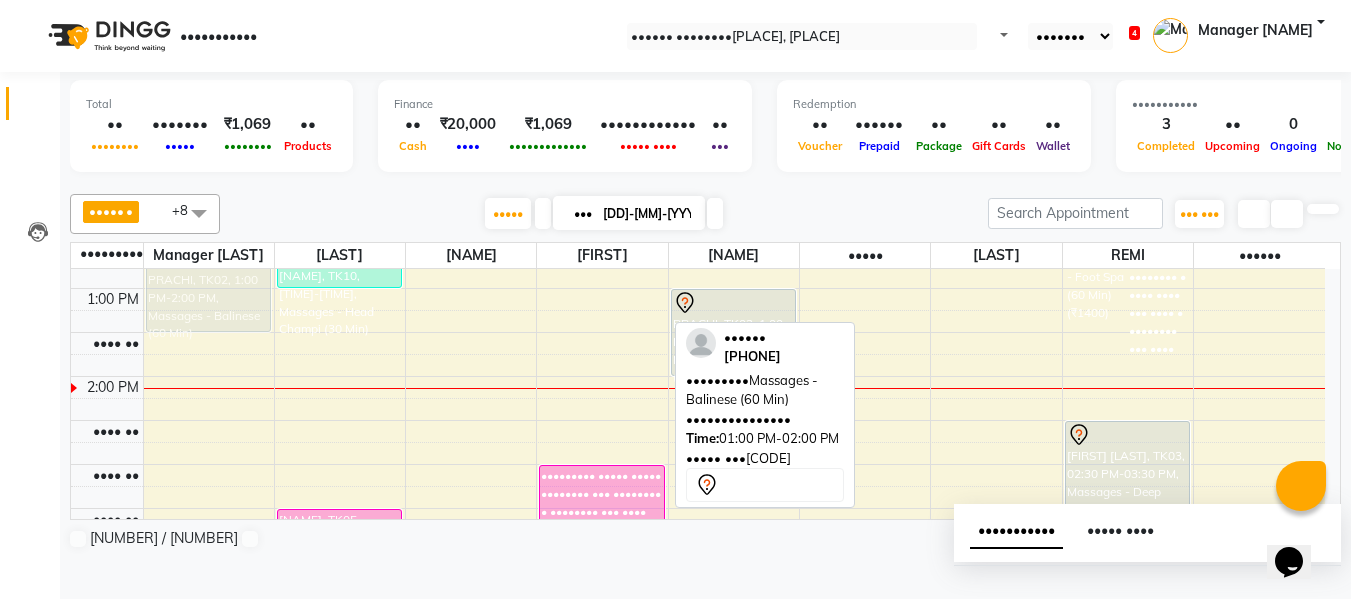 drag, startPoint x: 628, startPoint y: 373, endPoint x: 293, endPoint y: 353, distance: 335.5965 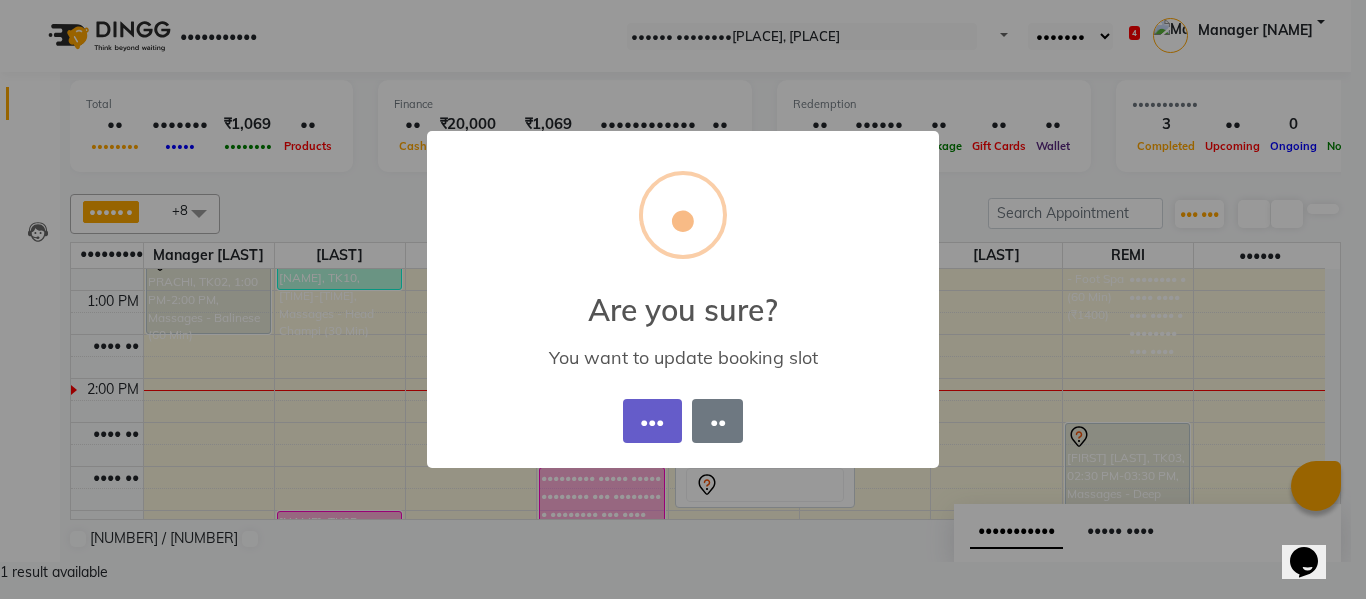 click on "•••" at bounding box center (652, 421) 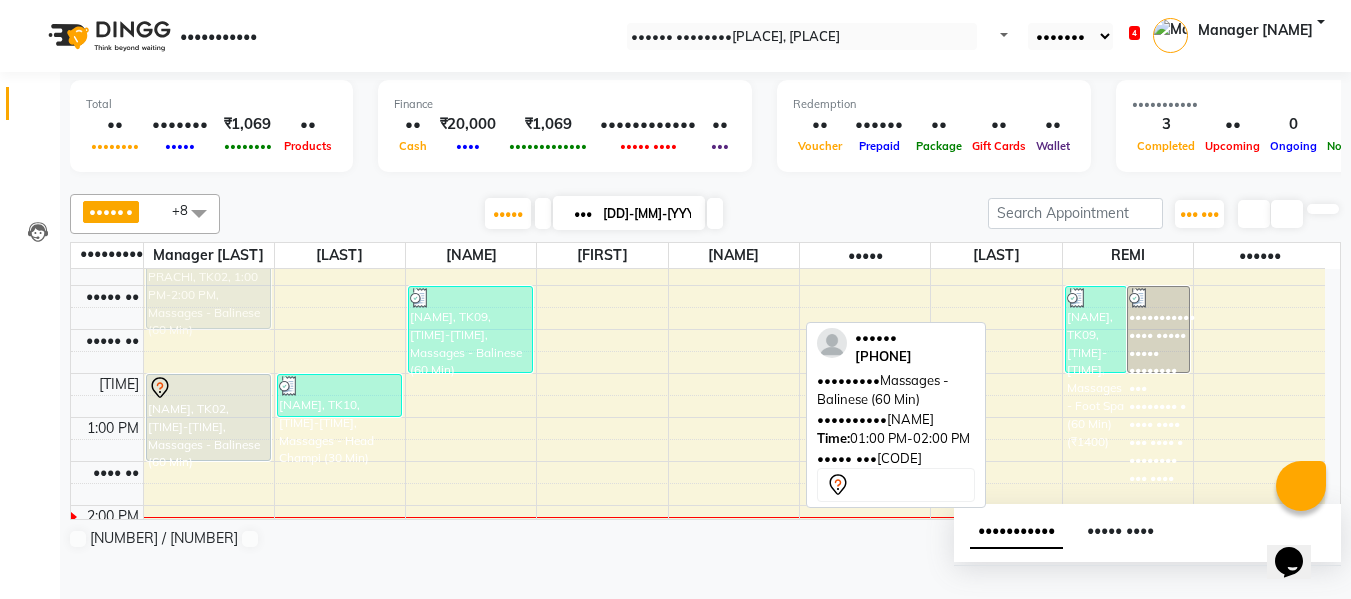 scroll, scrollTop: 261, scrollLeft: 0, axis: vertical 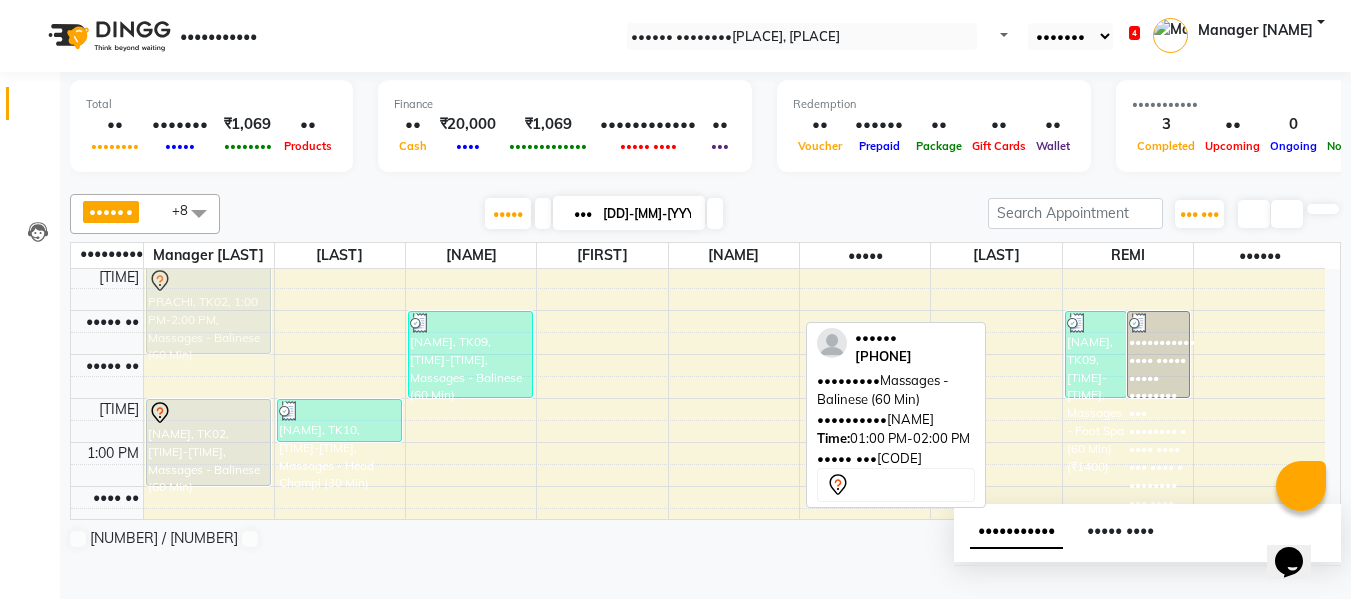 drag, startPoint x: 728, startPoint y: 386, endPoint x: 235, endPoint y: 327, distance: 496.51788 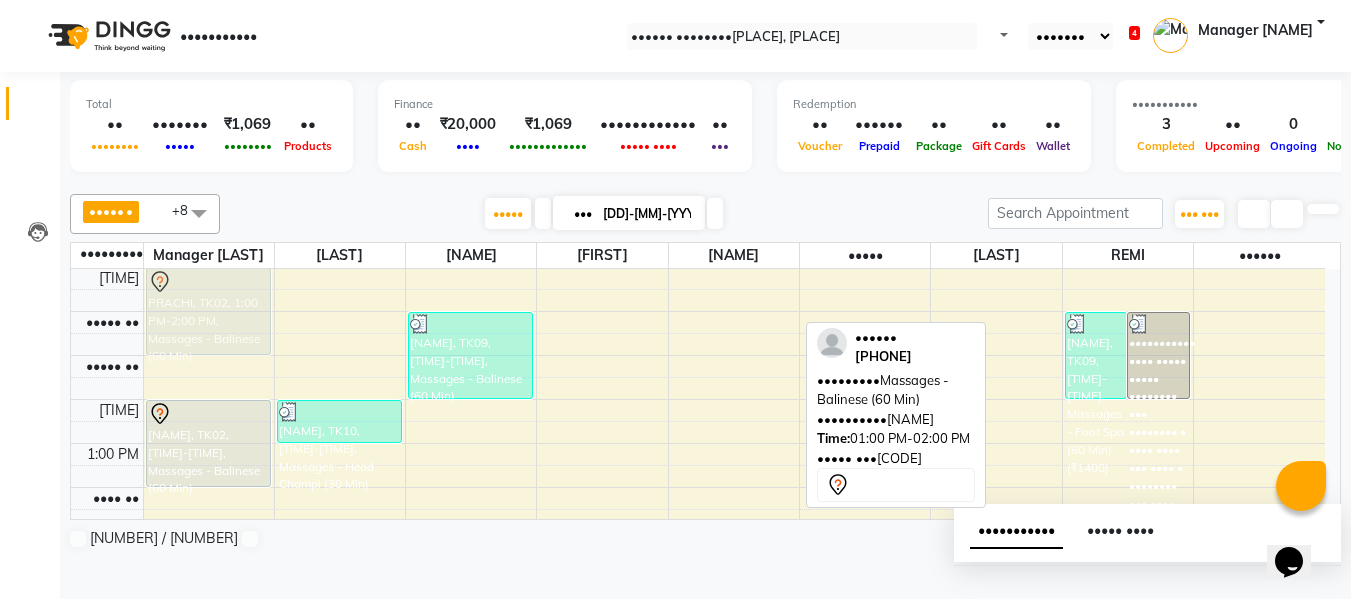 click on "PRACHI, TK02, 10:45 AM-11:45 AM, Massages - Balinese (60 Min)             PRACHI, TK02, 12:30 PM-01:30 PM, Massages - Balinese (60 Min)             PRACHI, TK02, 12:30 PM-01:30 PM, Massages - Balinese (60 Min)" at bounding box center (698, 663) 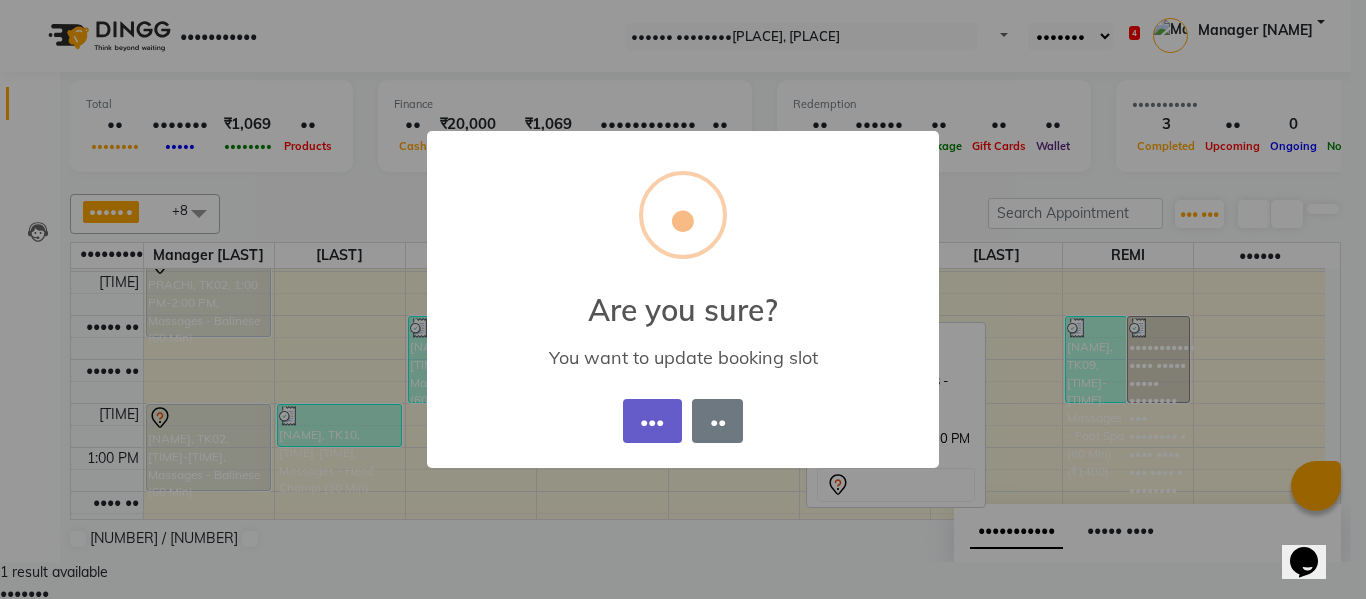 drag, startPoint x: 627, startPoint y: 419, endPoint x: 475, endPoint y: 415, distance: 152.05263 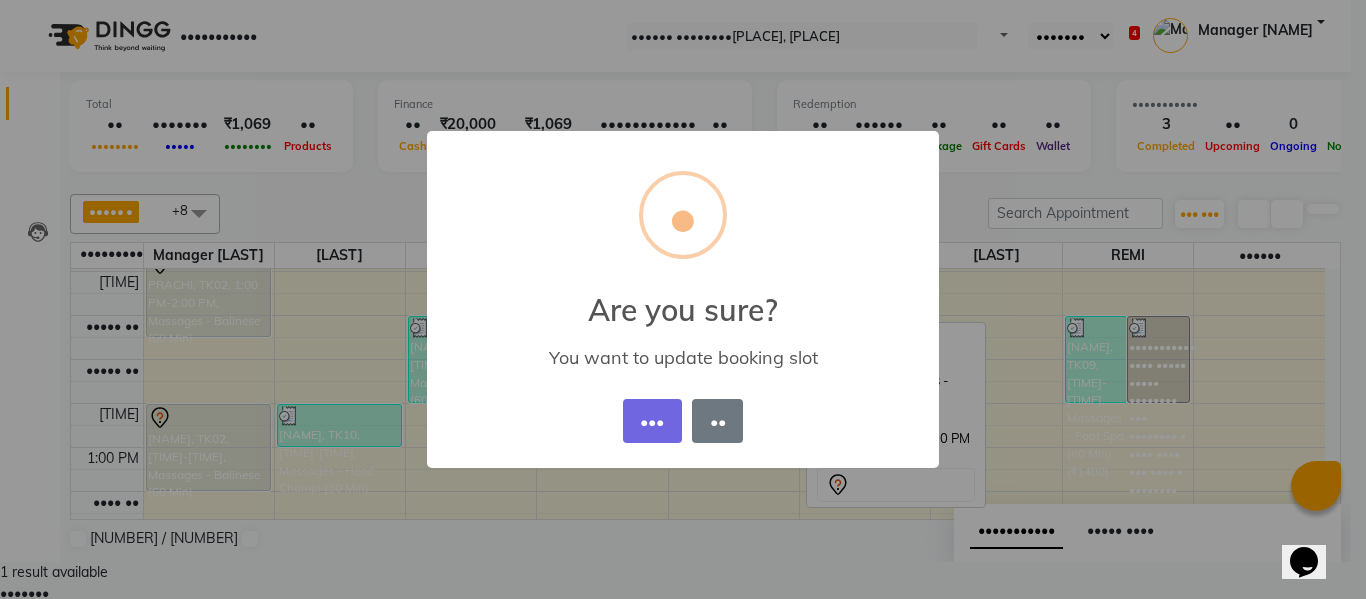 click on "•••" at bounding box center (652, 421) 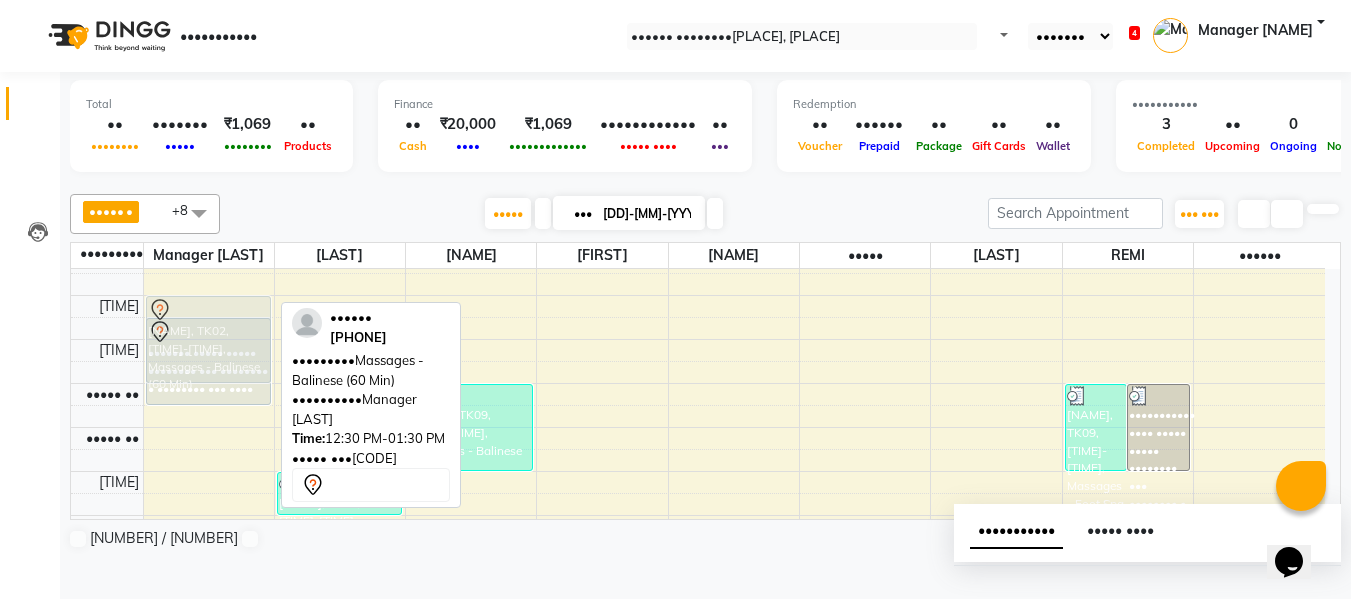 scroll, scrollTop: 192, scrollLeft: 0, axis: vertical 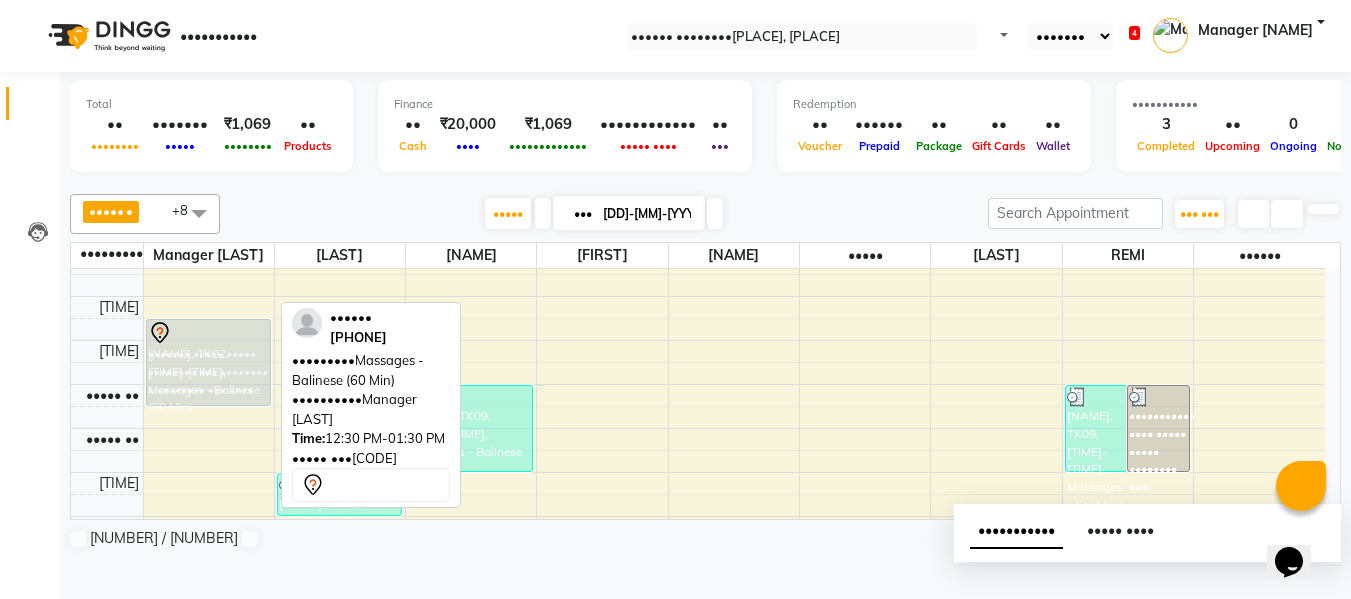 drag, startPoint x: 207, startPoint y: 475, endPoint x: 221, endPoint y: 395, distance: 81.21576 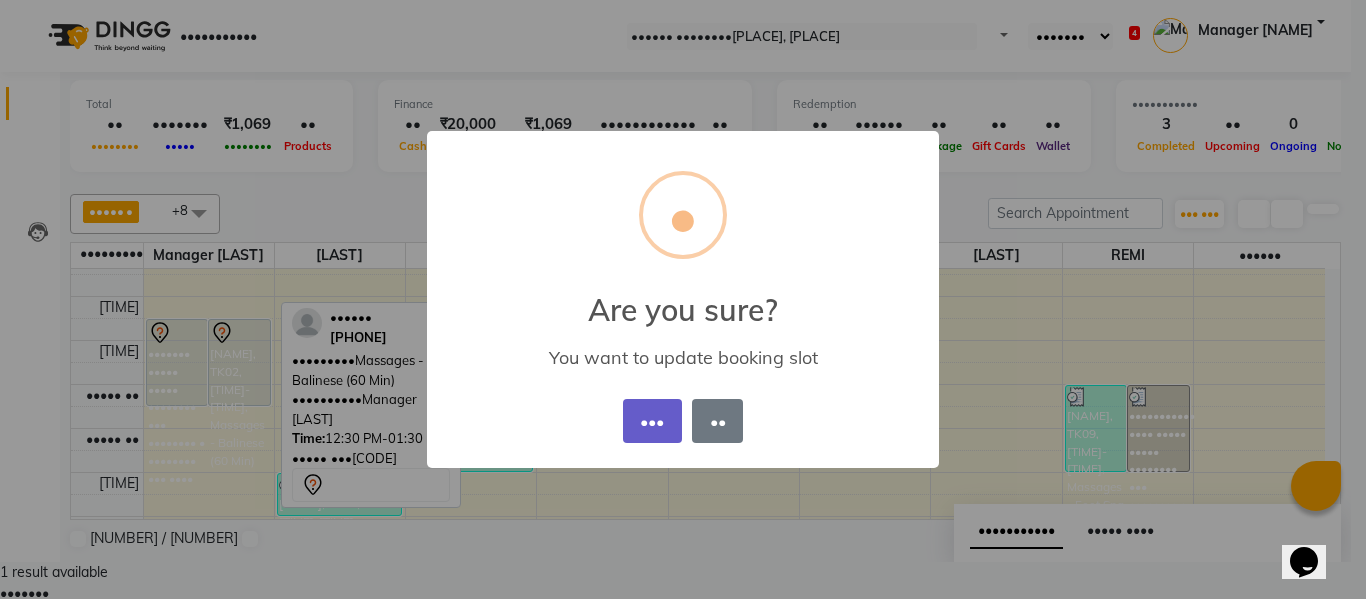 click on "•••" at bounding box center (652, 421) 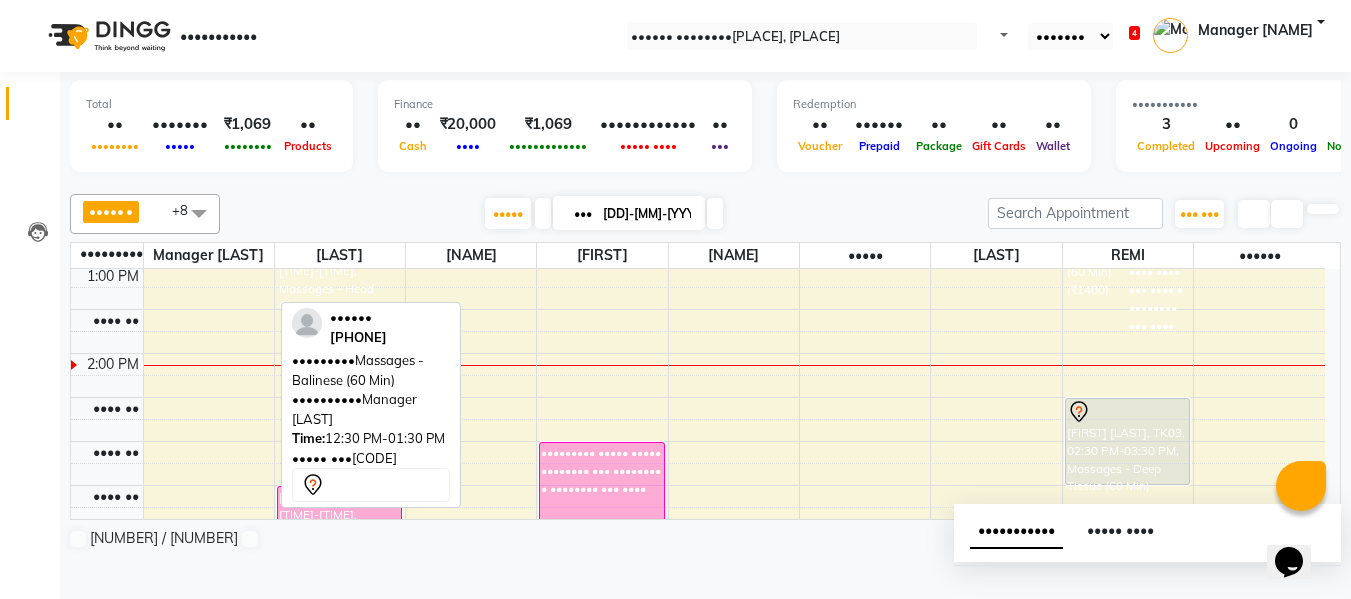 scroll, scrollTop: 492, scrollLeft: 0, axis: vertical 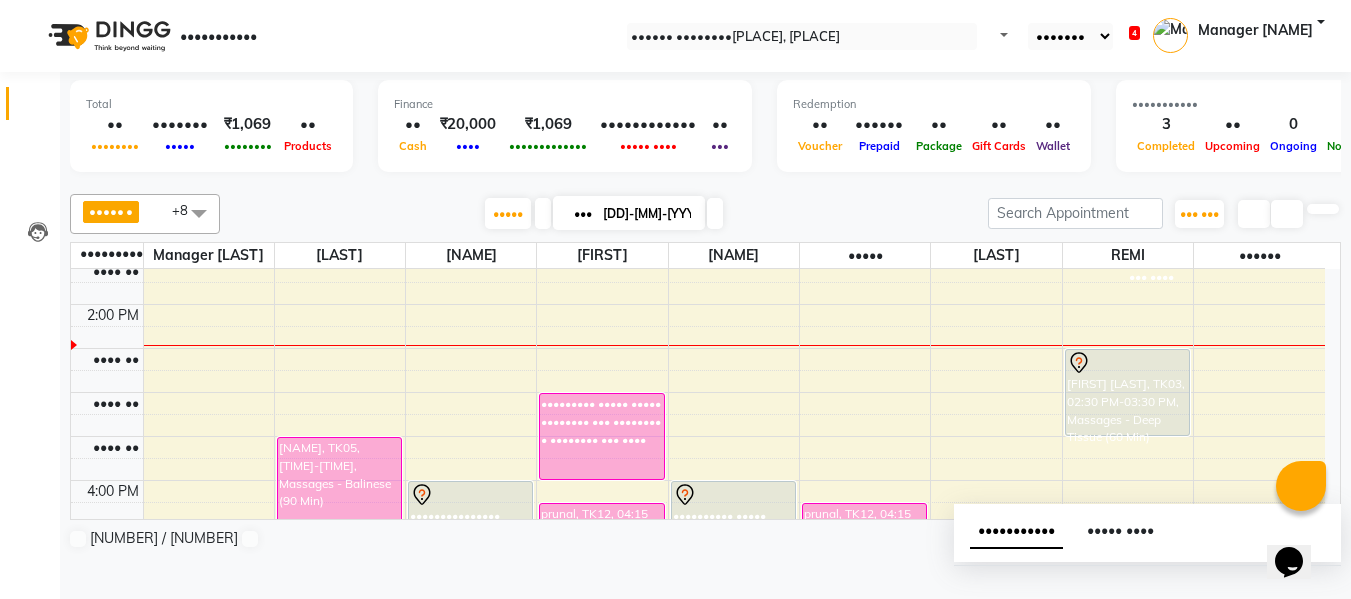 click on "•••• •• •••• •• •••• •• •••• •• ••••• •• ••••• •• ••••• •• ••••• •• ••••• •• ••••• •• •••• •• •••• •• •••• •• •••• •• •••• •• •••• •• •••• •• •••• •• •••• •• •••• •• •••• •• •••• •• •••• •• •••• •• •••• •• •••• •• •••• •• •••• •• ••••• •• ••••• ••             ••••••• ••••• ••••• •••••••• ••• •••••••• • •••••••• ••• ••••             ••••••• ••••• ••••• •••••••• ••• •••••••• • •••••••• ••• ••••     ••••••• ••••• ••••• •••••••• ••• •••••••• • •••• •••••• ••• ••••     ••••••••• •••••• •••••• ••••••• ••••• ••••• •••••••• ••• •••••••• • •••••••• ••• ••••             ••••••• ••••• ••••• •••••••• ••• •••••••• • •••••••• ••• ••••     ••••••••••• •••• ••••• ••••• •••••••• ••• •••••••• • •••••••• ••• ••••             ••••••••••••••• ••••• ••••• •••••••• ••• •••••••• • •••• •••••• ••• ••••             ••••• •••••• ••••• ••••• •••••••• ••• •••••••• • •••••••• ••• ••••     ••••••••• ••••• ••••• •••••••• ••• •••••••• • •••••••• ••• ••••     ••••••• ••••• ••••• •••••••• ••• •••••••• • ••••••• ••• ••" at bounding box center (698, 436) 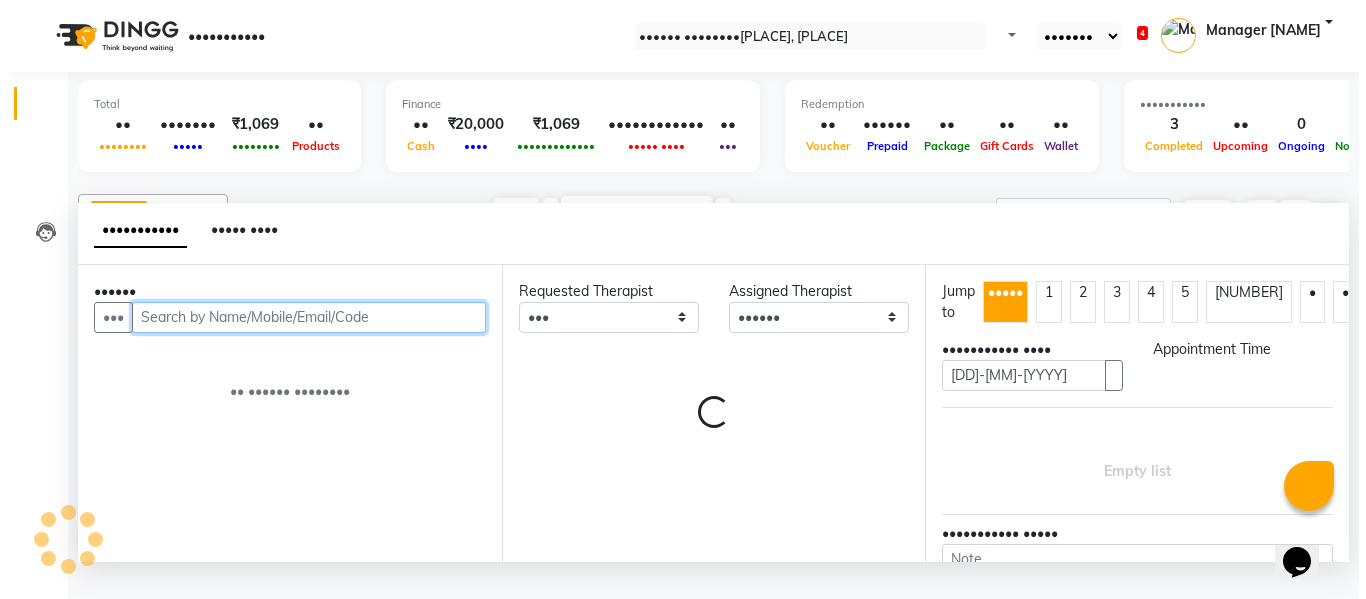 scroll, scrollTop: 1, scrollLeft: 0, axis: vertical 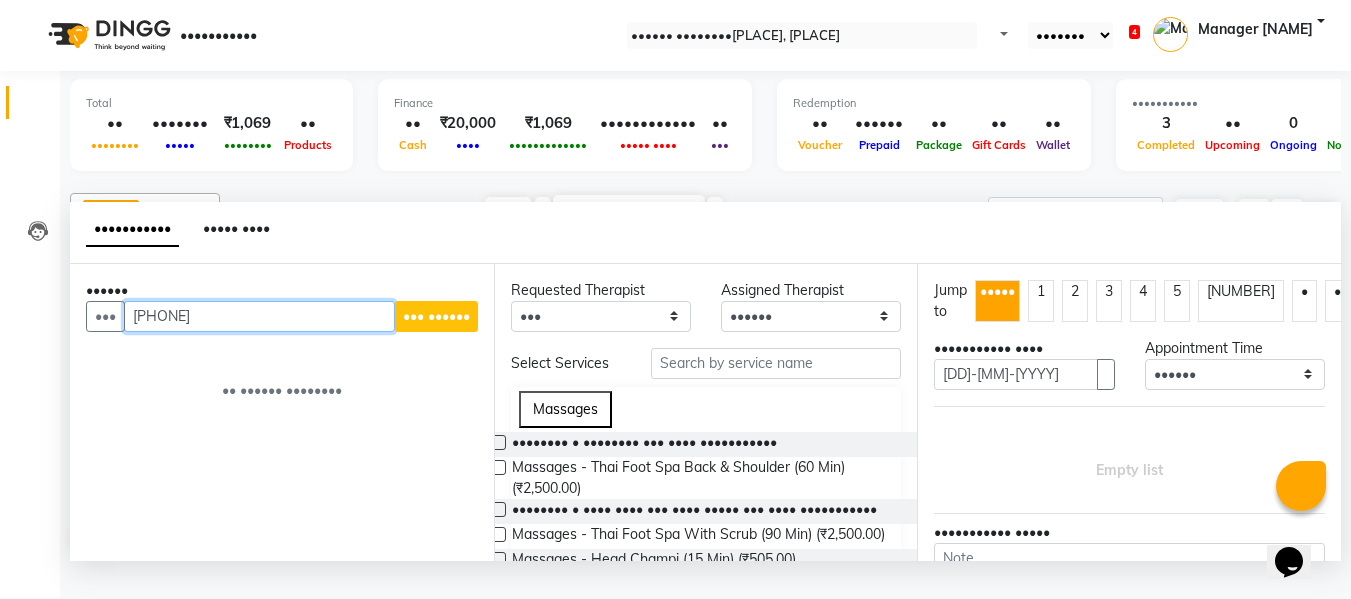 type on "[PHONE]" 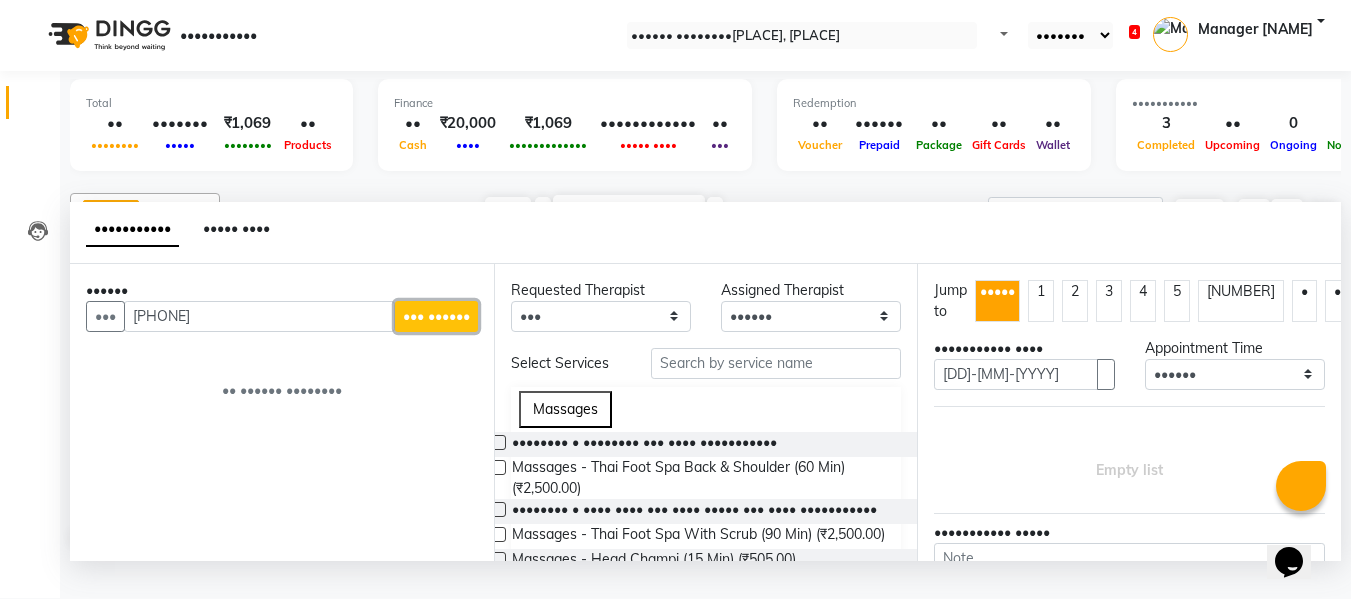 click on "••• ••••••" at bounding box center (436, 316) 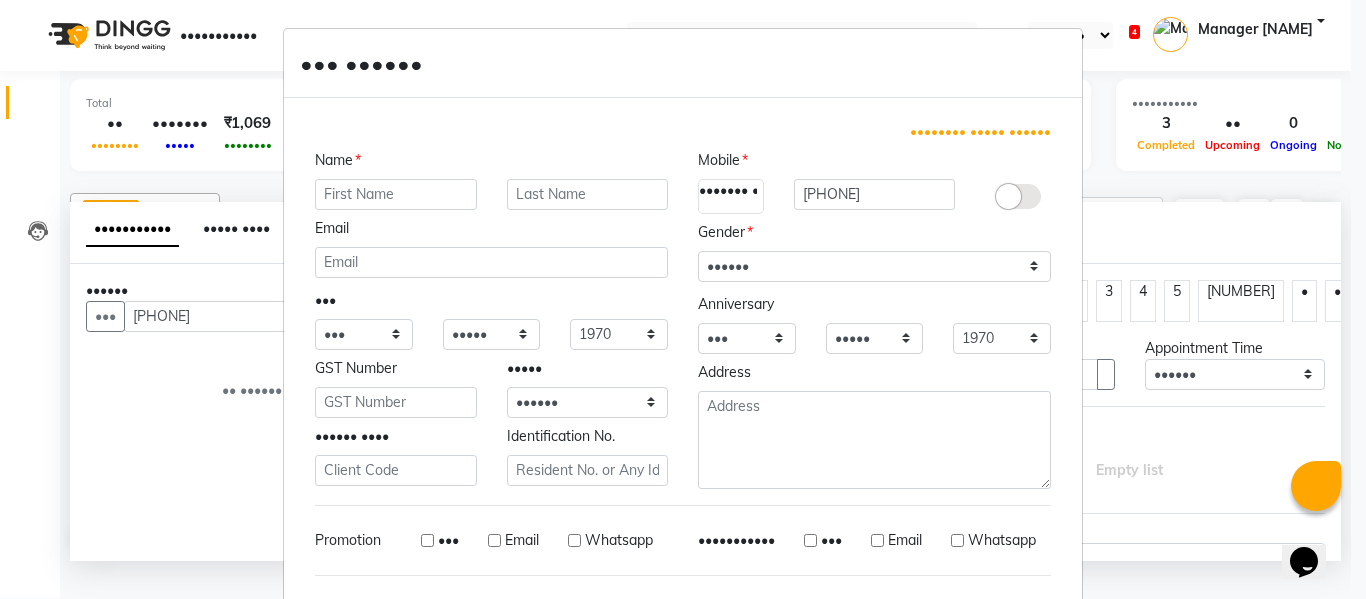 click at bounding box center (396, 194) 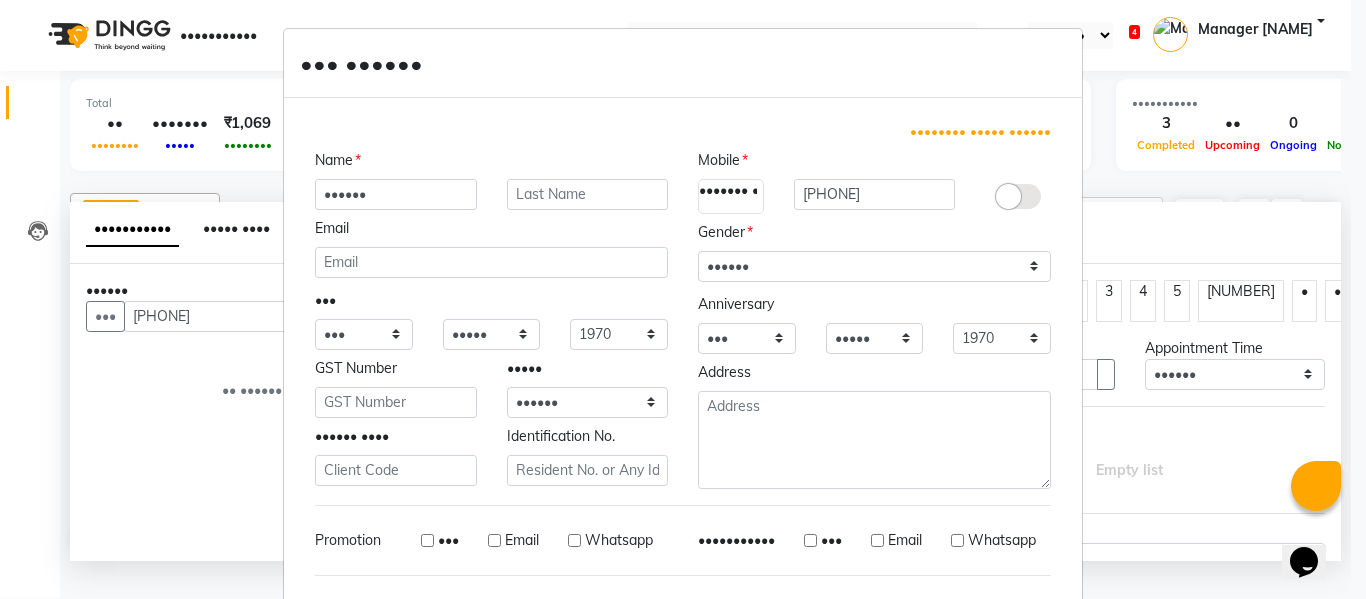 type on "••••••" 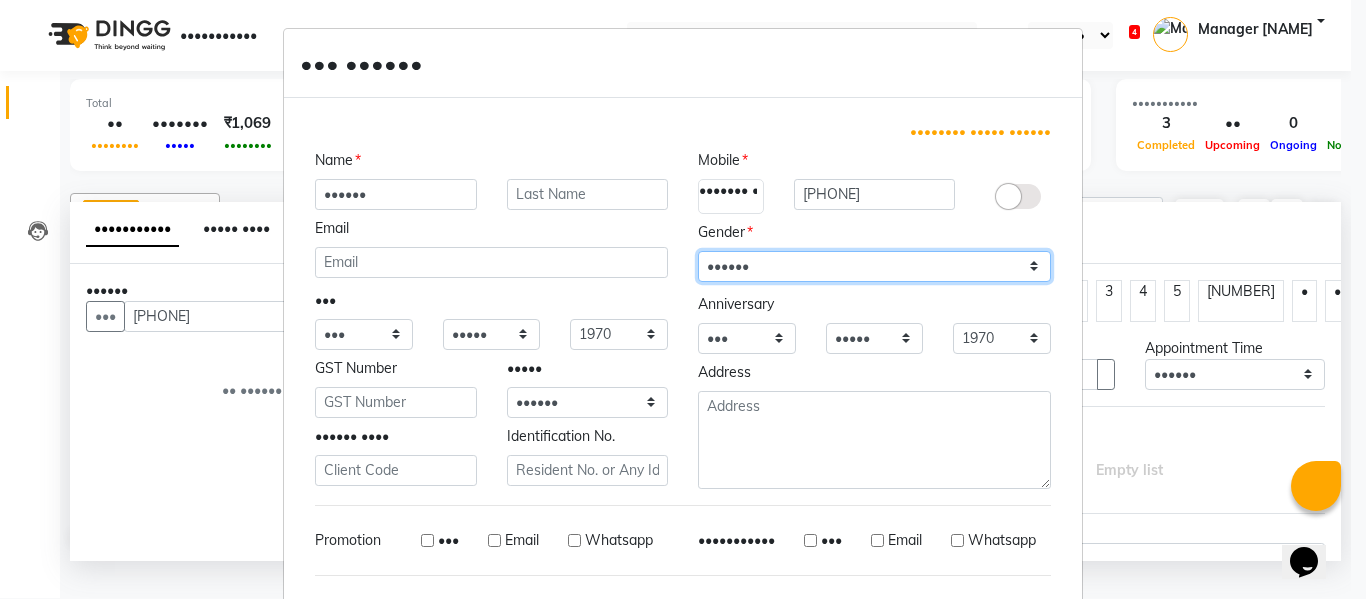 click on "•••••• •••• •••••• ••••• •••••• ••• •• •••" at bounding box center [874, 266] 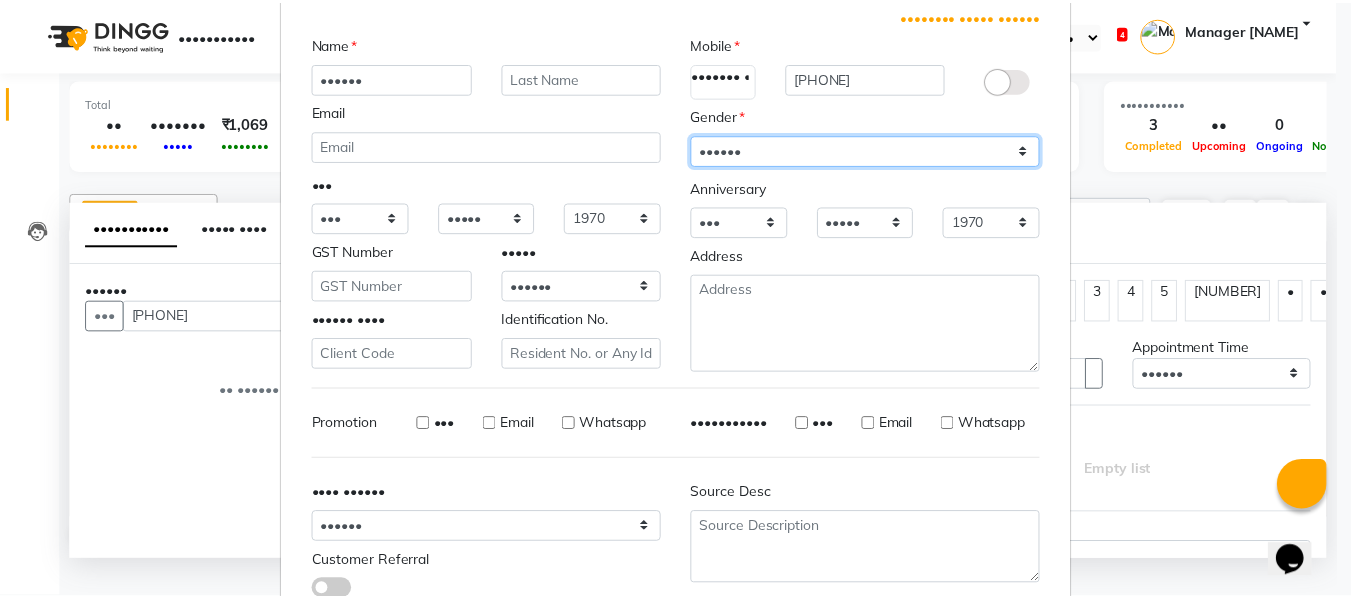 scroll, scrollTop: 250, scrollLeft: 0, axis: vertical 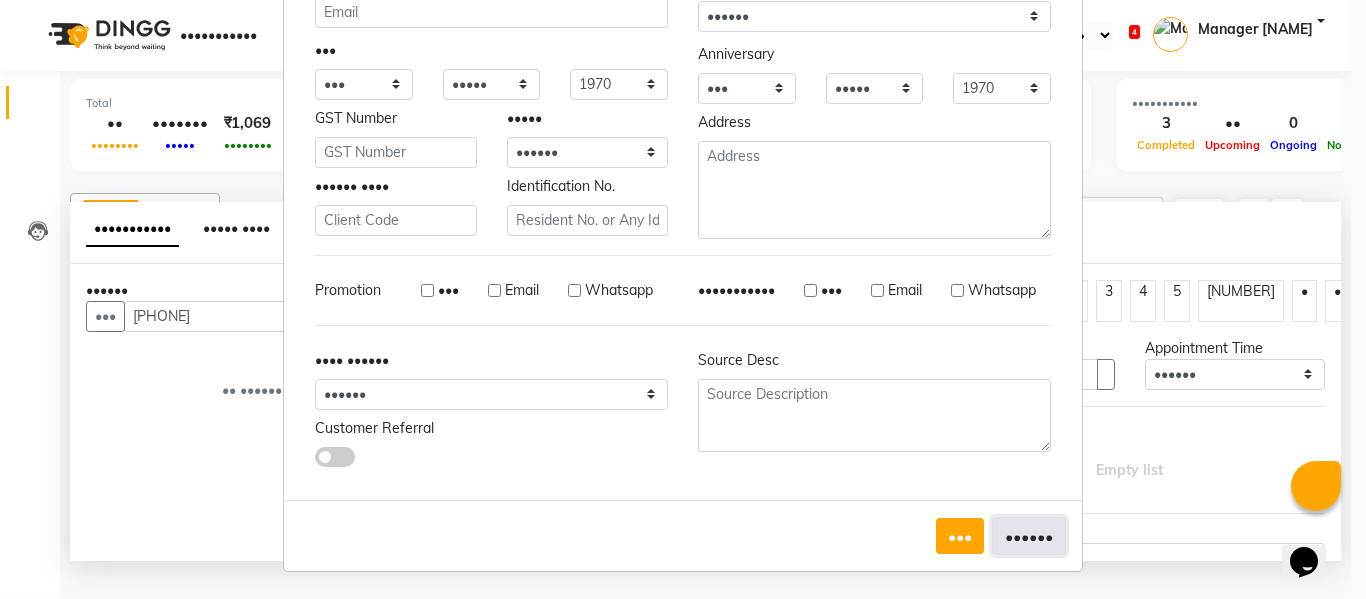 click on "••••••" at bounding box center [1029, 536] 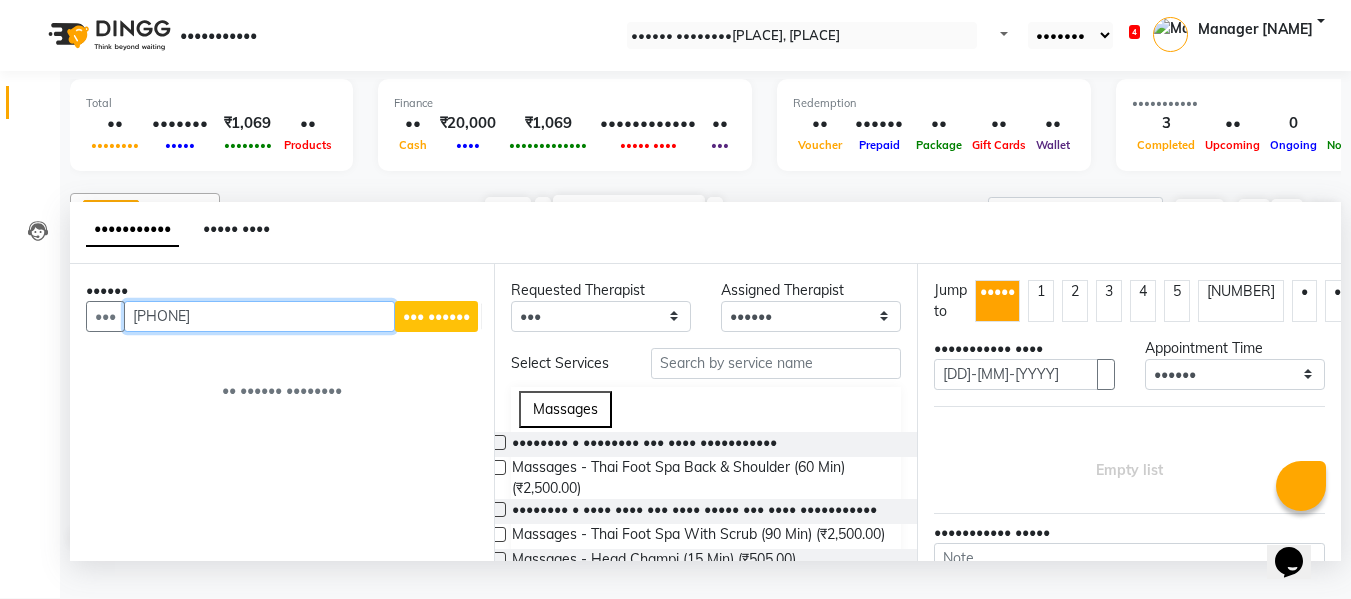 click on "[PHONE]" at bounding box center (259, 316) 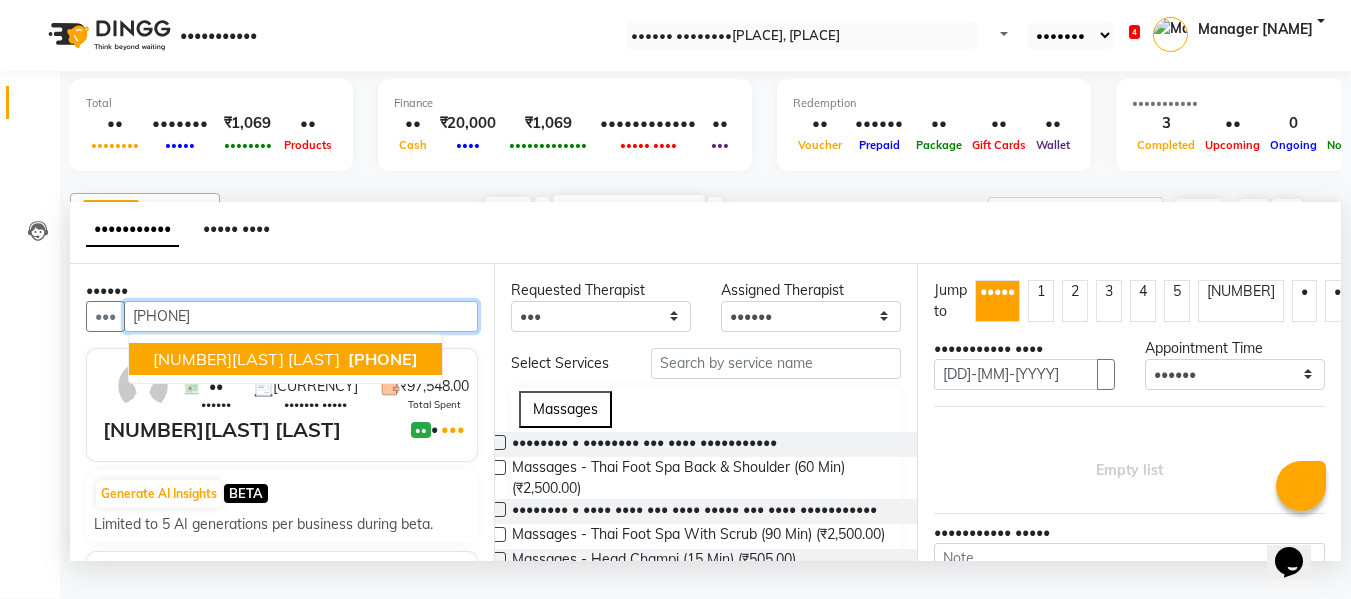 click on "[NUMBER][LAST] [LAST]" at bounding box center [246, 359] 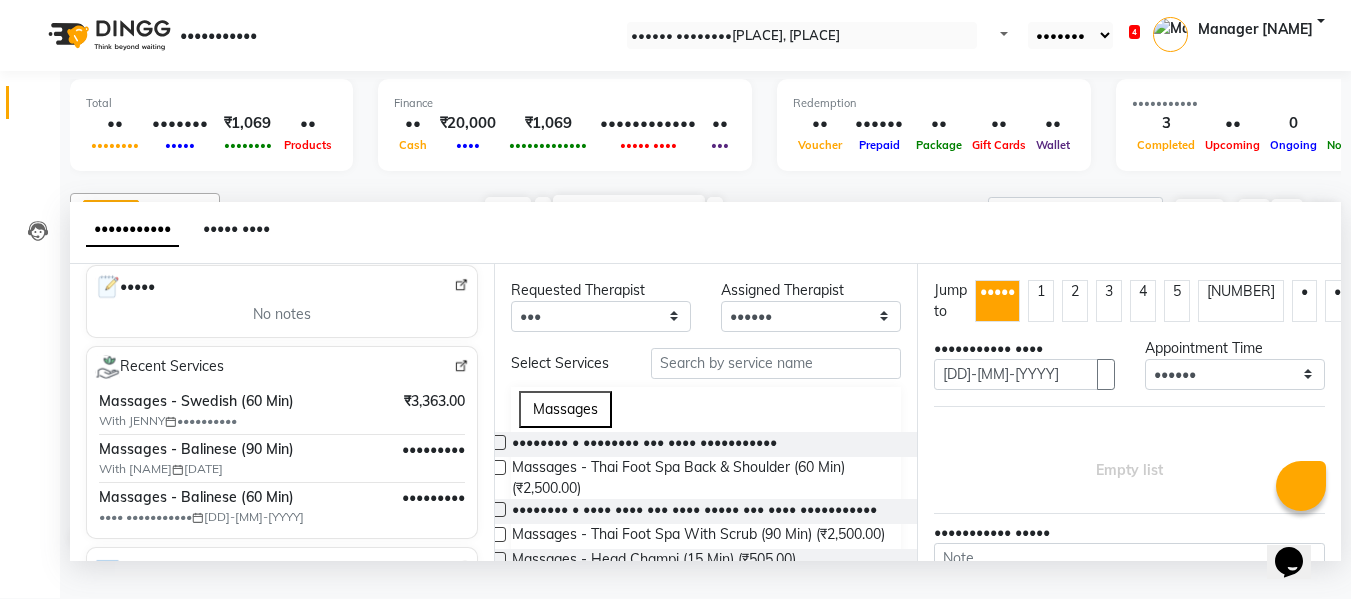 scroll, scrollTop: 300, scrollLeft: 0, axis: vertical 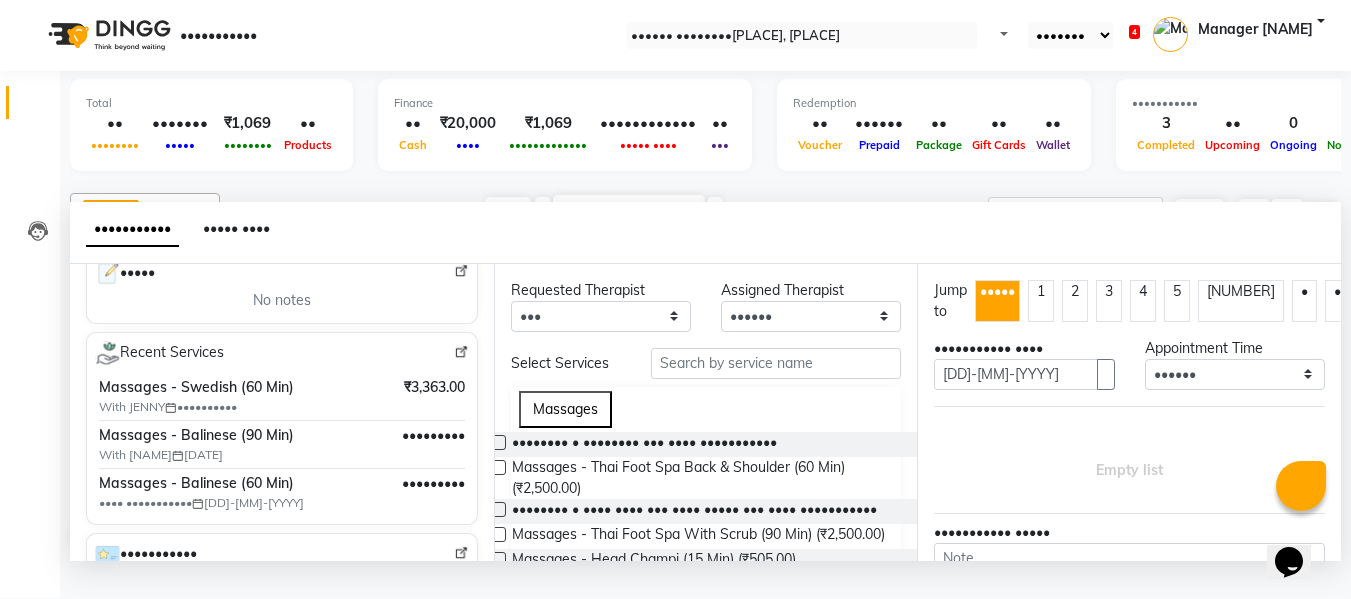 type on "[PHONE]" 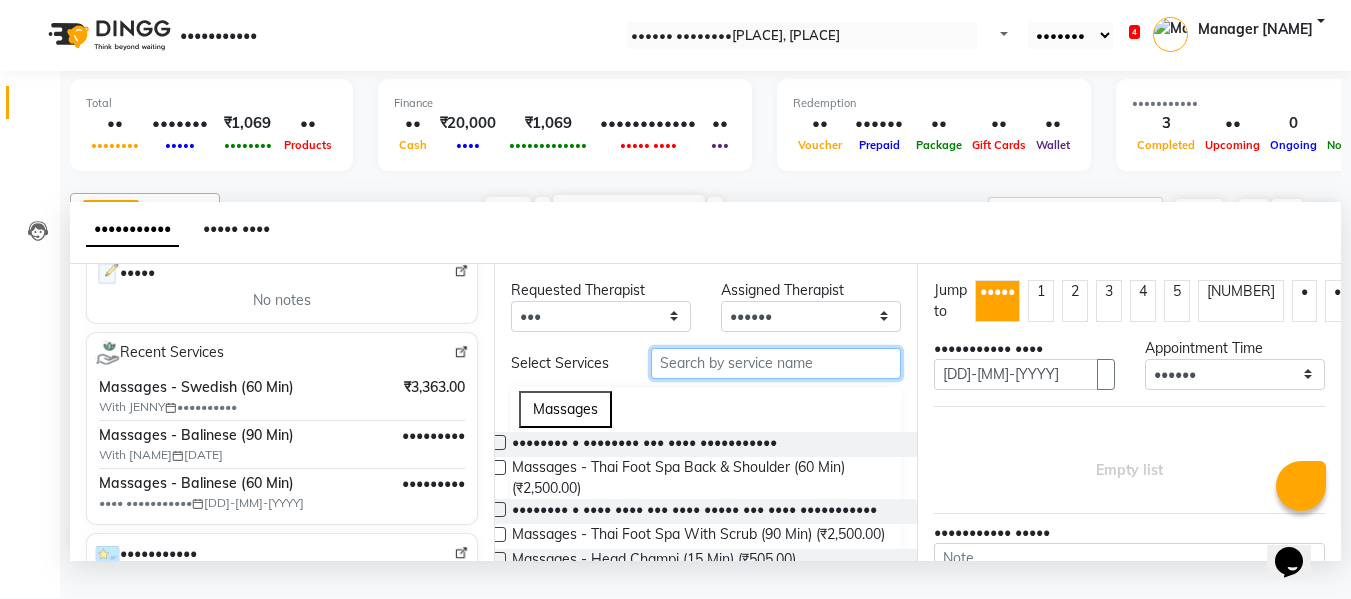 click at bounding box center [776, 363] 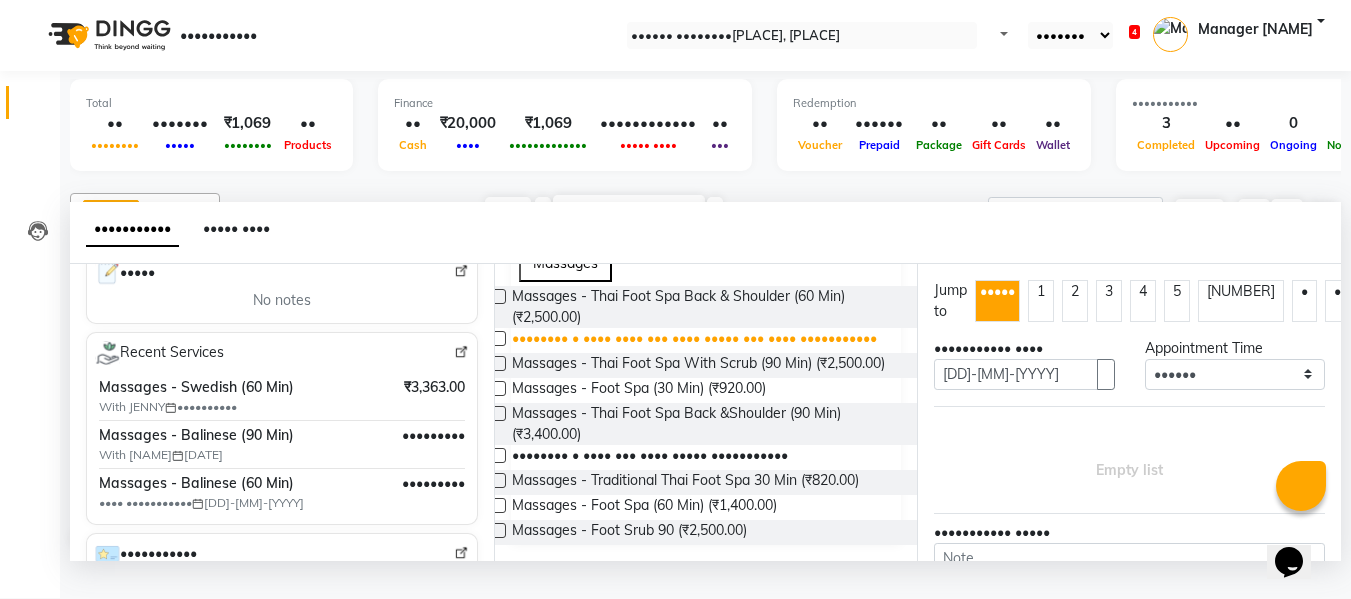 scroll, scrollTop: 228, scrollLeft: 0, axis: vertical 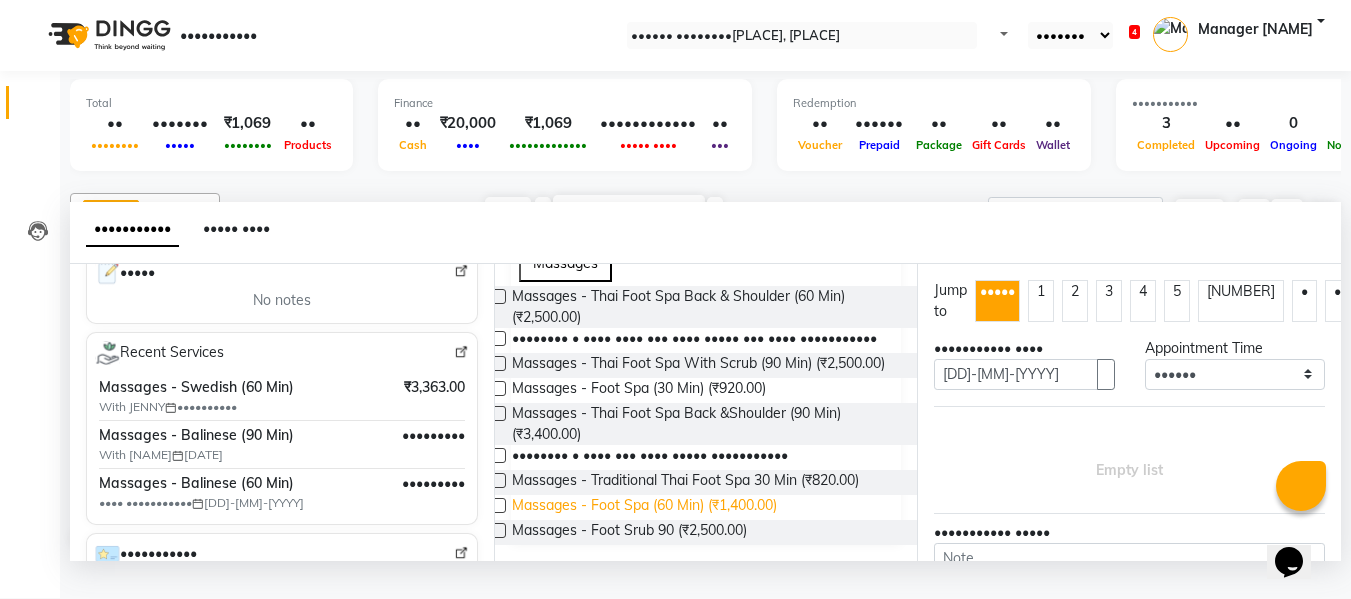 type on "••••" 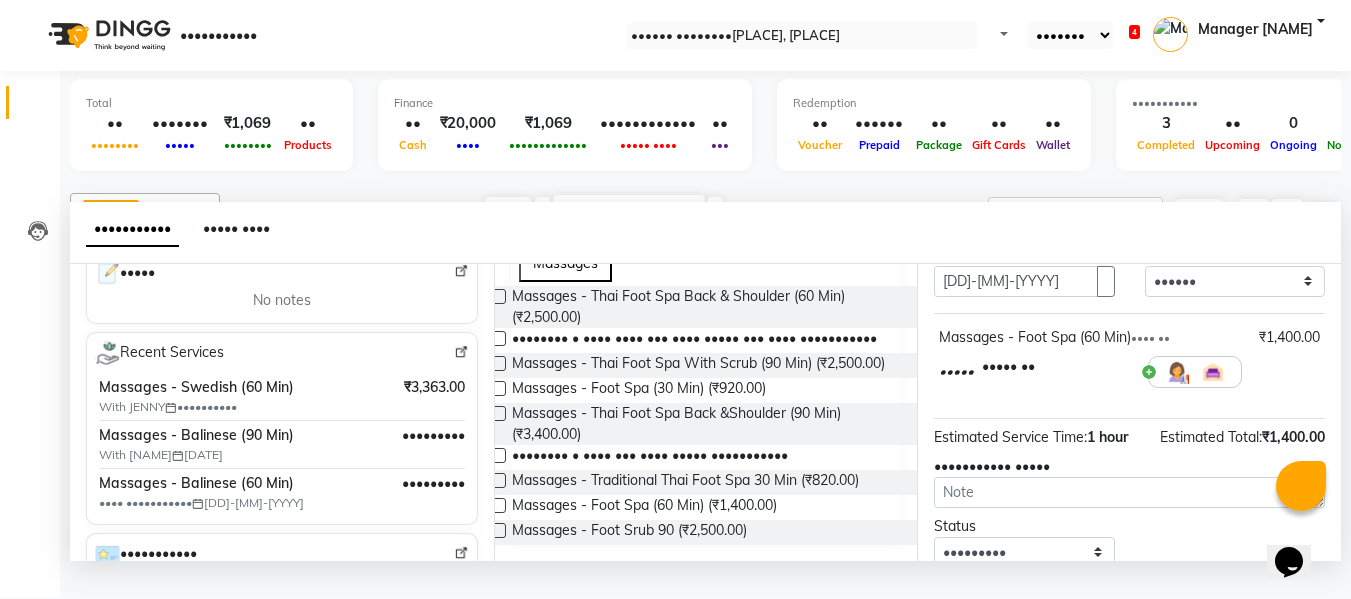 scroll, scrollTop: 244, scrollLeft: 0, axis: vertical 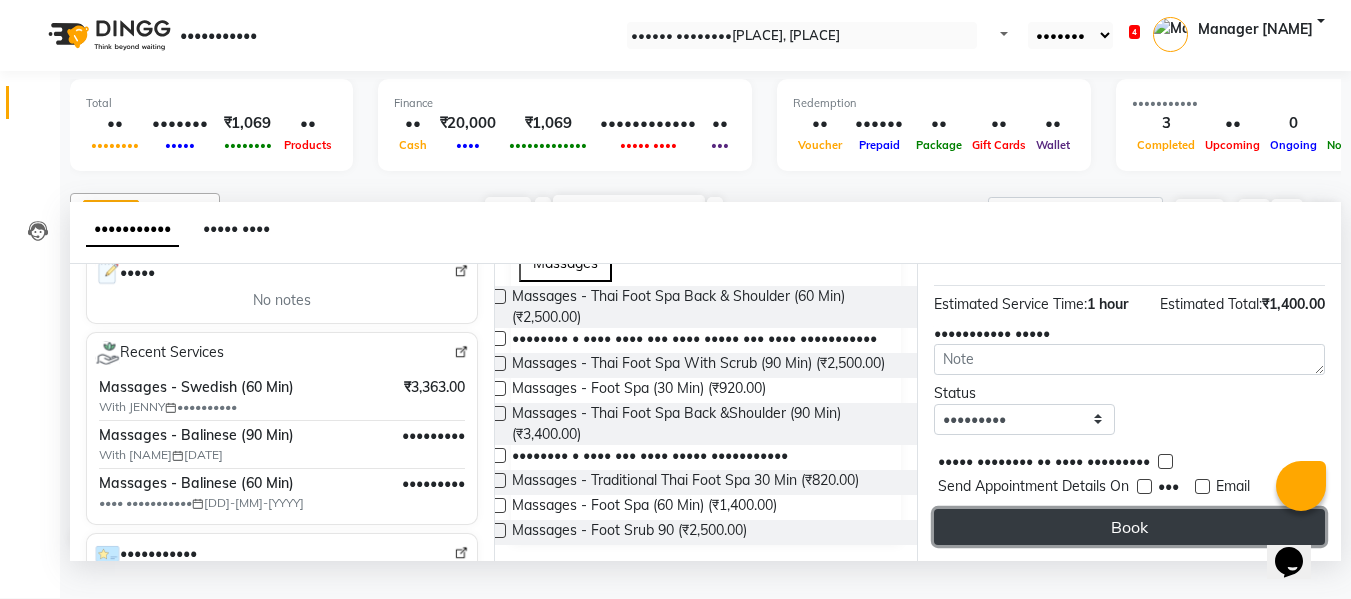 click on "Book" at bounding box center (1129, 527) 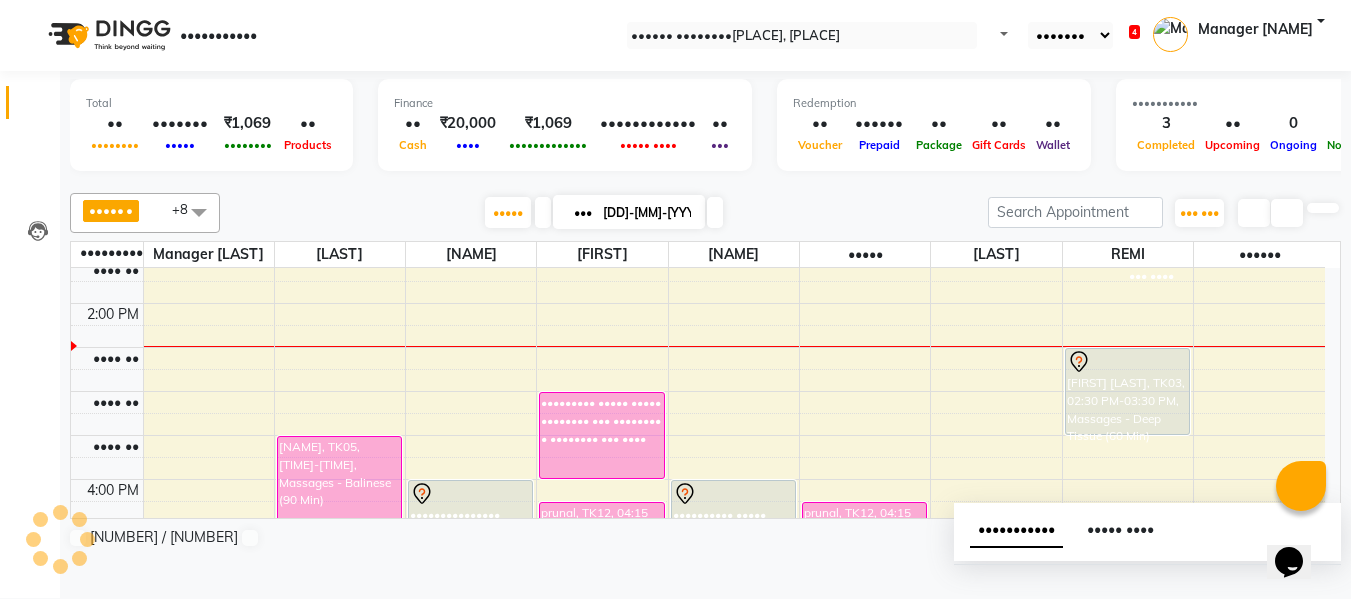 scroll, scrollTop: 0, scrollLeft: 0, axis: both 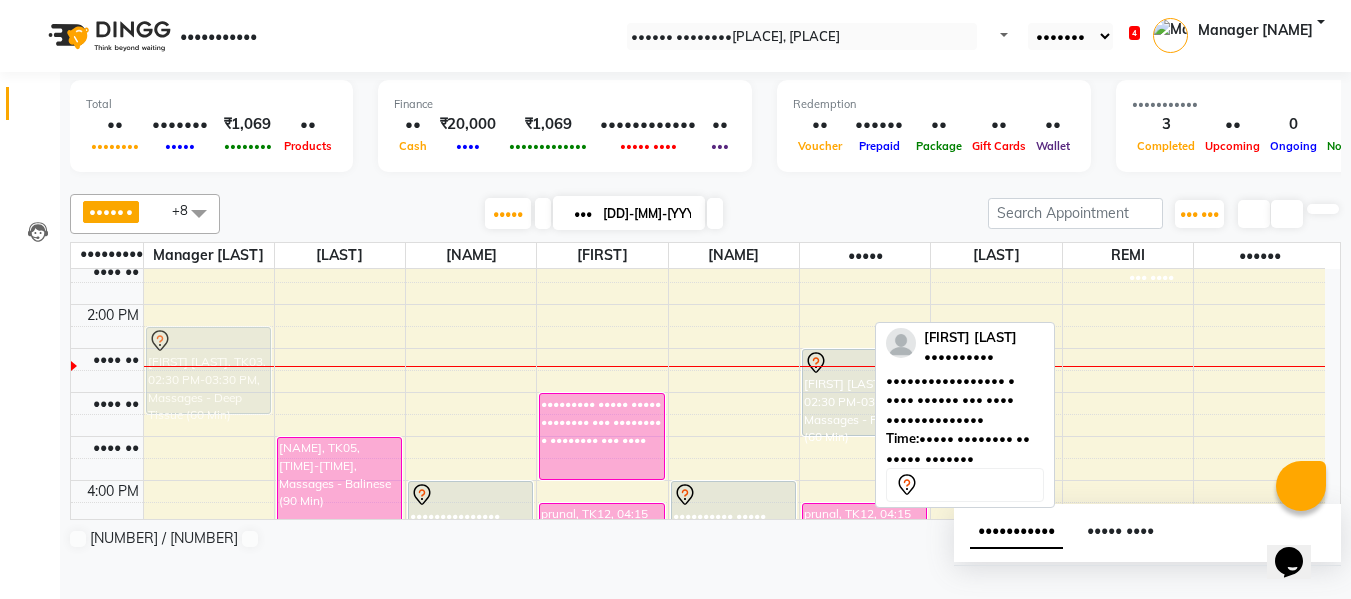 drag, startPoint x: 1127, startPoint y: 444, endPoint x: 211, endPoint y: 396, distance: 917.2568 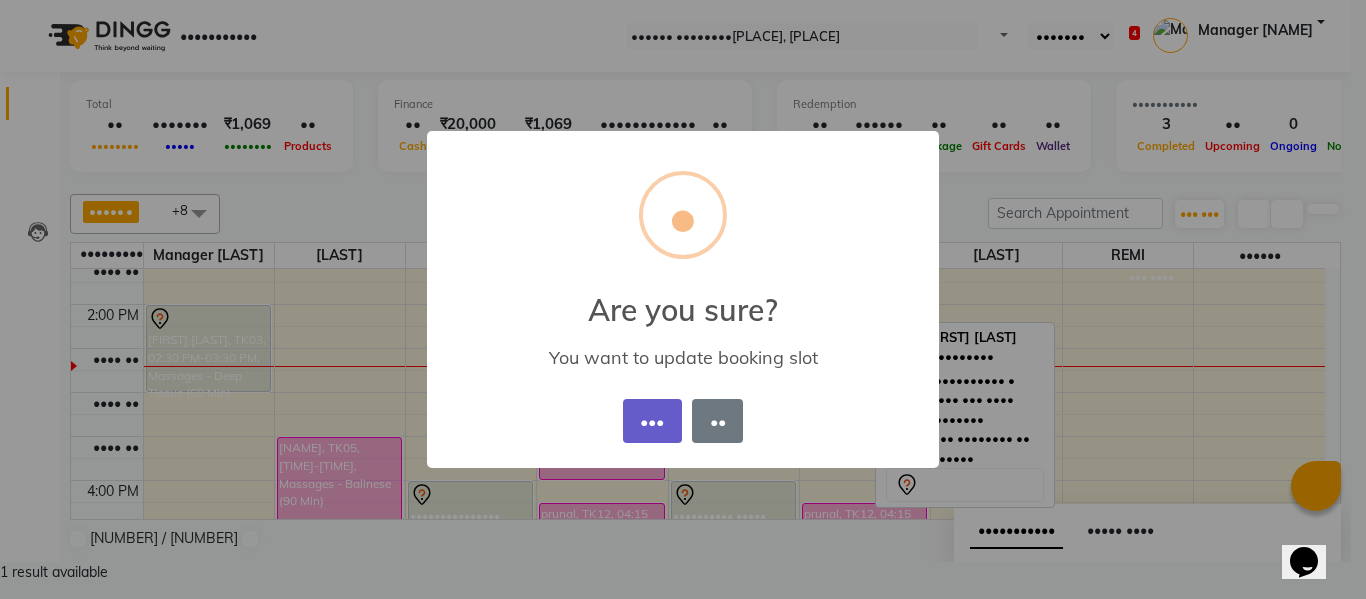 click on "•••" at bounding box center (652, 421) 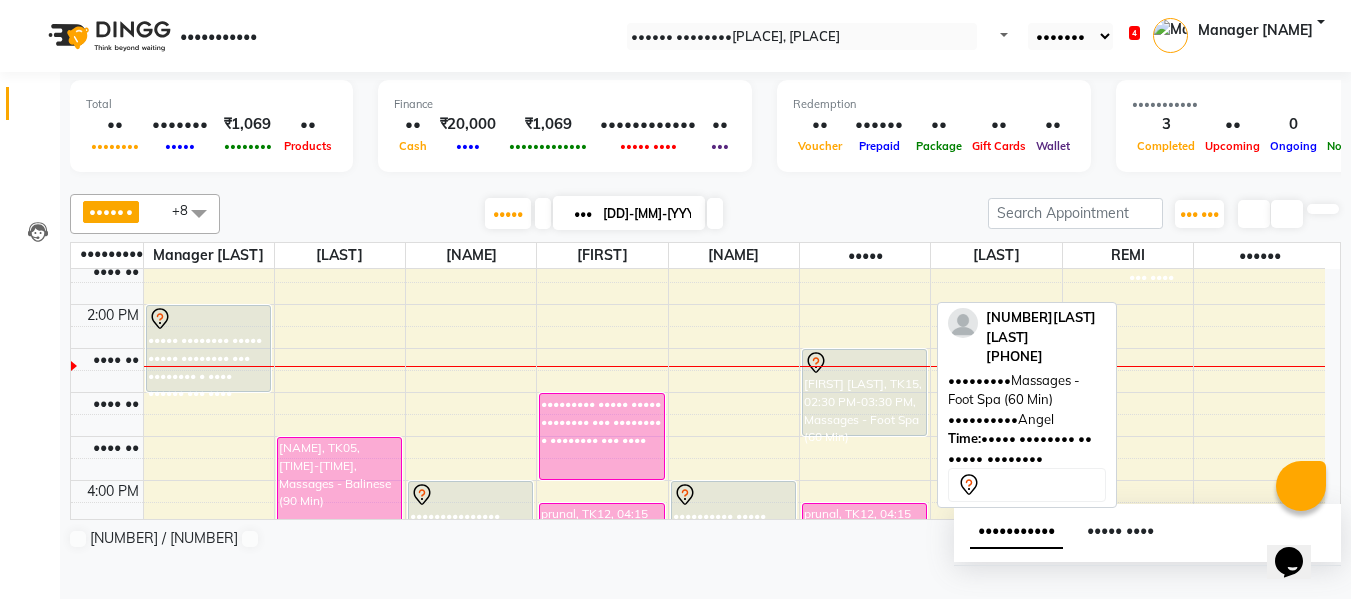 click on "[FIRST] [LAST], TK15, 02:30 PM-03:30 PM, Massages - Foot Spa (60 Min)" at bounding box center (177, 62) 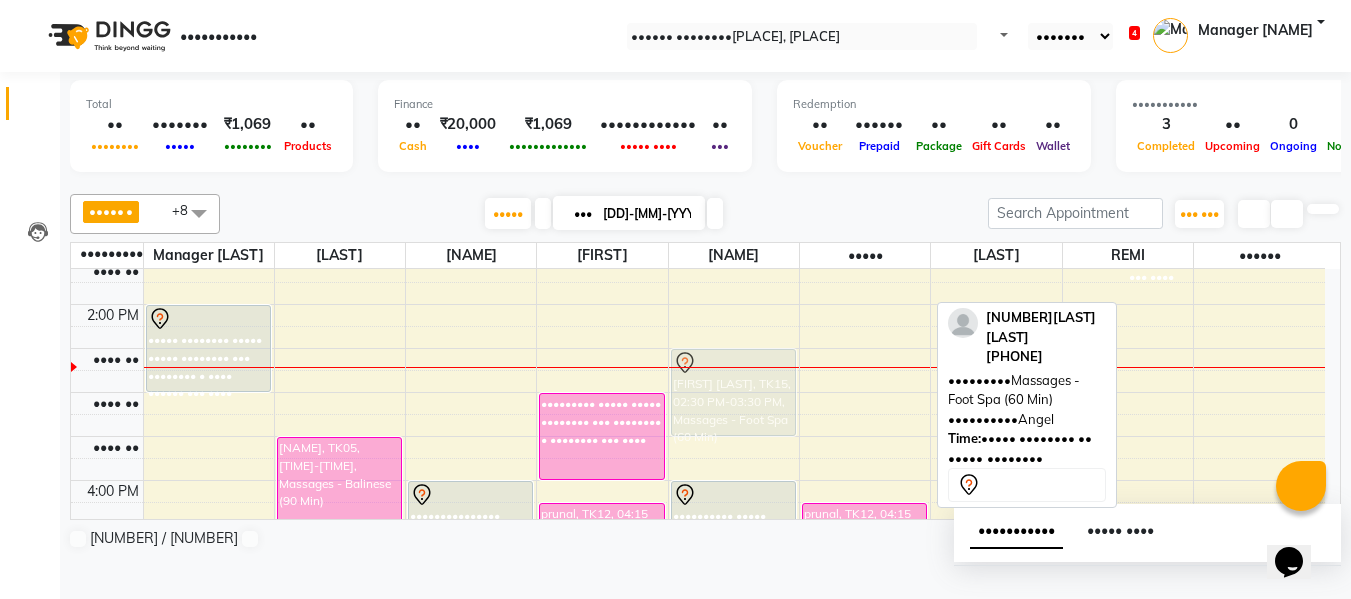 drag, startPoint x: 880, startPoint y: 432, endPoint x: 801, endPoint y: 435, distance: 79.05694 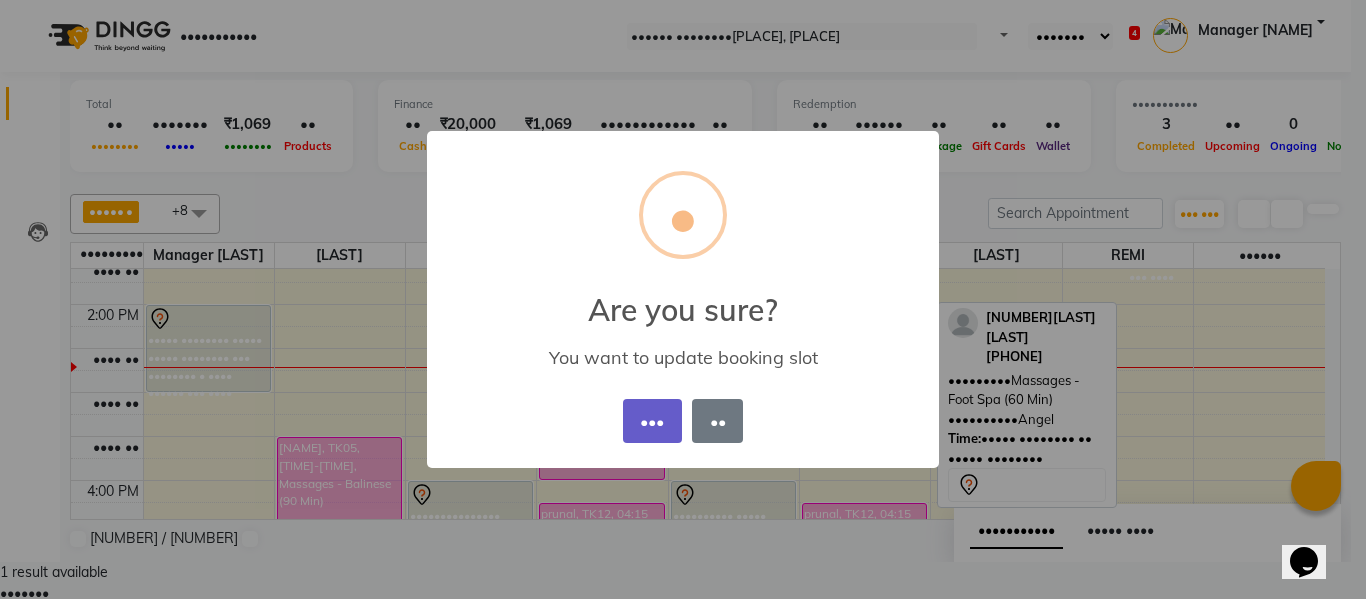 click on "•••" at bounding box center (652, 421) 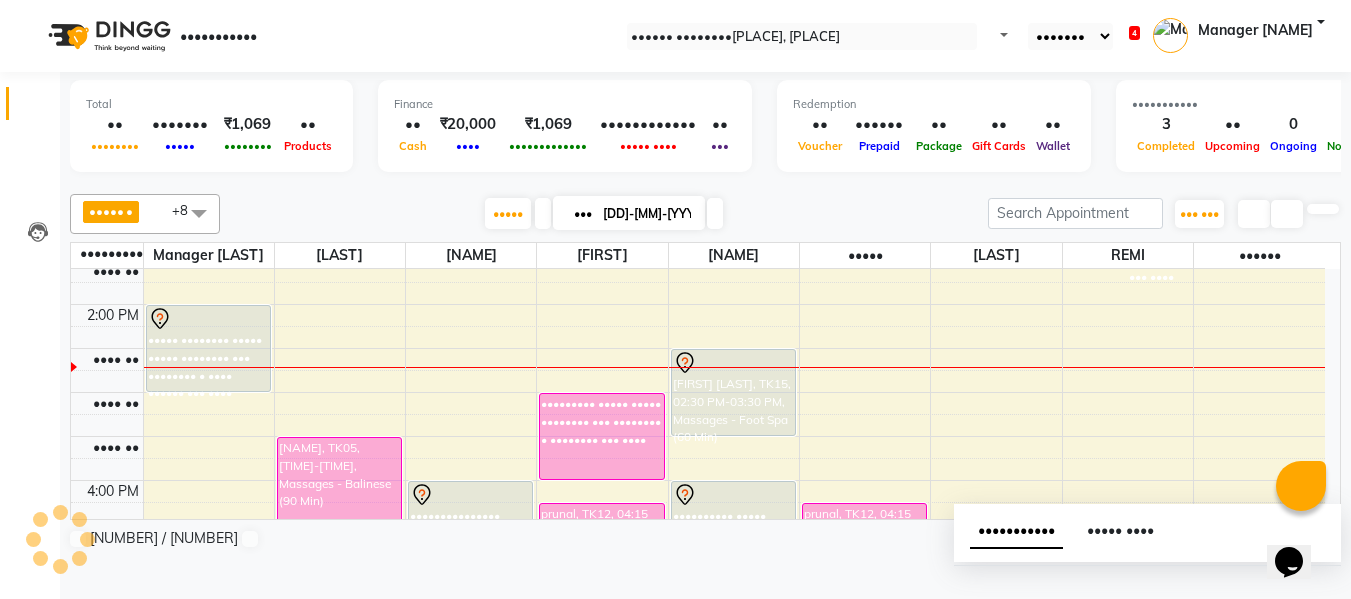 click on "••••• •••••••" at bounding box center (52, 675) 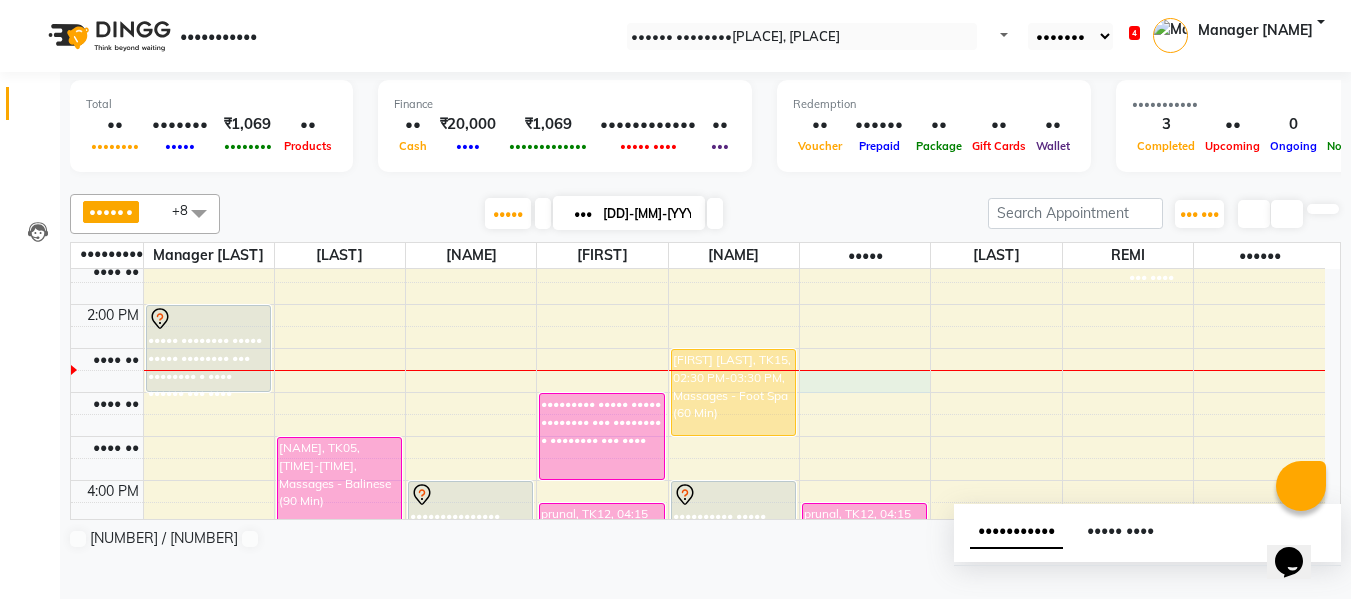 click on "8:00 AM 8:30 AM 9:00 AM 9:30 AM 10:00 AM 10:30 AM 11:00 AM 11:30 AM 12:00 PM 12:30 PM 1:00 PM 1:30 PM 2:00 PM 2:30 PM 3:00 PM 3:30 PM 4:00 PM 4:30 PM 5:00 PM 5:30 PM 6:00 PM 6:30 PM 7:00 PM 7:30 PM 8:00 PM 8:30 PM 9:00 PM 9:30 PM 10:00 PM 10:30 PM             PRACHI, TK02, 10:45 AM-11:45 AM, Massages - Balinese (60 Min)             PRACHI, TK02, 10:45 AM-11:45 AM, Massages - Balinese (60 Min)             ROHAN GAIKWAD, TK03, 2:00 PM-3:00 PM, Massages - Deep Tissue (60 Min)             ROHAN GAIKWAD, TK03, 2:00 PM-3:00 PM, Massages - Deep Tissue (60 Min)" at bounding box center (698, 436) 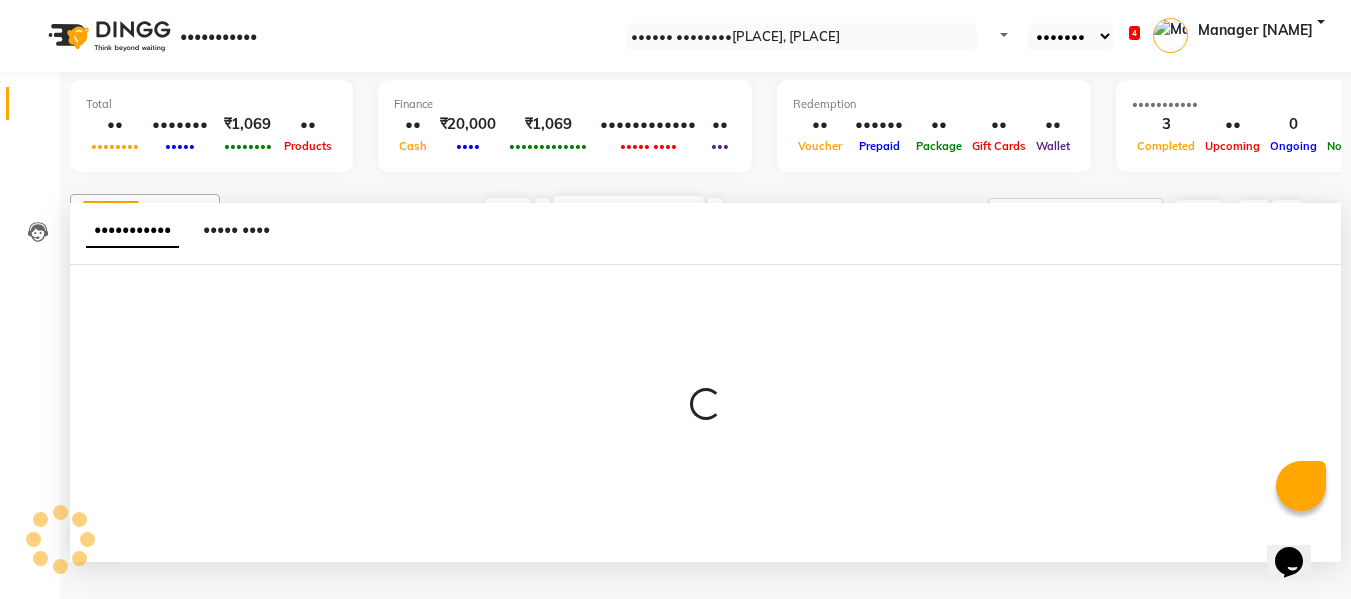 scroll, scrollTop: 1, scrollLeft: 0, axis: vertical 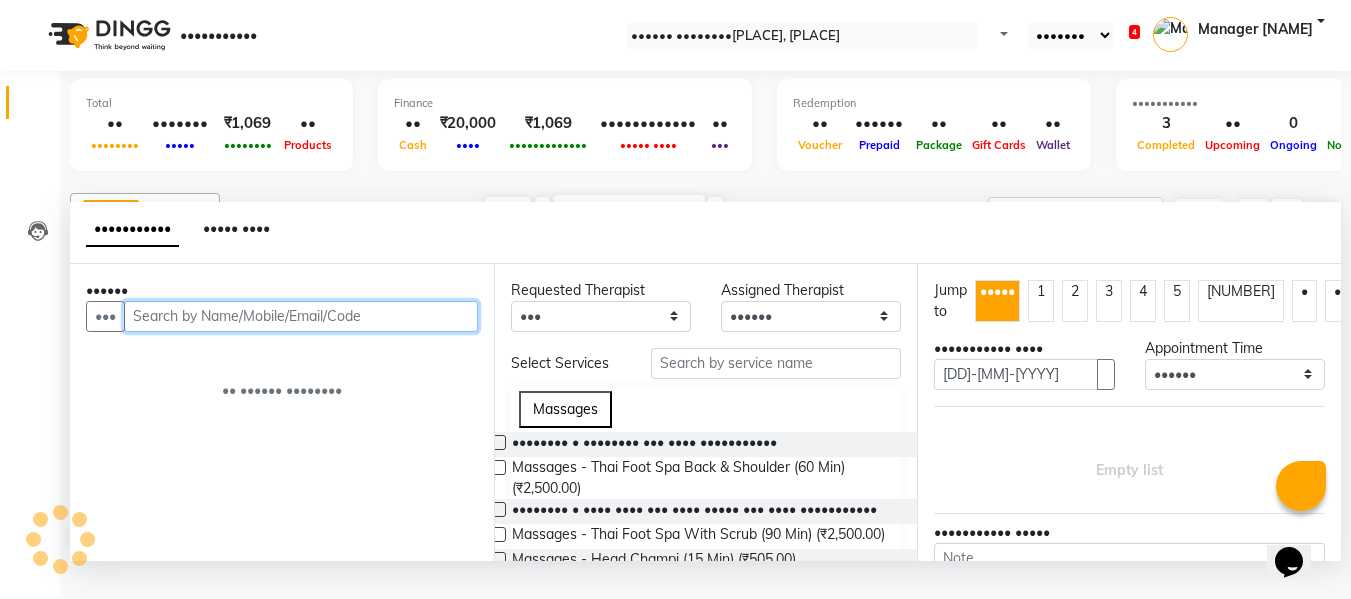 click at bounding box center [301, 316] 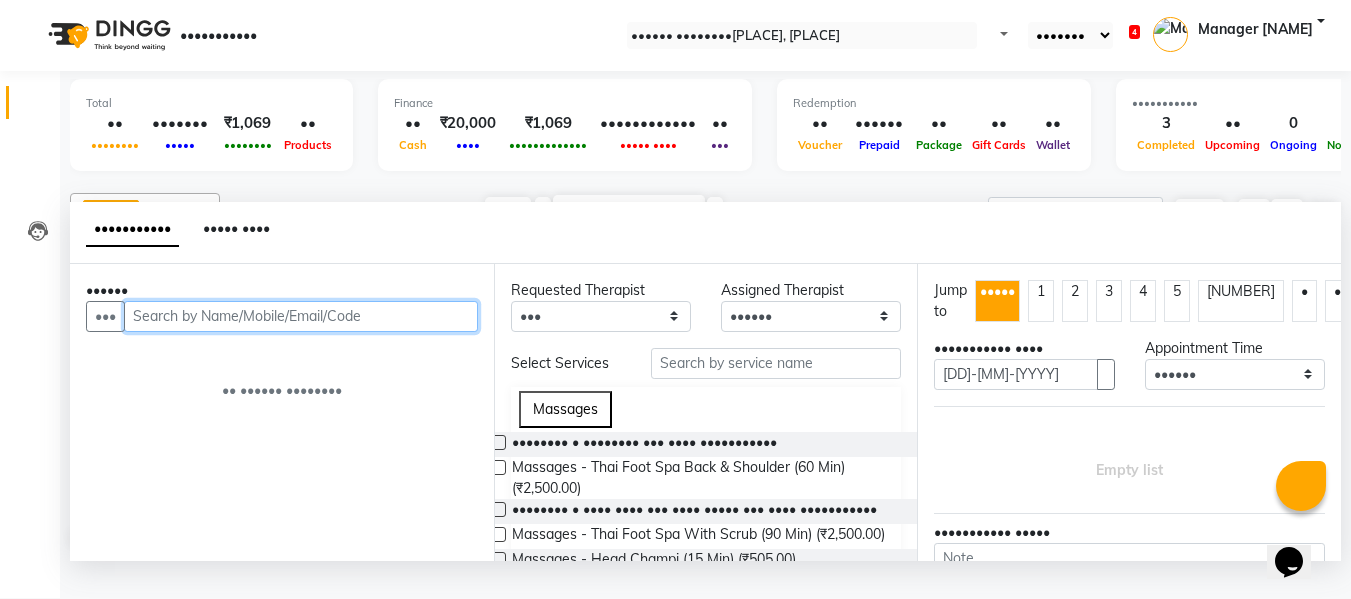 click at bounding box center [301, 316] 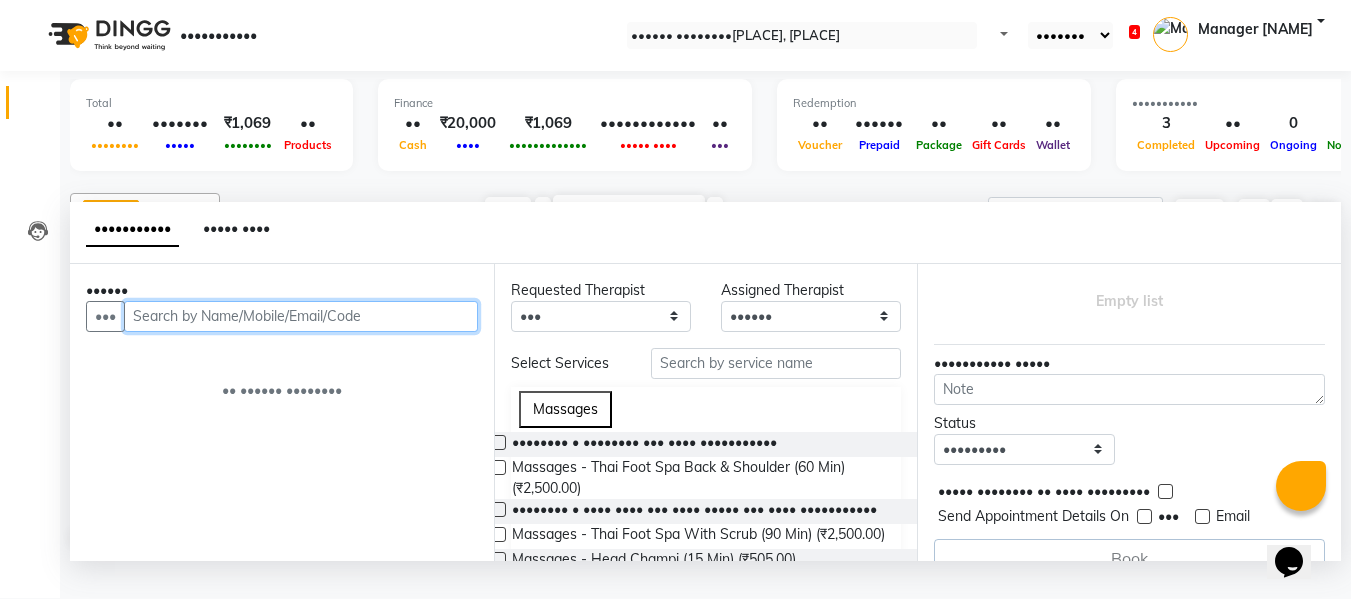 scroll, scrollTop: 225, scrollLeft: 0, axis: vertical 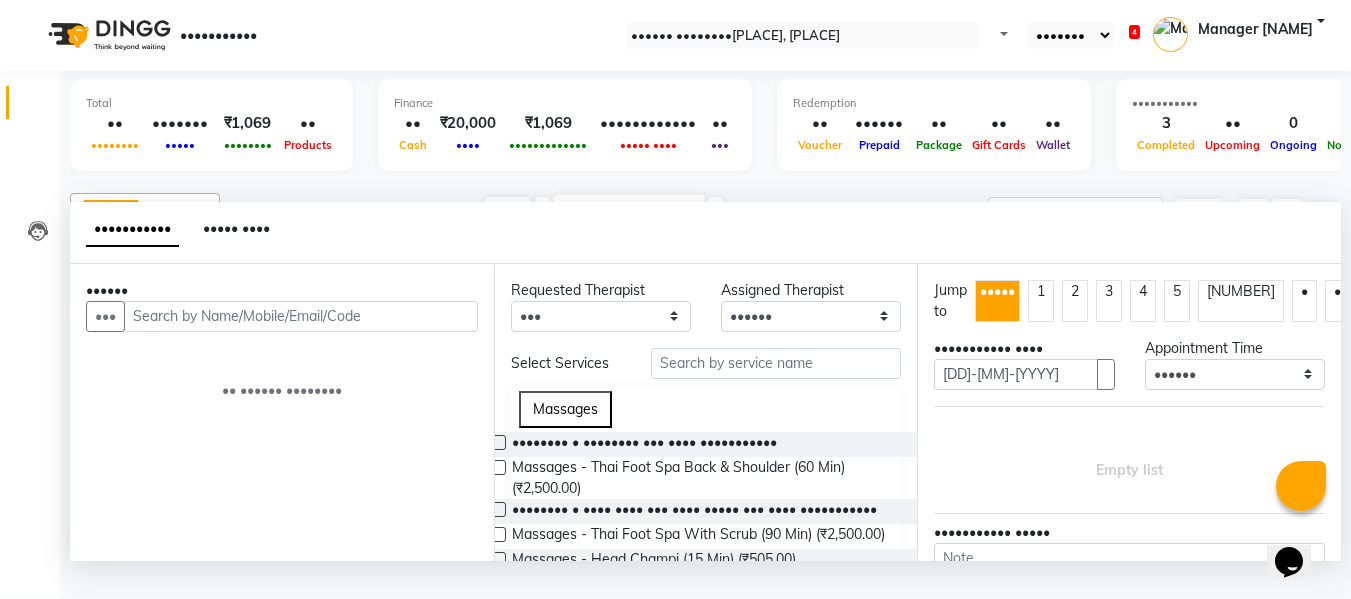 click at bounding box center (705, 181) 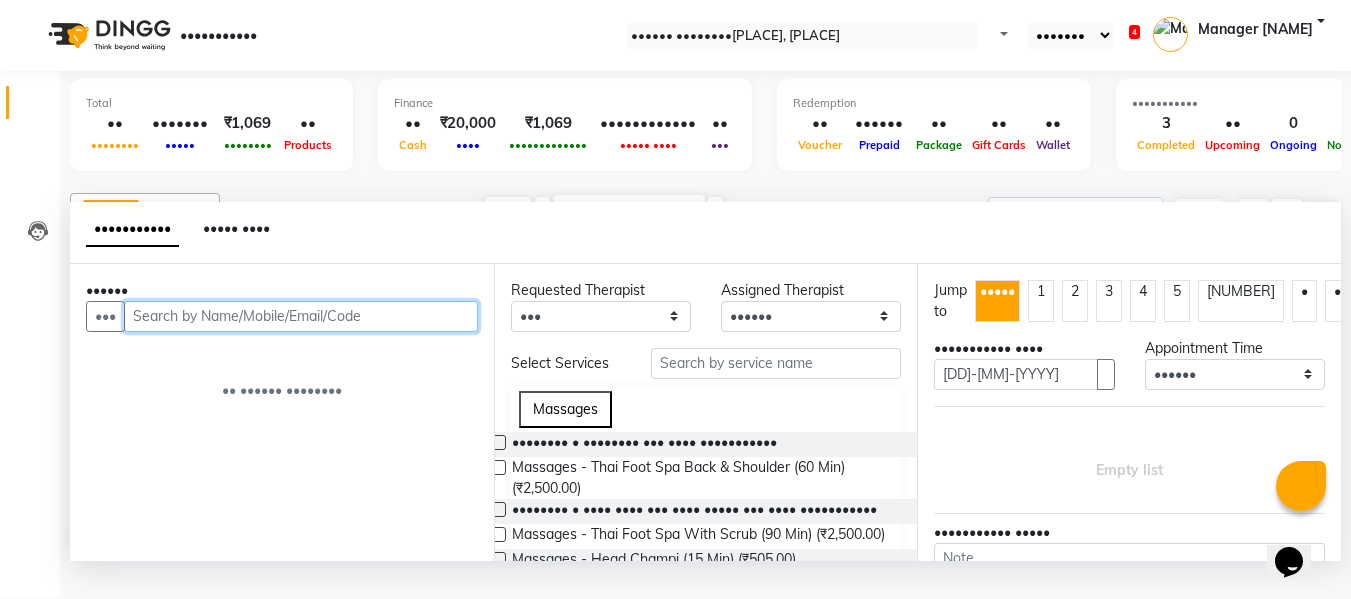 click at bounding box center (301, 316) 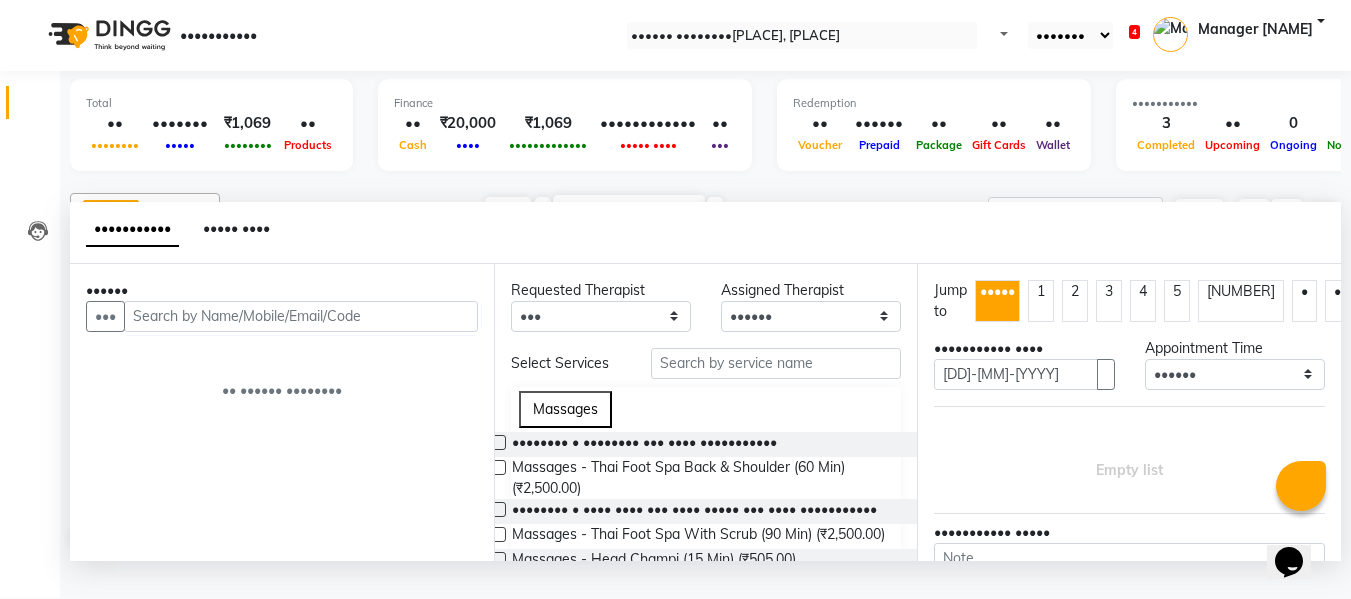 click on "••••••" at bounding box center [282, 290] 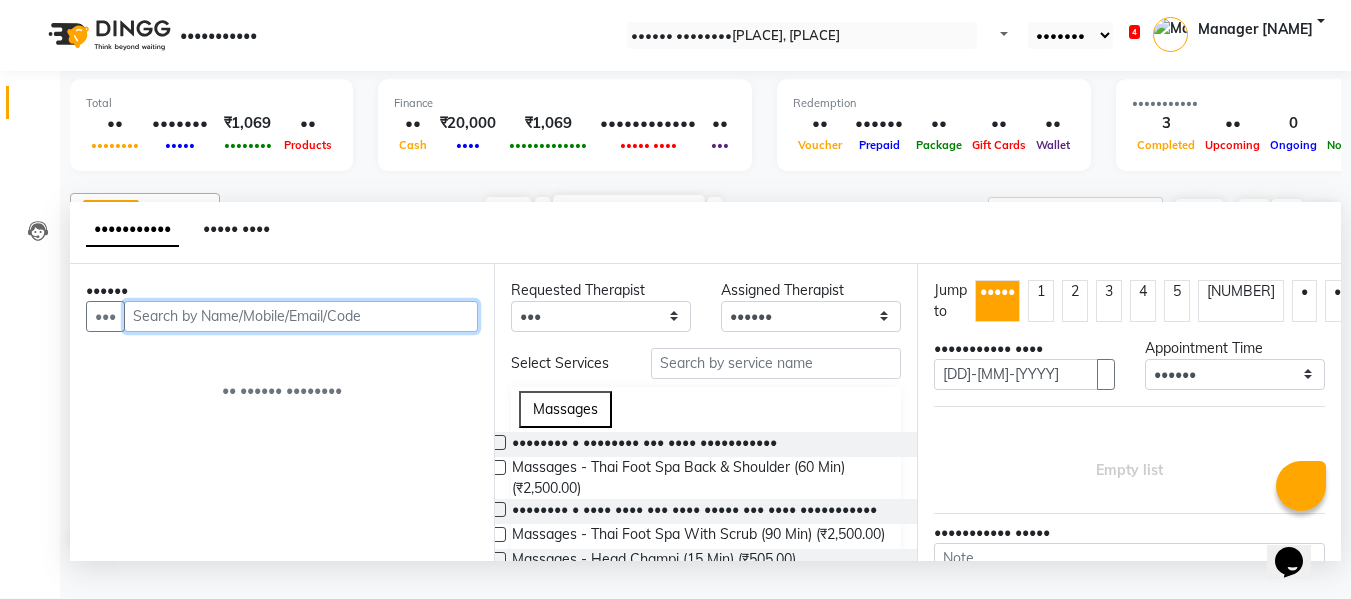 click at bounding box center [301, 316] 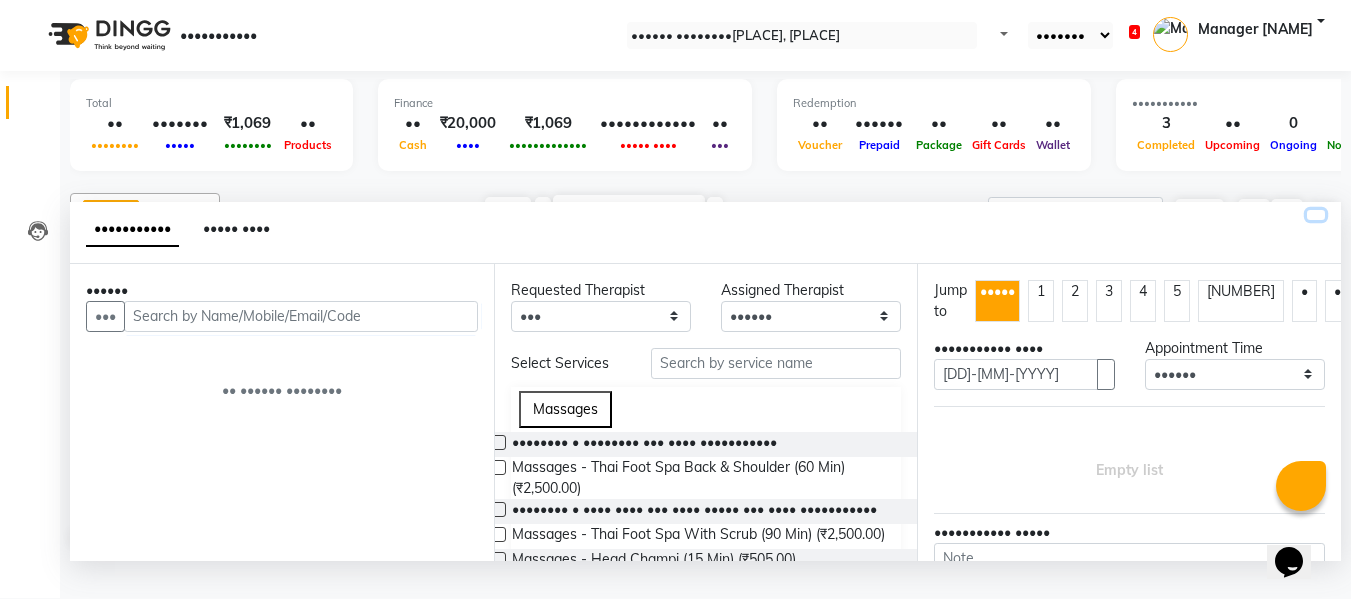 click at bounding box center (1316, 215) 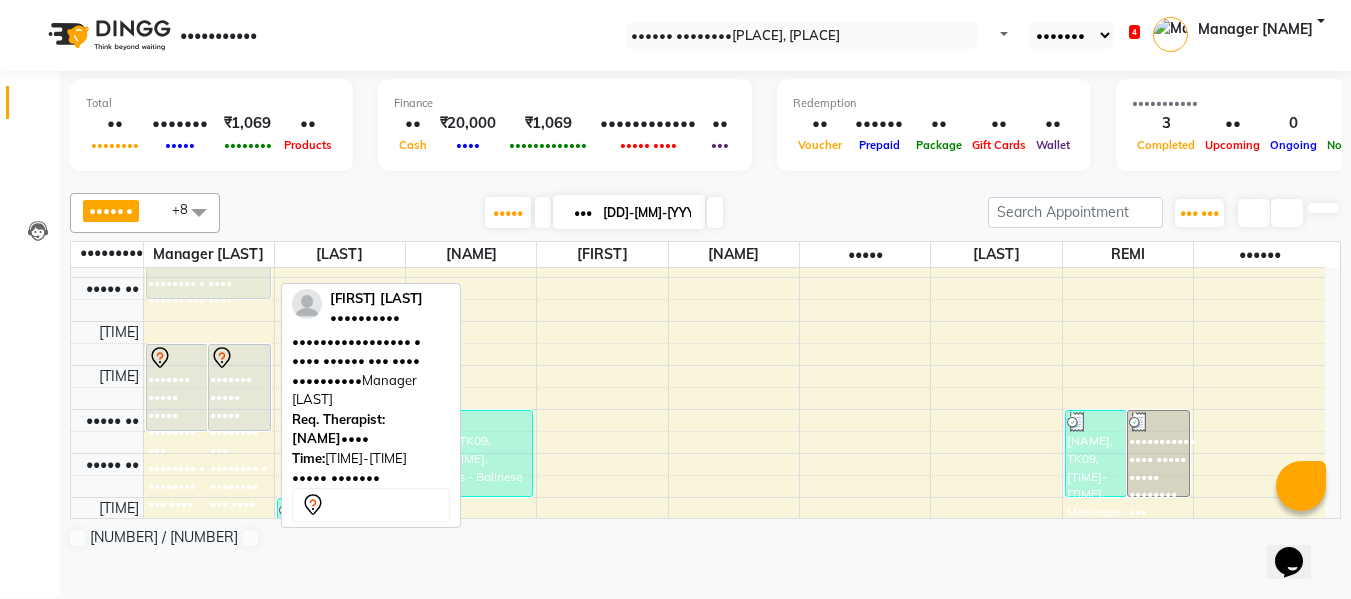 scroll, scrollTop: 129, scrollLeft: 0, axis: vertical 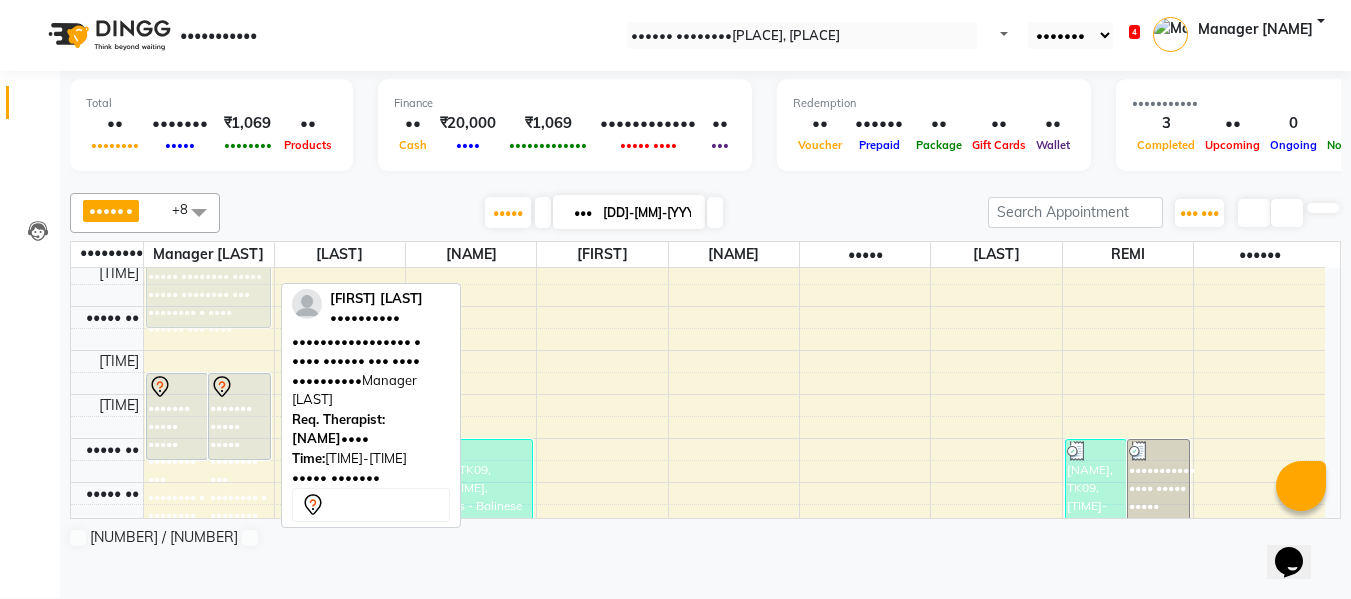drag, startPoint x: 236, startPoint y: 396, endPoint x: 232, endPoint y: 312, distance: 84.095184 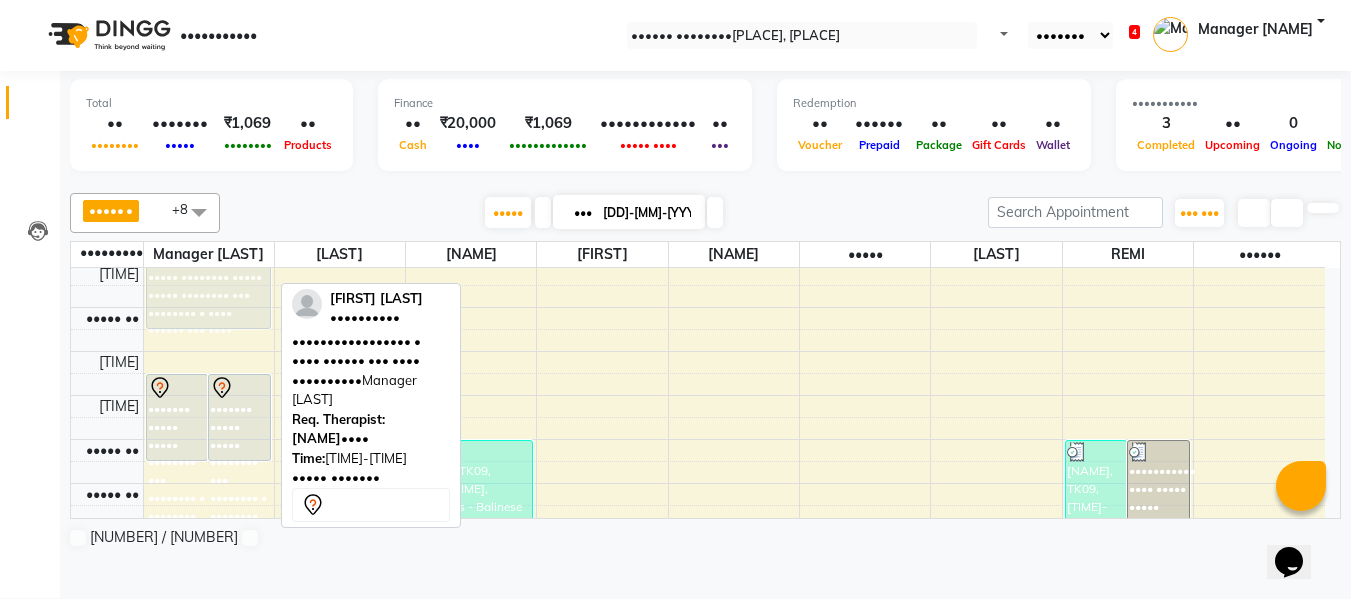 click on "PRACHI, TK02, 10:45 AM-11:45 AM, Massages - Balinese (60 Min)             PRACHI, TK02, 10:45 AM-11:45 AM, Massages - Balinese (60 Min)             ROHAN GAIKWAD, TK03, 2:00 PM-3:00 PM, Massages - Deep Tissue (60 Min)             ROHAN GAIKWAD, TK03, 2:00 PM-3:00 PM, Massages - Deep Tissue (60 Min)" at bounding box center [209, 791] 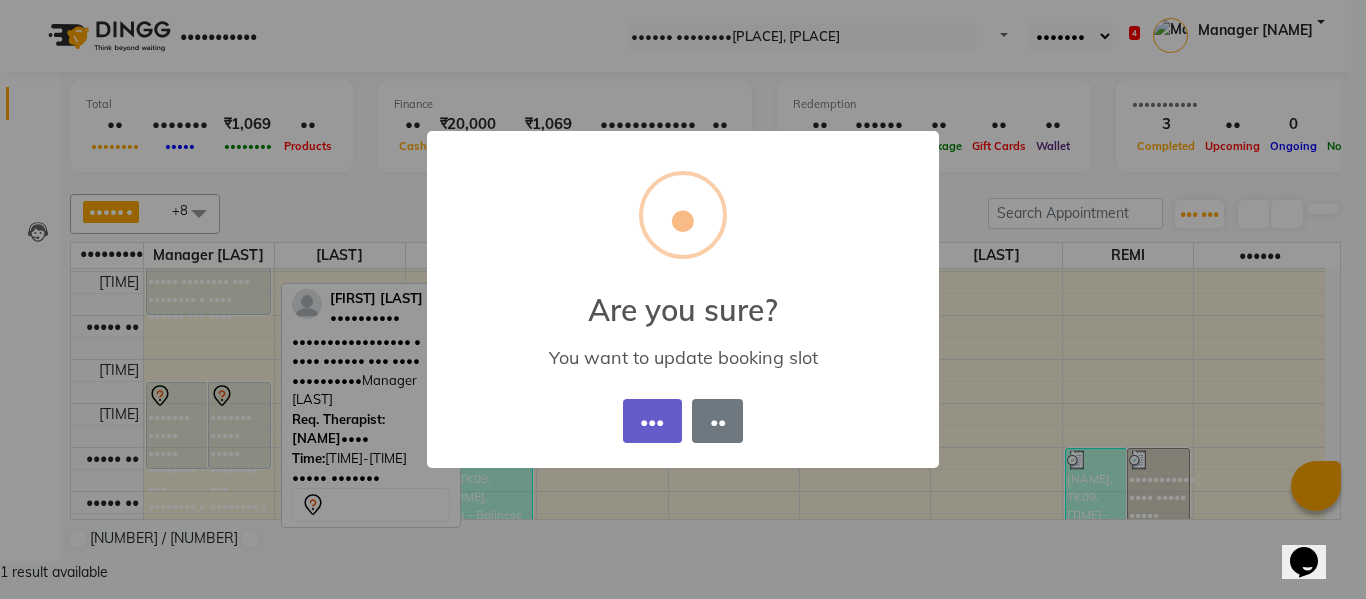 click on "•••" at bounding box center [652, 421] 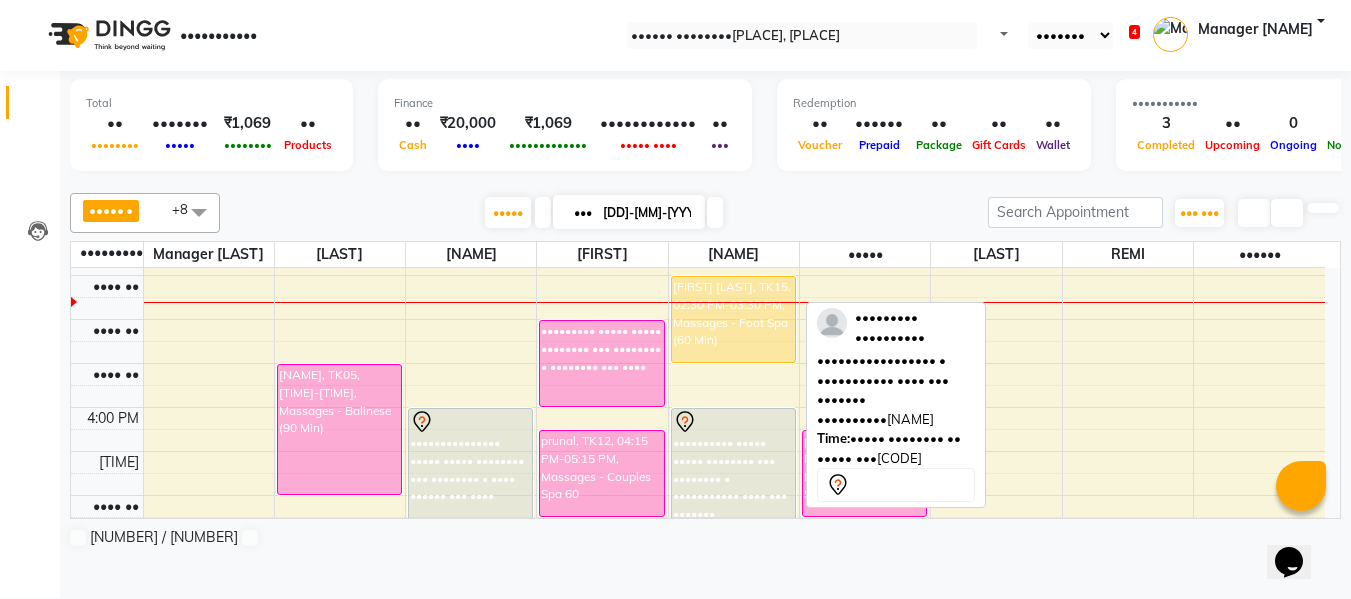 scroll, scrollTop: 529, scrollLeft: 0, axis: vertical 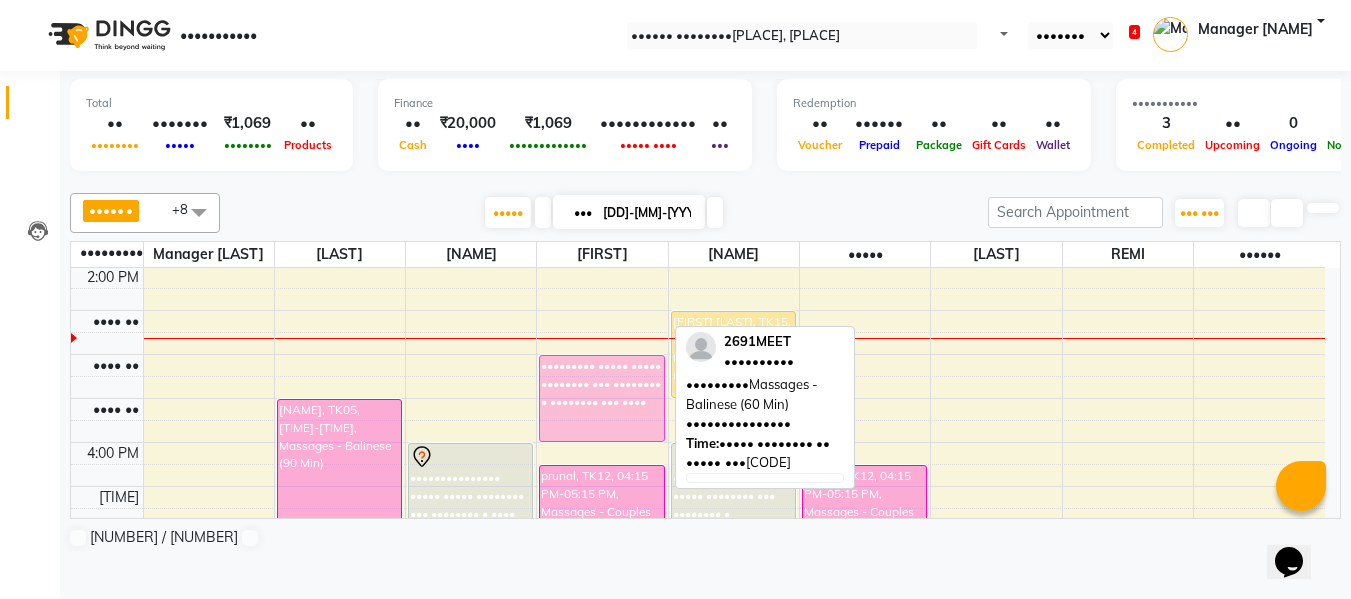 drag, startPoint x: 575, startPoint y: 433, endPoint x: 581, endPoint y: 423, distance: 11.661903 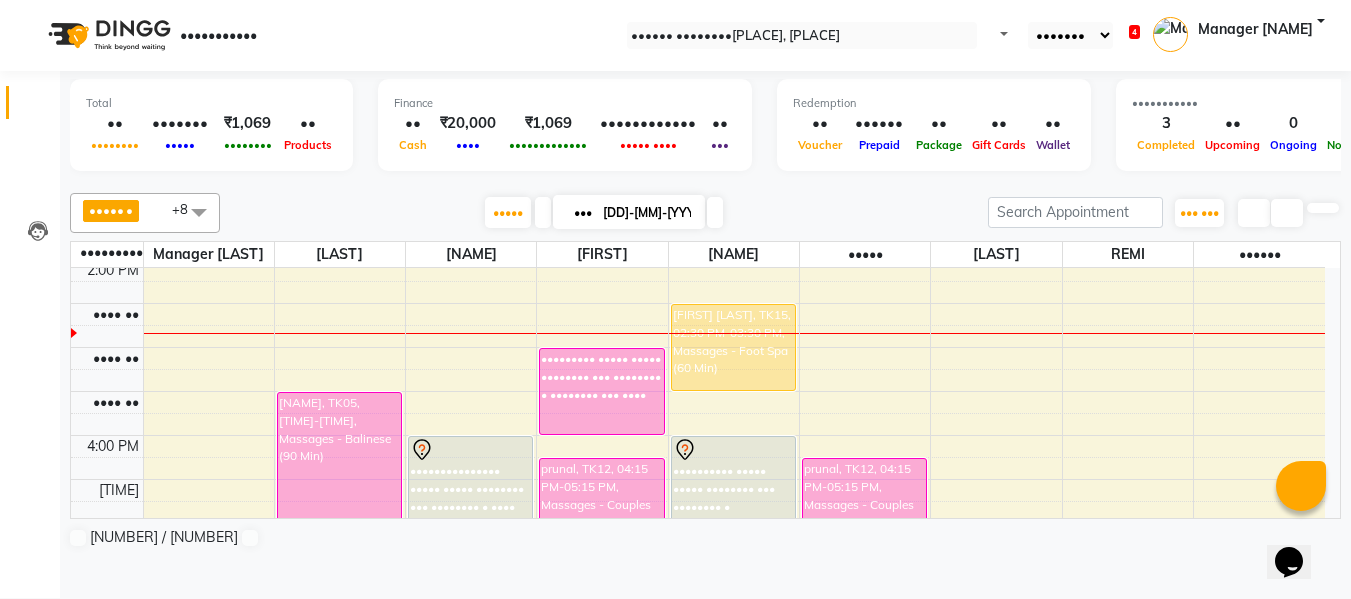 scroll, scrollTop: 636, scrollLeft: 0, axis: vertical 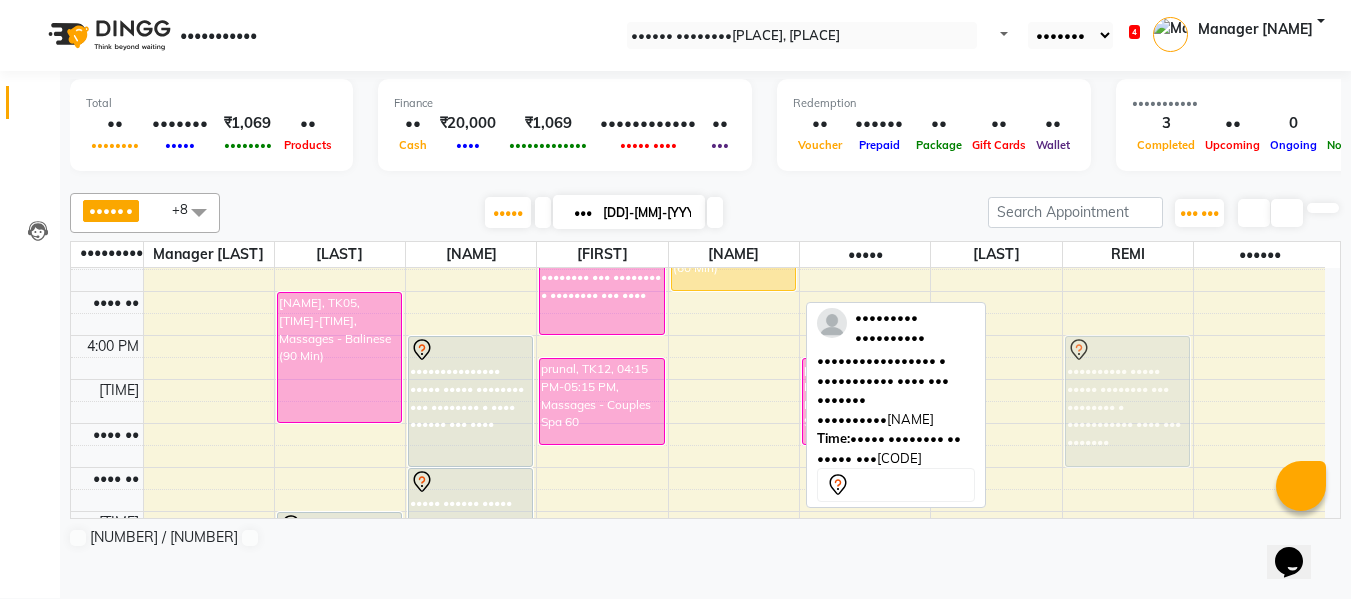 drag, startPoint x: 751, startPoint y: 430, endPoint x: 1080, endPoint y: 423, distance: 329.07446 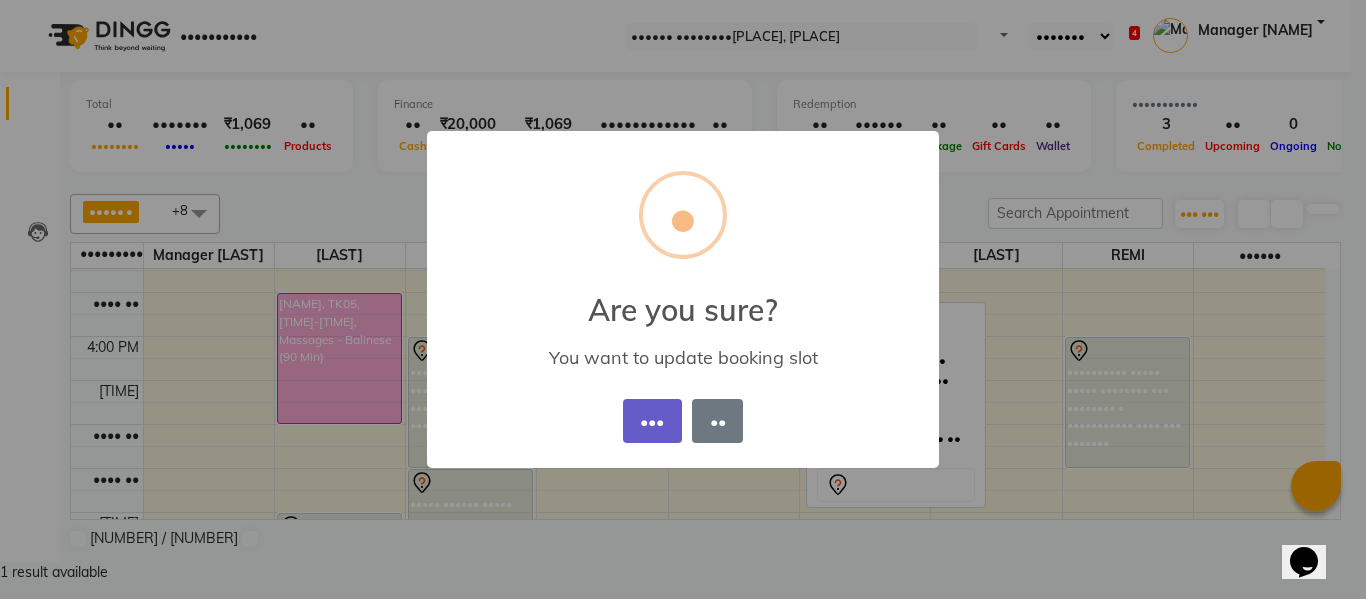click on "•••" at bounding box center (652, 421) 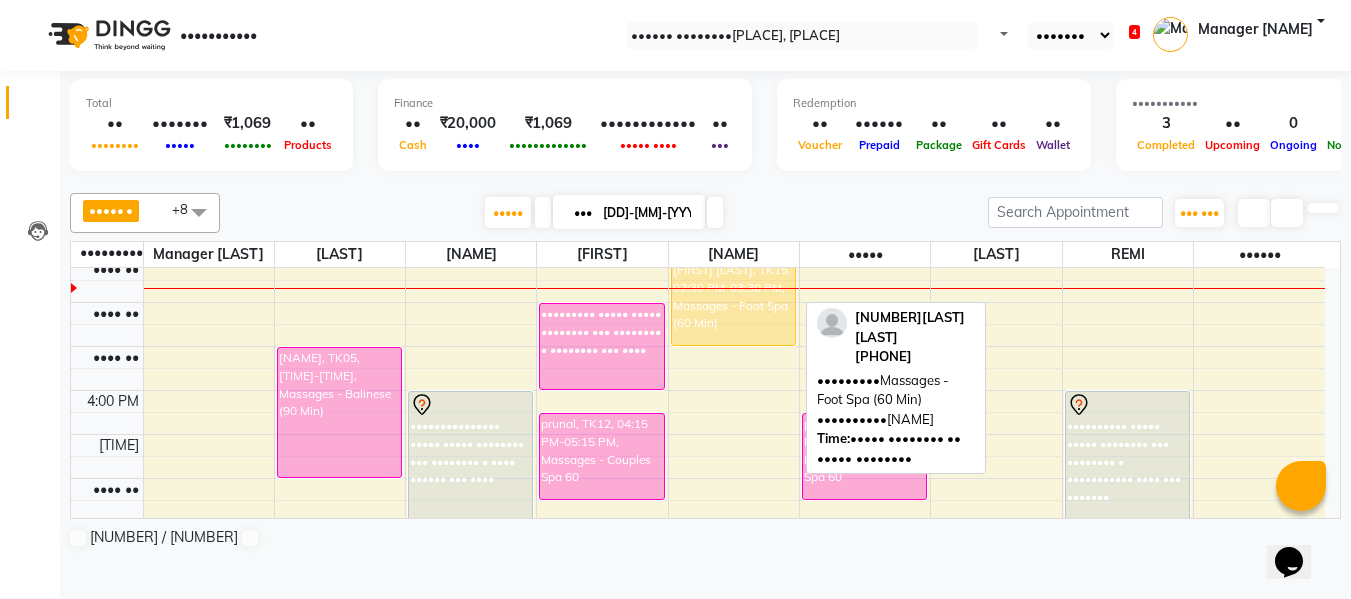 scroll, scrollTop: 536, scrollLeft: 0, axis: vertical 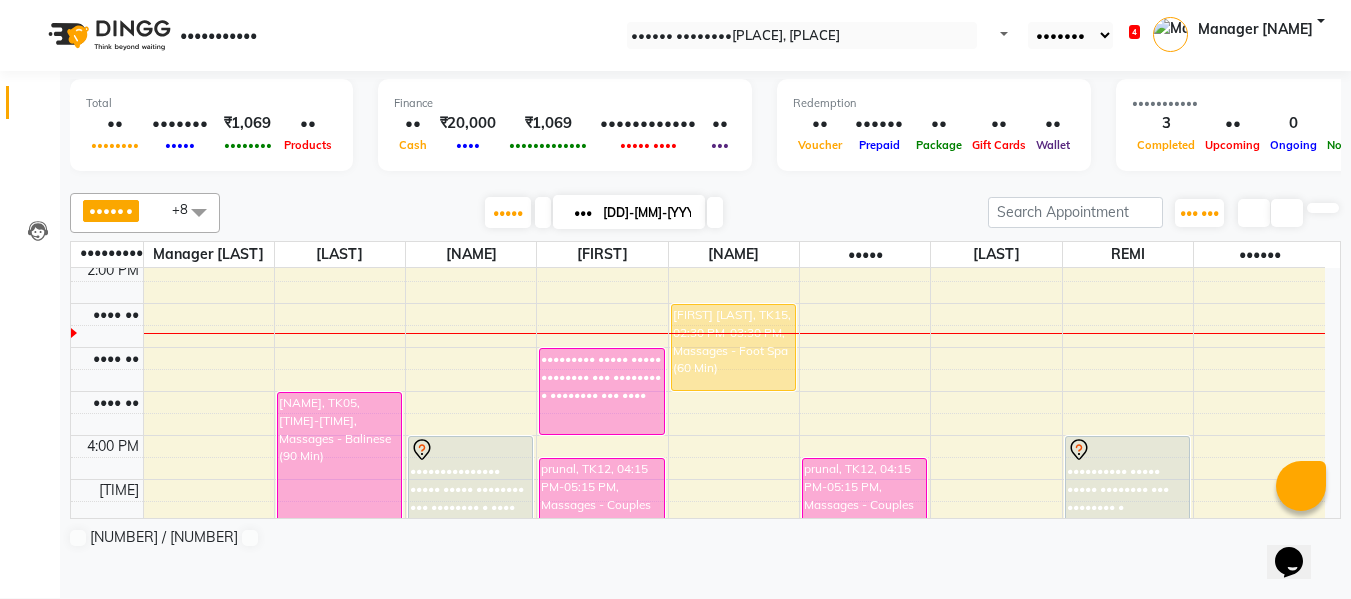 click on "•••• •• •••• •• •••• •• •••• •• ••••• •• ••••• •• ••••• •• ••••• •• ••••• •• ••••• •• •••• •• •••• •• •••• •• •••• •• •••• •• •••• •• •••• •• •••• •• •••• •• •••• •• •••• •• •••• •• •••• •• •••• •• •••• •• •••• •• •••• •• •••• •• ••••• •• ••••• ••             ••••••• ••••• ••••• •••••••• ••• •••••••• • •••••••• ••• ••••             ••••••• ••••• ••••• •••••••• ••• •••••••• • •••••••• ••• ••••             ••••• •••••••• ••••• ••••• •••••••• ••• •••••••• • •••• •••••• ••• ••••     ••••••• ••••• ••••• •••••••• ••• •••••••• • •••• •••••• ••• ••••     ••••••••• •••••• •••••• ••••••• ••••• ••••• •••••••• ••• •••••••• • •••••••• ••• ••••             ••••••• ••••• ••••• •••••••• ••• •••••••• • •••••••• ••• ••••     ••••••••••• •••• ••••• ••••• •••••••• ••• •••••••• • •••••••• ••• ••••             ••••••••••••••• ••••• ••••• •••••••• ••• •••••••• • •••• •••••• ••• ••••             ••••• •••••• ••••• ••••• •••••••• ••• •••••••• • •••••••• ••• ••••     ••••••••• ••••• ••••• •••••••• ••• •••••••• • •••••••• ••• ••••" at bounding box center [698, 391] 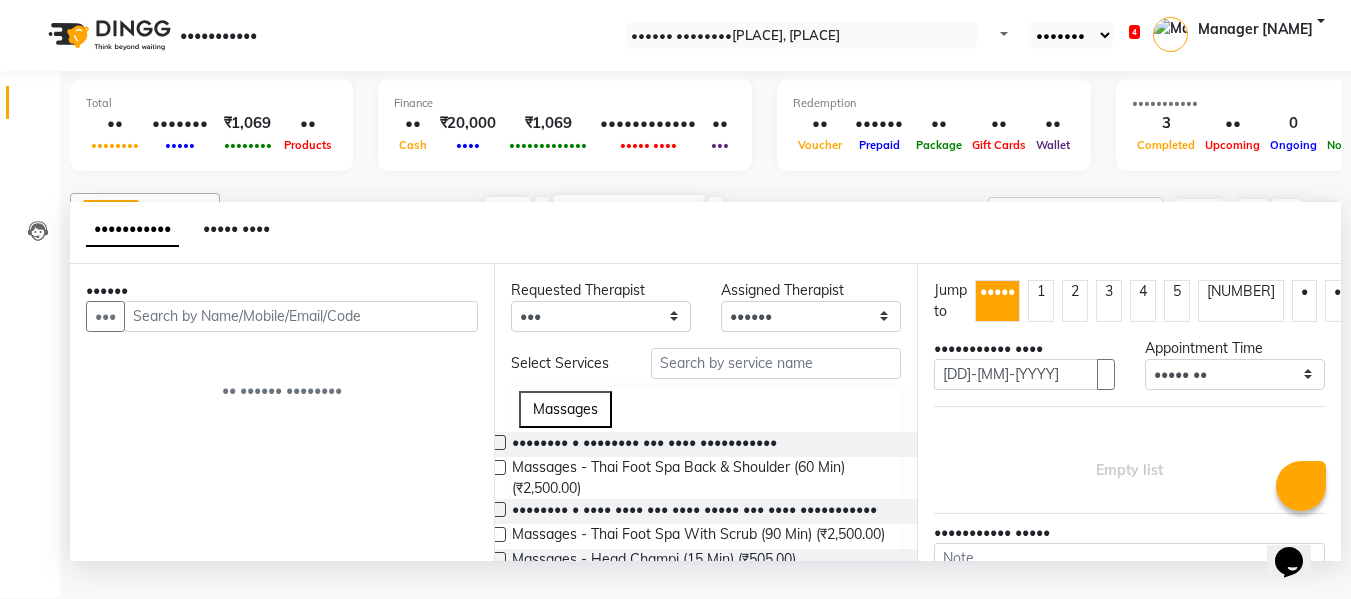 click at bounding box center (301, 316) 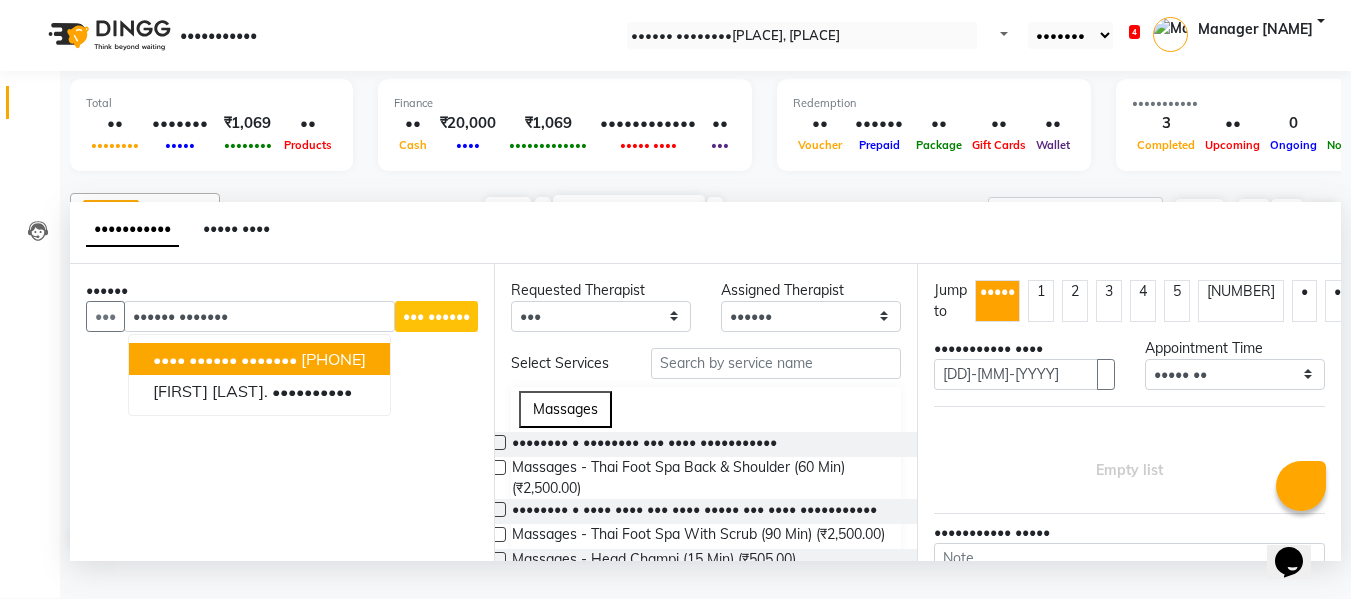 drag, startPoint x: 327, startPoint y: 399, endPoint x: 438, endPoint y: 382, distance: 112.29426 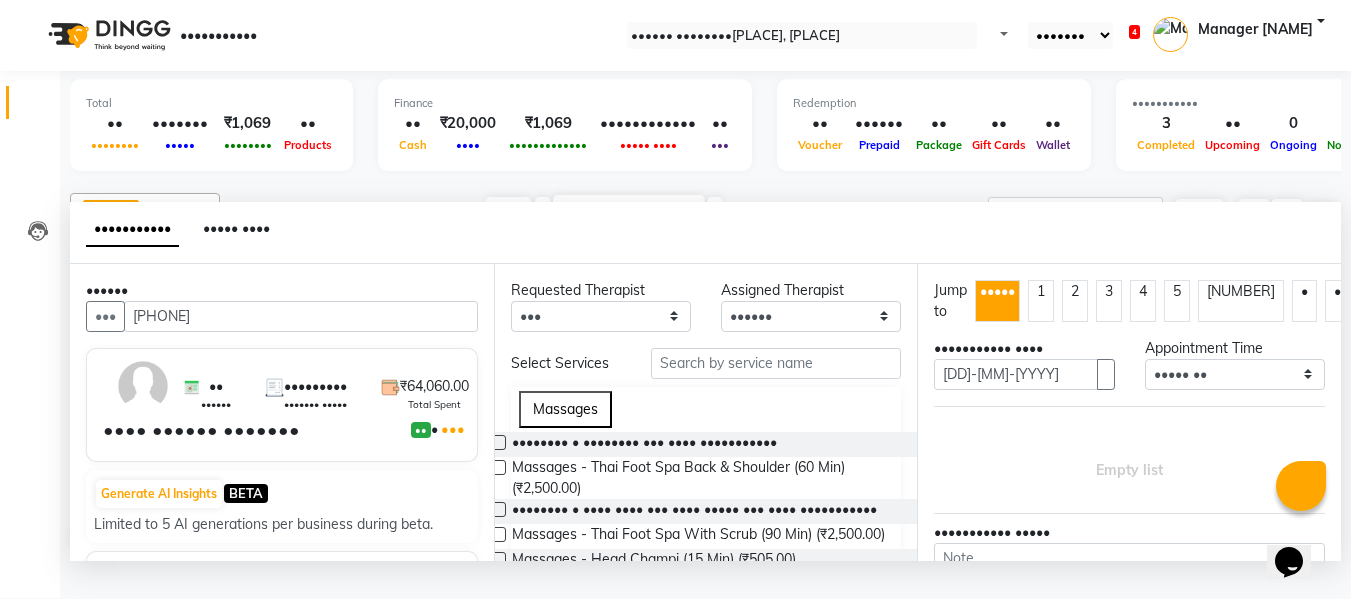 type on "[PHONE]" 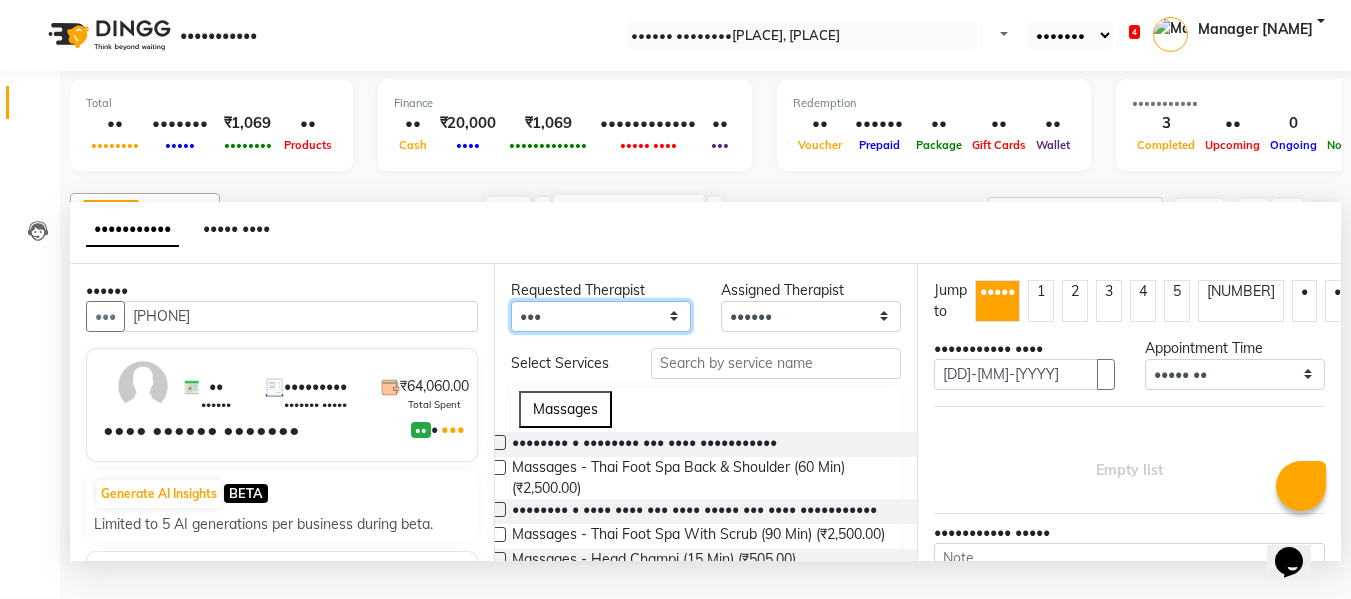 click on "Any ANGEL BELLA Dindin Jane JENNY Kristina Manager Churmurin Manager ISHA  Massami MAWII REMI SANGTAE Zosangzuali" at bounding box center [601, 316] 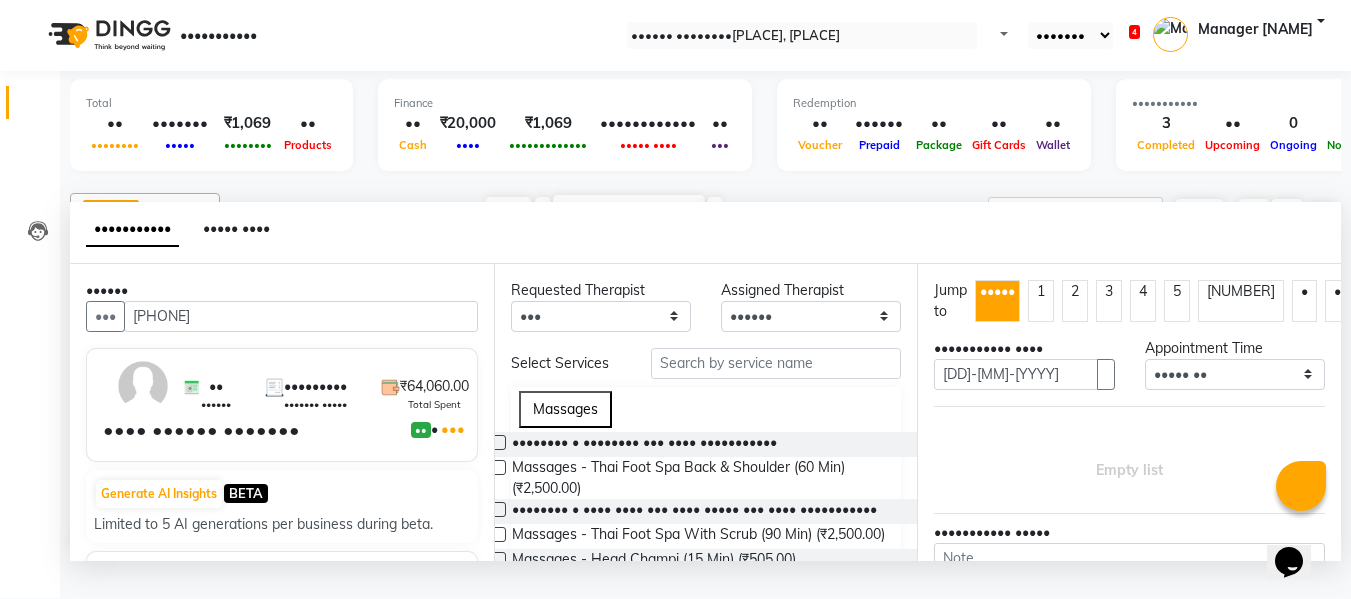 click on "Requested Therapist Any ANGEL BELLA Dindin Jane JENNY Kristina Manager Churmurin Manager ISHA  Massami MAWII REMI SANGTAE Zosangzuali Assigned Therapist Select ANGEL BELLA Dindin Jane JENNY Kristina Manager Churmurin Manager ISHA  Massami MAWII REMI SANGTAE Zosangzuali Select Services    Massages Massages - Balinese (60 Min) (₹2,950.00) Massages - Thai Foot Spa  Back & Shoulder (60 Min) (₹2,500.00) Massages - Thai Foot Spa With Scrub (60 Min) (₹1,600.00) Massages - Thai Foot Spa With Scrub (90 Min) (₹2,500.00) Massages - Head Champi (15 Min) (₹505.00) Massages - Head Champi (30 Min) (₹906.00) Massages - Traditional Thai Spa-60Mins (₹2,700.00) Massages - Traditional Thai Spa -90Mins (₹3,700.00) Massages - Aroma Thai (60 Min) (₹2,800.00) Massages - Foot Spa (30 Min) (₹920.00) Massages - Thai Foot Spa Back &Shoulder (90 Min) (₹3,400.00) Massages - Swedish (90 Min) (₹3,850.00) Massages - Balinese (90 Min) (₹3,950.00) Massages - Deep Tissue (60 Min) (₹3,150.00)    Body Scrub" at bounding box center [706, 412] 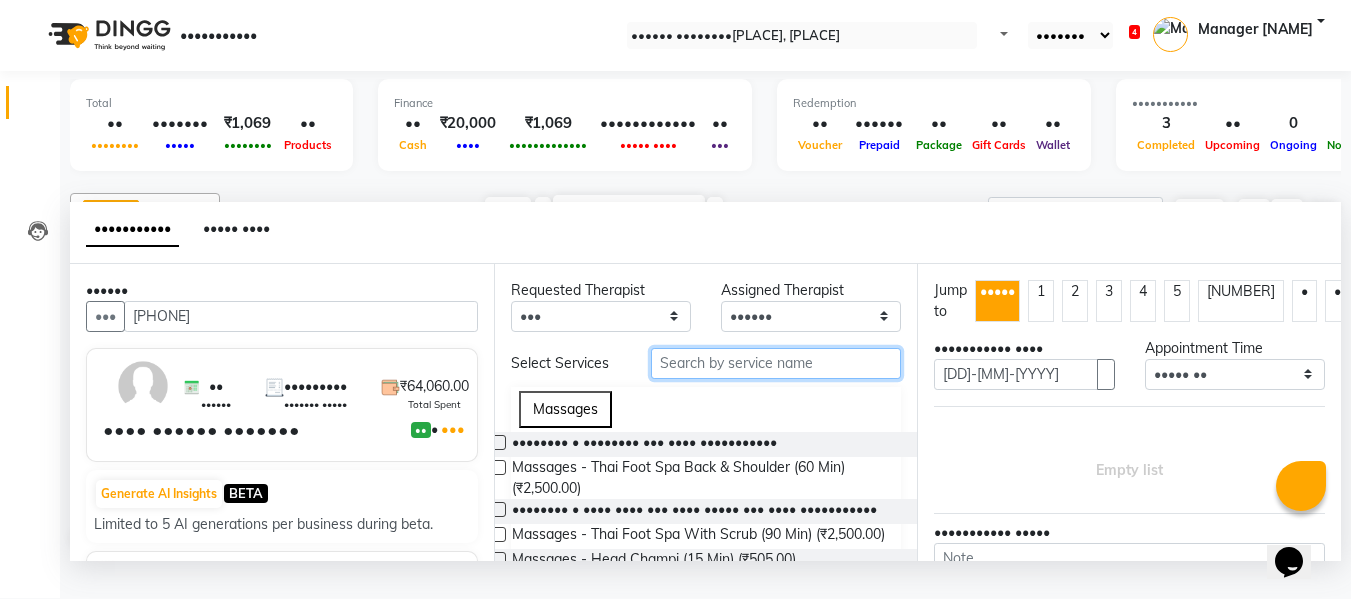 click at bounding box center [776, 363] 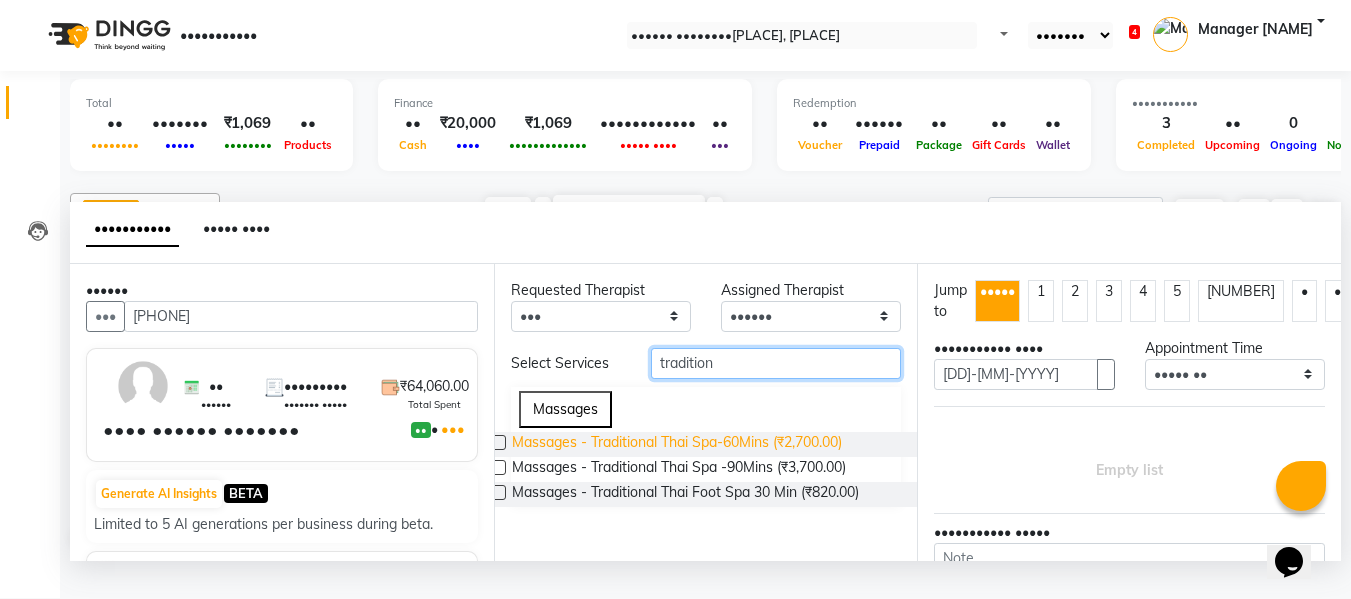 type on "tradition" 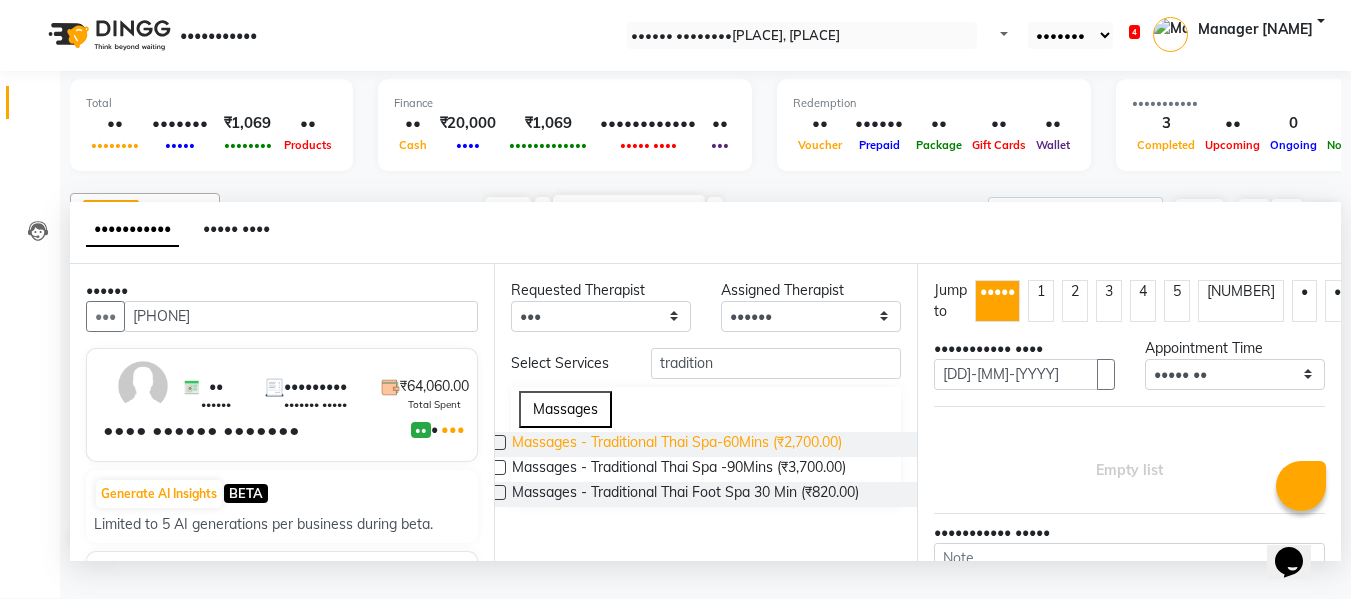 click on "Massages - Traditional Thai Spa-60Mins (₹2,700.00)" at bounding box center [677, 444] 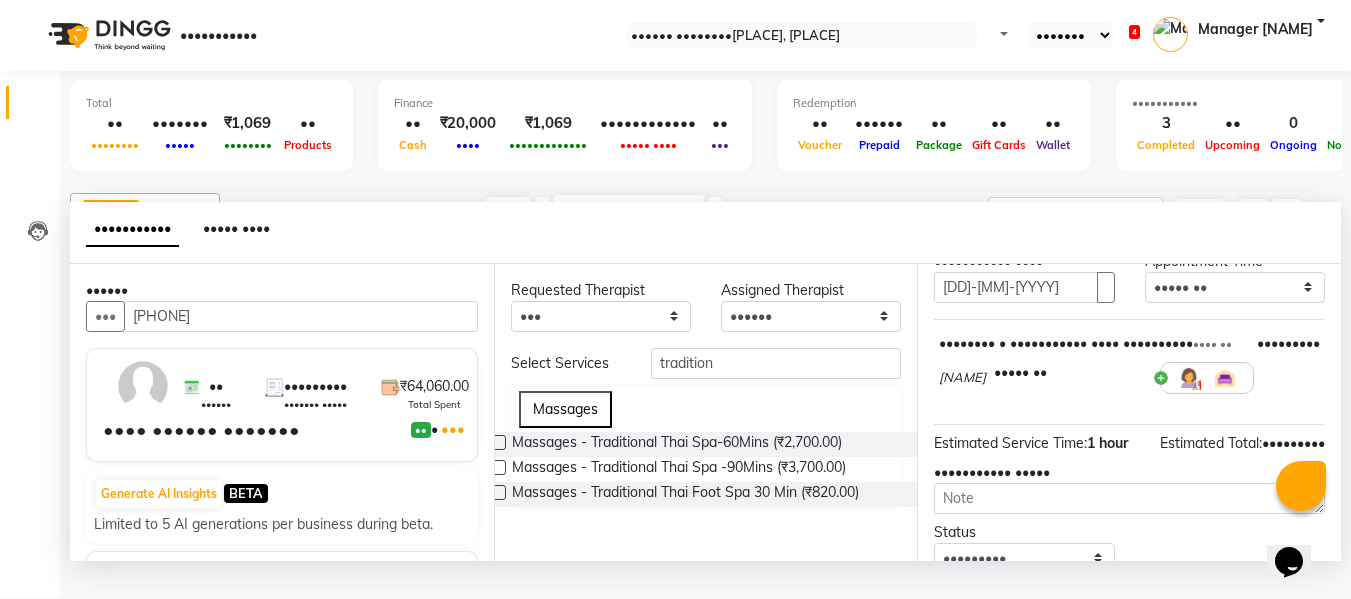 scroll, scrollTop: 265, scrollLeft: 0, axis: vertical 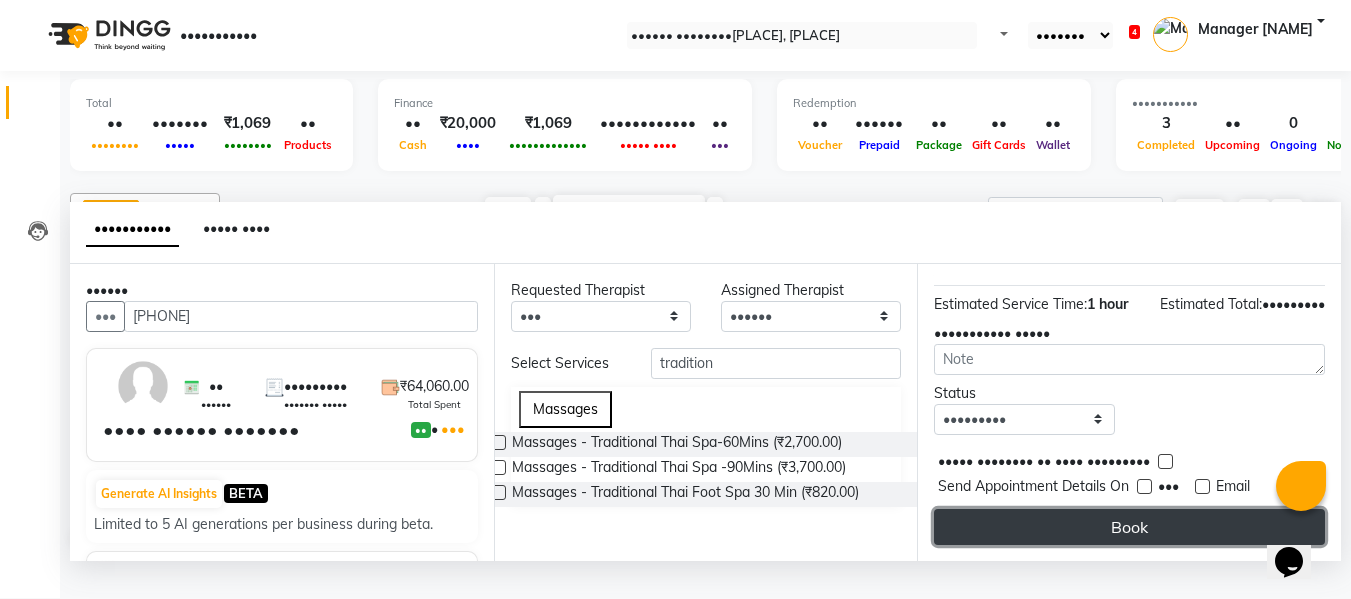 click on "Book" at bounding box center [1129, 527] 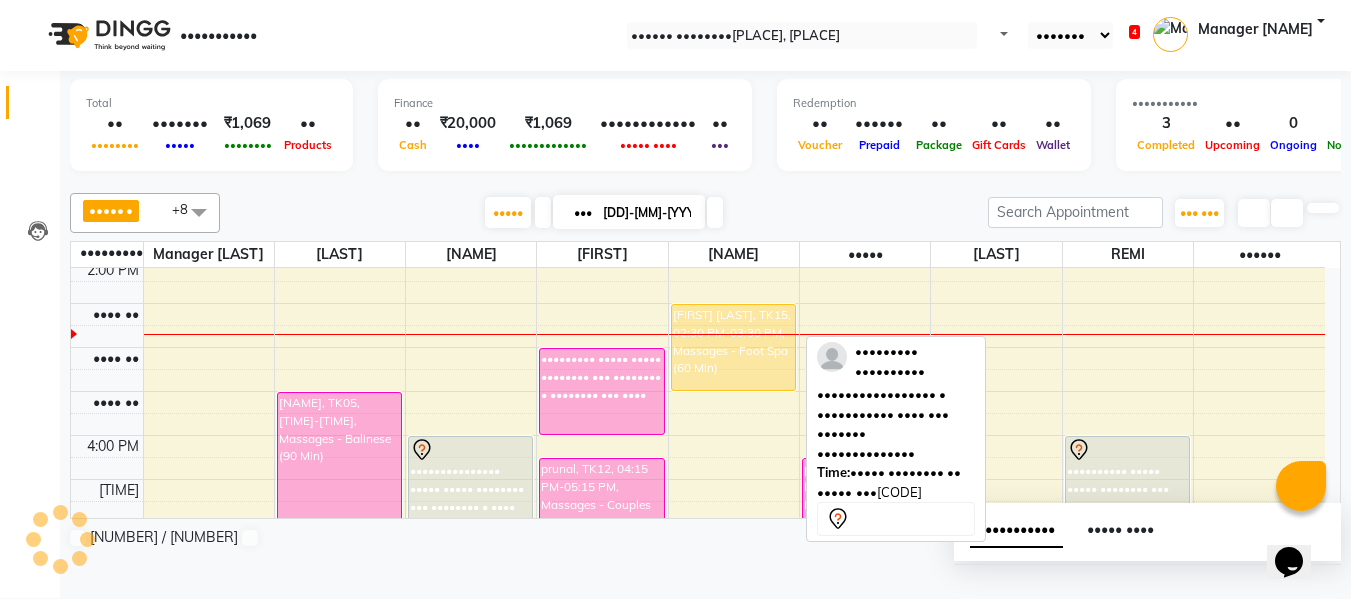 scroll, scrollTop: 0, scrollLeft: 0, axis: both 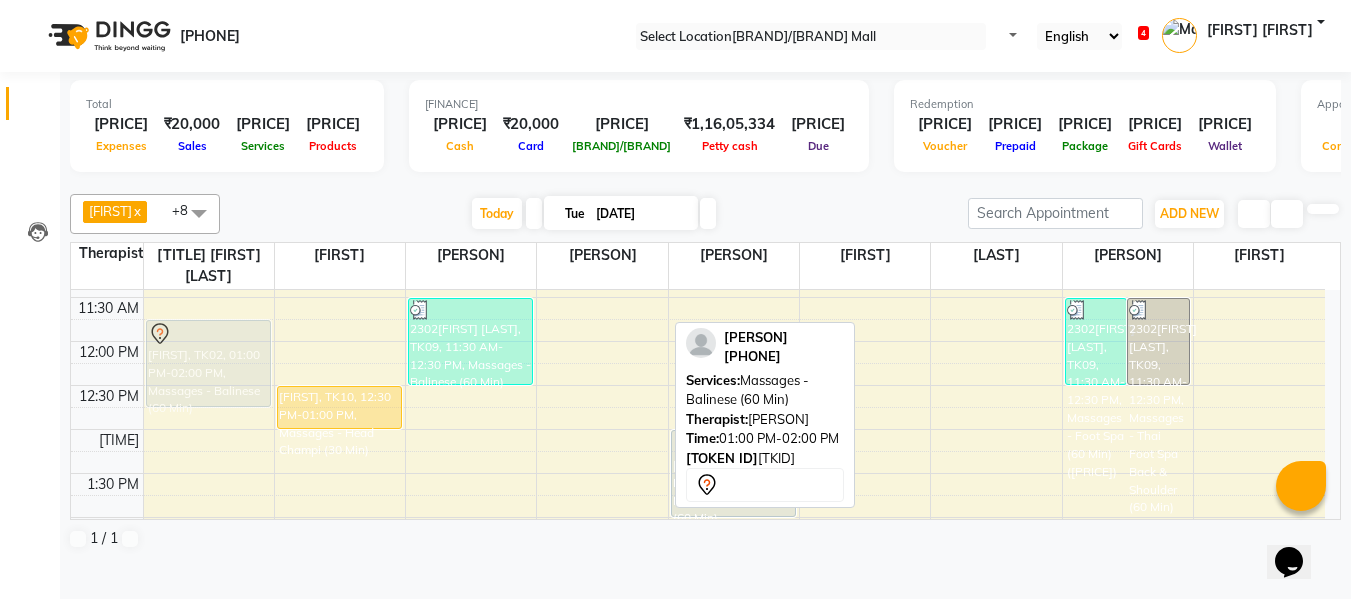 drag, startPoint x: 615, startPoint y: 516, endPoint x: 269, endPoint y: 436, distance: 355.12814 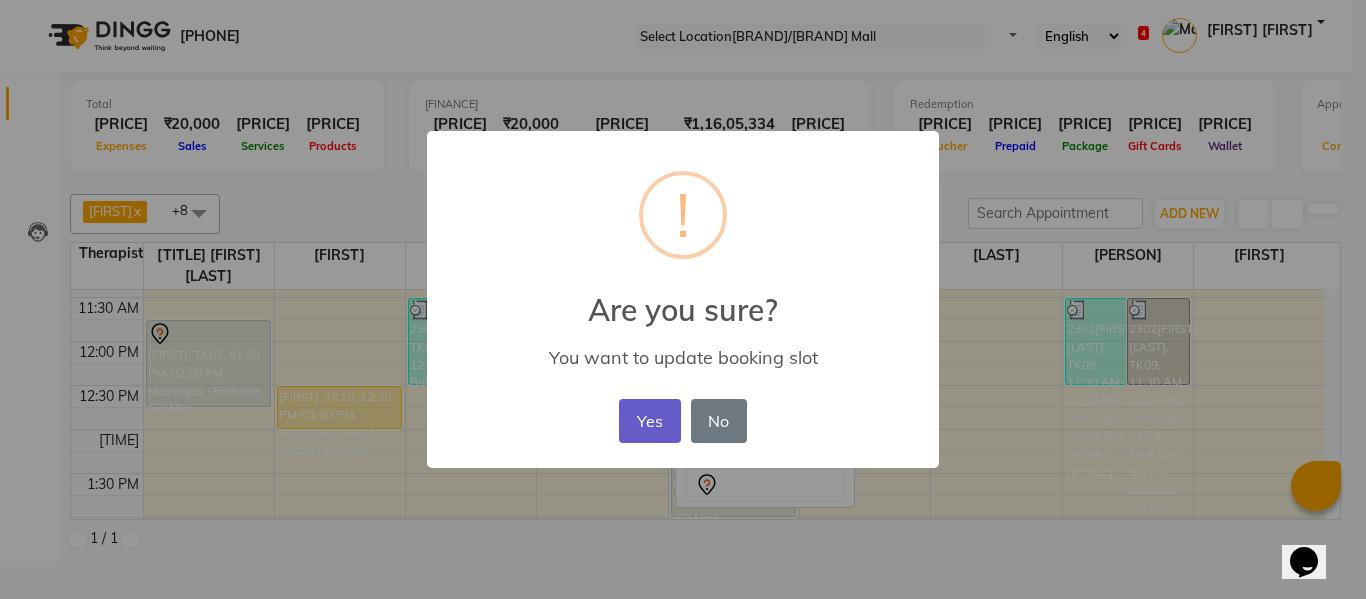 click on "Yes" at bounding box center [649, 421] 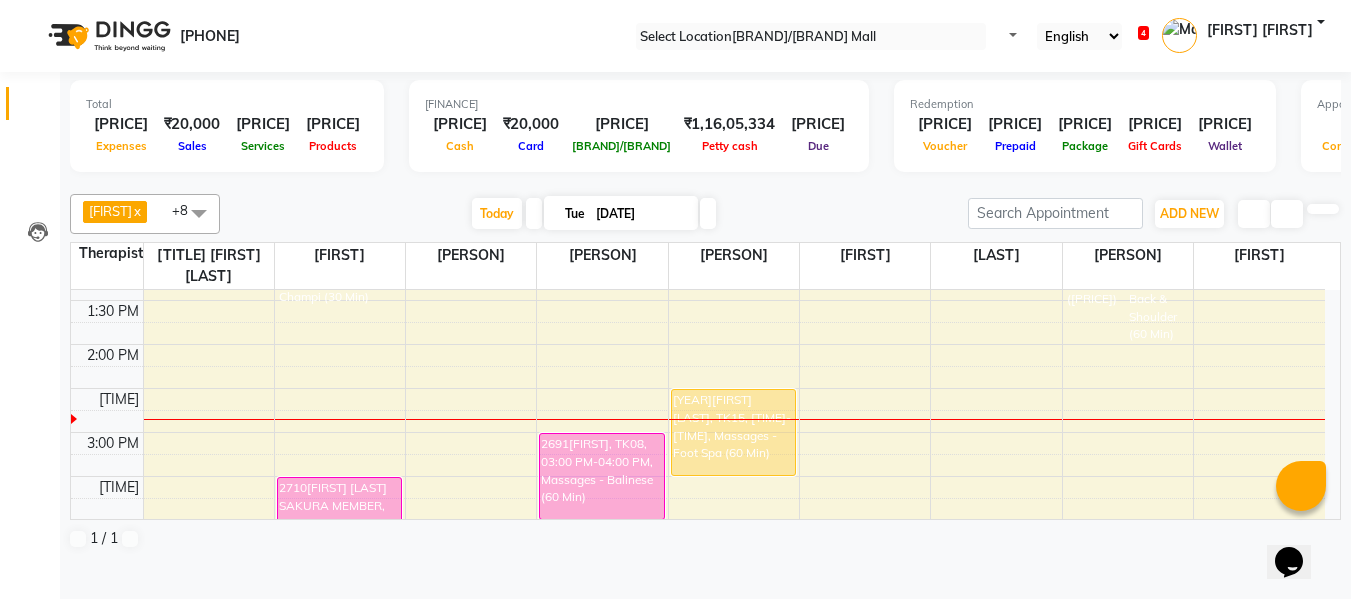 scroll, scrollTop: 500, scrollLeft: 0, axis: vertical 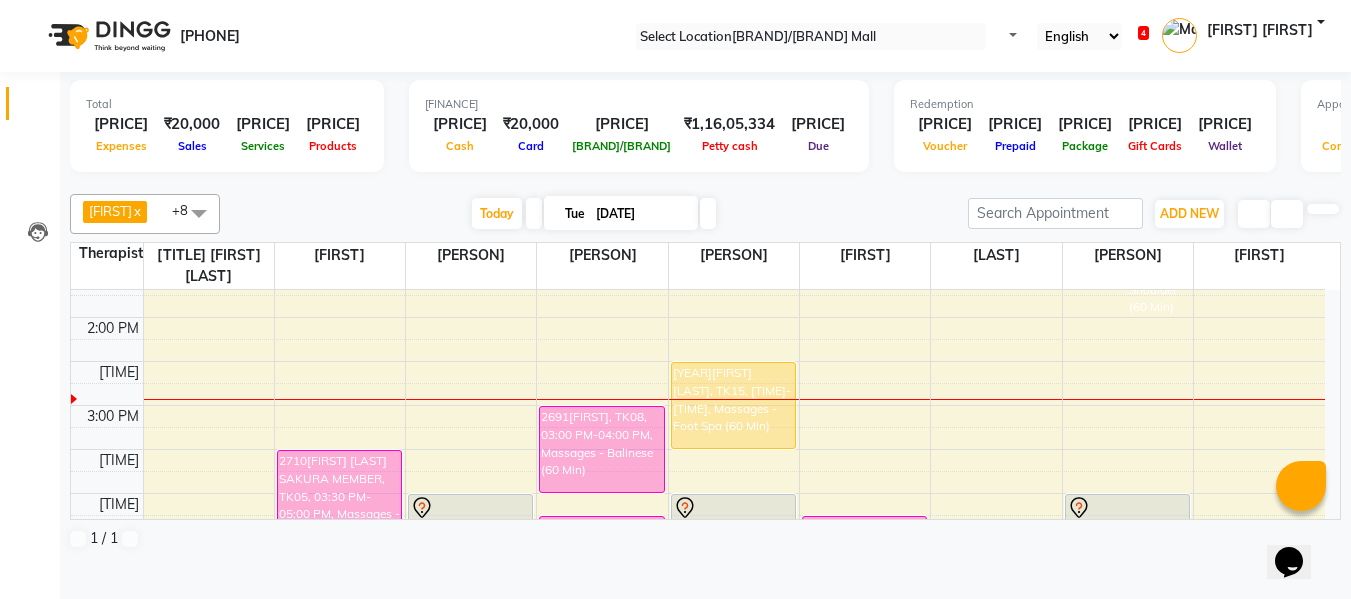 click on "Start Service" at bounding box center [50, 612] 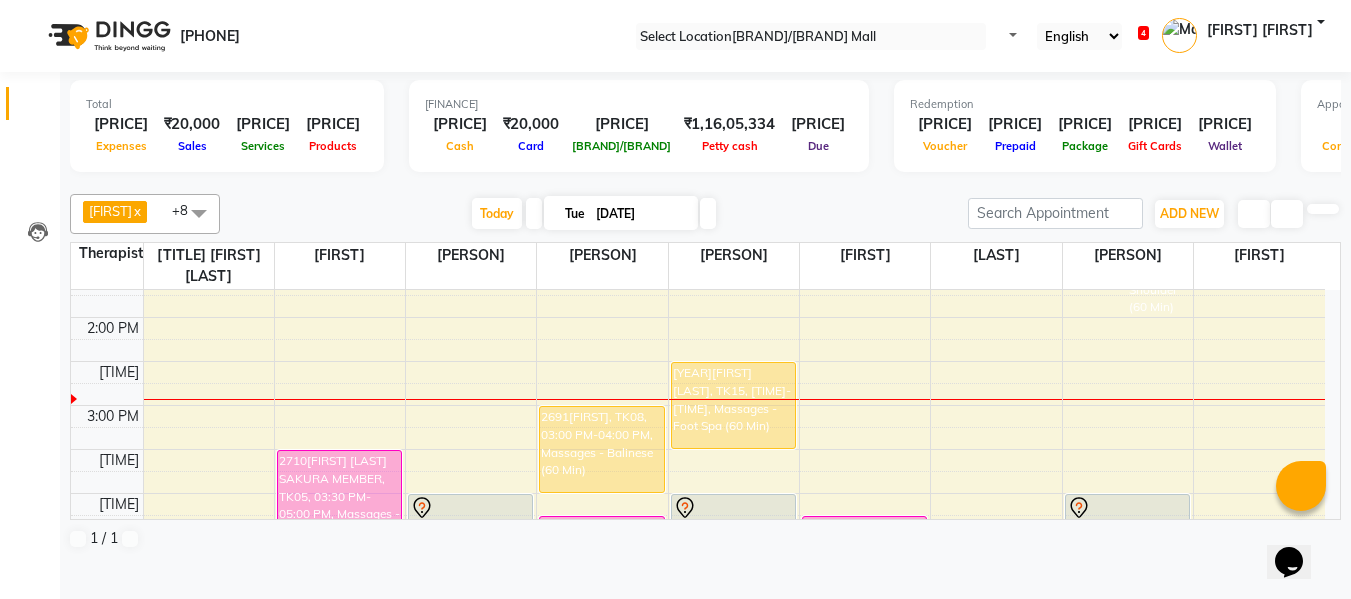 scroll, scrollTop: 600, scrollLeft: 0, axis: vertical 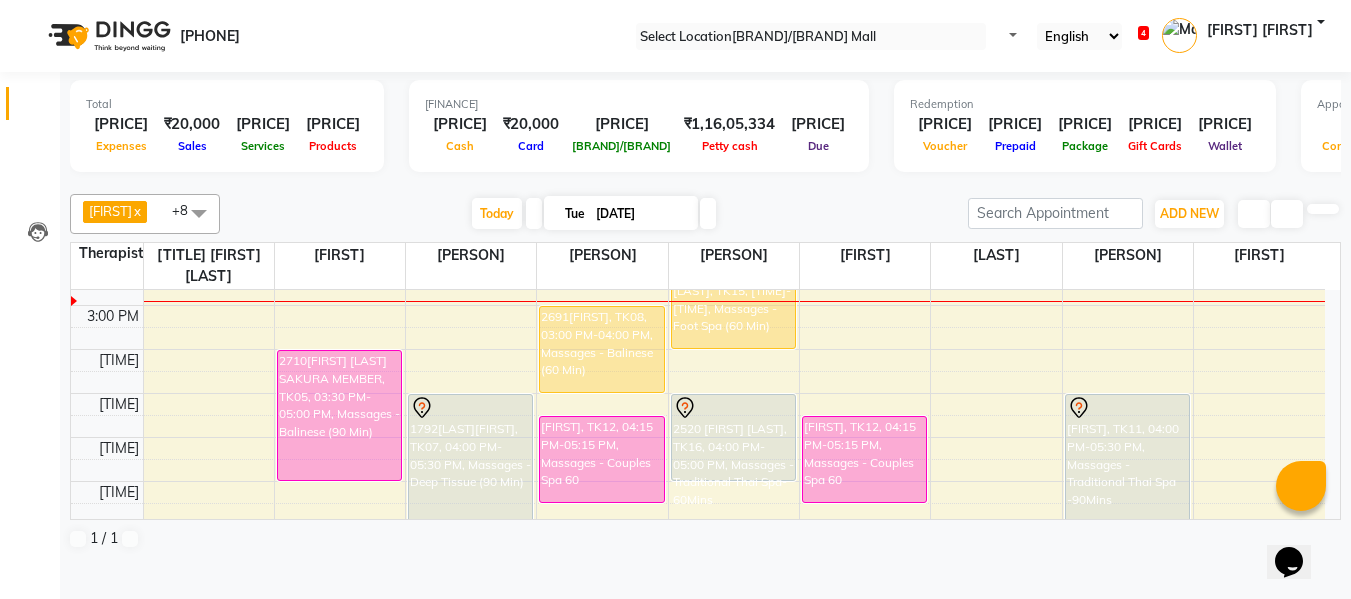 click on "8:00 AM 8:30 AM 9:00 AM 9:30 AM 10:00 AM 10:30 AM 11:00 AM 11:30 AM 12:00 PM 12:30 PM 1:00 PM 1:30 PM 2:00 PM 2:30 PM 3:00 PM 3:30 PM 4:00 PM 4:30 PM 5:00 PM 5:30 PM 6:00 PM 6:30 PM 7:00 PM 7:30 PM 8:00 PM 8:30 PM 9:00 PM 9:30 PM 10:00 PM 10:30 PM             [FIRST] [LAST], TK03, 09:00 AM-10:00 AM, Massages - Deep Tissue (60 Min)             [FIRST], TK02, 10:45 AM-11:45 AM, Massages - Balinese (60 Min)             [FIRST], TK02, 11:45 AM-12:45 PM, Massages - Balinese (60 Min)     [FIRST], TK10, 12:30 PM-01:00 PM, Massages - Head Champi (30 Min)     2710[FIRST] [LAST] SAKURA MEMBER, TK05, 03:30 PM-05:00 PM, Massages - Balinese (90 Min)             [FIRST], TK06, 06:00 PM-07:30 PM, Massages - Balinese (90 Min)     2302[FIRST] [LAST], TK09, 11:30 AM-12:30 PM, Massages - Balinese (60 Min)             1792[FIRST]1, TK07, 04:00 PM-05:30 PM, Massages - Deep Tissue (90 Min)             [FIRST] [LAST], TK01, 05:30 PM-06:30 PM, Massages - Balinese (60 Min)     2691[FIRST], TK08, 03:00 PM-04:00 PM, Massages - Balinese (60 Min)" at bounding box center (698, 349) 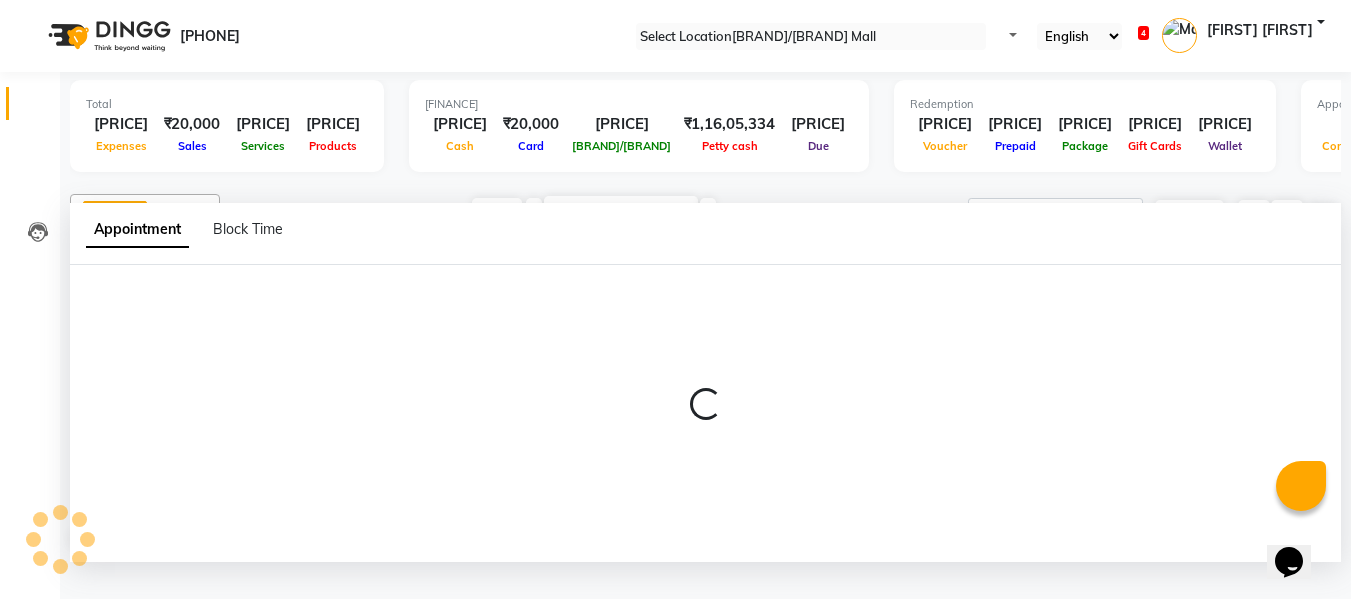 click at bounding box center [705, 413] 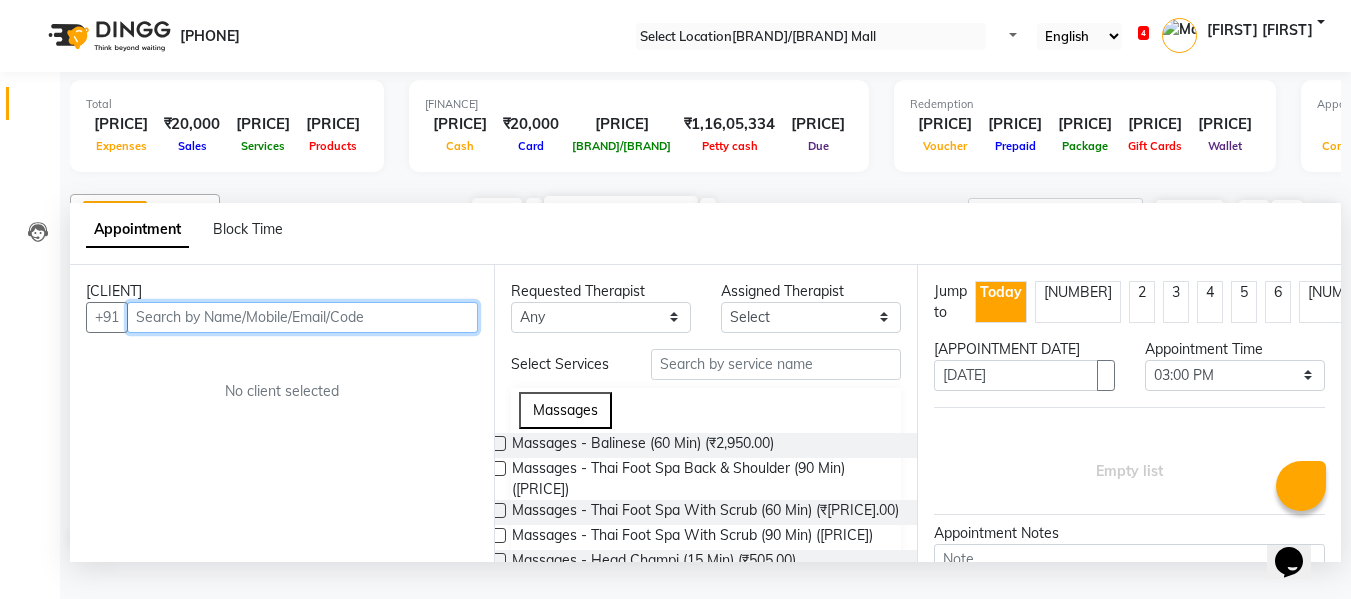 click at bounding box center (302, 317) 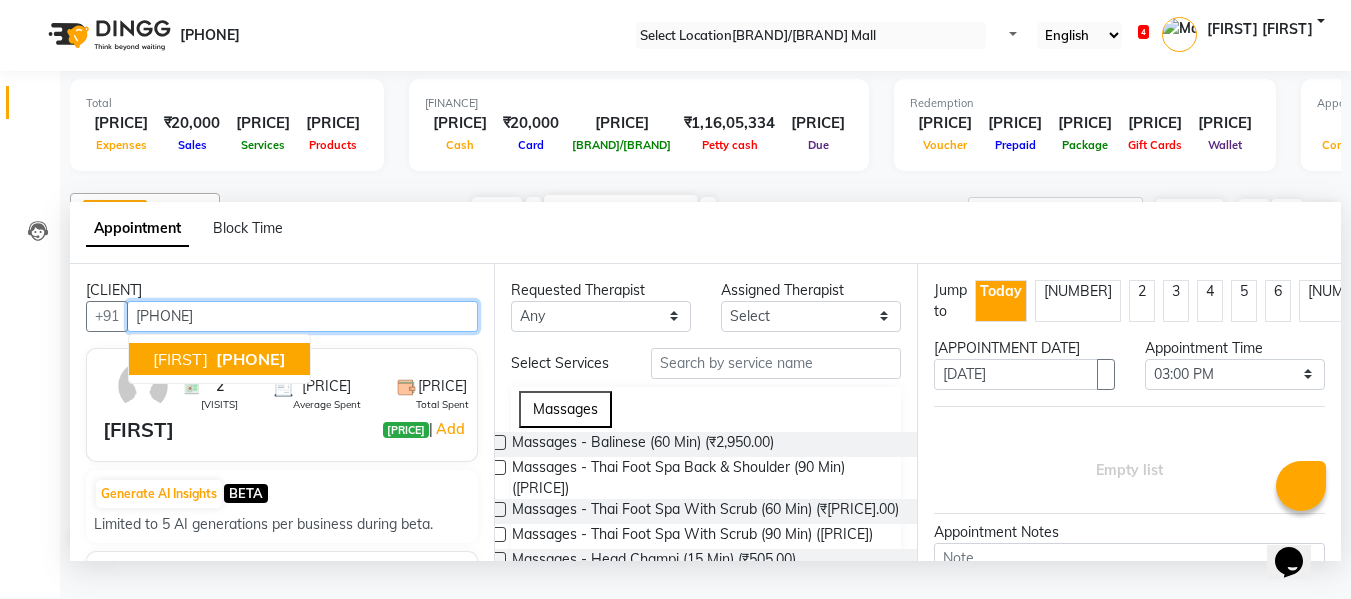 click on "9324255853" at bounding box center (251, 359) 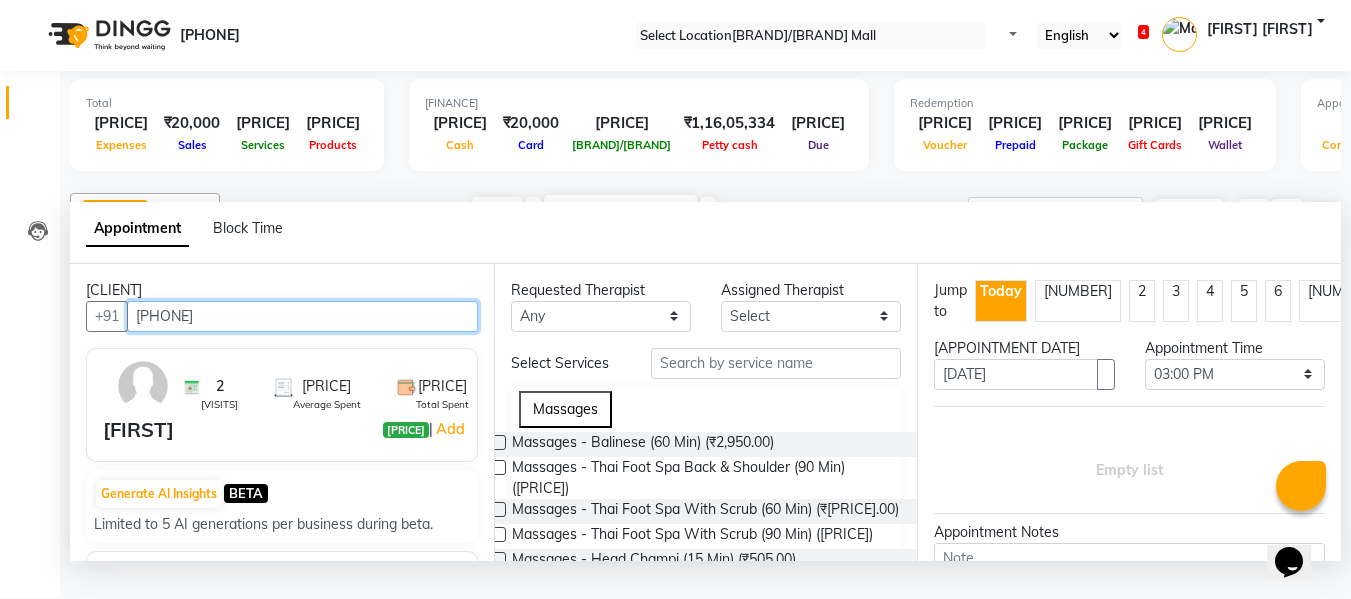 type on "9324255853" 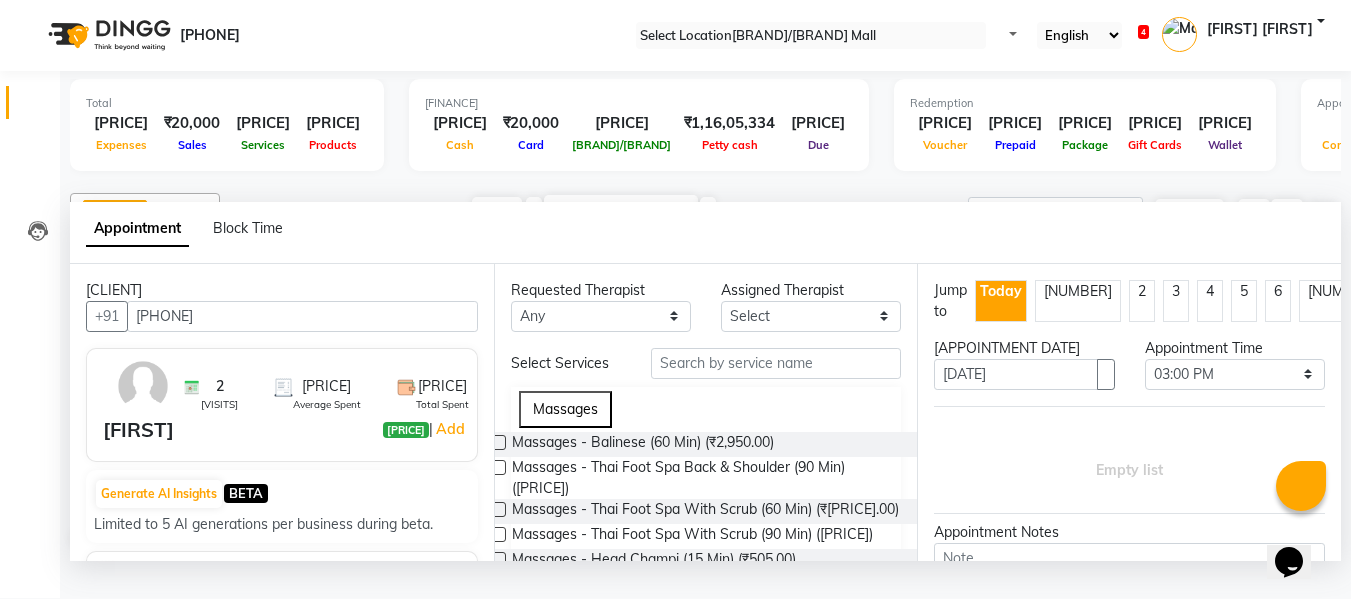 click at bounding box center (498, 442) 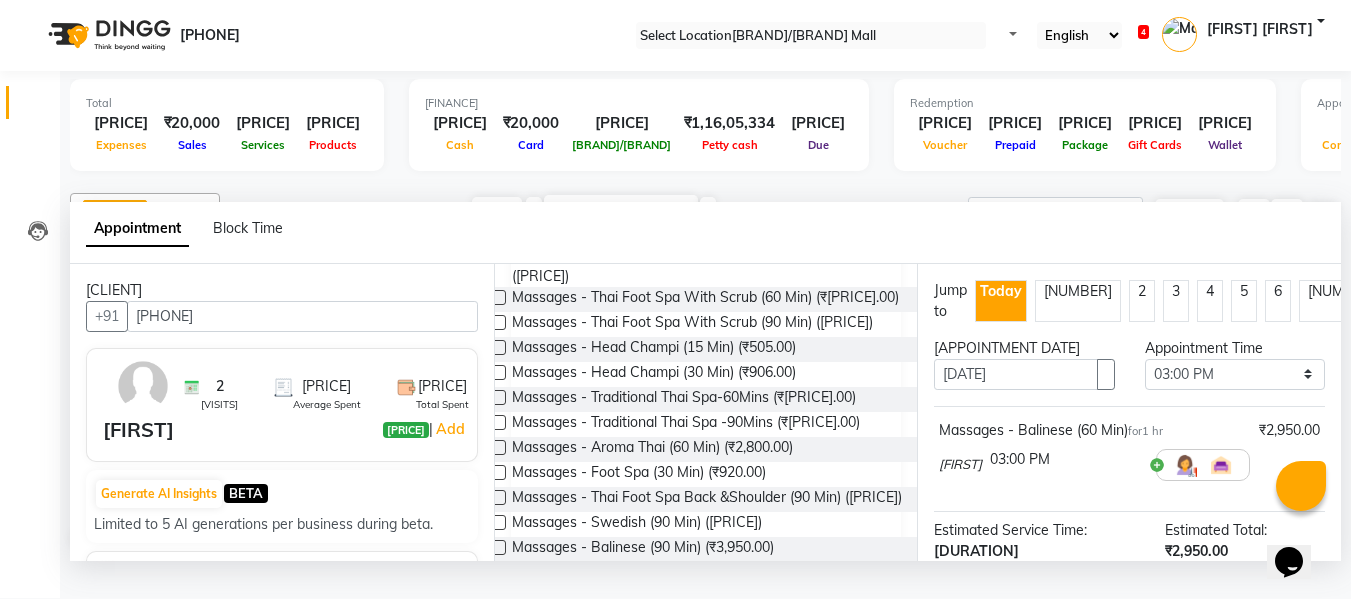 scroll, scrollTop: 300, scrollLeft: 0, axis: vertical 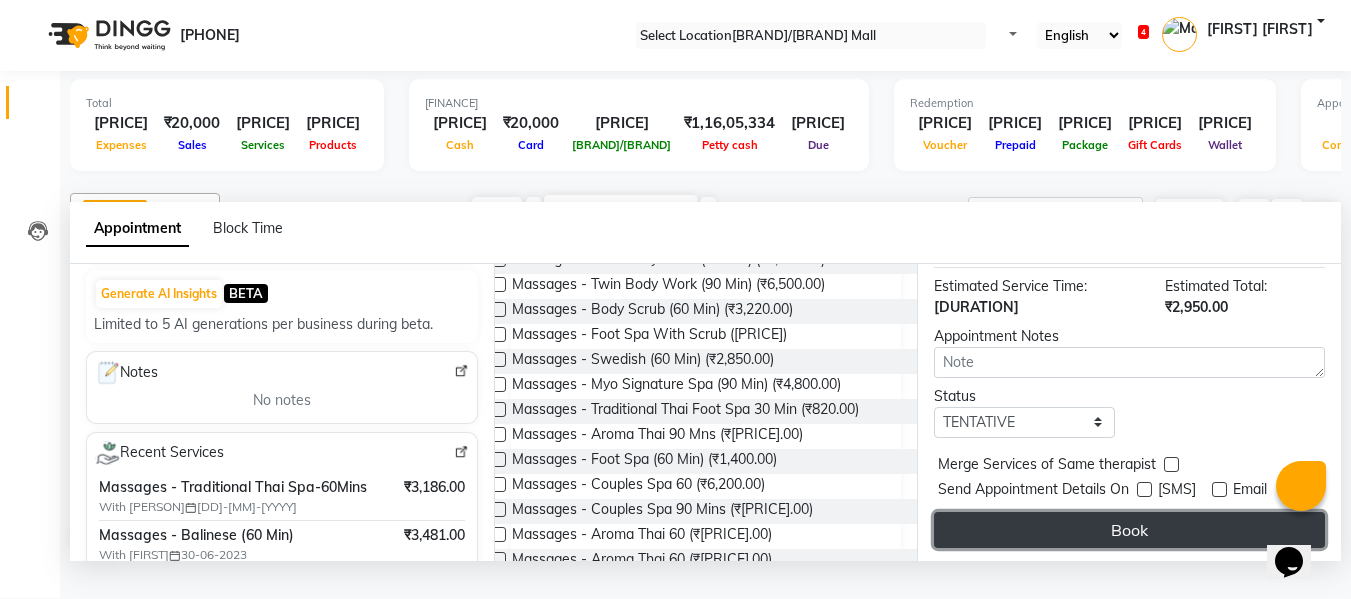 click on "Book" at bounding box center [1129, 530] 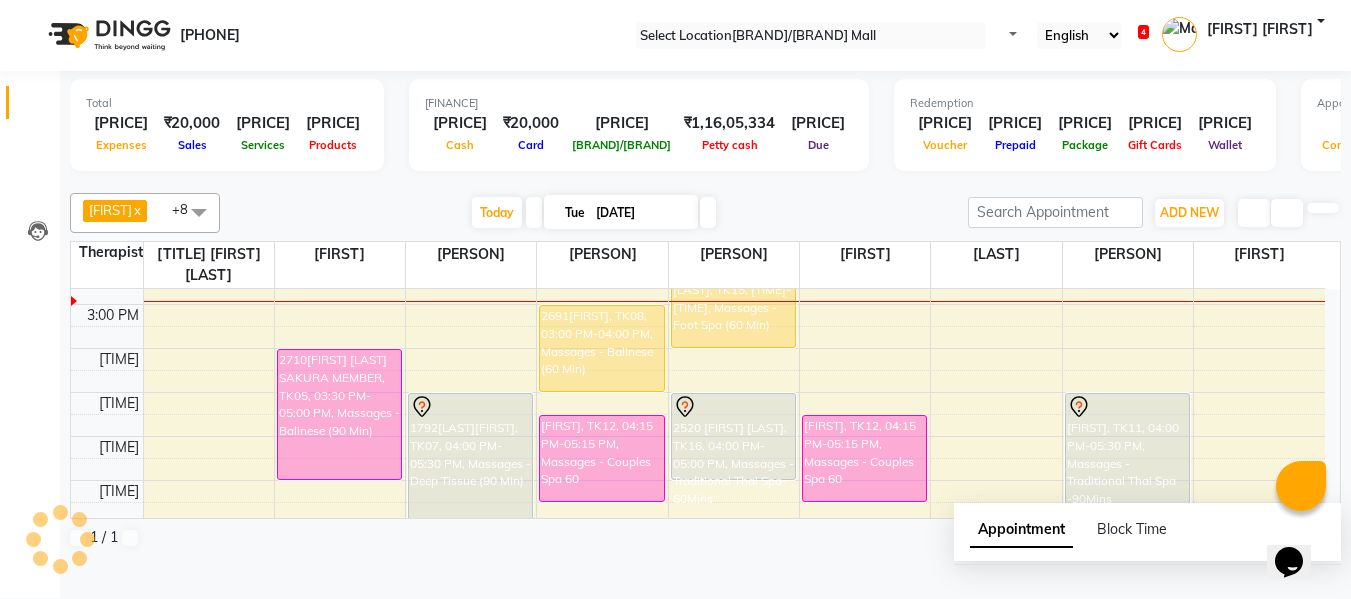 scroll, scrollTop: 0, scrollLeft: 0, axis: both 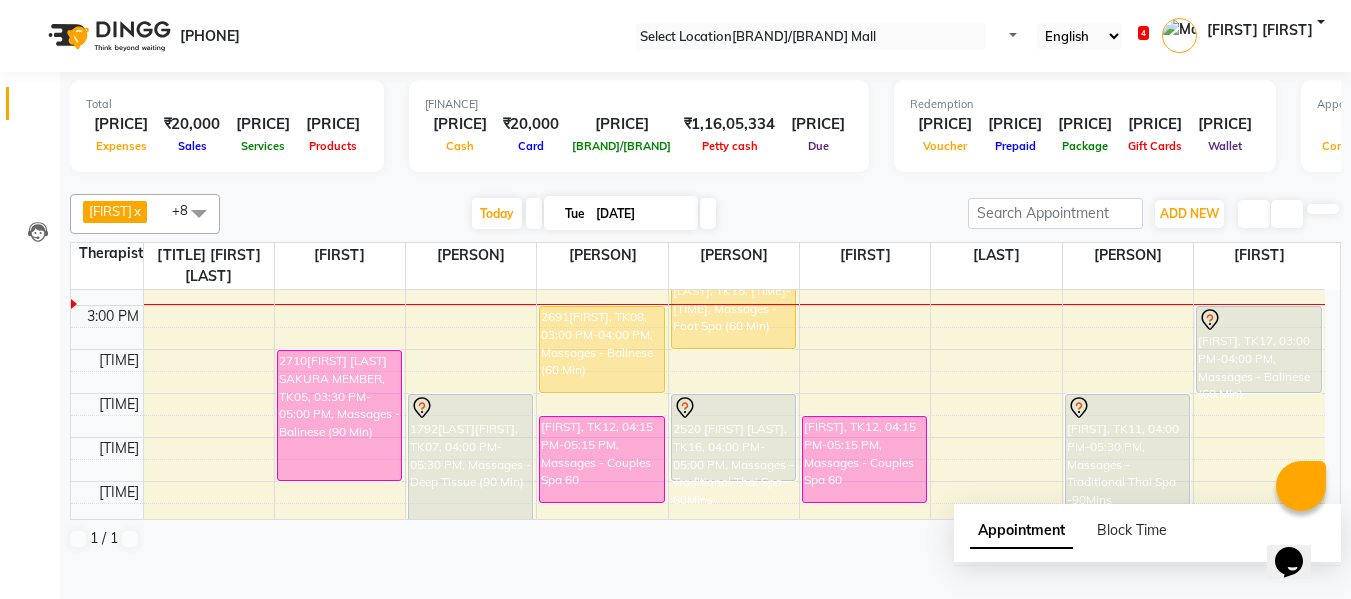 click on "••••• •••••••" at bounding box center (50, 612) 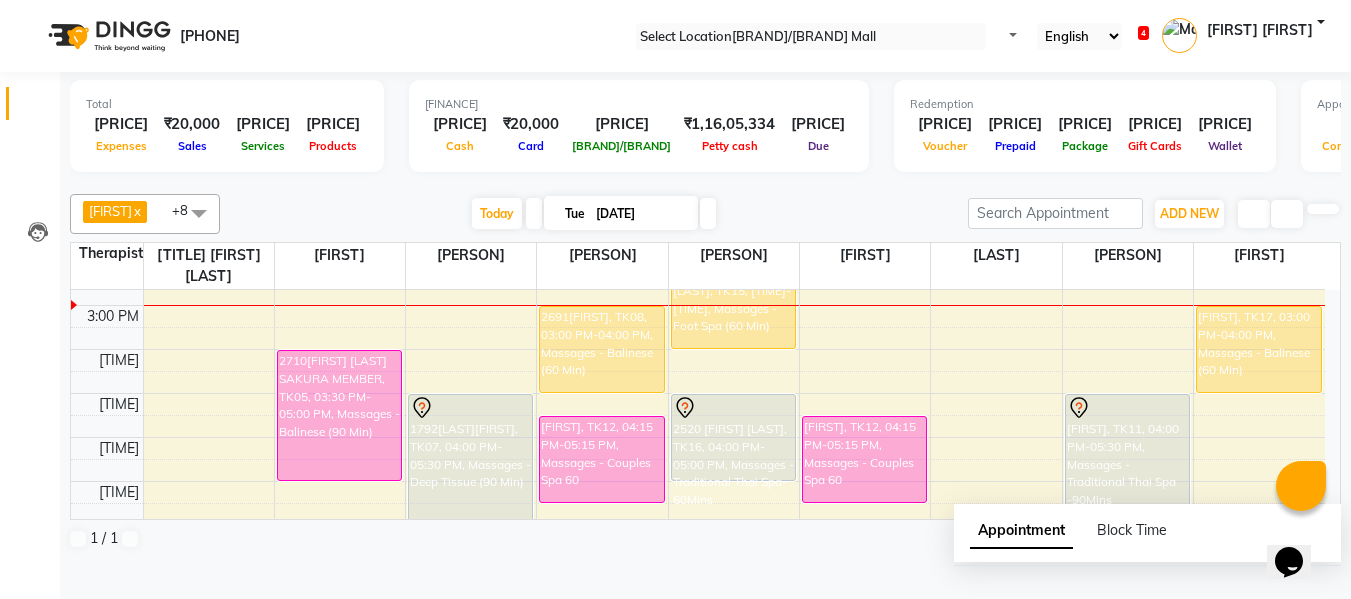 click on "8:00 AM 8:30 AM 9:00 AM 9:30 AM 10:00 AM 10:30 AM 11:00 AM 11:30 AM 12:00 PM 12:30 PM 1:00 PM 1:30 PM 2:00 PM 2:30 PM 3:00 PM 3:30 PM 4:00 PM 4:30 PM 5:00 PM 5:30 PM 6:00 PM 6:30 PM 7:00 PM 7:30 PM 8:00 PM 8:30 PM 9:00 PM 9:30 PM 10:00 PM 10:30 PM             ROHAN GAIKWAD, TK03, 09:00 AM-10:00 AM, Massages - Deep Tissue (60 Min)             PRACHI, TK02, 10:45 AM-11:45 AM, Massages - Balinese (60 Min)             PRACHI, TK02, 11:45 AM-12:45 PM, Massages - Balinese (60 Min)     Gaytri, TK10, 12:30 PM-01:00 PM, Massages - Head Champi (30 Min)     2710NITIN GOKLEE SAKURA MEMBER, TK05, 03:30 PM-05:00 PM, Massages - Balinese (90 Min)             MAHITA, TK06, 06:00 PM-07:30 PM, Massages - Balinese (90 Min)     2302PRADEEP PIE, TK09, 11:30 AM-12:30 PM, Massages - Balinese (60 Min)             1792ANIRUDDHA1, TK07, 04:00 PM-05:30 PM, Massages - Deep Tissue (90 Min)             SAGAR GOHIL, TK01, 05:30 PM-06:30 PM, Massages - Balinese (60 Min)     2691MEET, TK08, 03:00 PM-04:00 PM, Massages - Balinese (60 Min)" at bounding box center (698, 349) 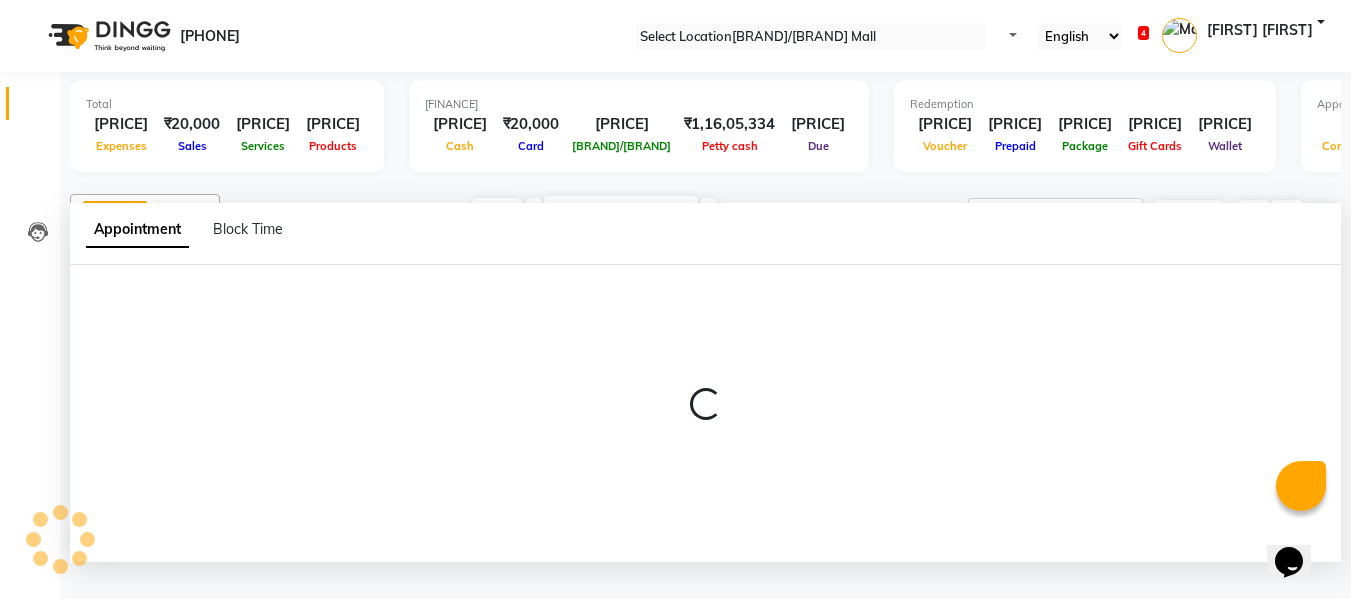 click at bounding box center [705, 413] 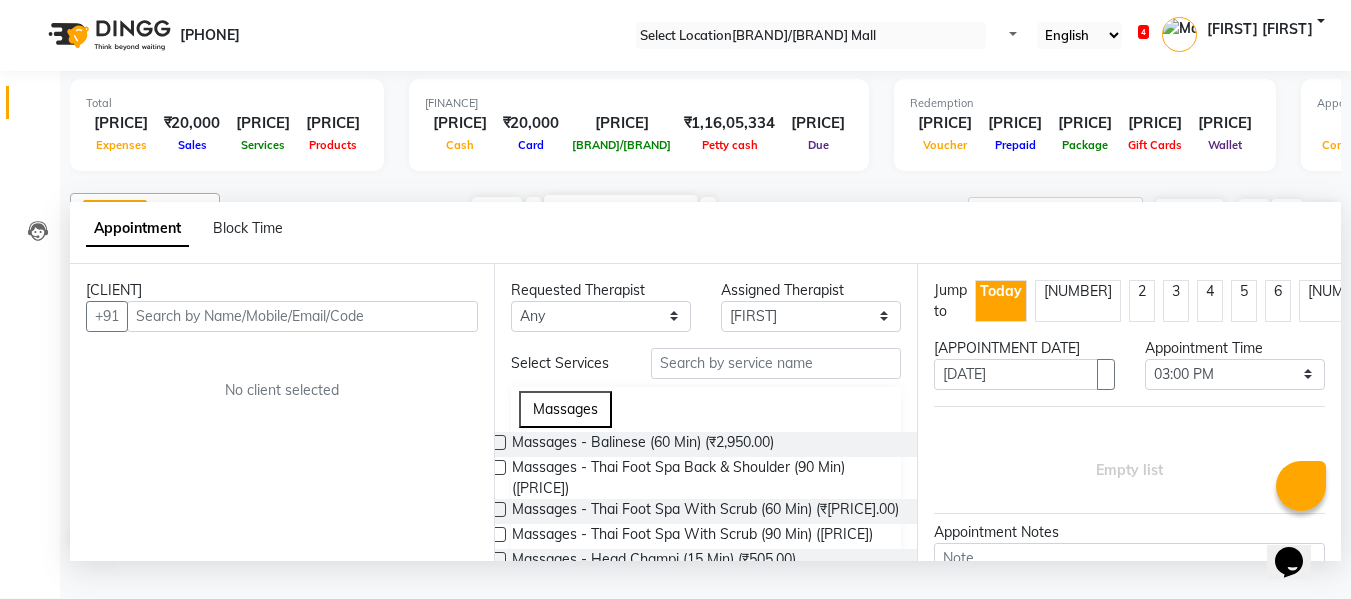 click at bounding box center (302, 316) 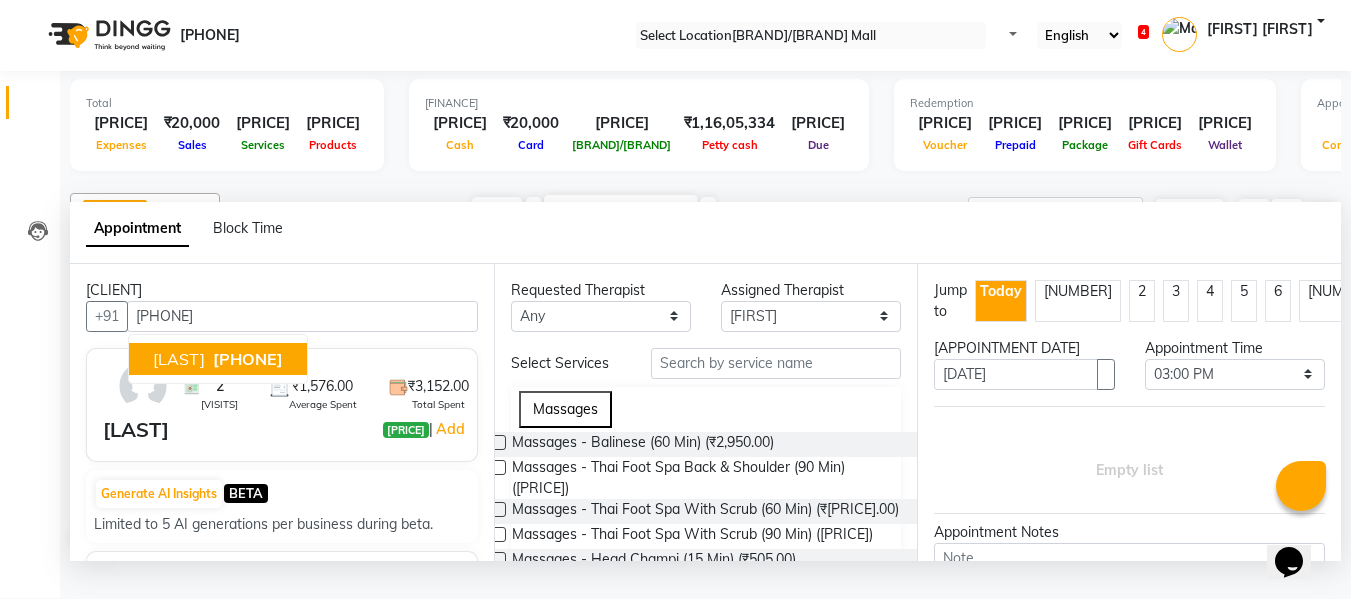 click on "9821024817" at bounding box center (248, 359) 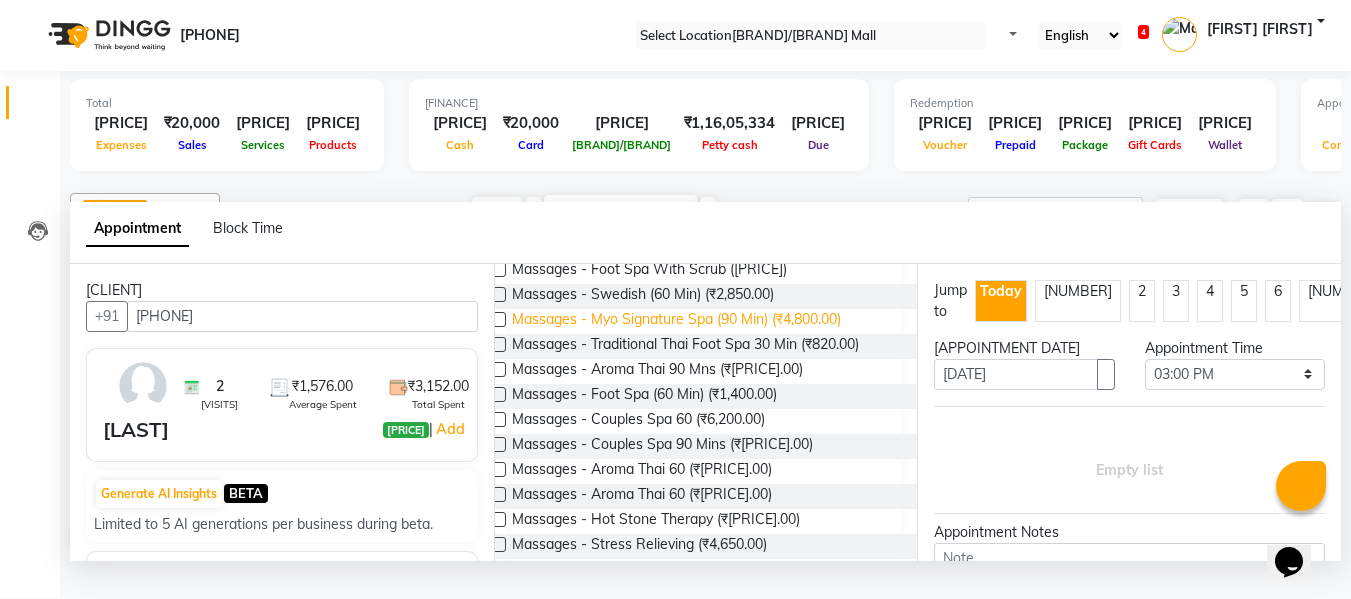 scroll, scrollTop: 700, scrollLeft: 0, axis: vertical 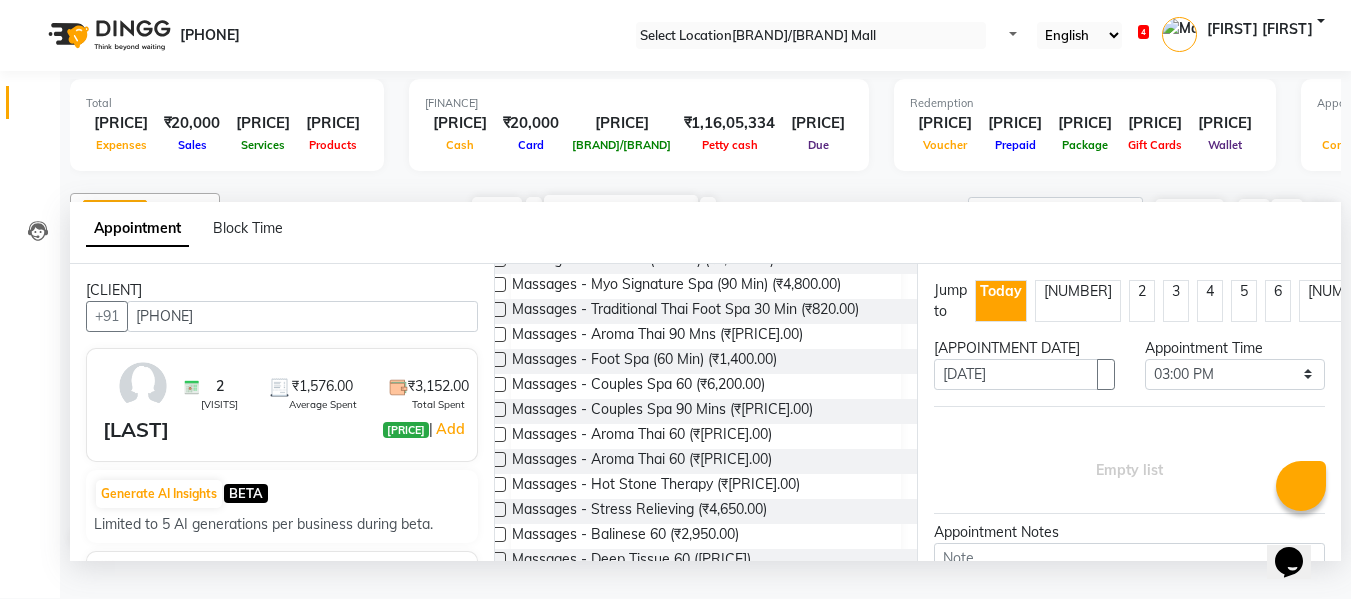 type on "9821024817" 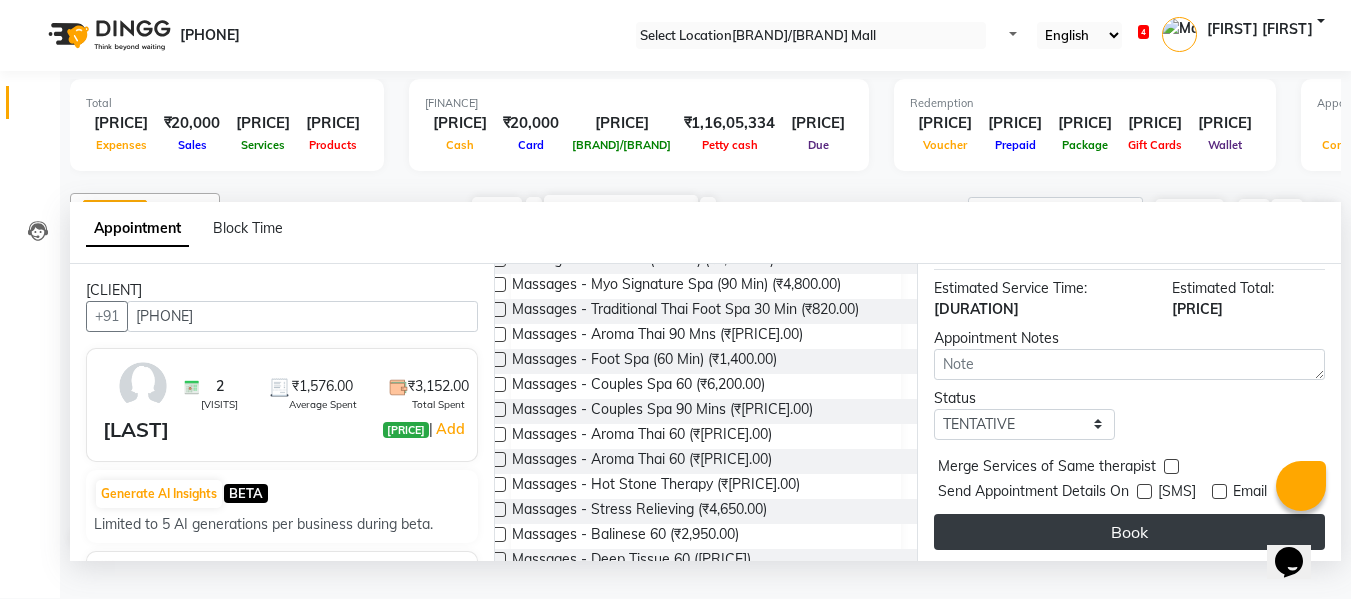 scroll, scrollTop: 244, scrollLeft: 0, axis: vertical 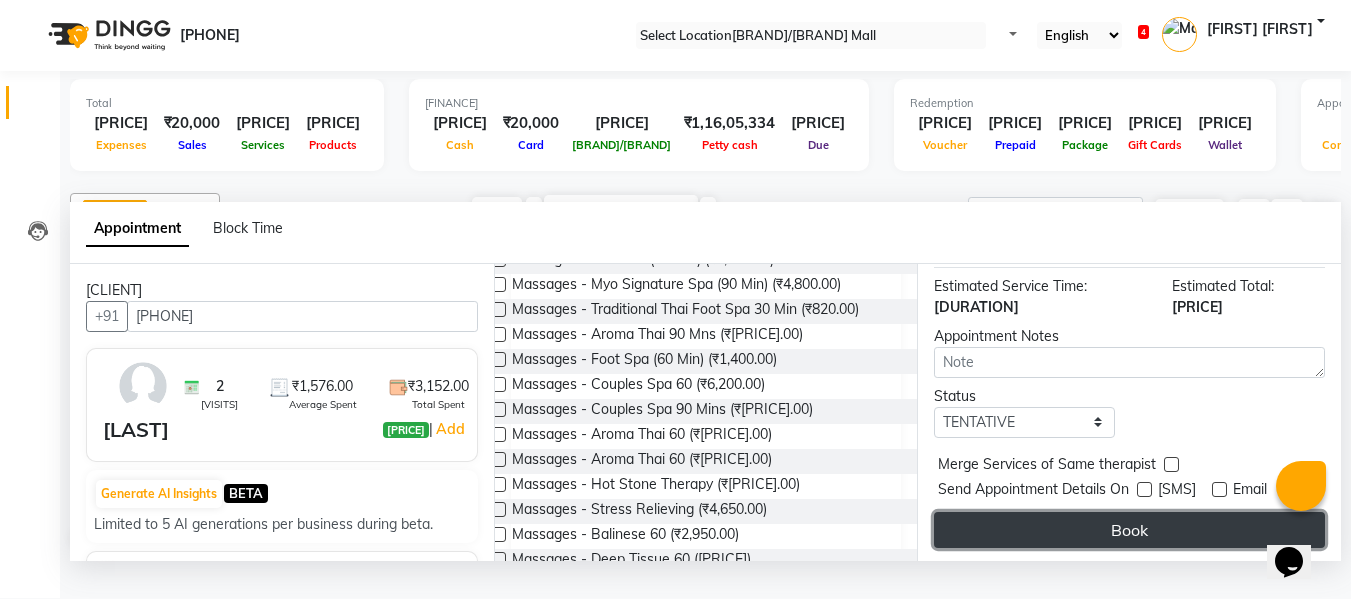 click on "Book" at bounding box center (1129, 530) 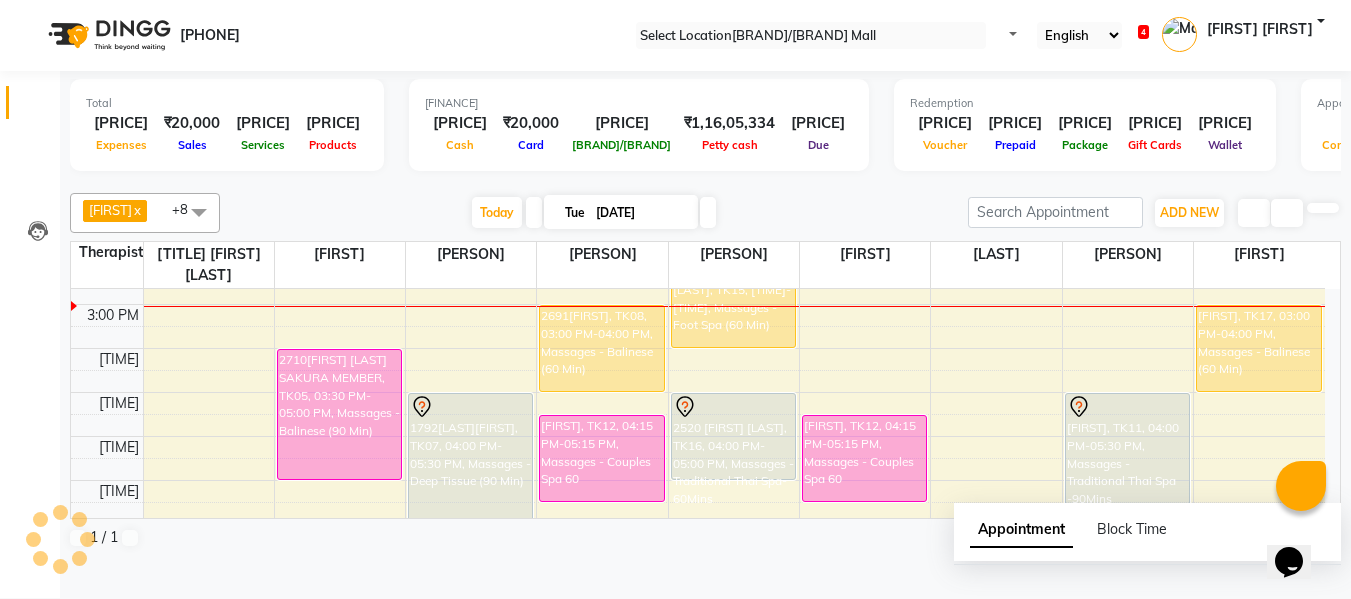 scroll, scrollTop: 0, scrollLeft: 0, axis: both 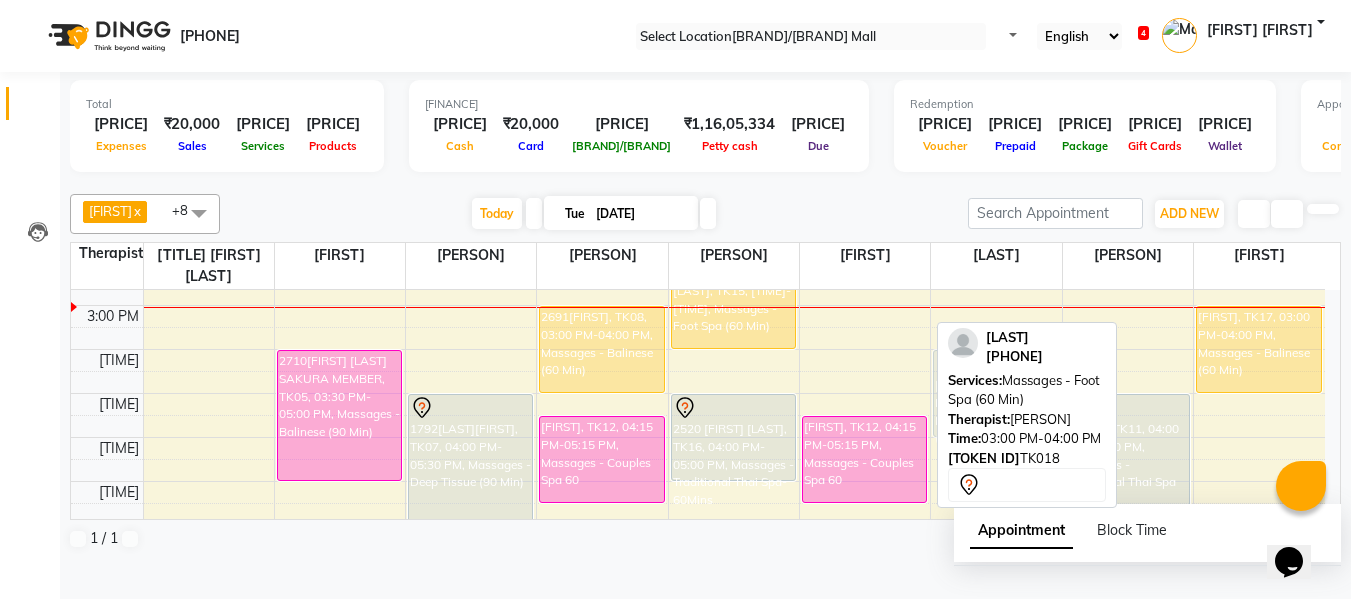 drag, startPoint x: 866, startPoint y: 343, endPoint x: 969, endPoint y: 386, distance: 111.61541 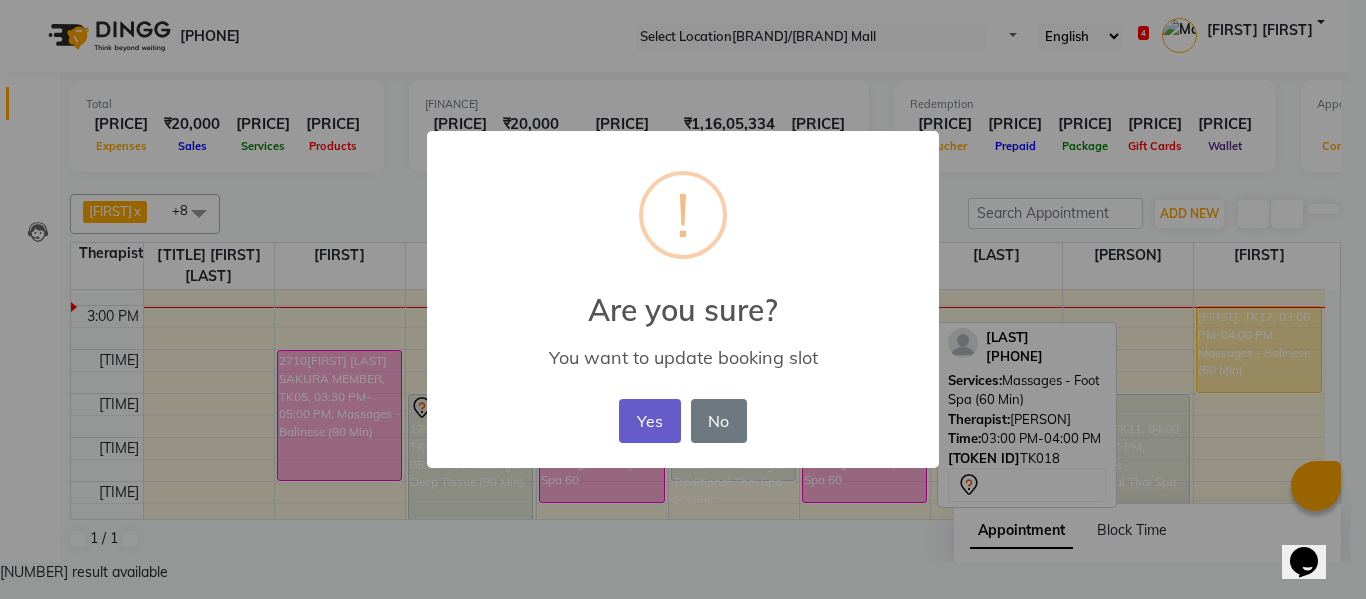 click on "•••" at bounding box center (649, 421) 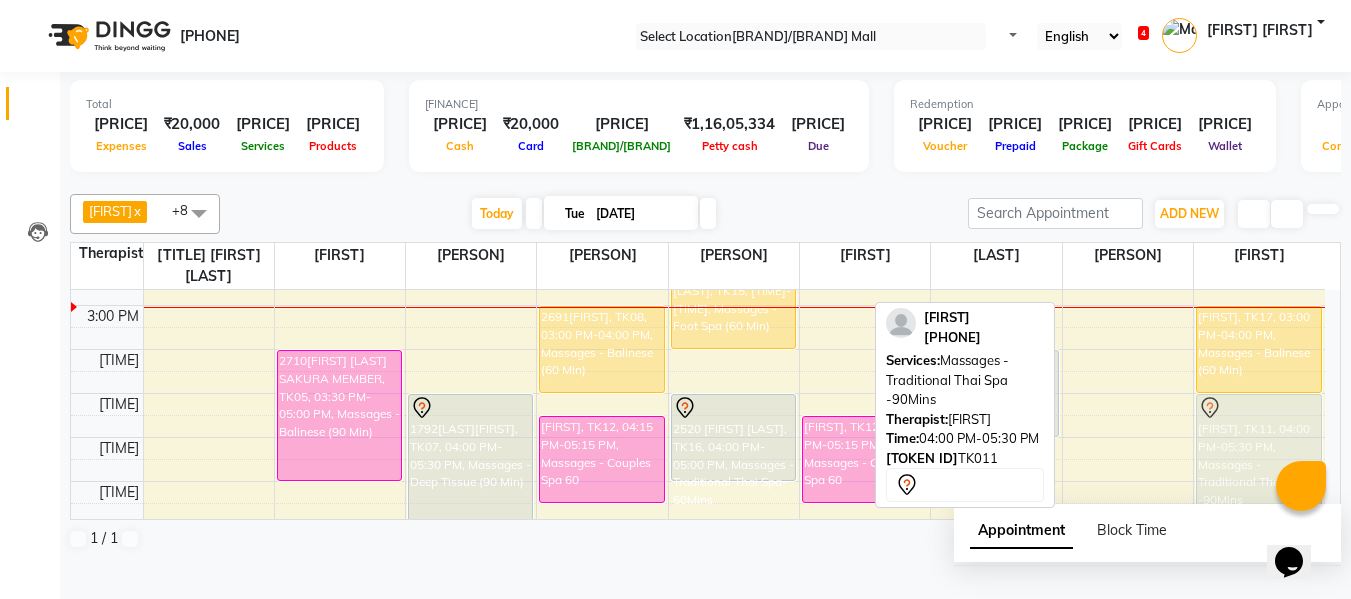 drag, startPoint x: 1145, startPoint y: 431, endPoint x: 1229, endPoint y: 429, distance: 84.0238 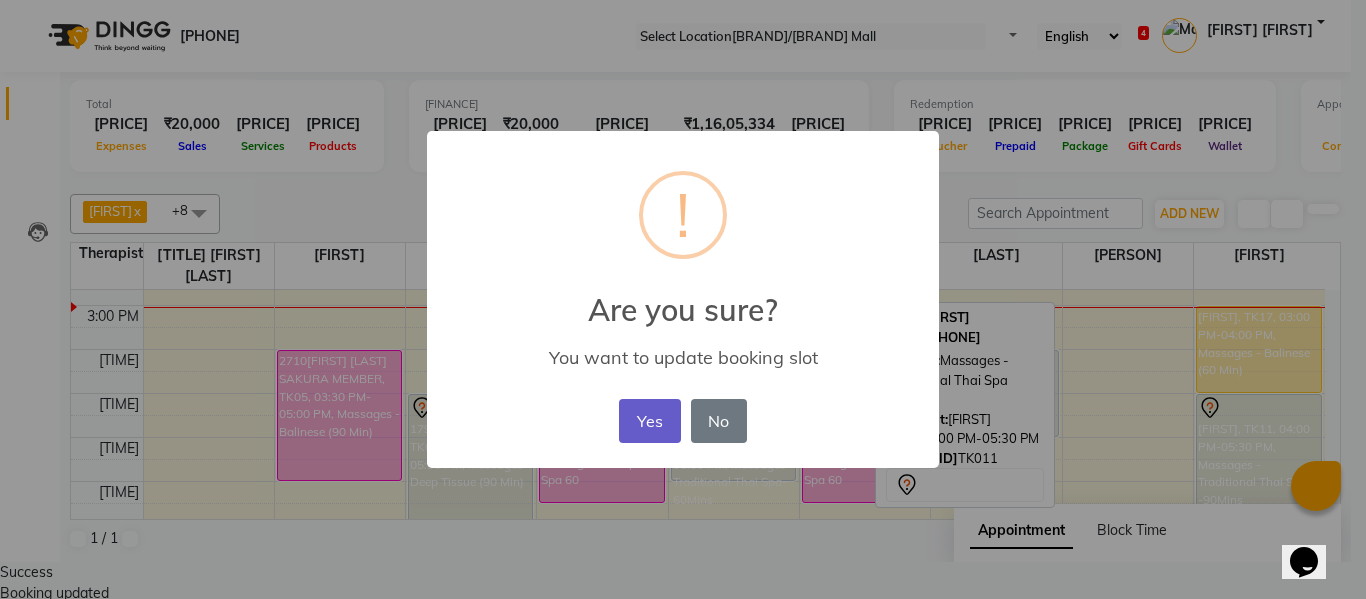 click on "•••" at bounding box center (649, 421) 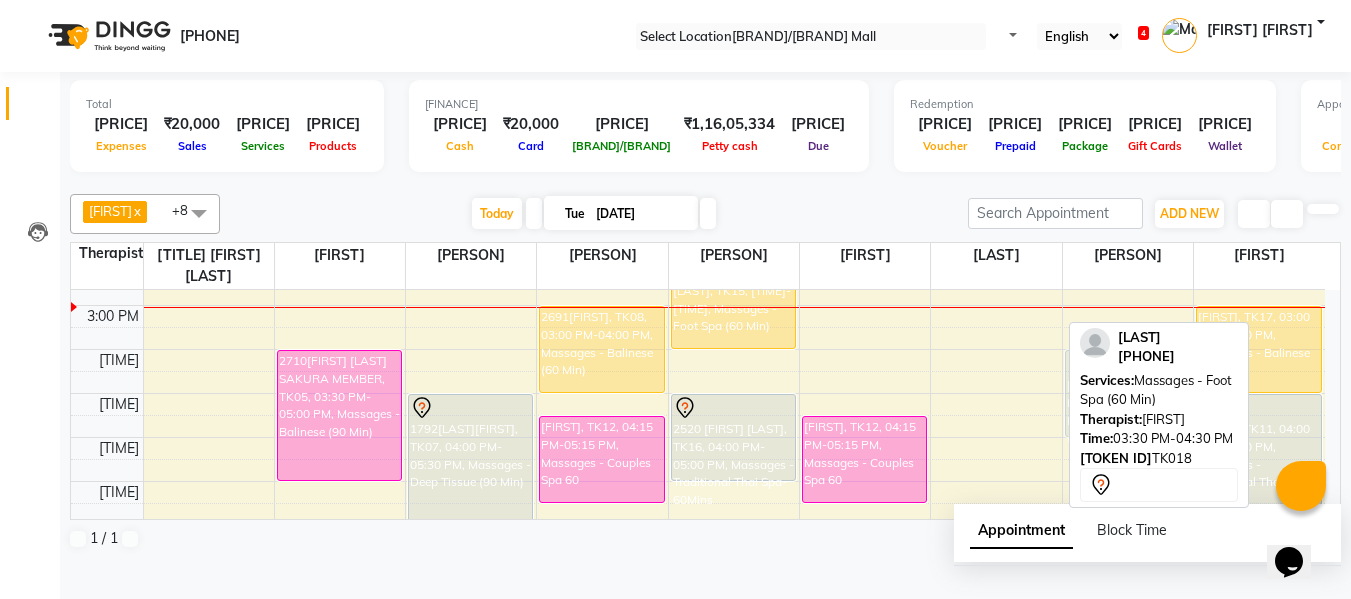 drag, startPoint x: 1013, startPoint y: 384, endPoint x: 1114, endPoint y: 389, distance: 101.12369 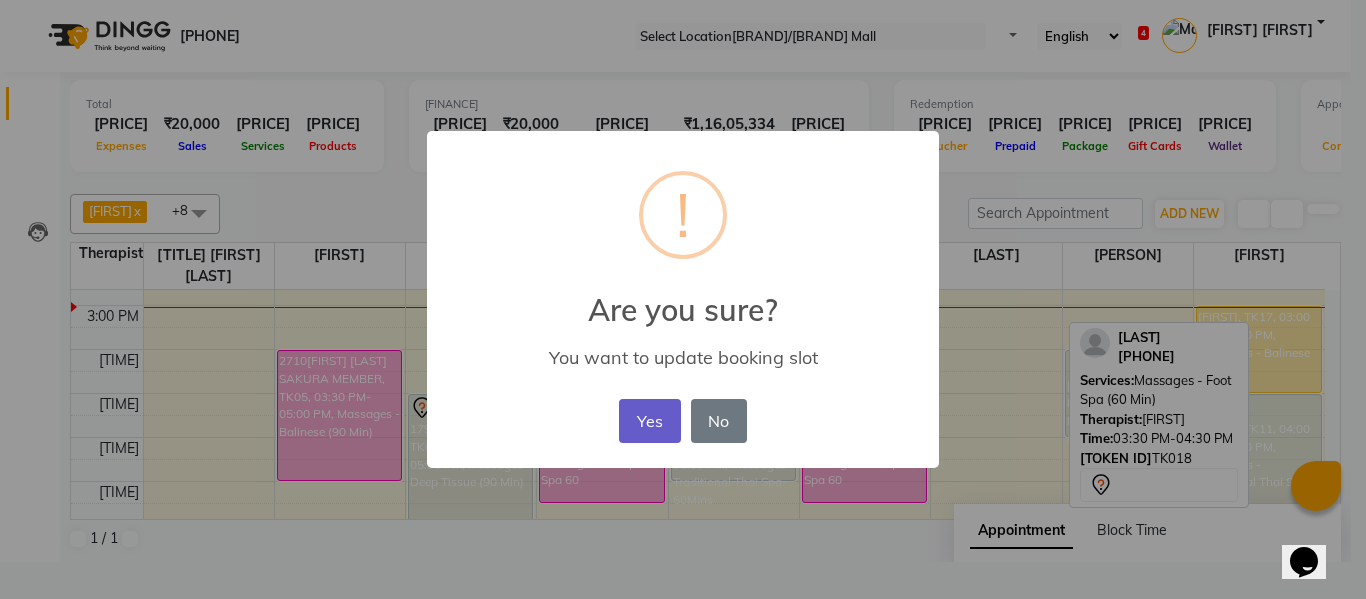 click on "•••" at bounding box center [649, 421] 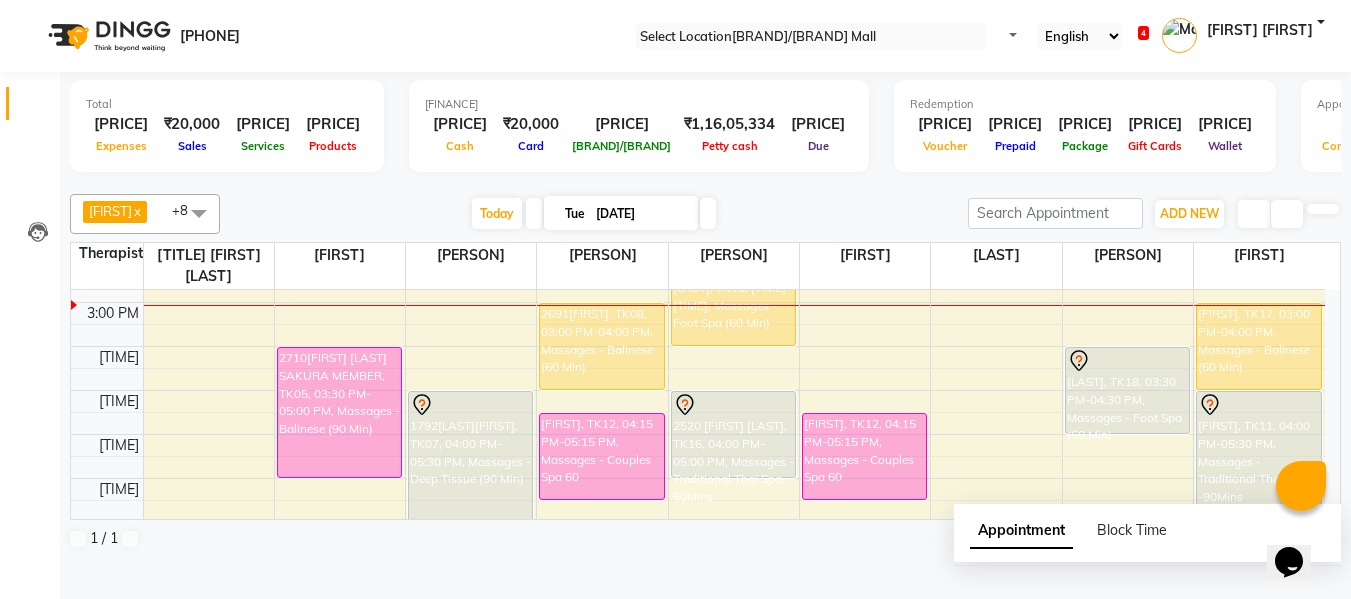 scroll, scrollTop: 600, scrollLeft: 0, axis: vertical 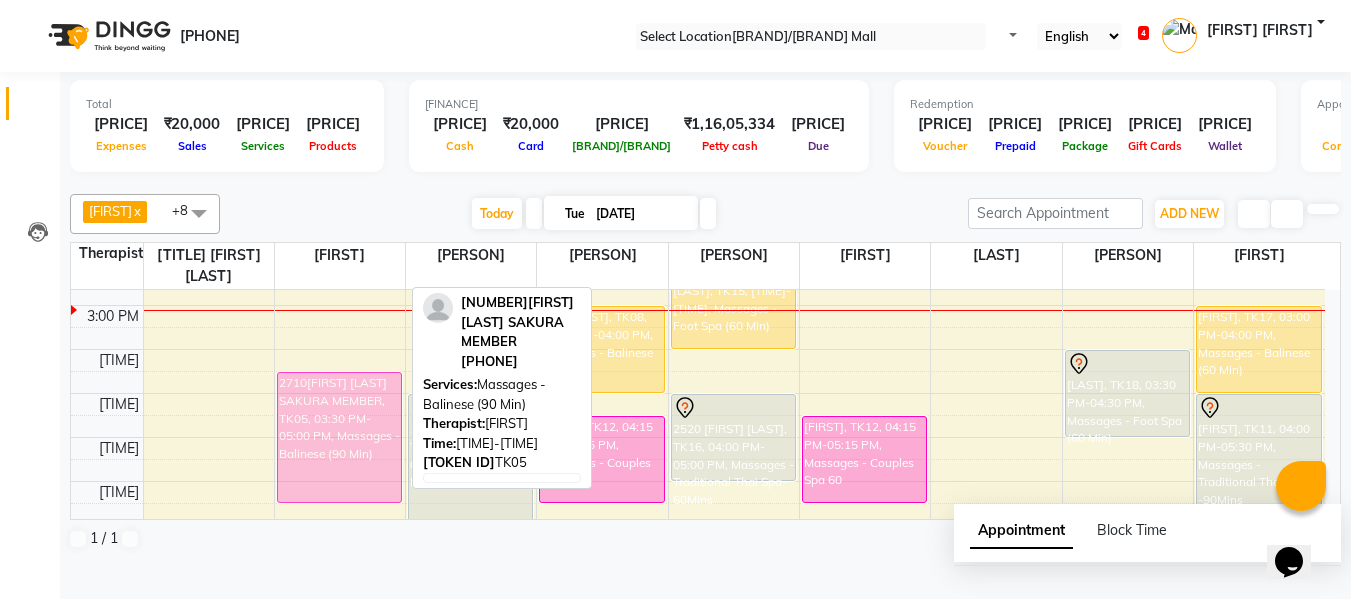 drag, startPoint x: 370, startPoint y: 422, endPoint x: 371, endPoint y: 441, distance: 19.026299 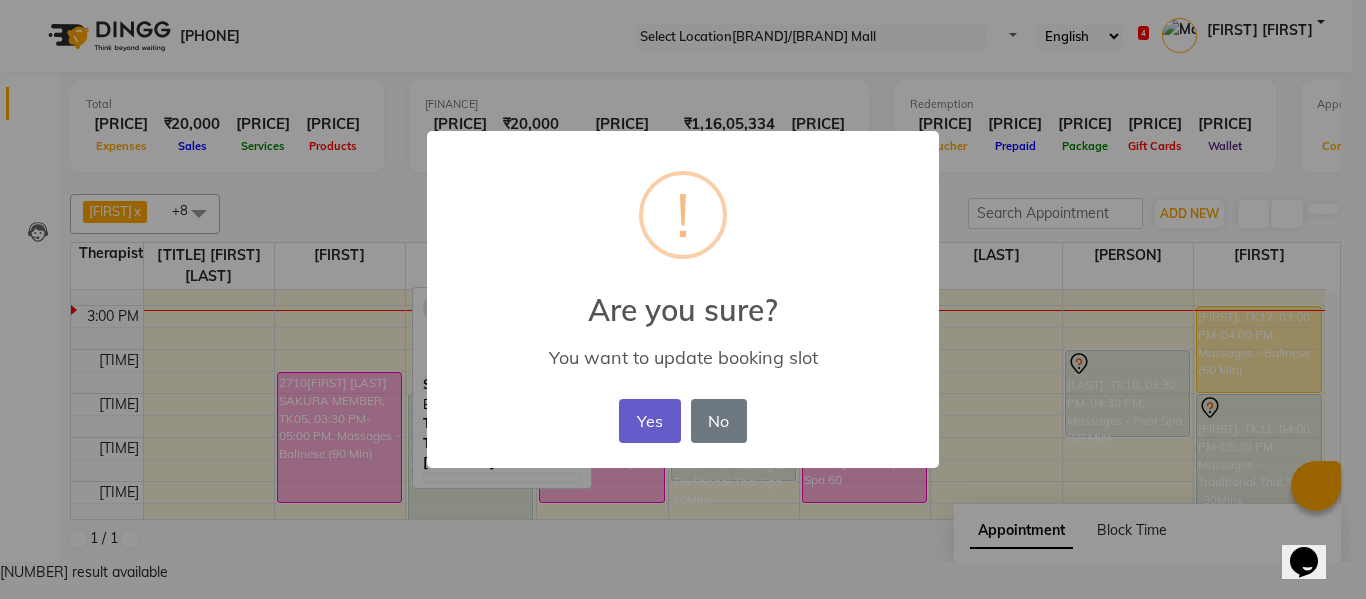 click on "•••" at bounding box center (649, 421) 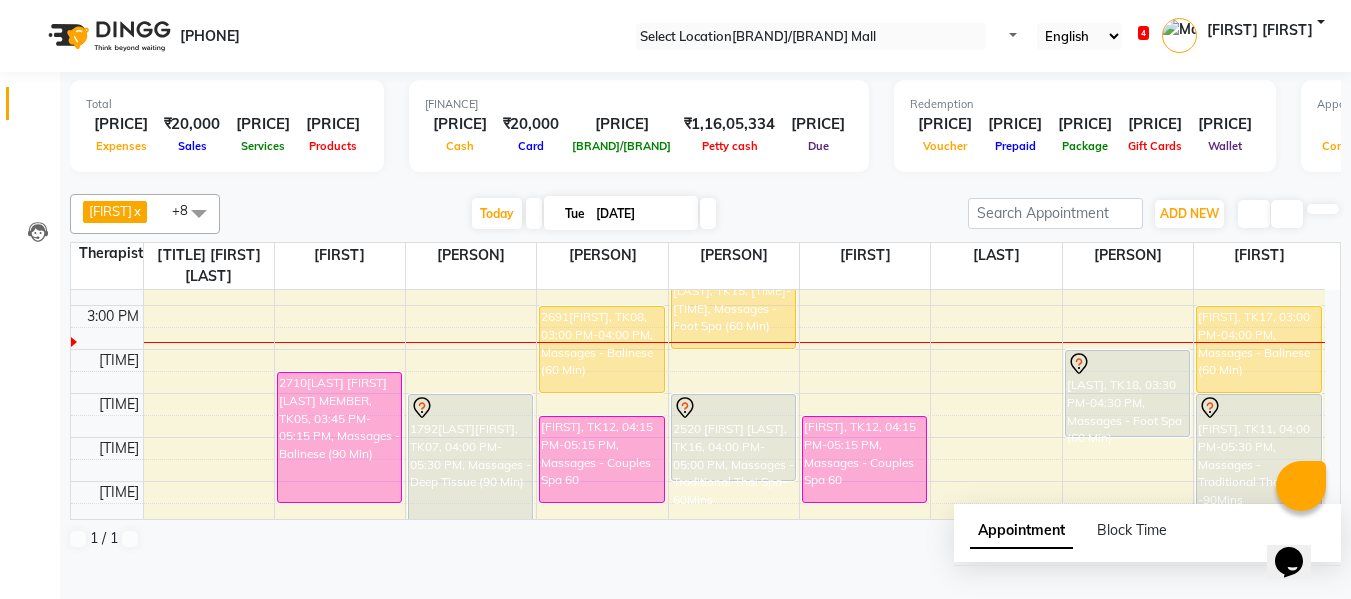 click on "8:00 AM 8:30 AM 9:00 AM 9:30 AM 10:00 AM 10:30 AM 11:00 AM 11:30 AM 12:00 PM 12:30 PM 1:00 PM 1:30 PM 2:00 PM 2:30 PM 3:00 PM 3:30 PM 4:00 PM 4:30 PM 5:00 PM 5:30 PM 6:00 PM 6:30 PM 7:00 PM 7:30 PM 8:00 PM 8:30 PM 9:00 PM 9:30 PM 10:00 PM 10:30 PM             ROHAN GAIKWAD, TK03, 09:00 AM-10:00 AM, Massages - Deep Tissue (60 Min)             PRACHI, TK02, 10:45 AM-11:45 AM, Massages - Balinese (60 Min)             PRACHI, TK02, 11:45 AM-12:45 PM, Massages - Balinese (60 Min)     Gaytri, TK10, 12:30 PM-01:00 PM, Massages - Head Champi (30 Min)     2710NITIN GOKLEE SAKURA MEMBER, TK05, 03:45 PM-05:15 PM, Massages - Balinese (90 Min)             MAHITA, TK06, 06:00 PM-07:30 PM, Massages - Balinese (90 Min)     2302PRADEEP PIE, TK09, 11:30 AM-12:30 PM, Massages - Balinese (60 Min)             1792ANIRUDDHA1, TK07, 04:00 PM-05:30 PM, Massages - Deep Tissue (90 Min)             SAGAR GOHIL, TK01, 05:30 PM-06:30 PM, Massages - Balinese (60 Min)     2691MEET, TK08, 03:00 PM-04:00 PM, Massages - Balinese (60 Min)" at bounding box center (698, 349) 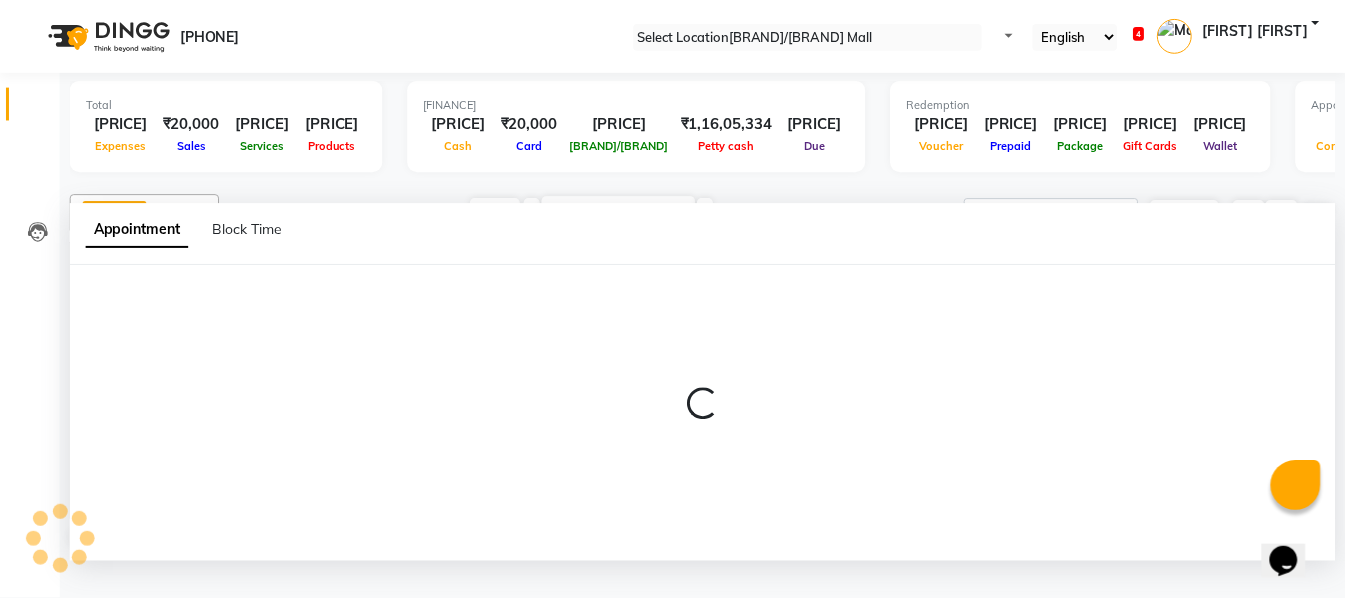 scroll, scrollTop: 1, scrollLeft: 0, axis: vertical 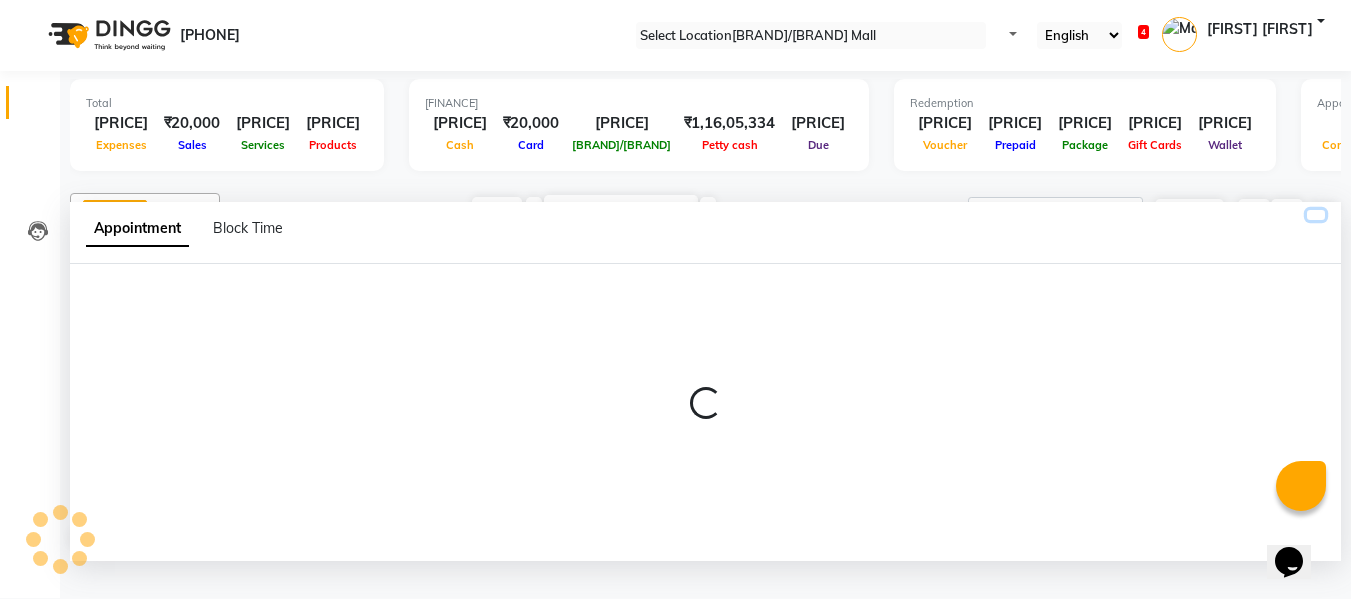 click at bounding box center (1316, 215) 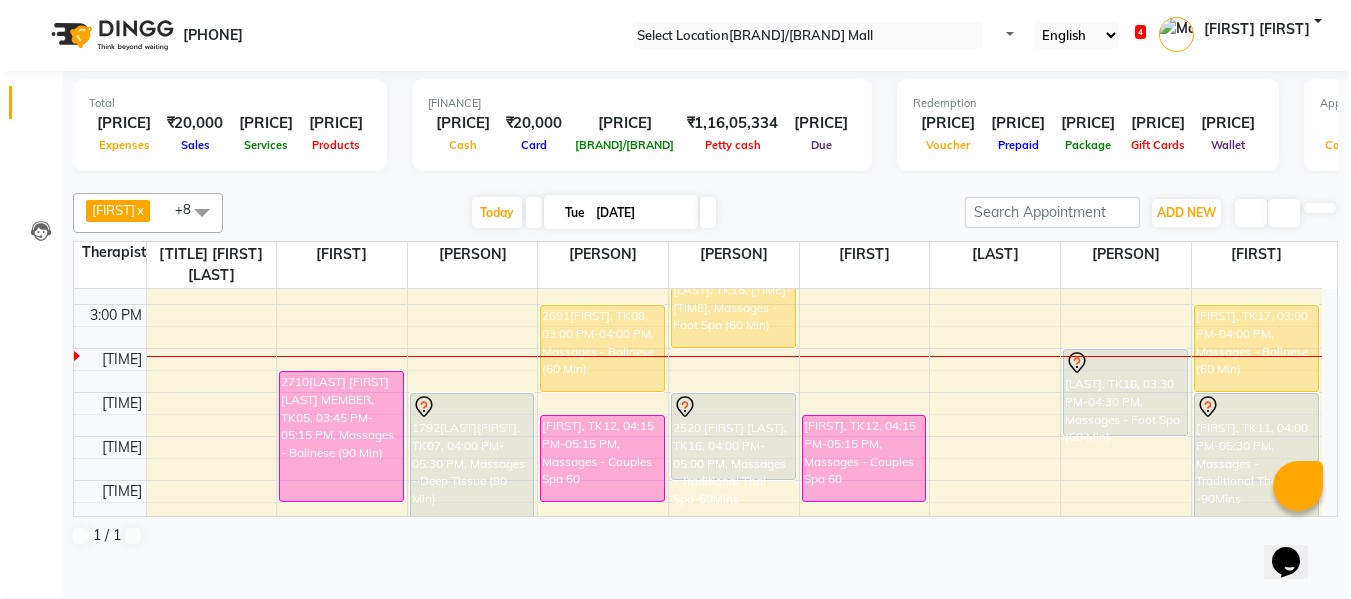 scroll, scrollTop: 0, scrollLeft: 0, axis: both 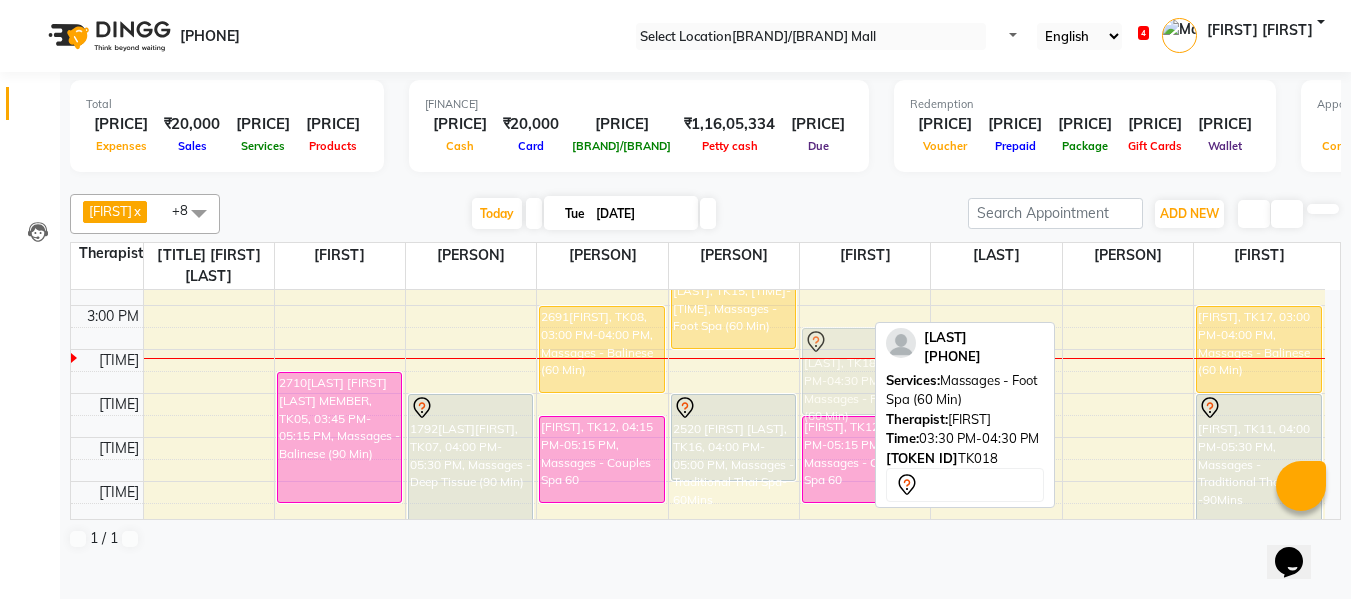 drag, startPoint x: 1131, startPoint y: 384, endPoint x: 905, endPoint y: 360, distance: 227.27077 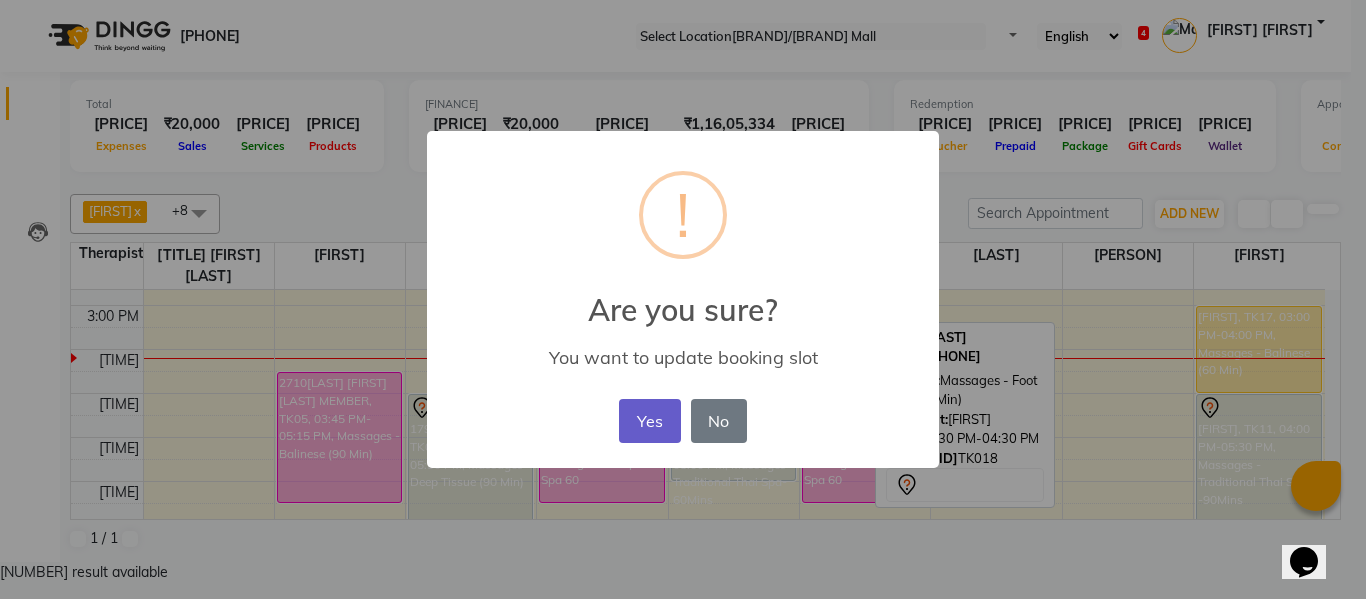 click on "•••" at bounding box center [649, 421] 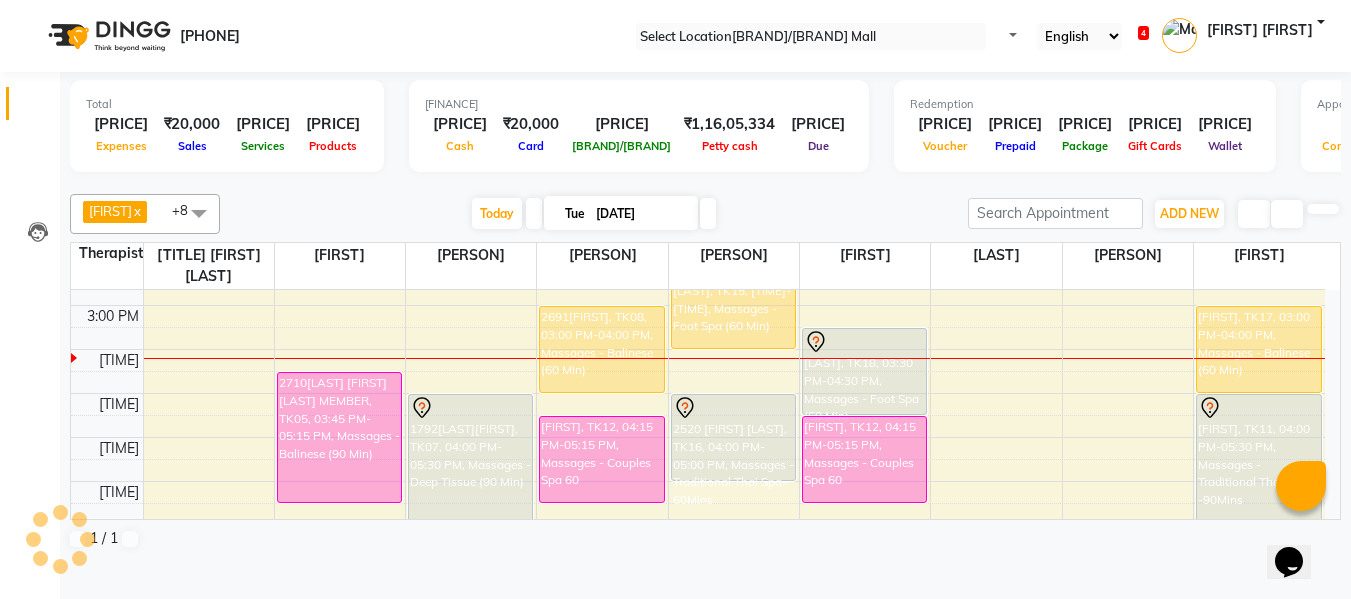 click on "••••• •••••••" at bounding box center [50, 654] 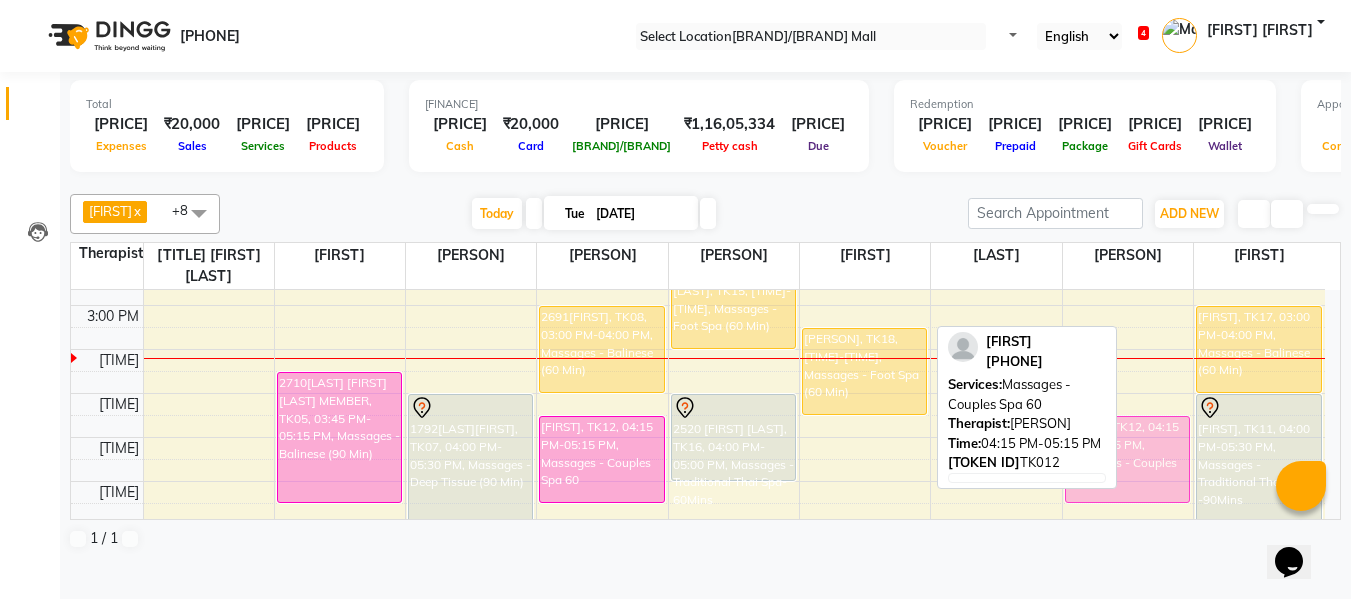 drag, startPoint x: 873, startPoint y: 452, endPoint x: 1122, endPoint y: 454, distance: 249.00803 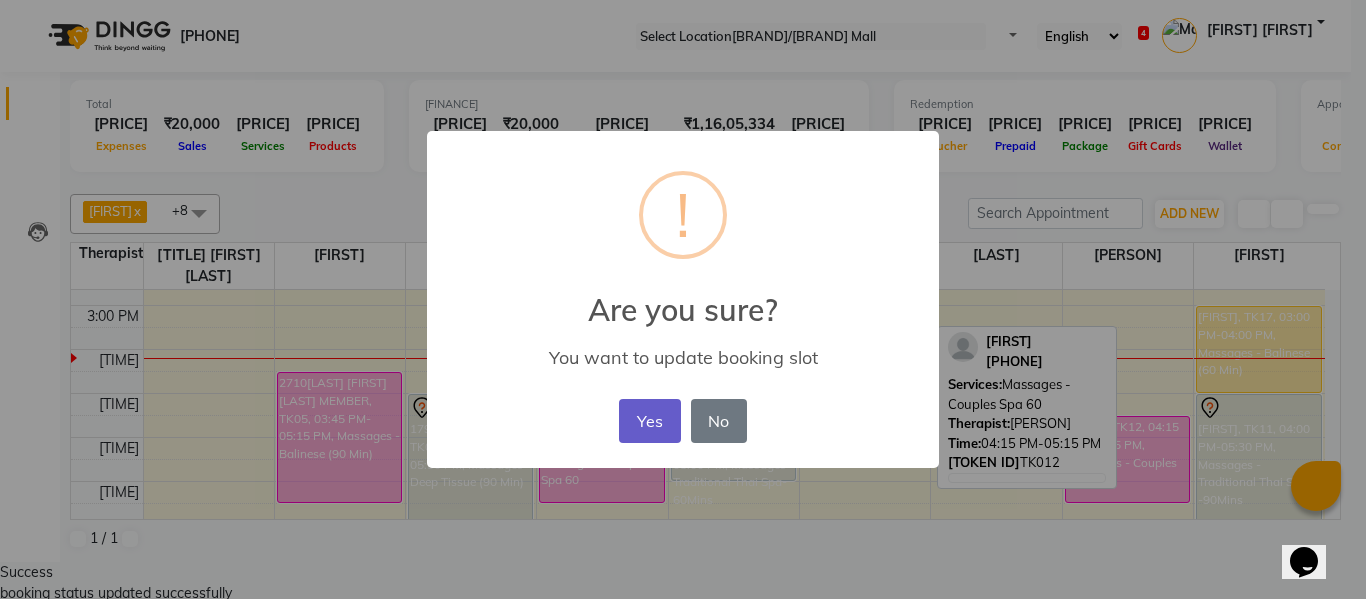 click on "•••" at bounding box center (649, 421) 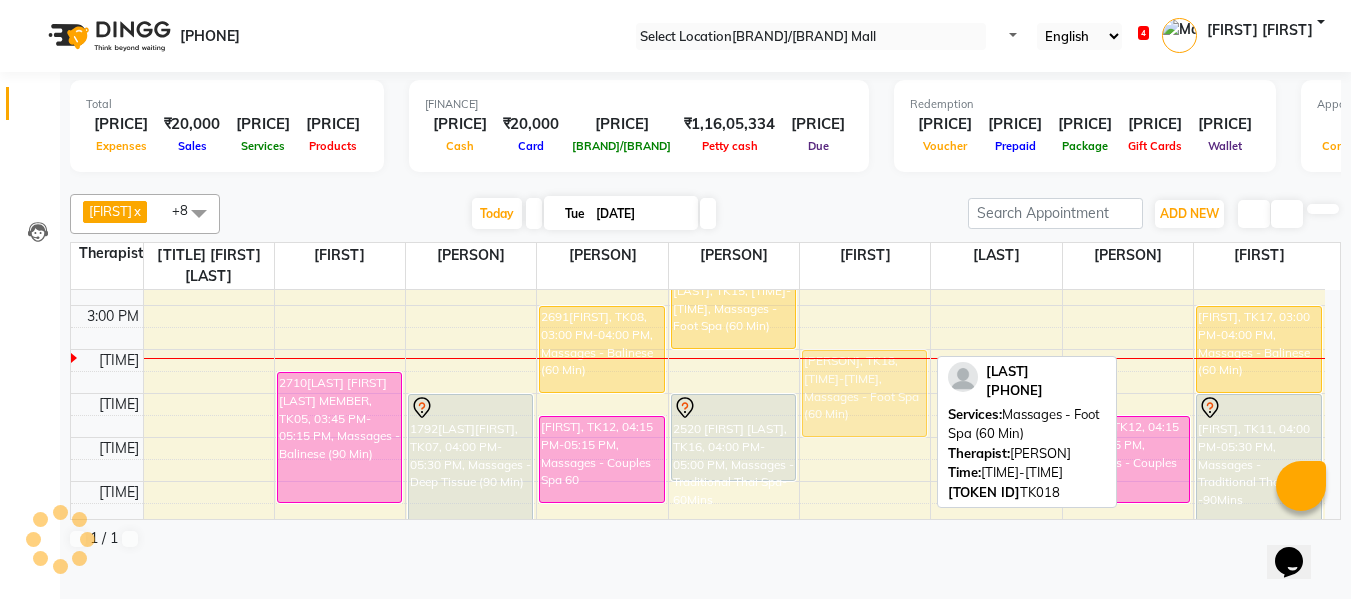 drag, startPoint x: 870, startPoint y: 357, endPoint x: 870, endPoint y: 376, distance: 19 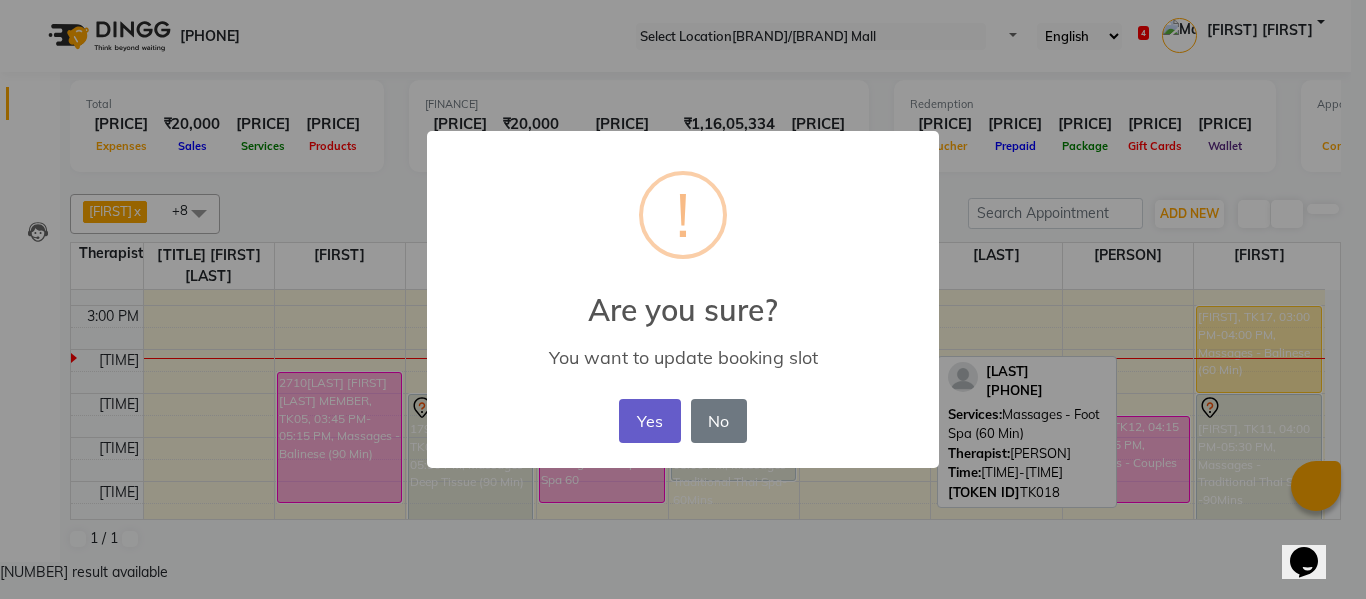 click on "•••" at bounding box center [649, 421] 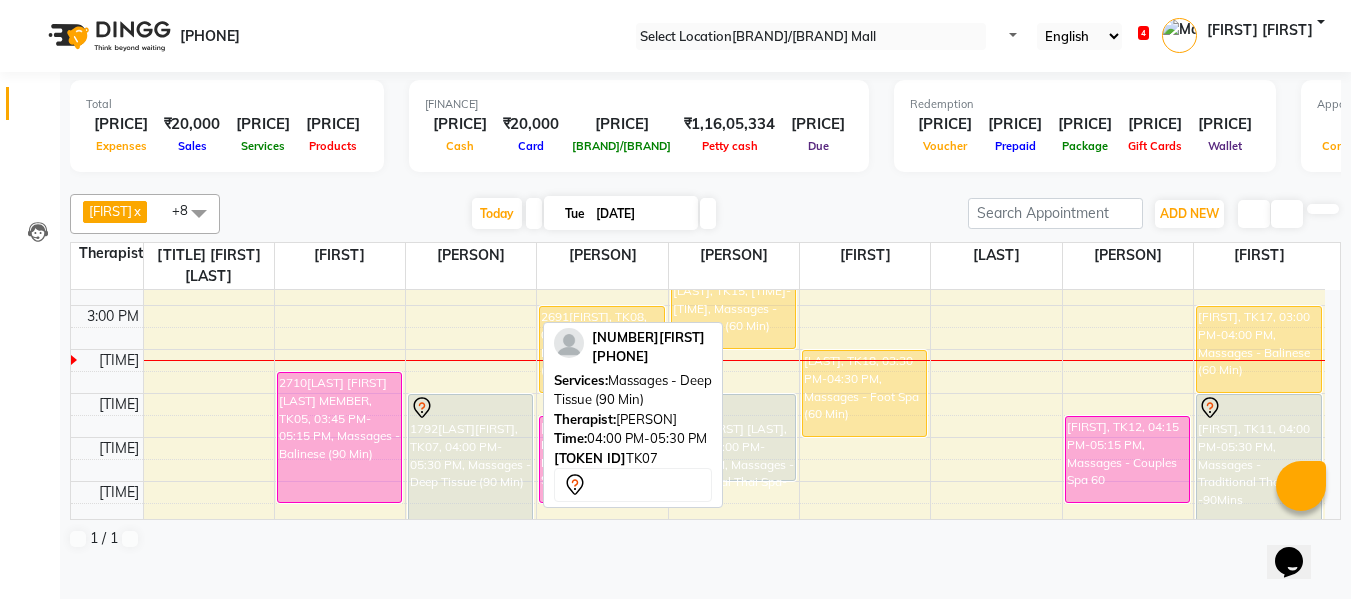 scroll, scrollTop: 700, scrollLeft: 0, axis: vertical 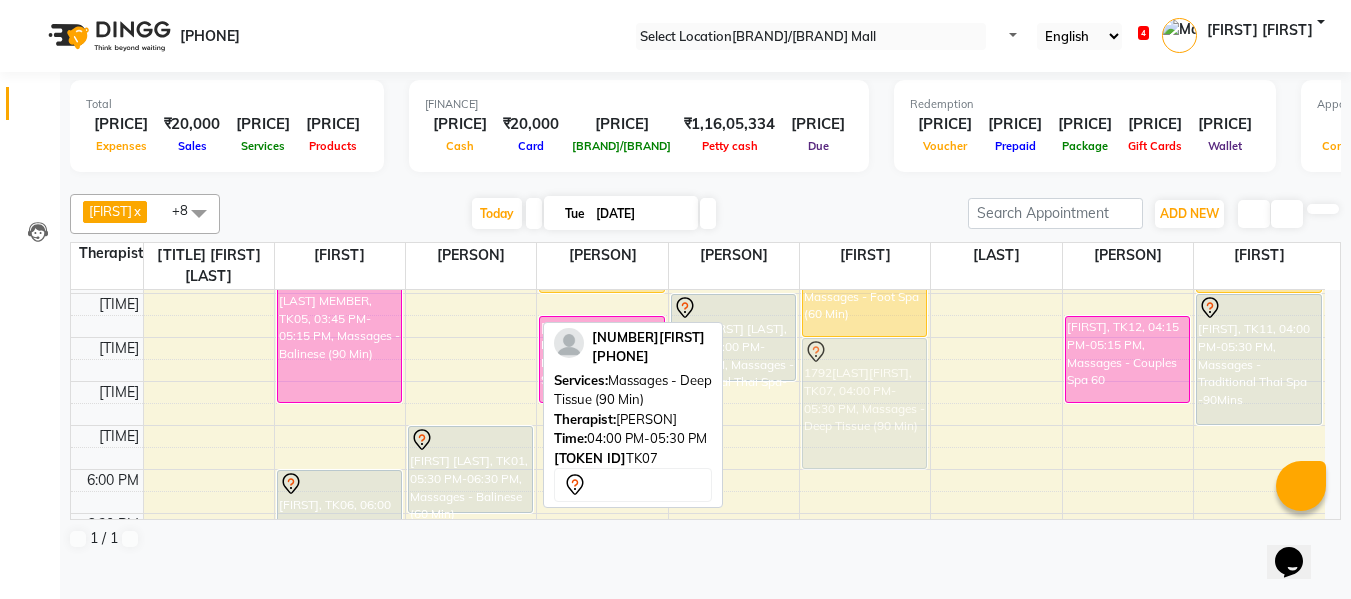 drag, startPoint x: 467, startPoint y: 326, endPoint x: 848, endPoint y: 376, distance: 384.26685 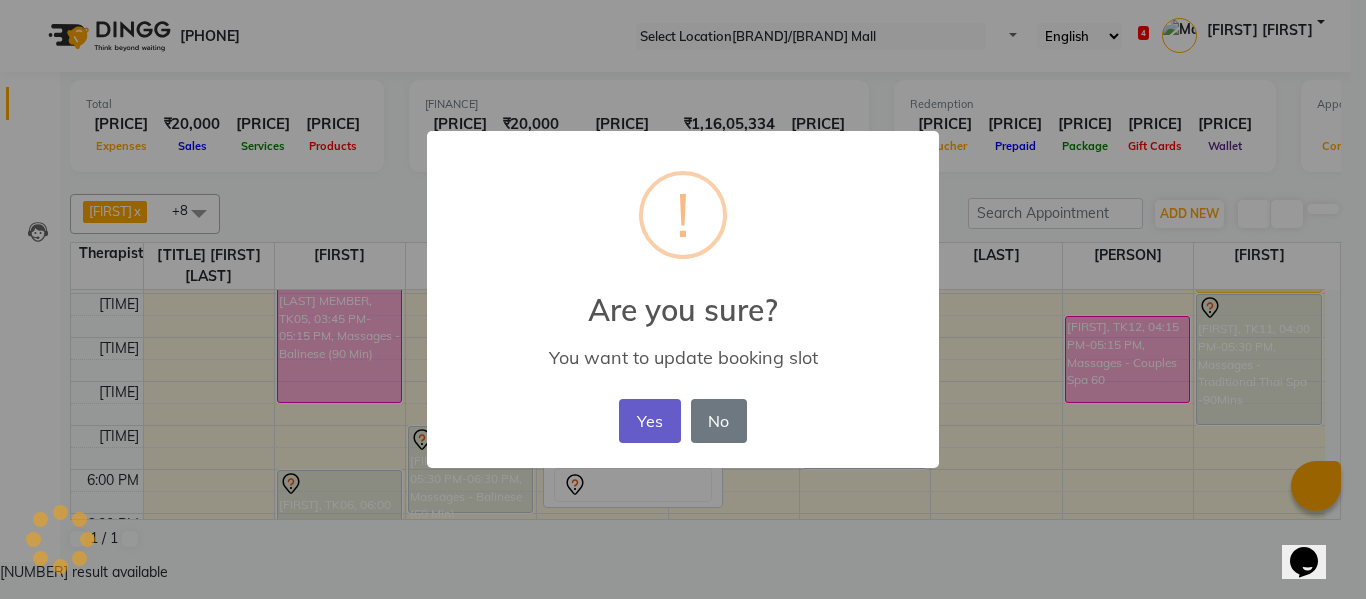 click on "•••" at bounding box center [649, 421] 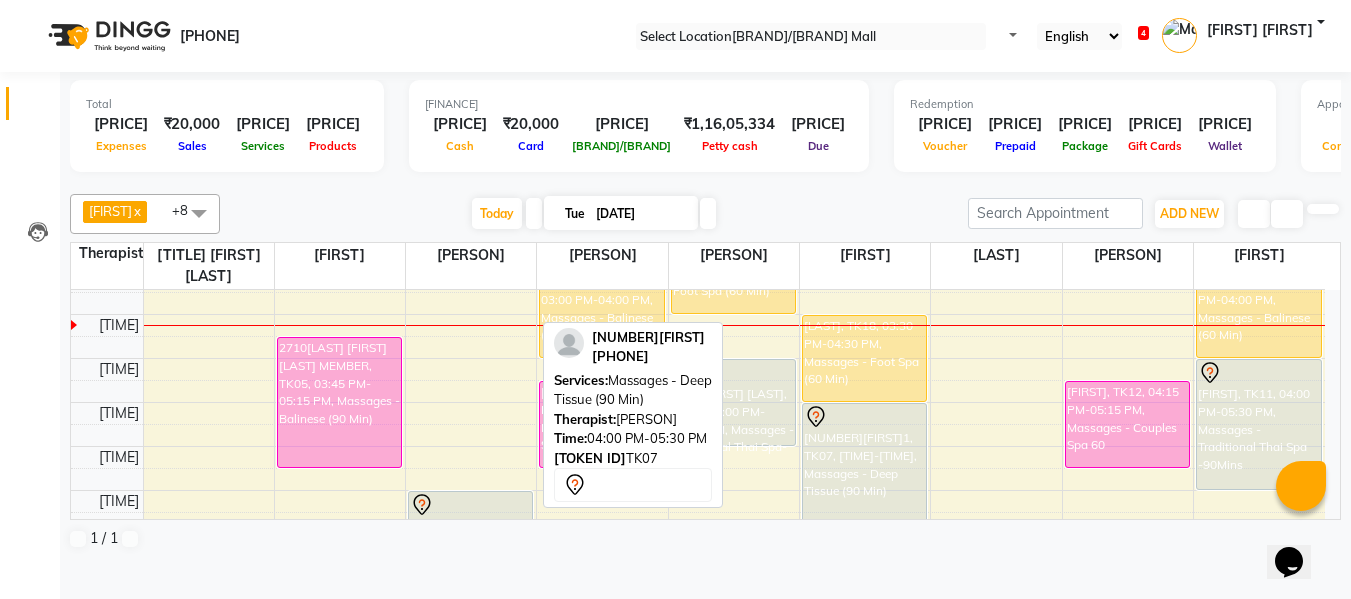 scroll, scrollTop: 600, scrollLeft: 0, axis: vertical 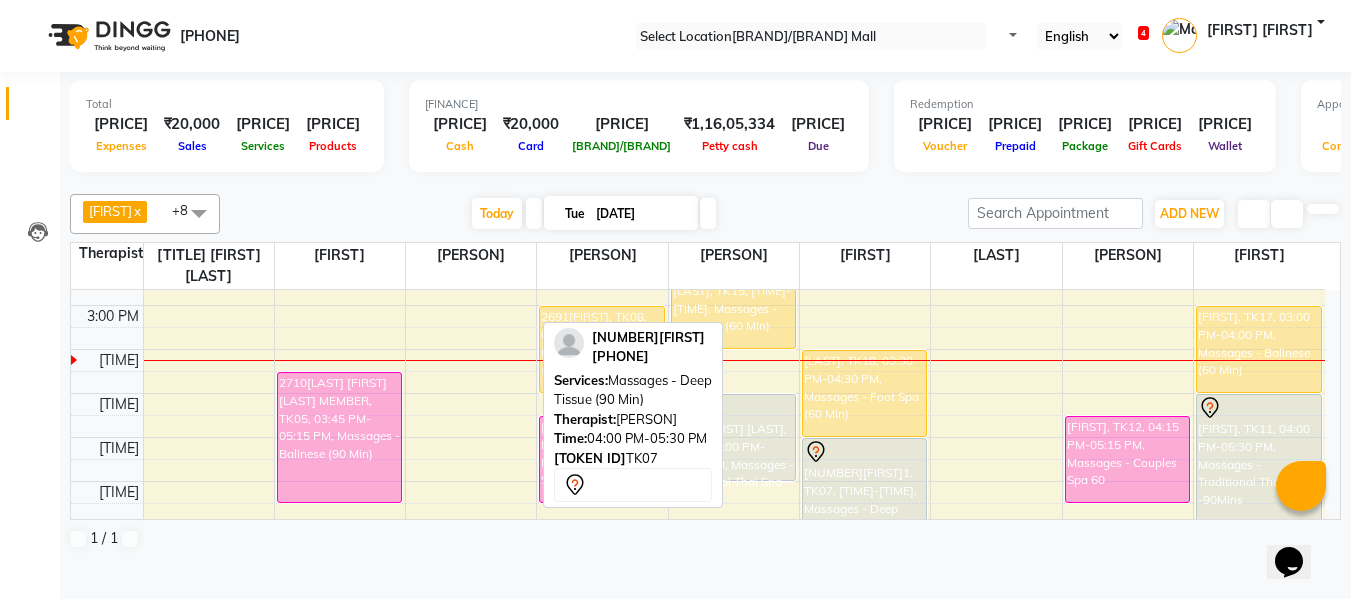 click on "8:00 AM 8:30 AM 9:00 AM 9:30 AM 10:00 AM 10:30 AM 11:00 AM 11:30 AM 12:00 PM 12:30 PM 1:00 PM 1:30 PM 2:00 PM 2:30 PM 3:00 PM 3:30 PM 4:00 PM 4:30 PM 5:00 PM 5:30 PM 6:00 PM 6:30 PM 7:00 PM 7:30 PM 8:00 PM 8:30 PM 9:00 PM 9:30 PM 10:00 PM 10:30 PM             ROHAN GAIKWAD, TK03, 09:00 AM-10:00 AM, Massages - Deep Tissue (60 Min)             PRACHI, TK02, 10:45 AM-11:45 AM, Massages - Balinese (60 Min)             PRACHI, TK02, 11:45 AM-12:45 PM, Massages - Balinese (60 Min)     Gaytri, TK10, 12:30 PM-01:00 PM, Massages - Head Champi (30 Min)     2710NITIN GOKLEE SAKURA MEMBER, TK05, 03:45 PM-05:15 PM, Massages - Balinese (90 Min)             MAHITA, TK06, 06:00 PM-07:30 PM, Massages - Balinese (90 Min)     2302PRADEEP PIE, TK09, 11:30 AM-12:30 PM, Massages - Balinese (60 Min)             SAGAR GOHIL, TK01, 05:30 PM-06:30 PM, Massages - Balinese (60 Min)     2691MEET, TK08, 03:00 PM-04:00 PM, Massages - Balinese (60 Min)     prunal, TK12, 04:15 PM-05:15 PM, Massages - Couples Spa 60" at bounding box center (698, 349) 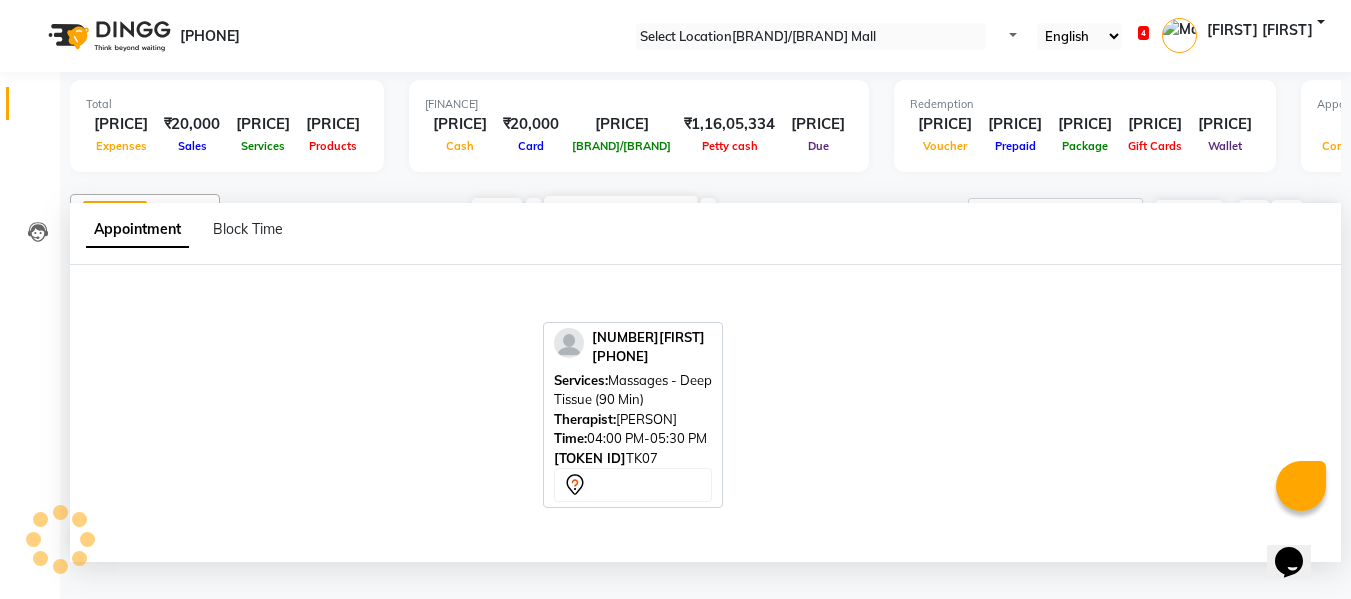click at bounding box center (705, 413) 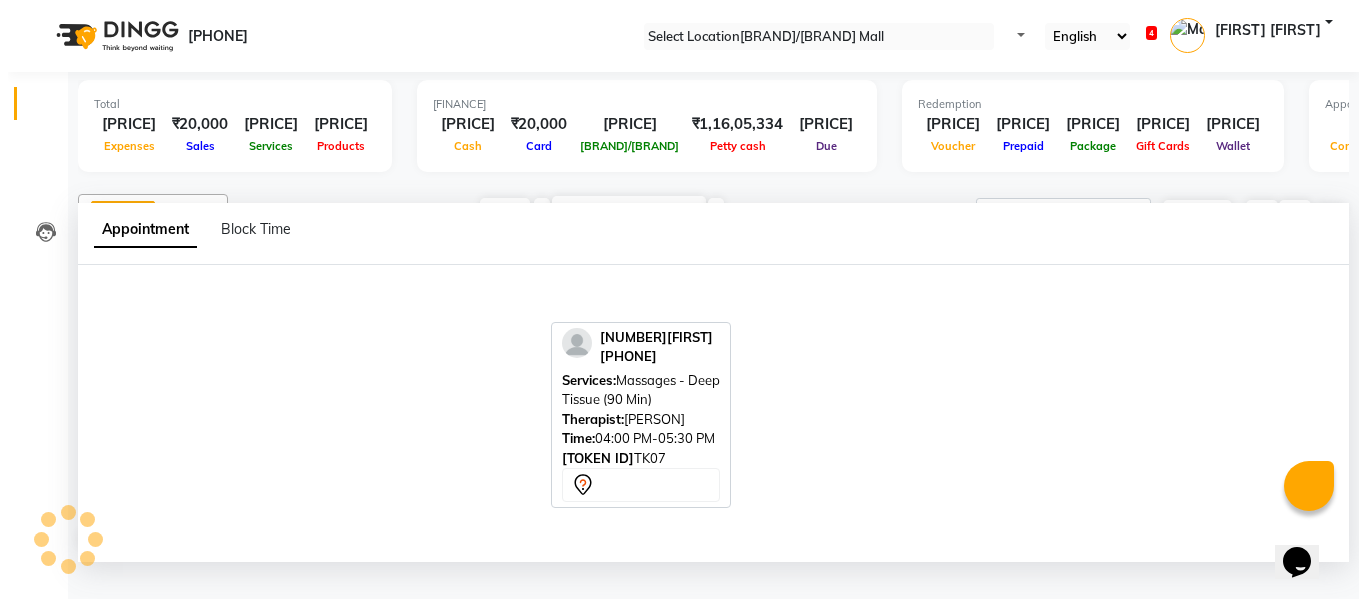 scroll, scrollTop: 1, scrollLeft: 0, axis: vertical 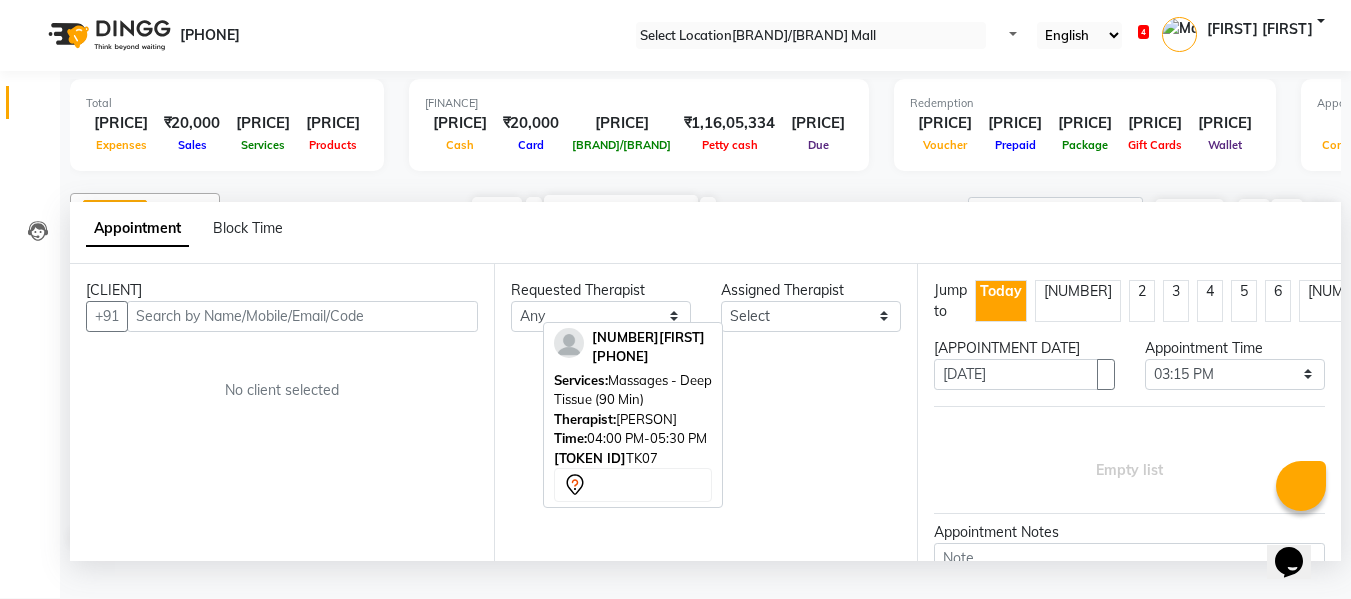 click at bounding box center [302, 316] 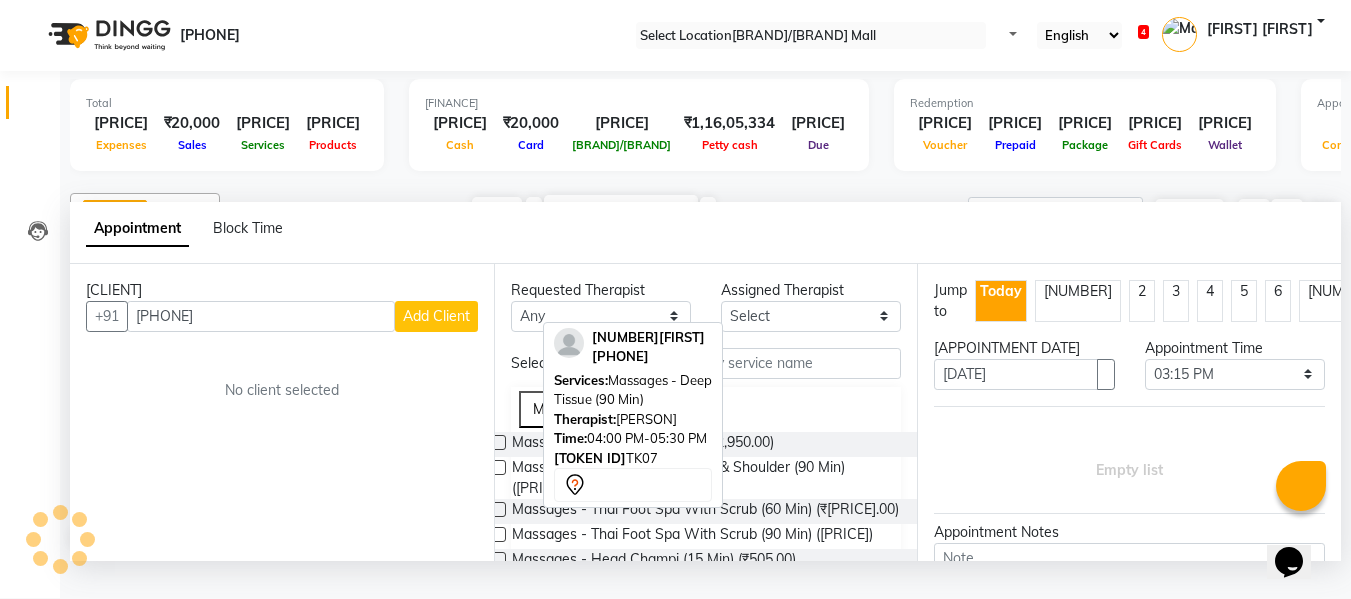 type on "9820710303" 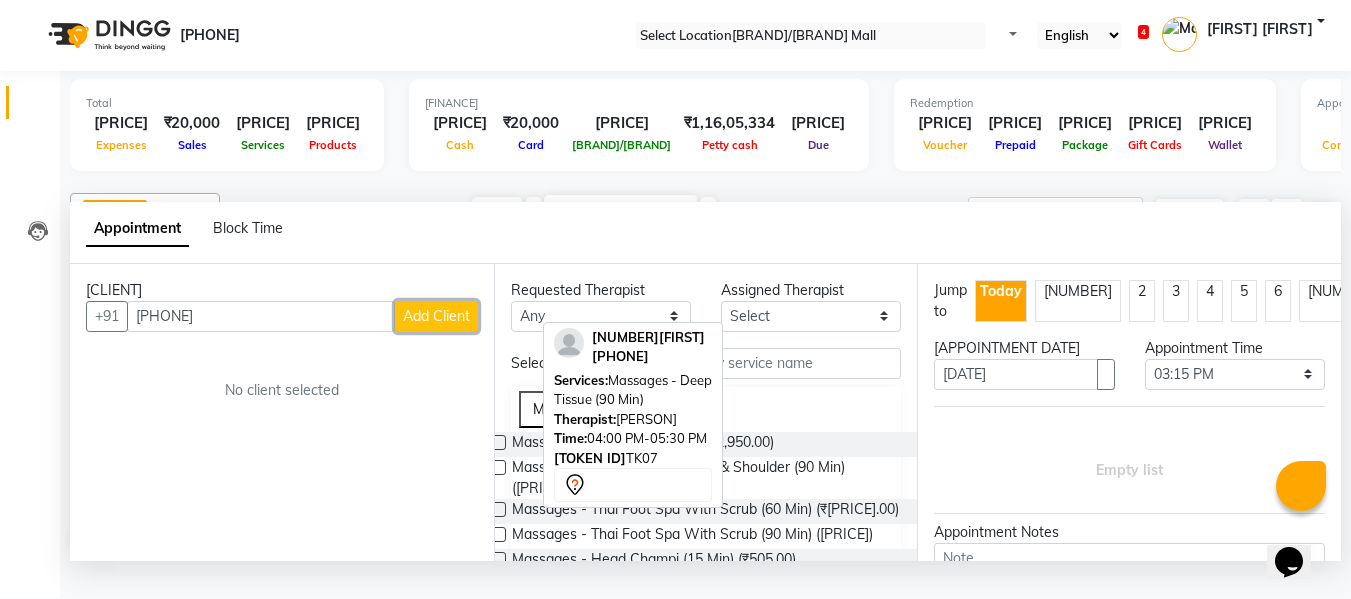 click on "••• ••••••" at bounding box center [436, 316] 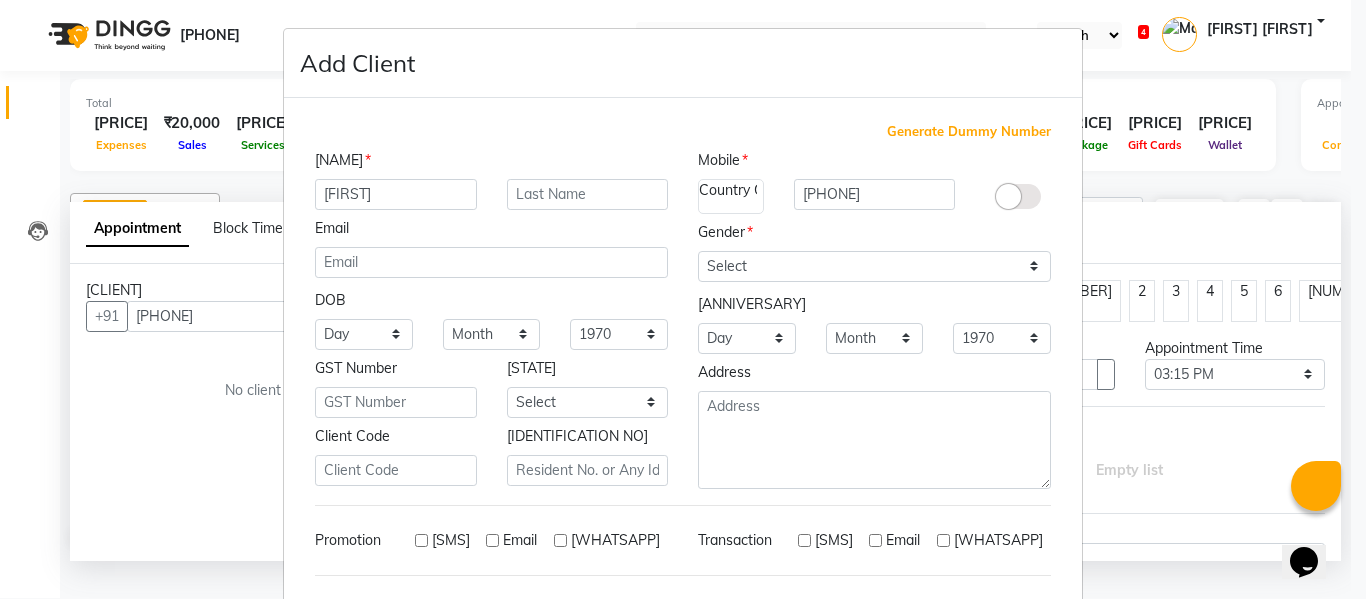 type on "rahul" 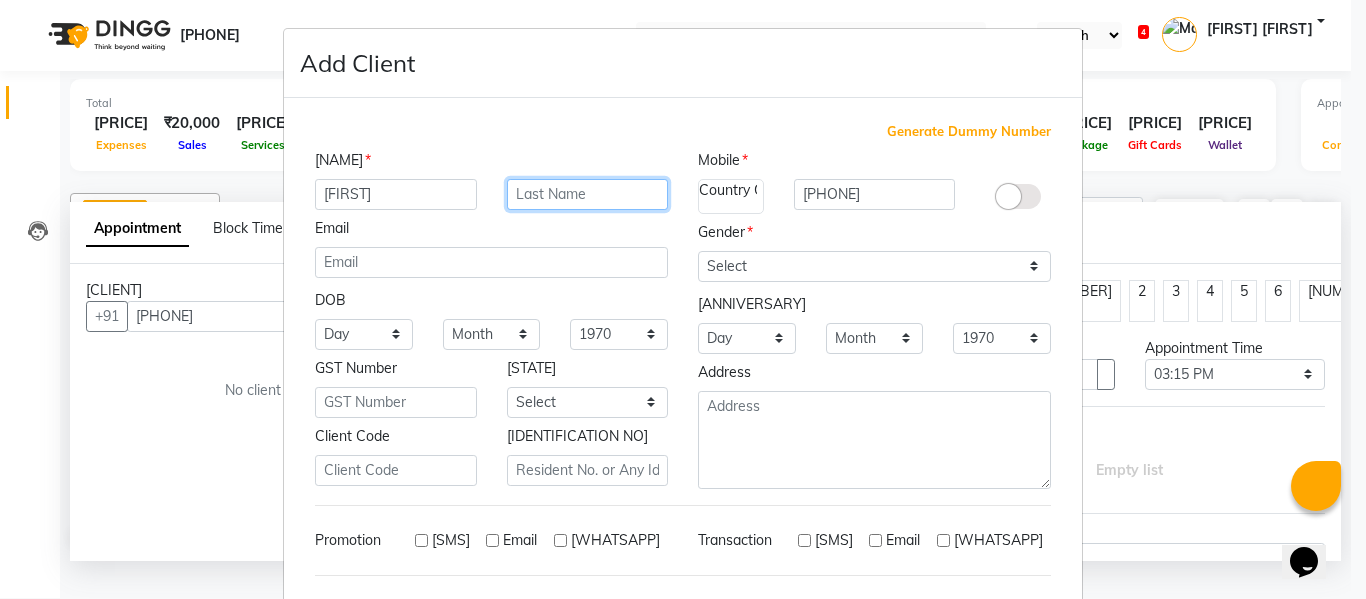 click at bounding box center [588, 194] 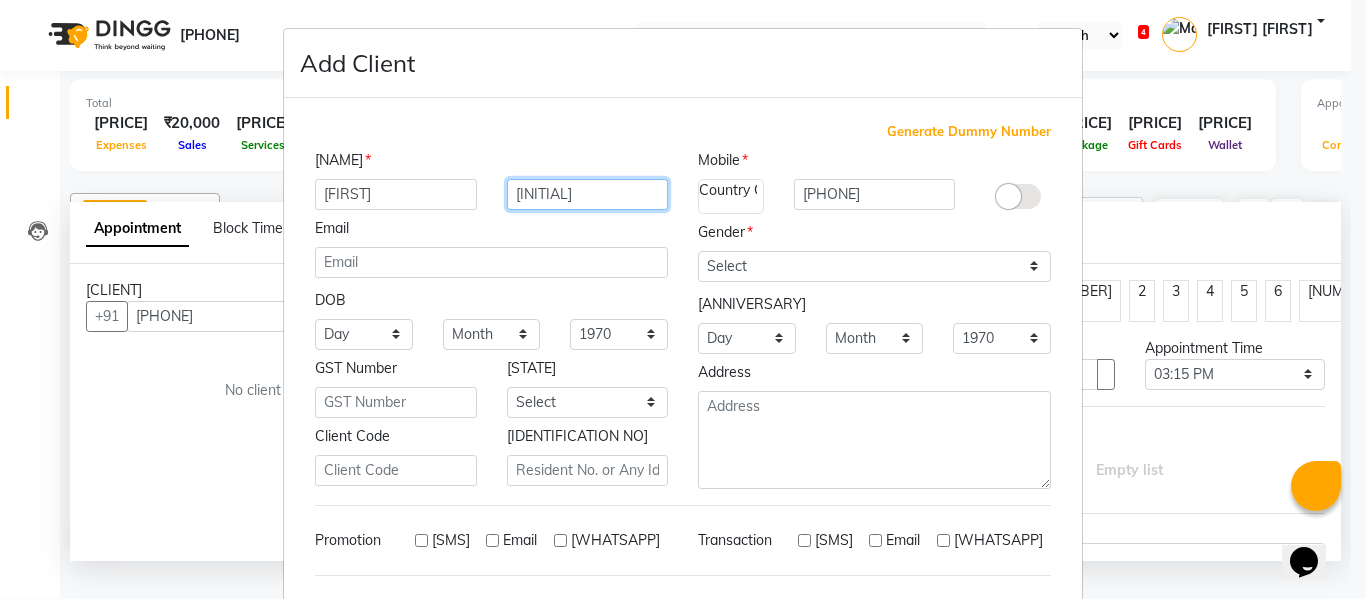 type on "ak" 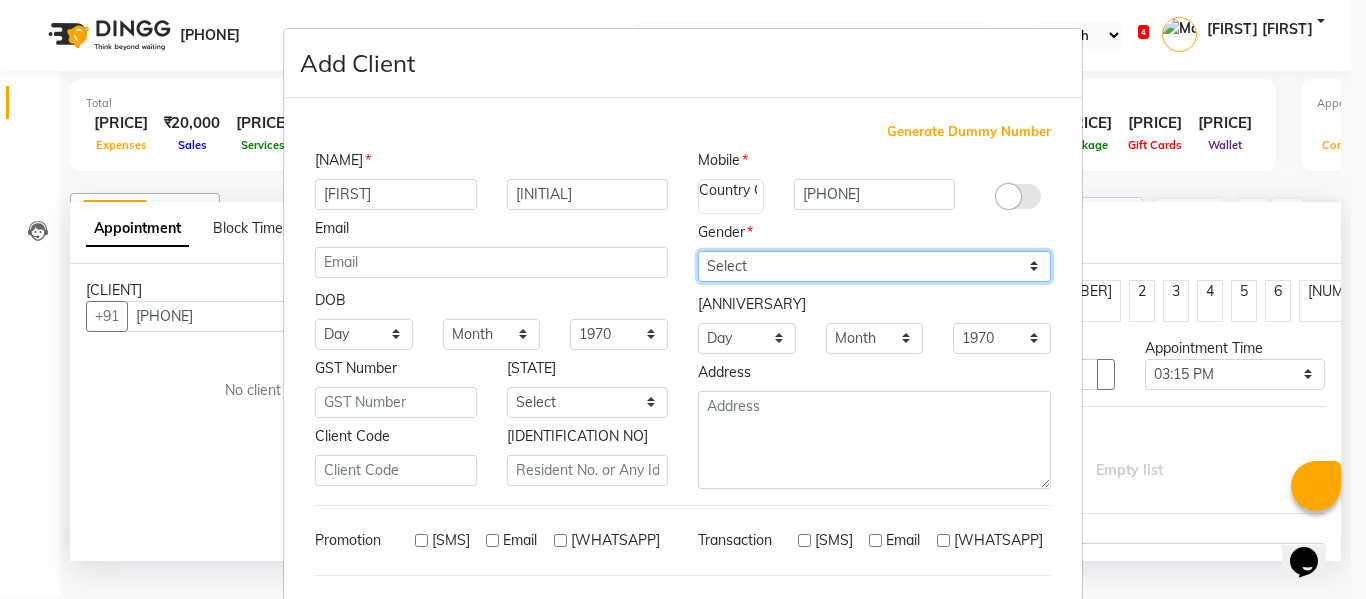 click on "•••••• •••• •••••• ••••• •••••• ••• •• •••" at bounding box center (874, 266) 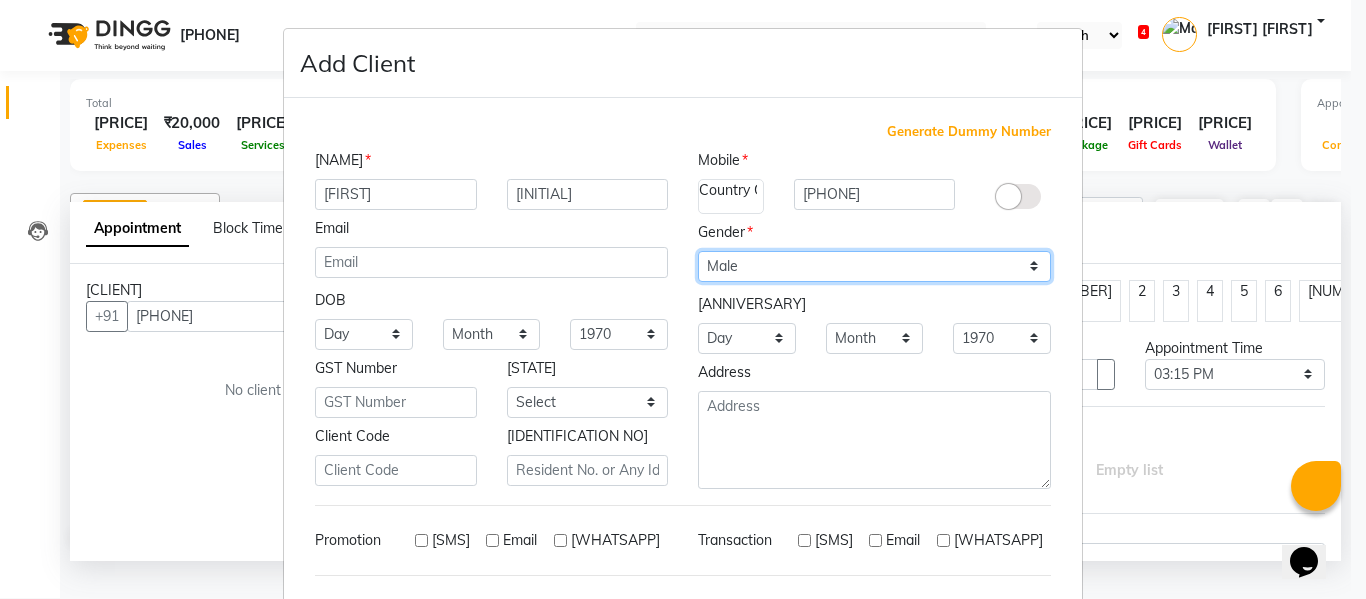 click on "•••••• •••• •••••• ••••• •••••• ••• •• •••" at bounding box center [874, 266] 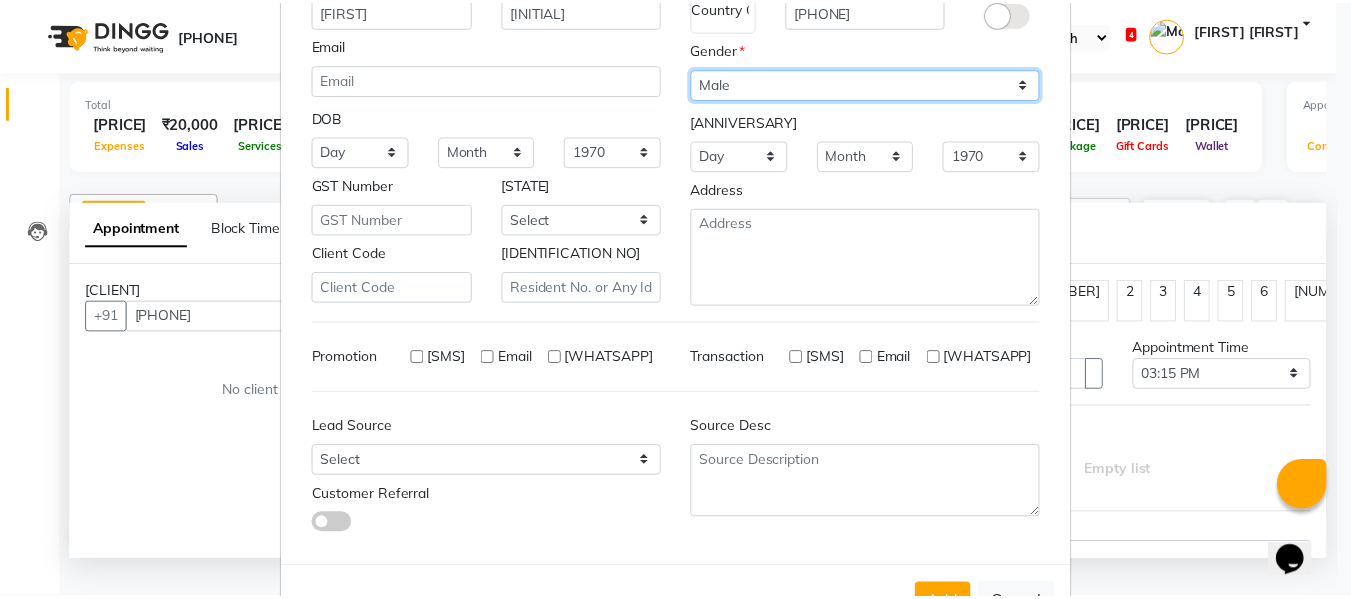 scroll, scrollTop: 250, scrollLeft: 0, axis: vertical 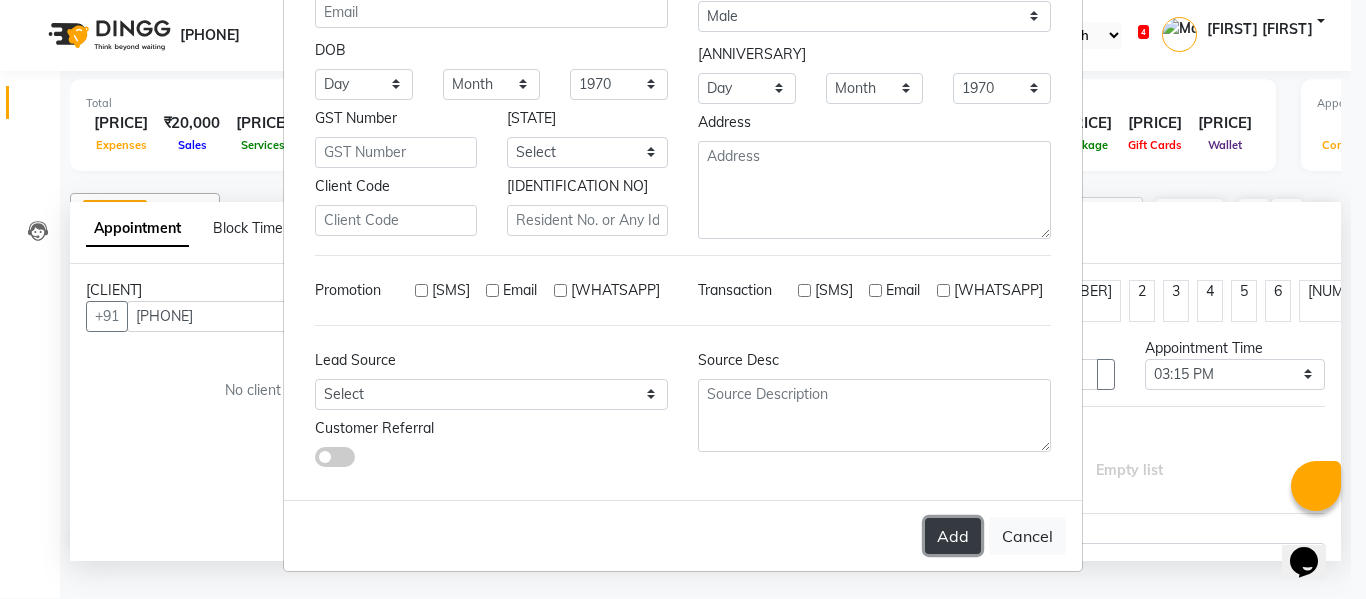 click on "•••" at bounding box center [953, 536] 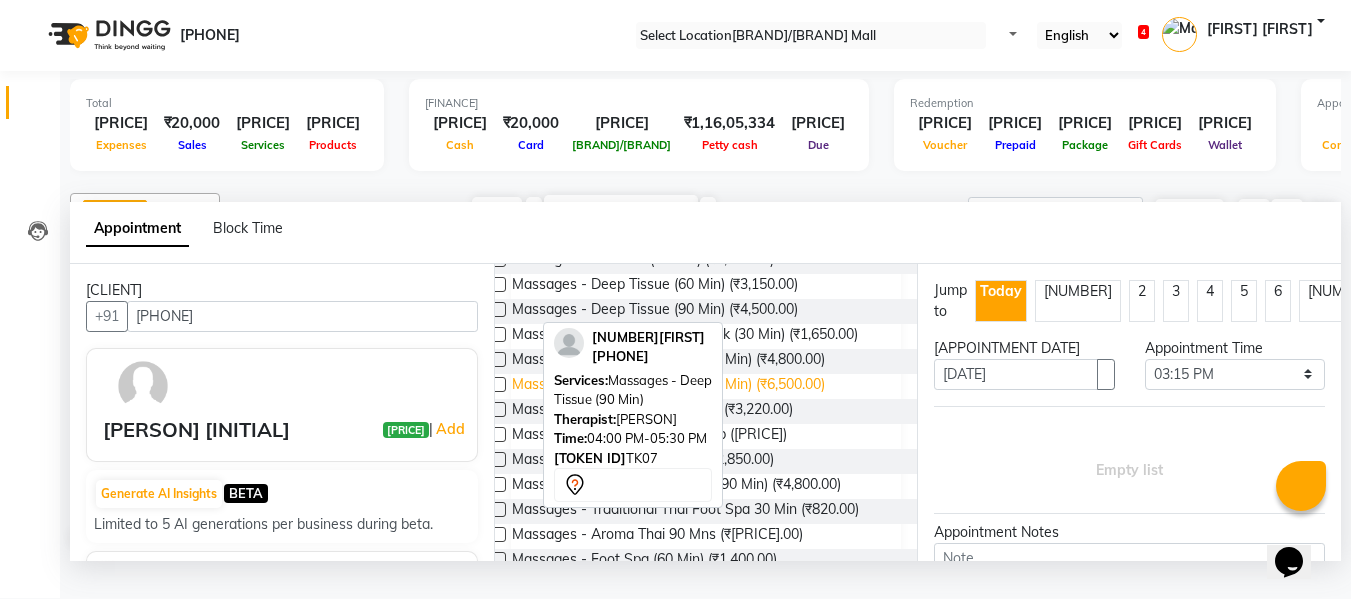scroll, scrollTop: 400, scrollLeft: 0, axis: vertical 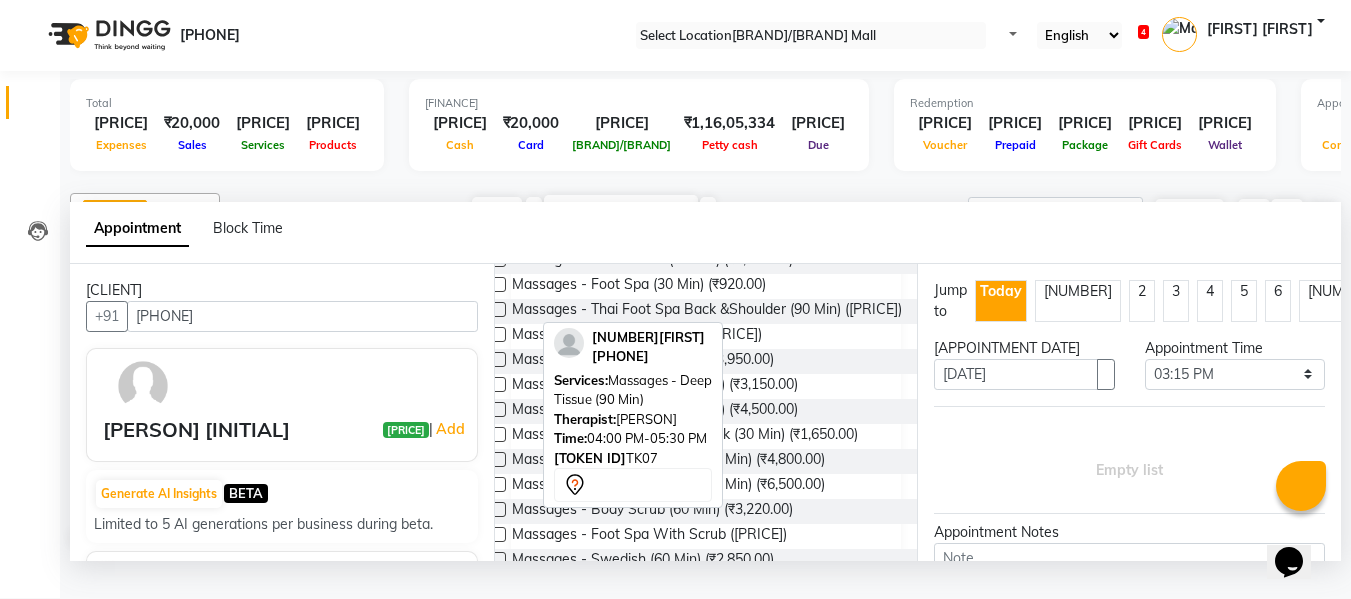 click at bounding box center [498, 434] 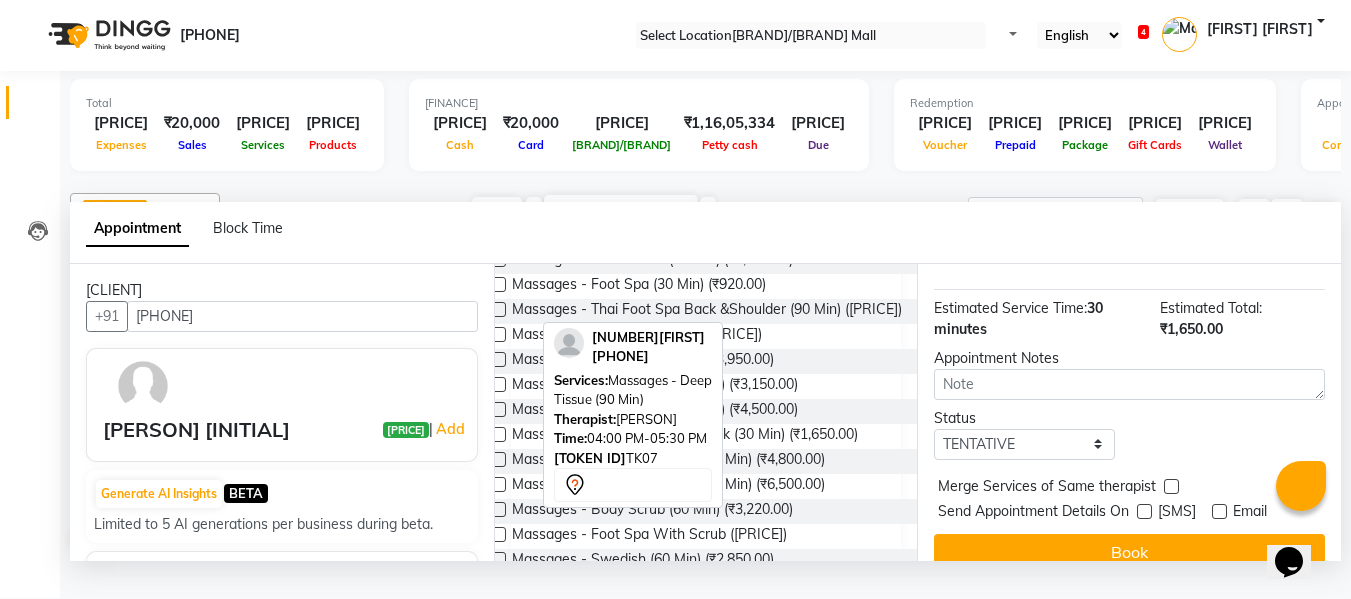 scroll, scrollTop: 286, scrollLeft: 0, axis: vertical 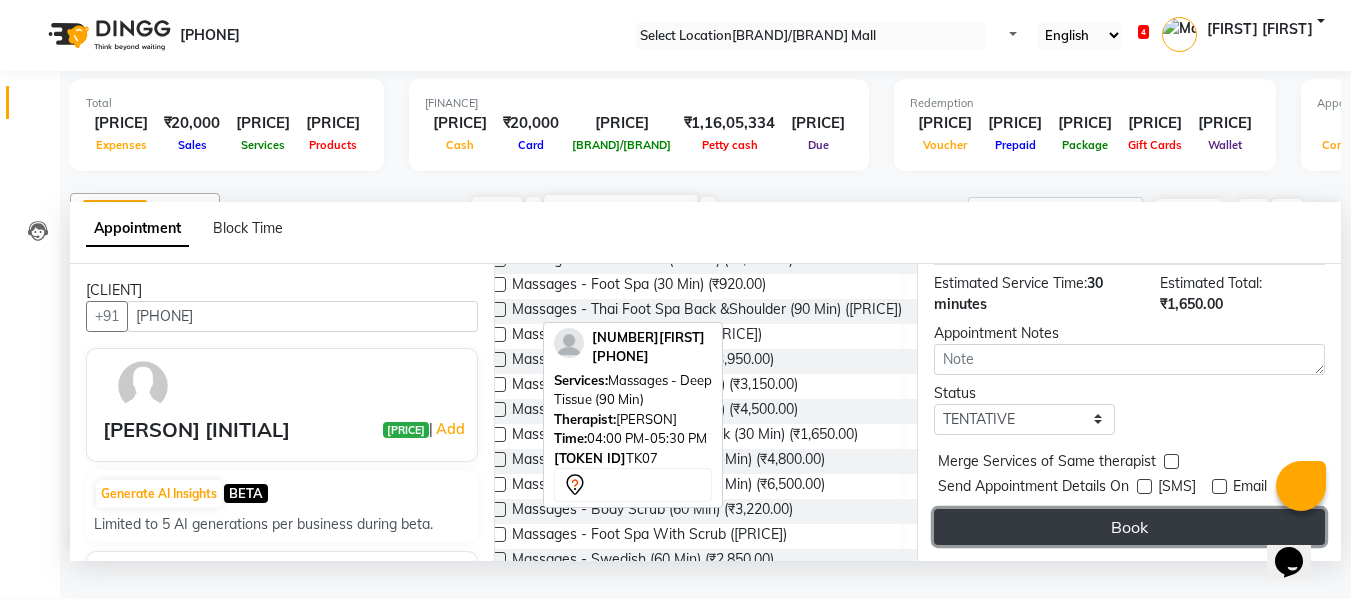 click on "Book" at bounding box center [1129, 527] 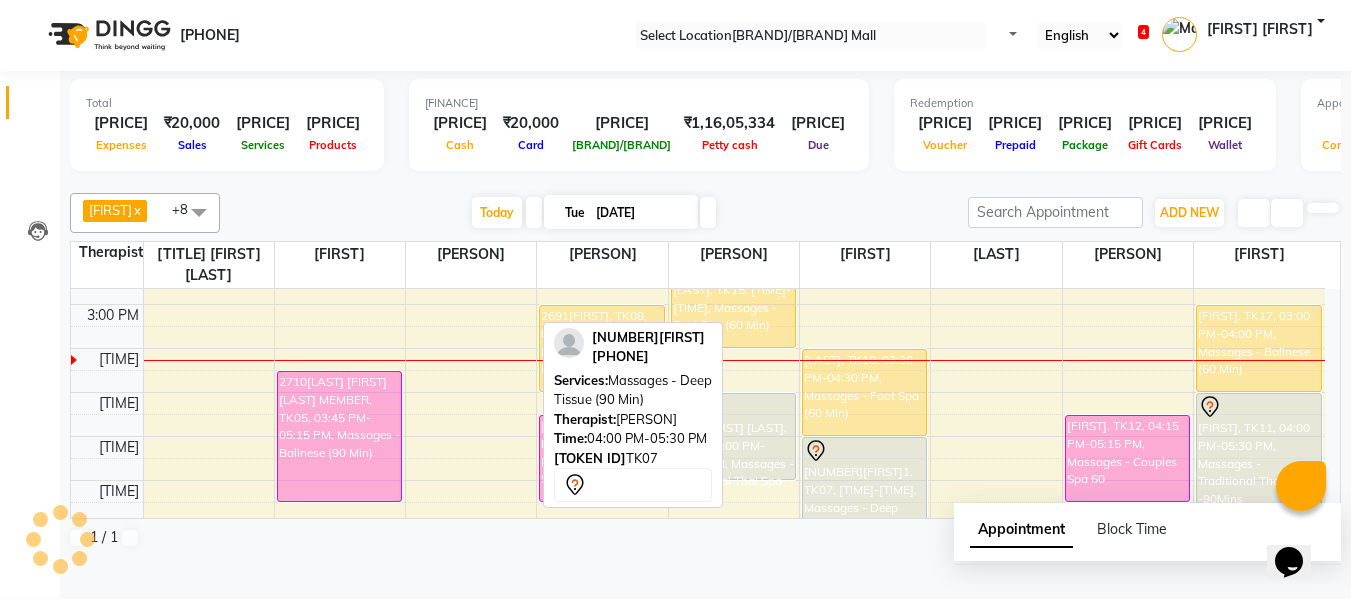 scroll, scrollTop: 0, scrollLeft: 0, axis: both 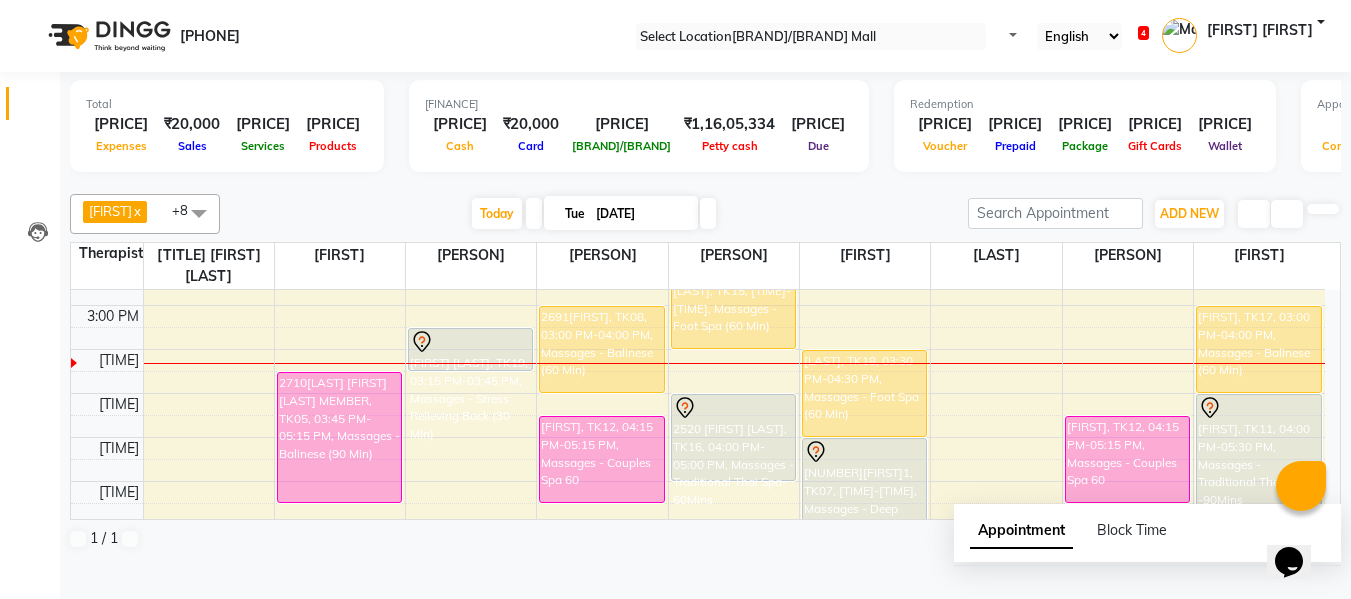click on "••••" at bounding box center [50, 612] 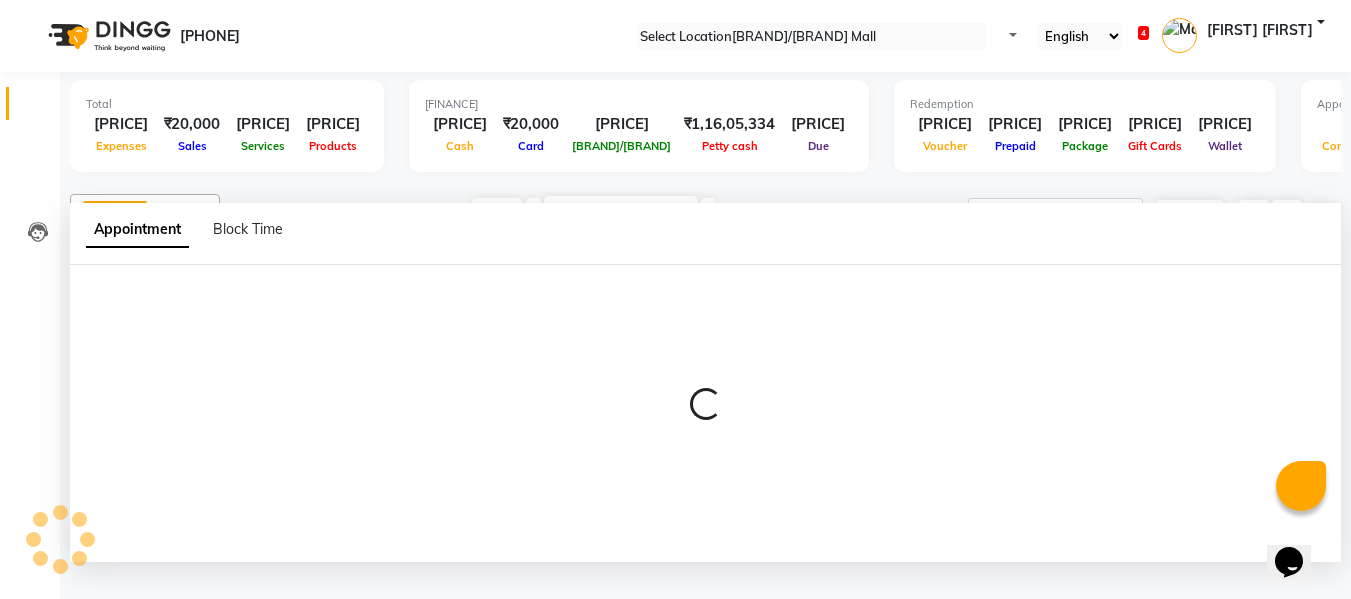 scroll, scrollTop: 1, scrollLeft: 0, axis: vertical 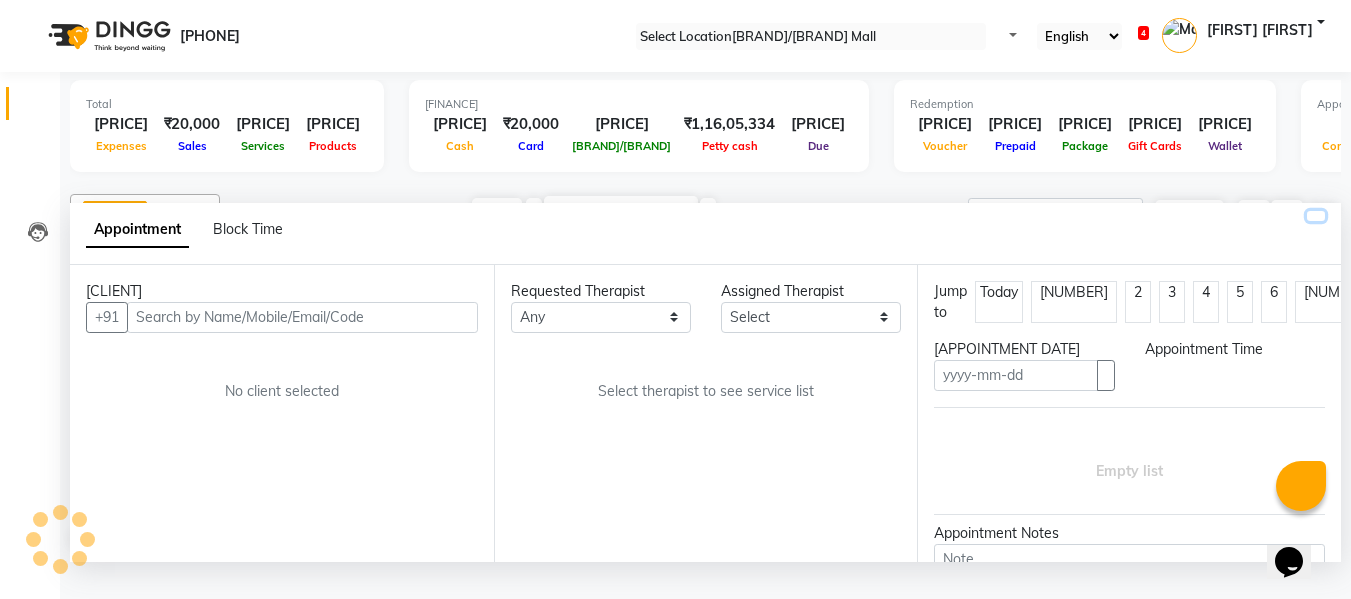 click at bounding box center [1316, 216] 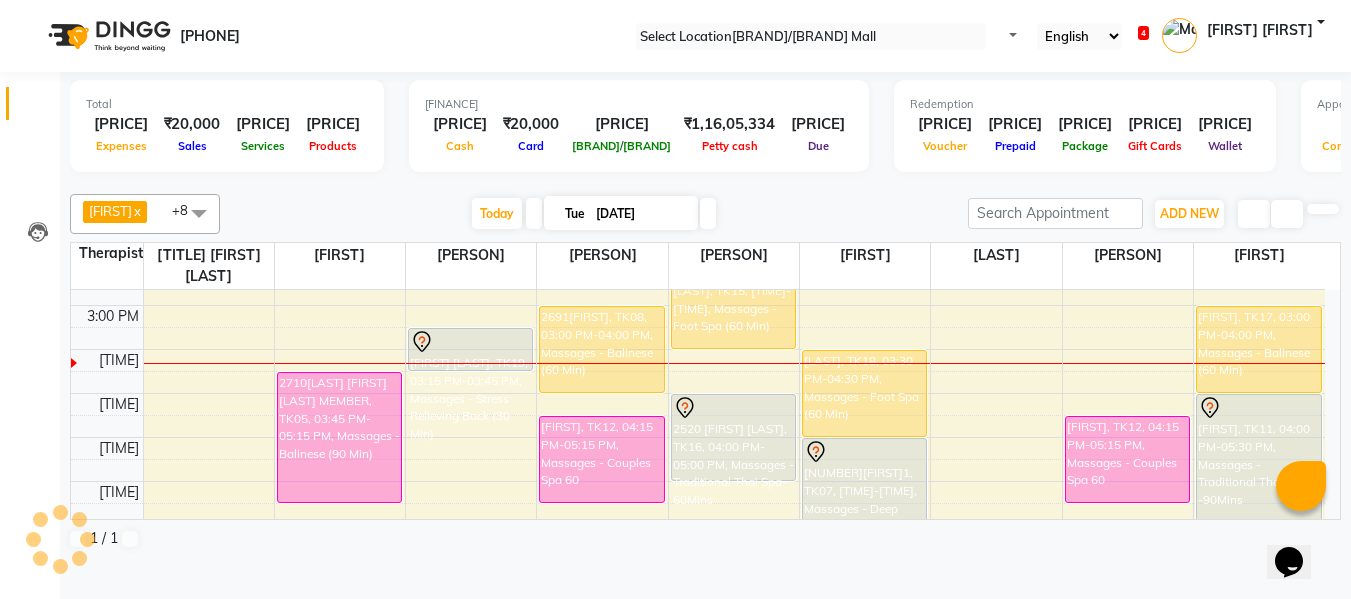 click on "••••" at bounding box center (50, 612) 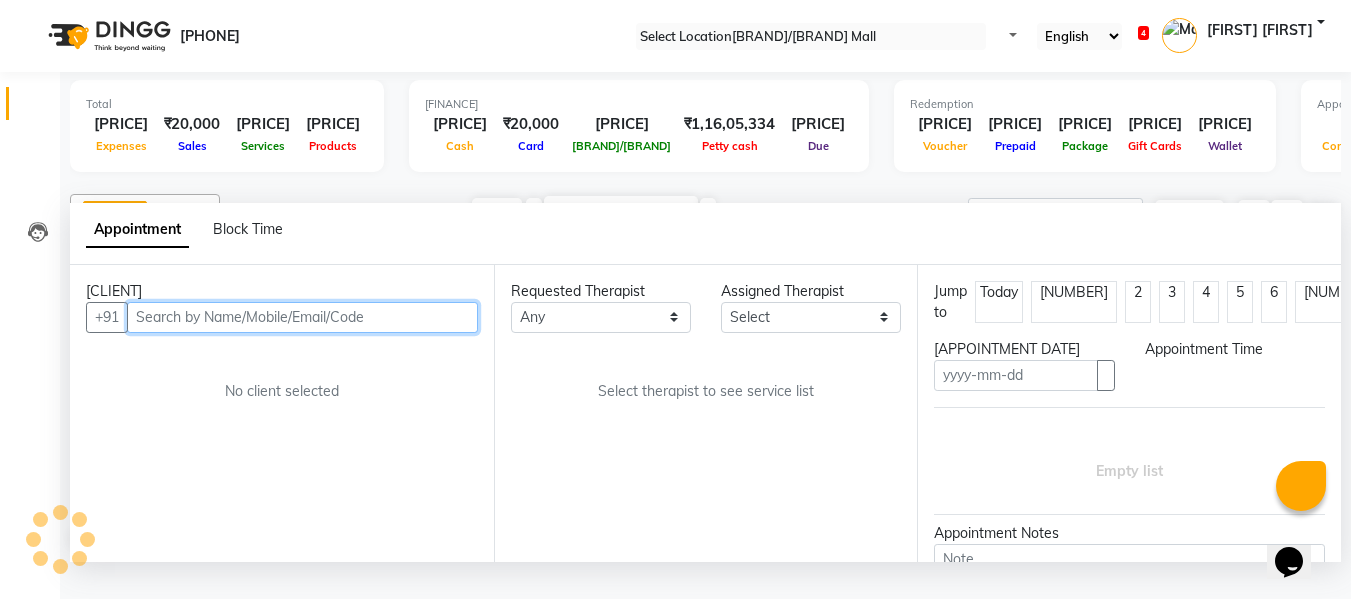 scroll, scrollTop: 1, scrollLeft: 0, axis: vertical 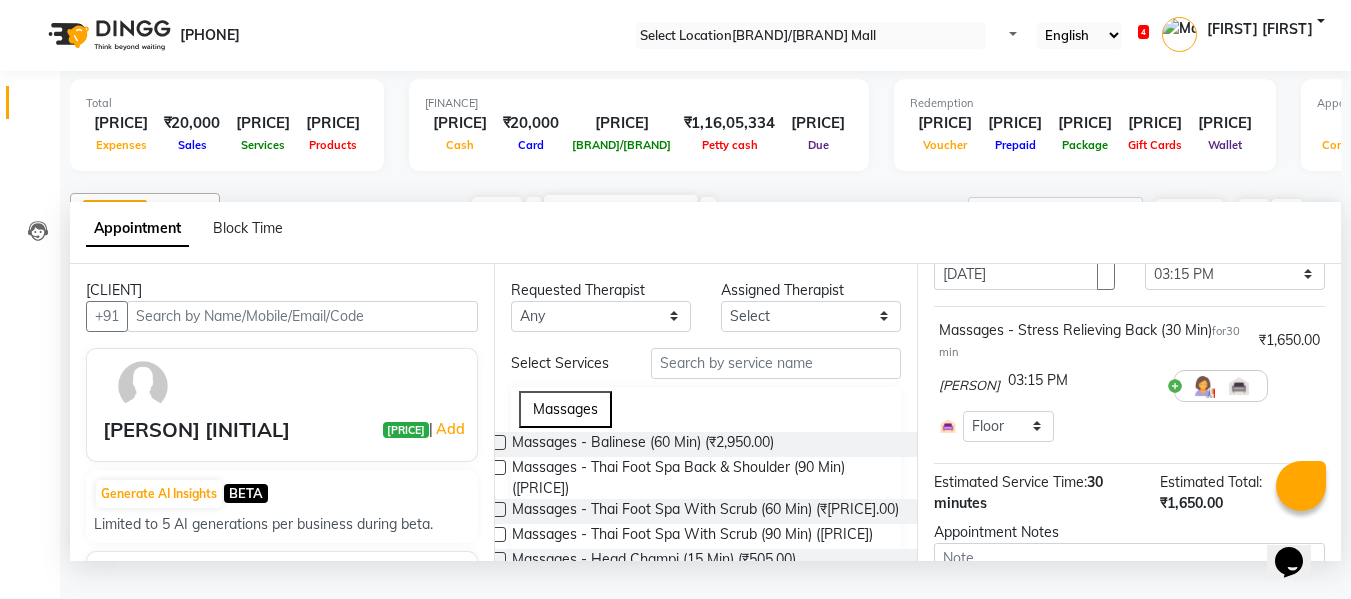 click at bounding box center [1320, 386] 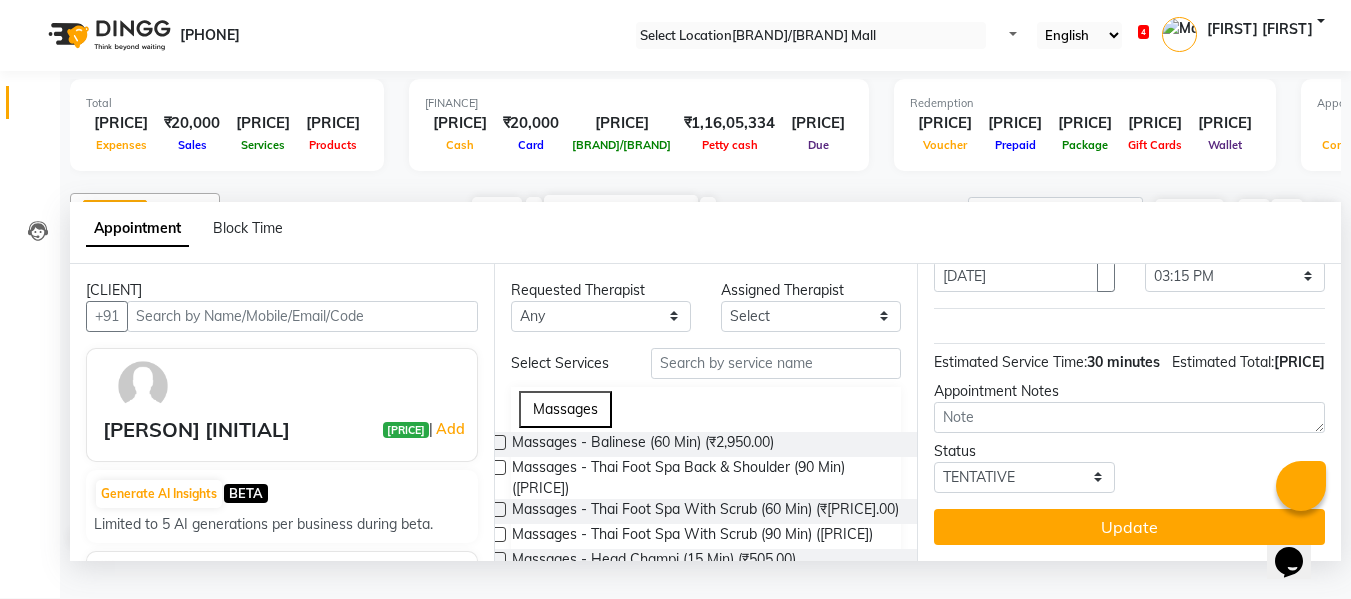 click at bounding box center [498, 442] 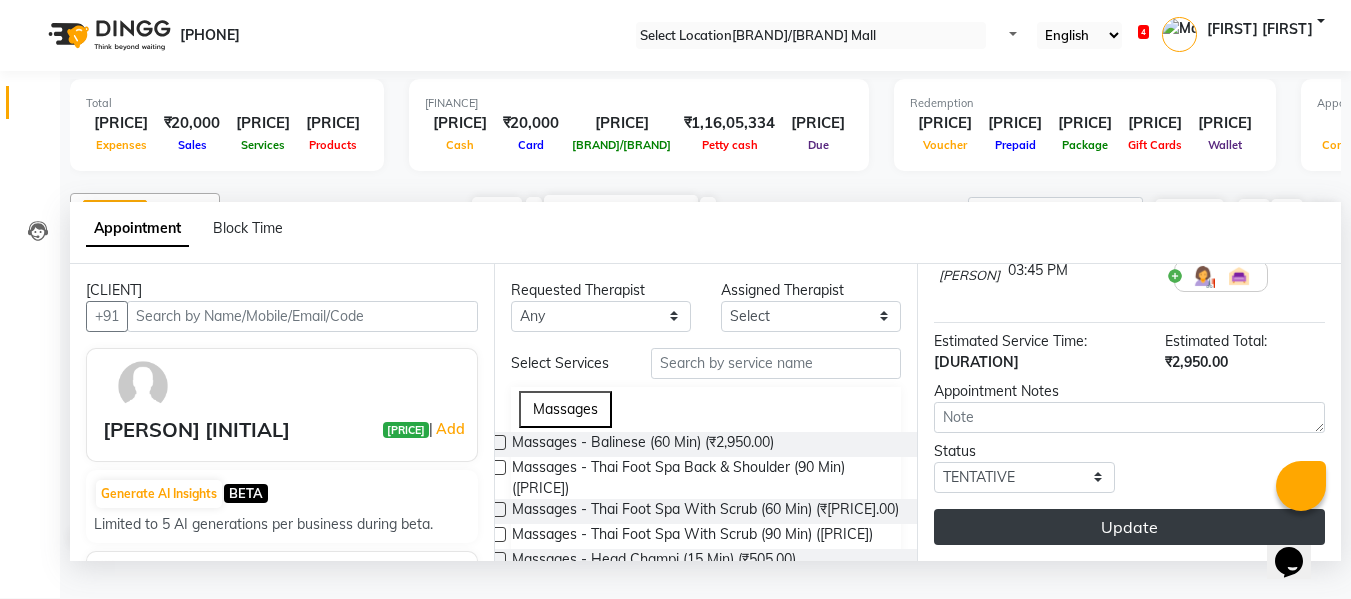 scroll, scrollTop: 225, scrollLeft: 0, axis: vertical 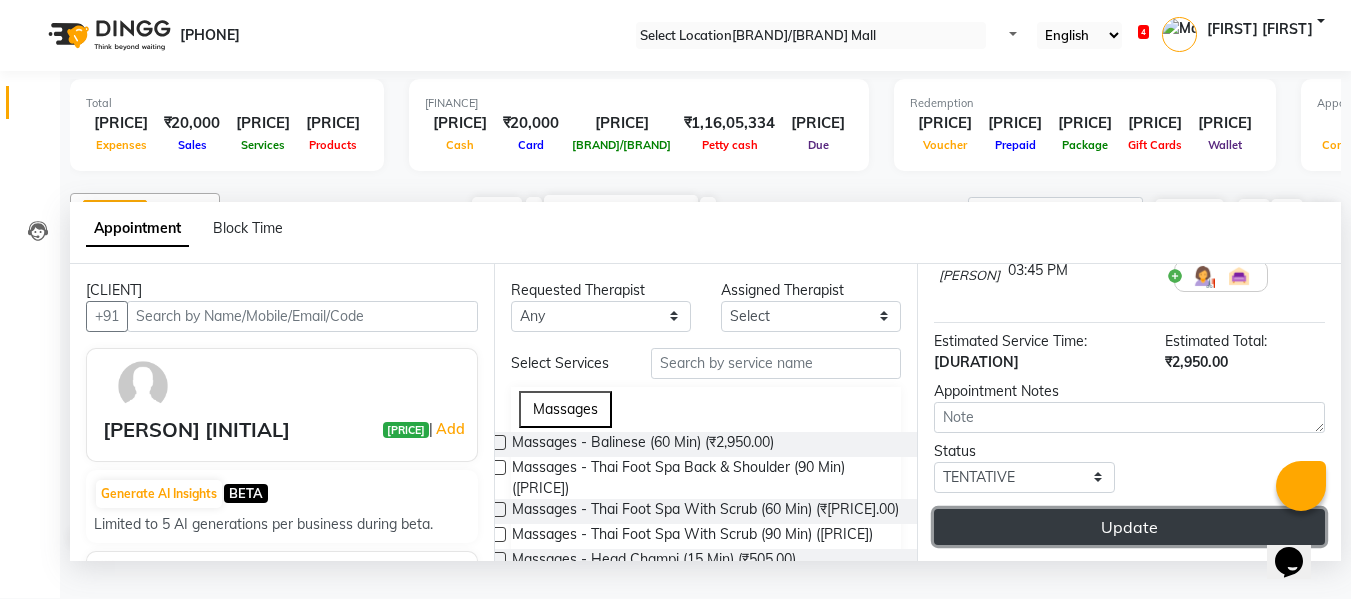 click on "Update" at bounding box center [1129, 527] 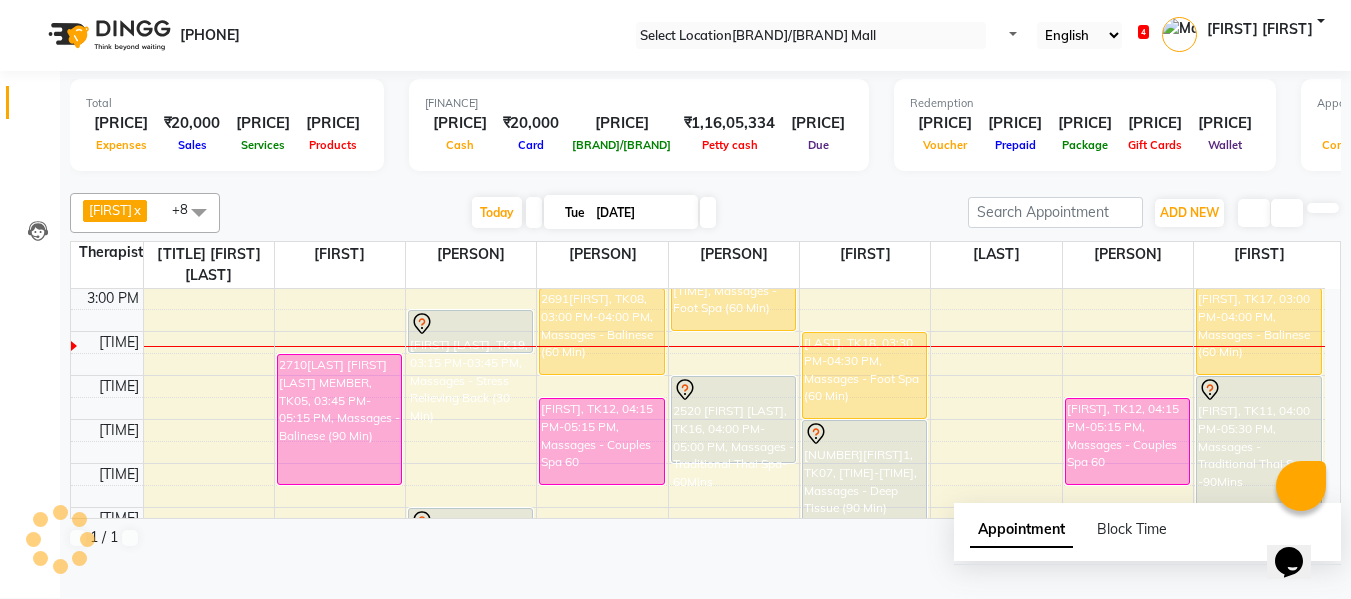 scroll, scrollTop: 0, scrollLeft: 0, axis: both 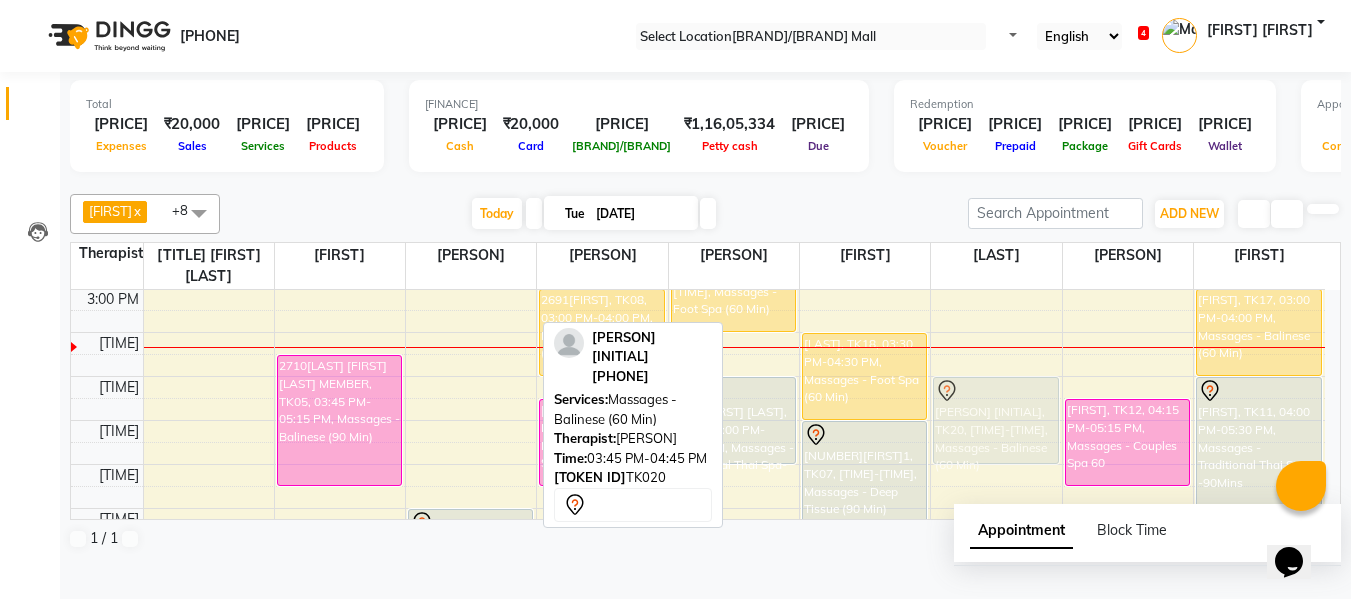 drag, startPoint x: 475, startPoint y: 386, endPoint x: 1010, endPoint y: 406, distance: 535.3737 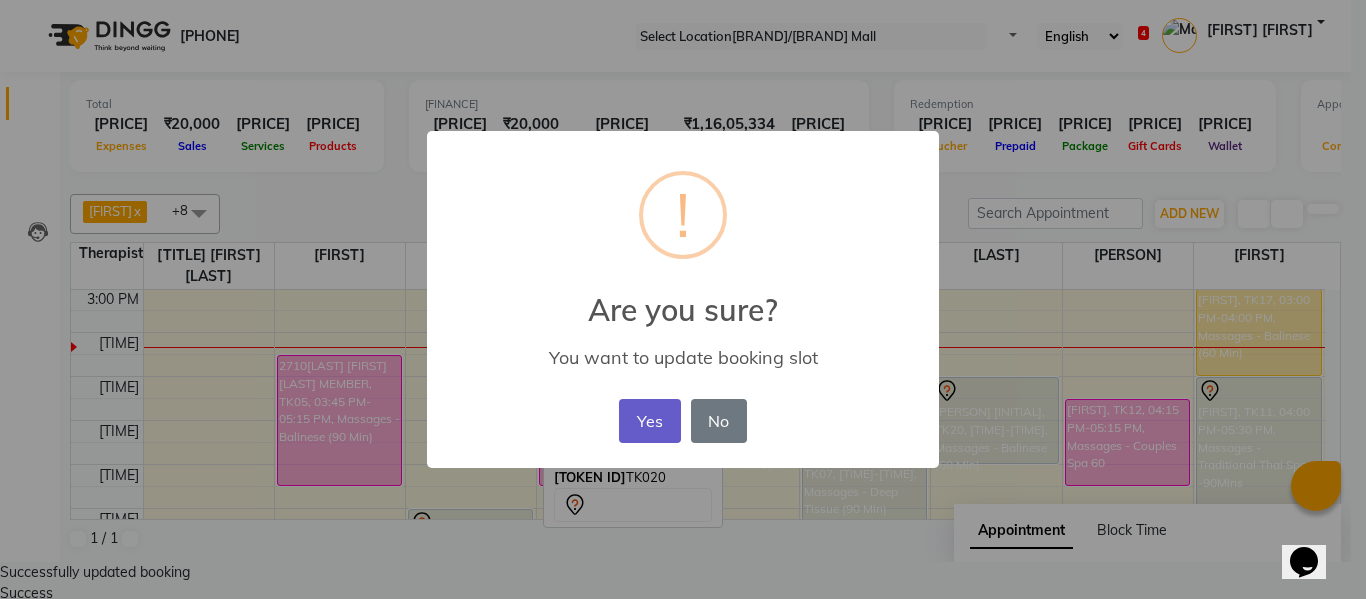 click on "•••" at bounding box center [649, 421] 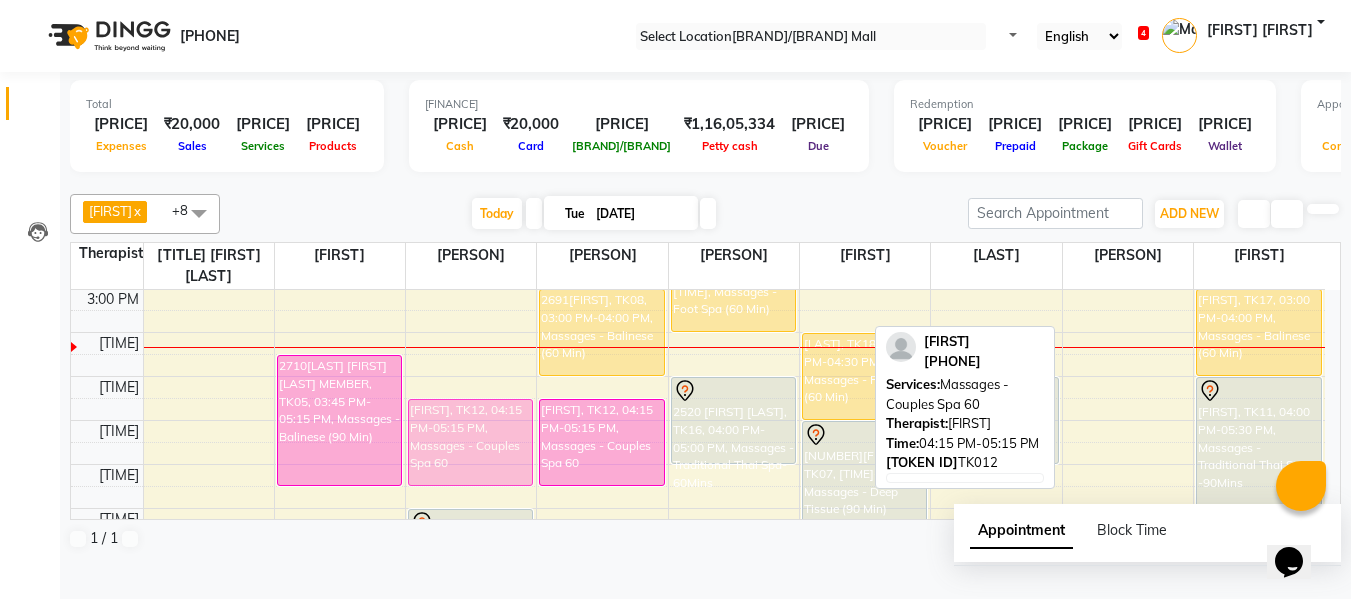 drag, startPoint x: 1089, startPoint y: 430, endPoint x: 483, endPoint y: 428, distance: 606.0033 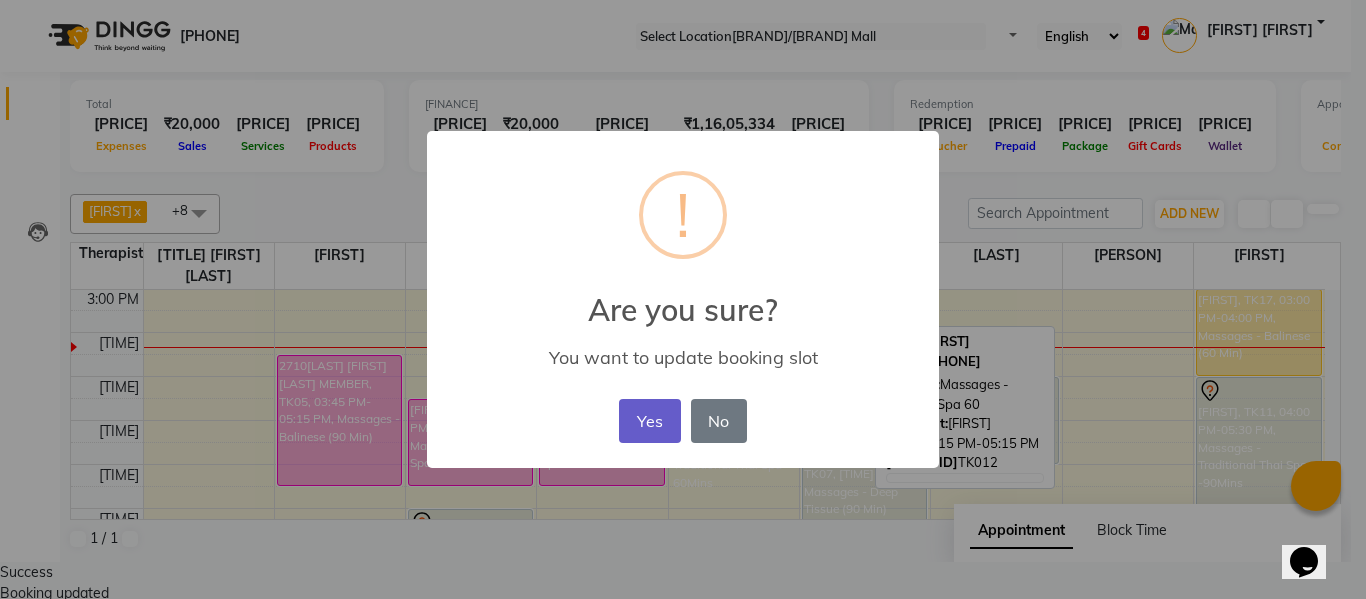 click on "•••" at bounding box center [649, 421] 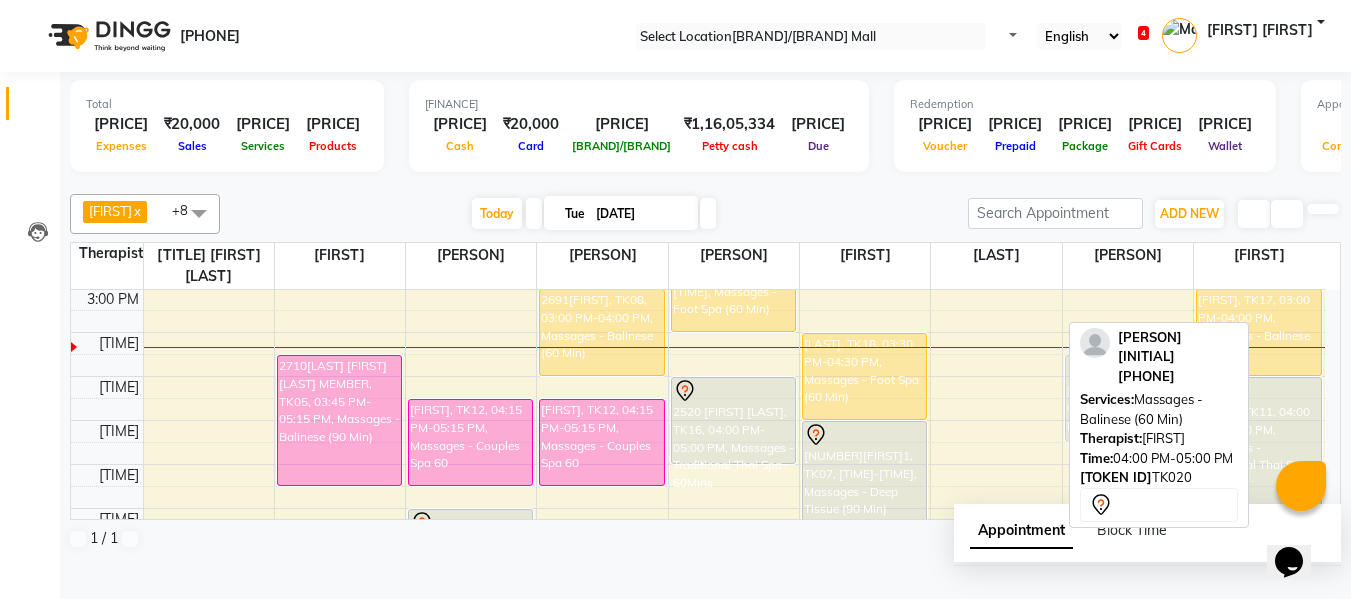 drag, startPoint x: 987, startPoint y: 413, endPoint x: 1098, endPoint y: 385, distance: 114.47707 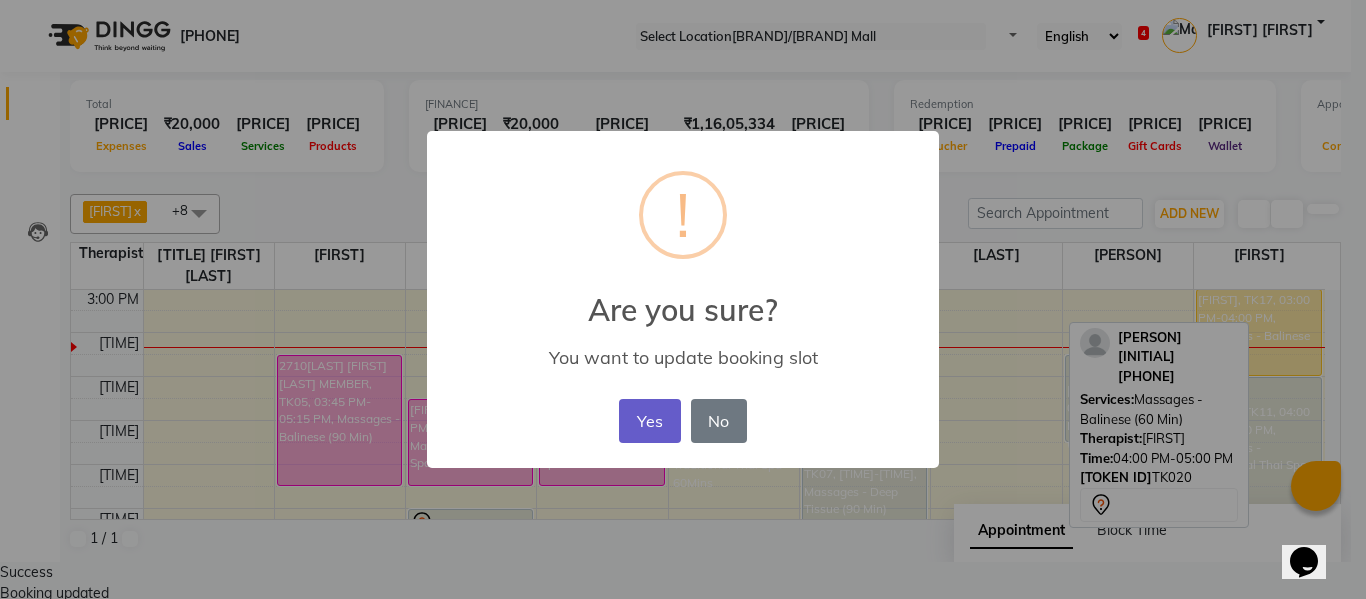 click on "•••" at bounding box center (649, 421) 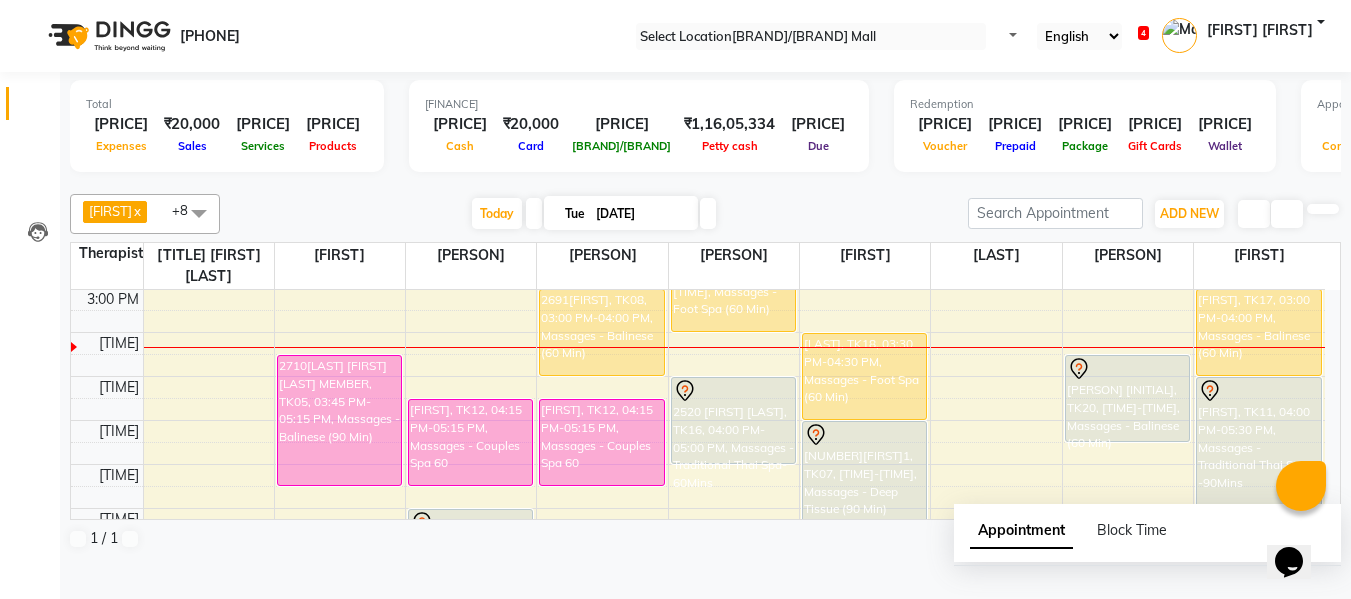 click on "••••• •••••••" at bounding box center (50, 654) 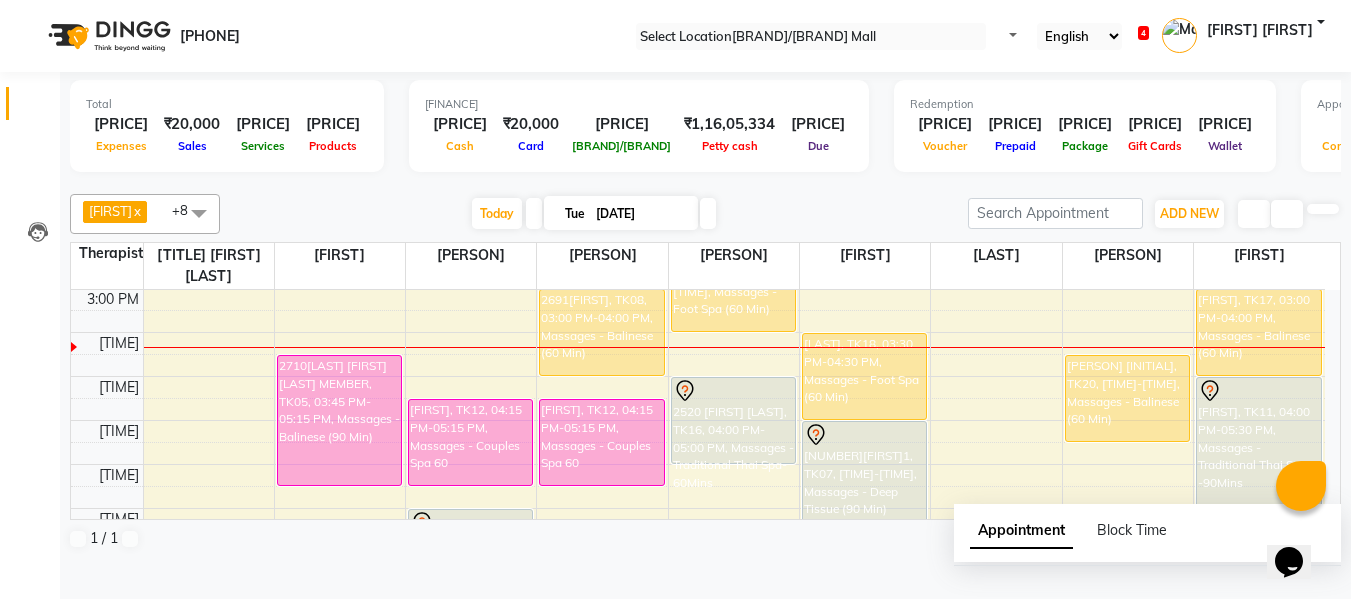 click on "••••• •••••••" at bounding box center (50, 654) 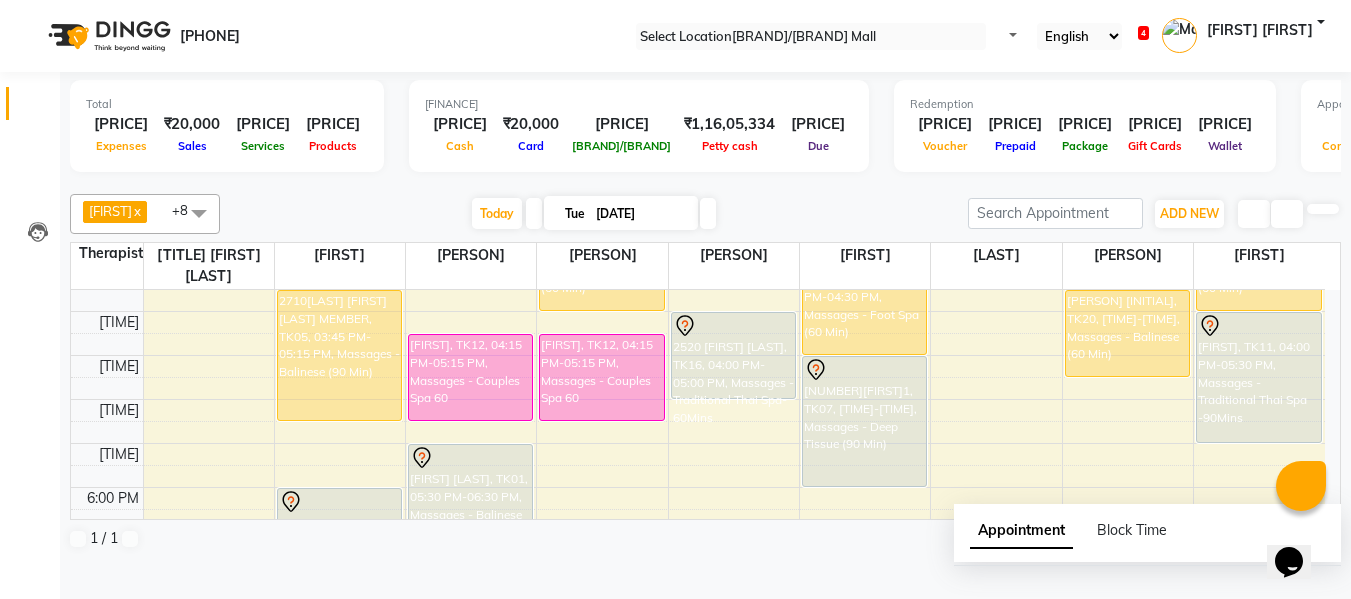 scroll, scrollTop: 717, scrollLeft: 0, axis: vertical 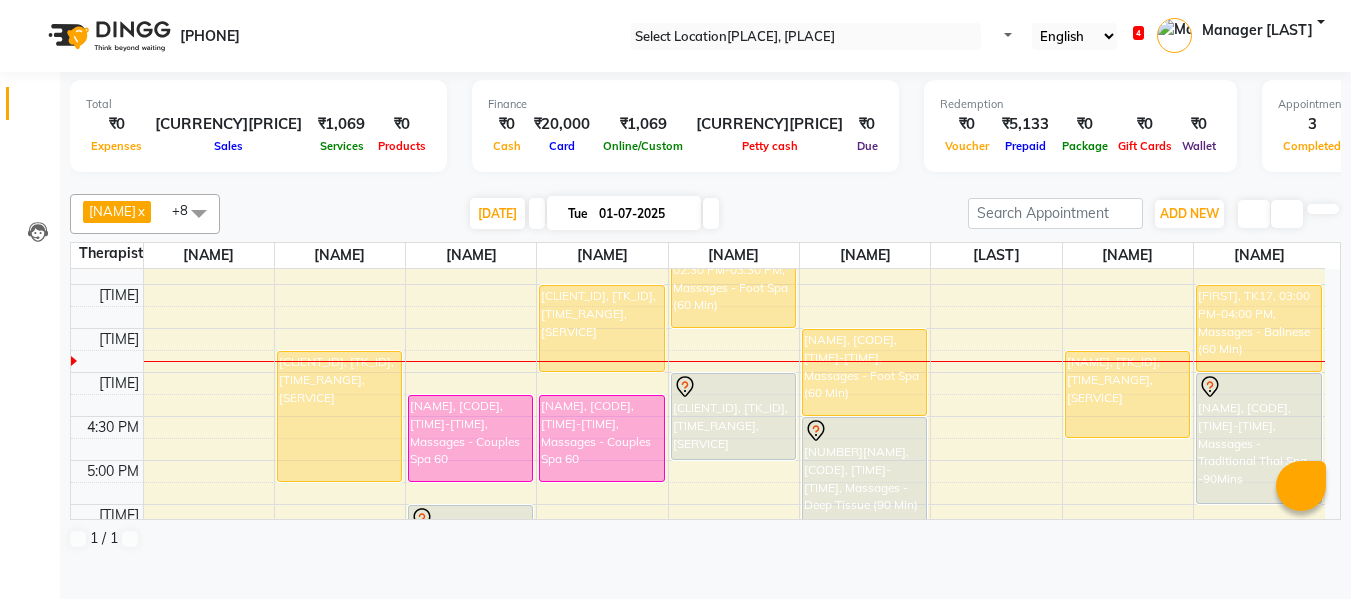 click on "8:00 AM 8:30 AM 9:00 AM 9:30 AM 10:00 AM 10:30 AM 11:00 AM 11:30 AM 12:00 PM 12:30 PM 1:00 PM 1:30 PM 2:00 PM 2:30 PM 3:00 PM 3:30 PM 4:00 PM 4:30 PM 5:00 PM 5:30 PM 6:00 PM 6:30 PM 7:00 PM 7:30 PM 8:00 PM 8:30 PM 9:00 PM 9:30 PM 10:00 PM 10:30 PM             [FIRST] [LAST], TK03, 09:00 AM-10:00 AM, Massages - Deep Tissue (60 Min)             [FIRST], TK02, 10:45 AM-11:45 AM, Massages - Balinese (60 Min)             [FIRST], TK02, 11:45 AM-12:45 PM, Massages - Balinese (60 Min)     [FIRST], TK10, 12:30 PM-01:00 PM, Massages - Head Champi (30 Min)     2710[LAST] [LAST], TK05, 03:45 PM-05:15 PM, Massages - Balinese (90 Min)             [FIRST], TK06, 06:00 PM-07:30 PM, Massages - Balinese (90 Min)     2302[LAST] [LAST], TK09, 11:30 AM-12:30 PM, Massages - Balinese (60 Min)     [LAST], TK12, 04:15 PM-05:15 PM, Massages - Couples Spa 60             [FIRST] [LAST], TK01, 05:30 PM-06:30 PM, Massages - Balinese (60 Min)     2691[LAST], TK08, 03:00 PM-04:00 PM, Massages - Balinese (60 Min)" at bounding box center [698, 328] 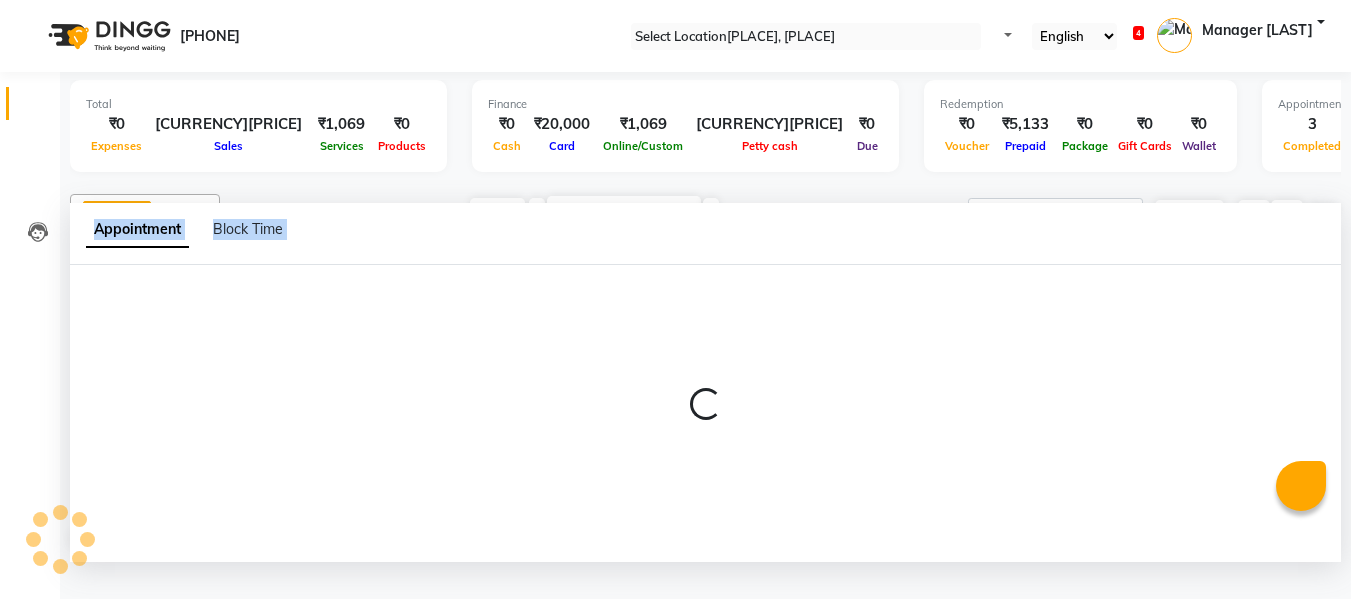 click at bounding box center [705, 413] 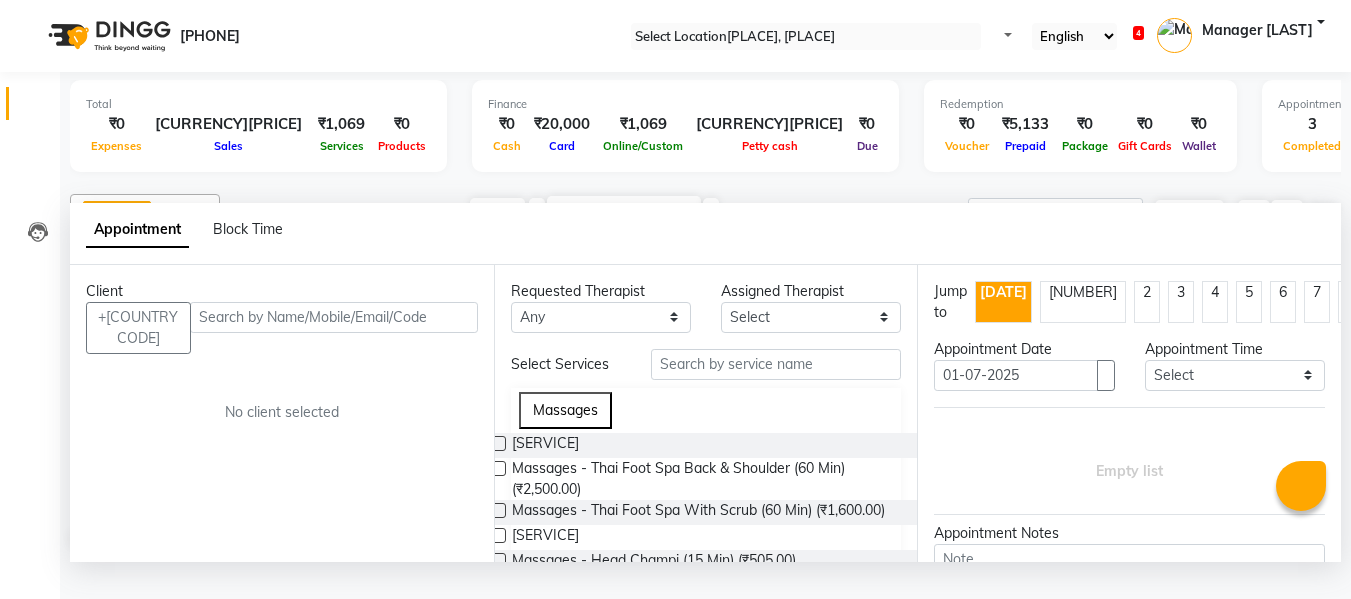 click at bounding box center (334, 317) 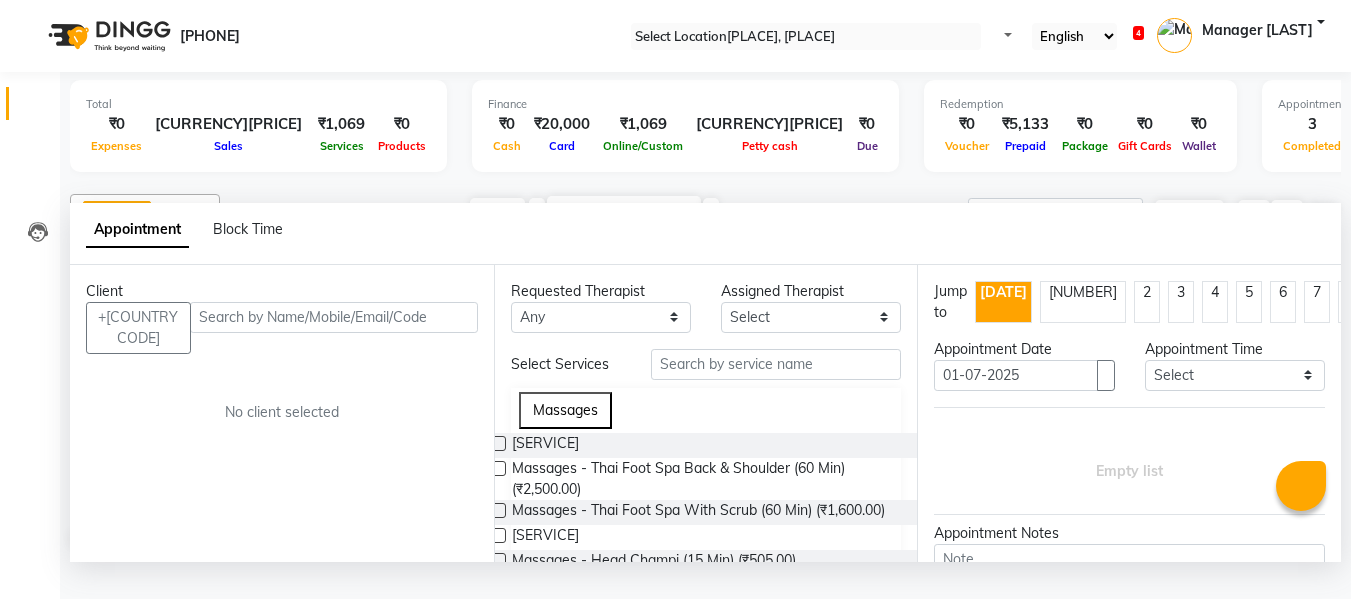 click at bounding box center (334, 317) 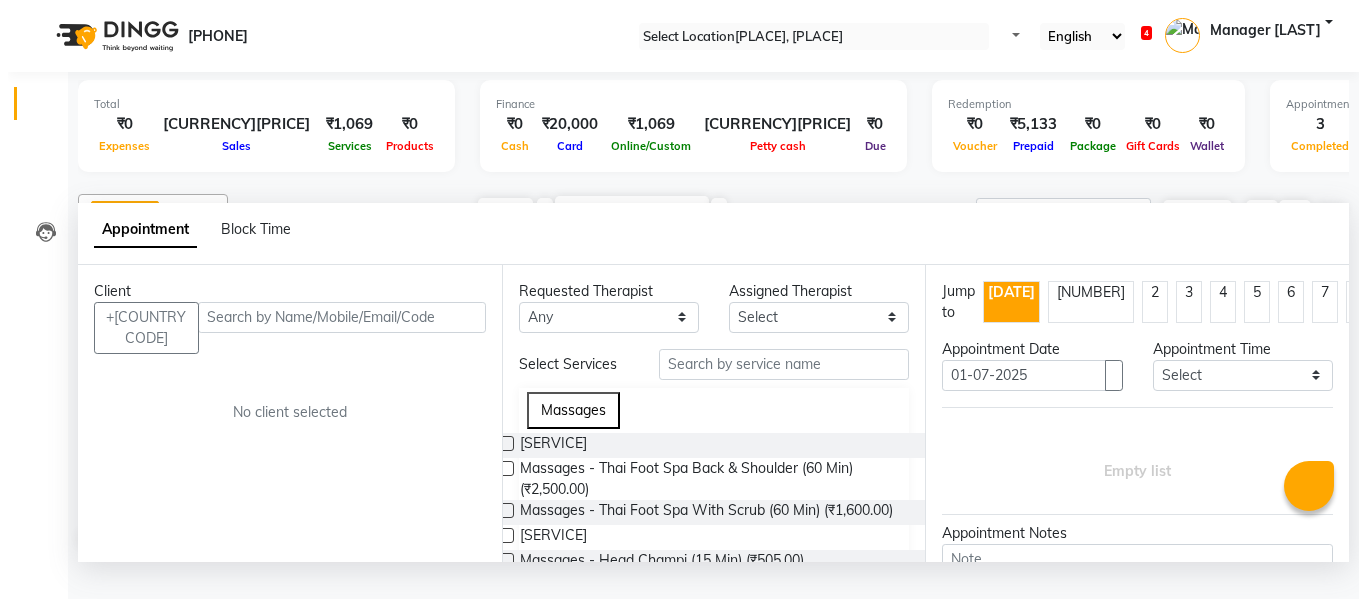 scroll, scrollTop: 0, scrollLeft: 0, axis: both 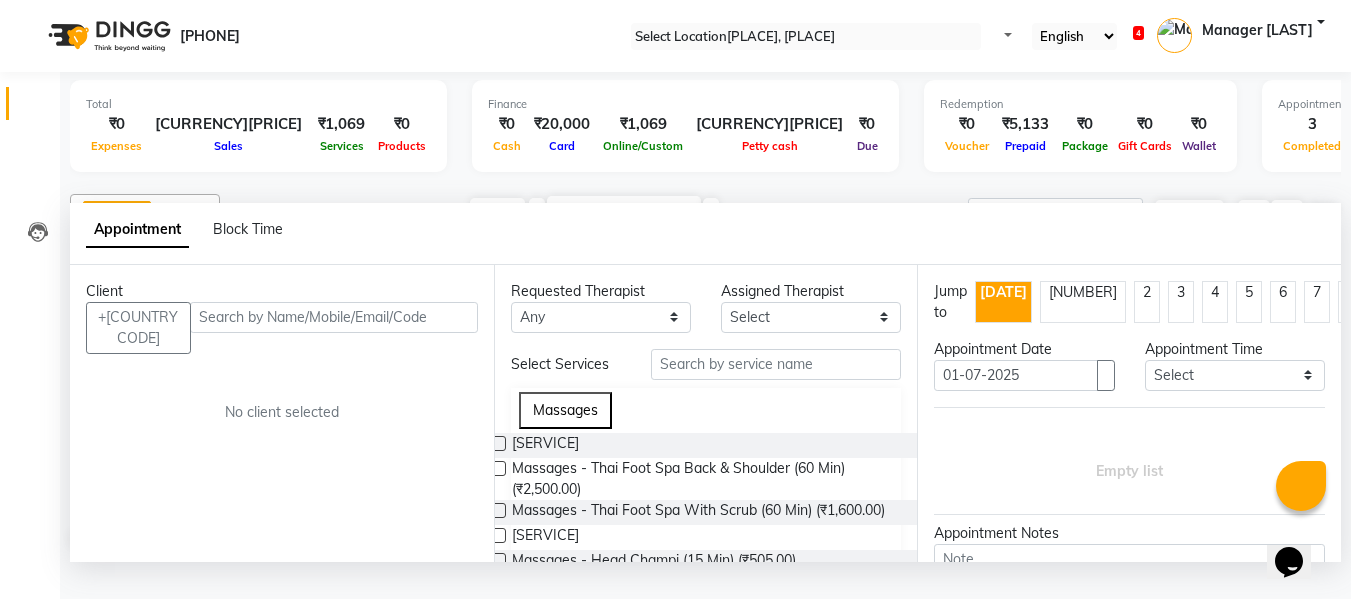 click at bounding box center (334, 317) 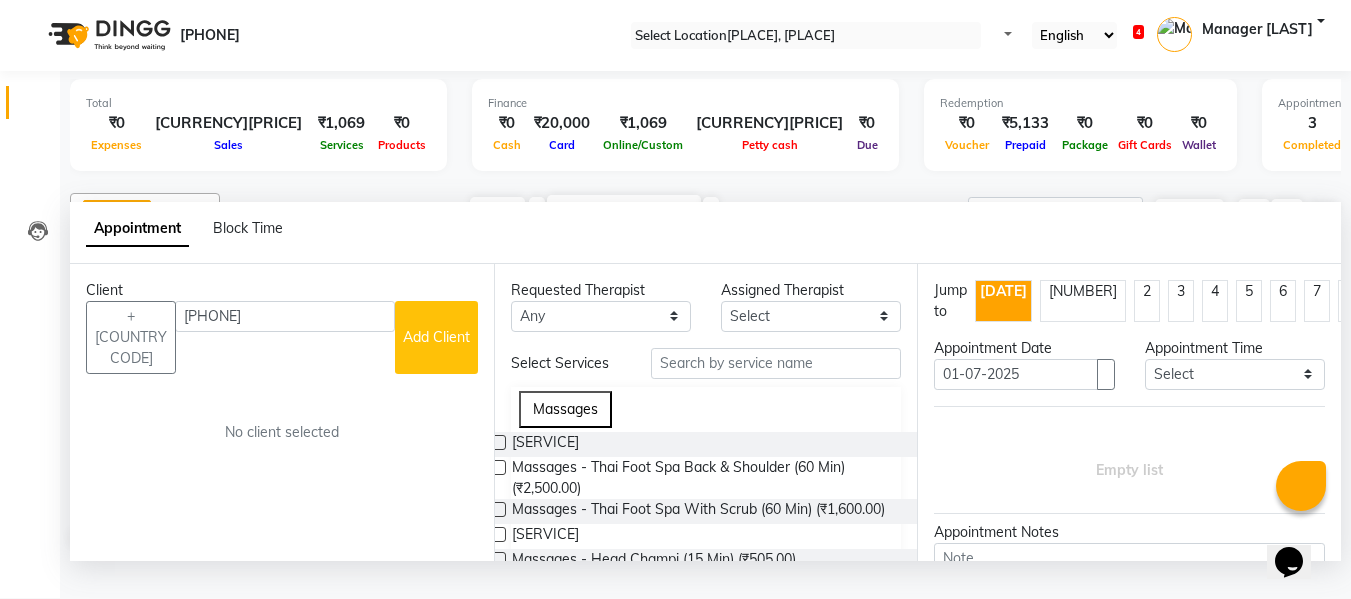 type on "9930963908" 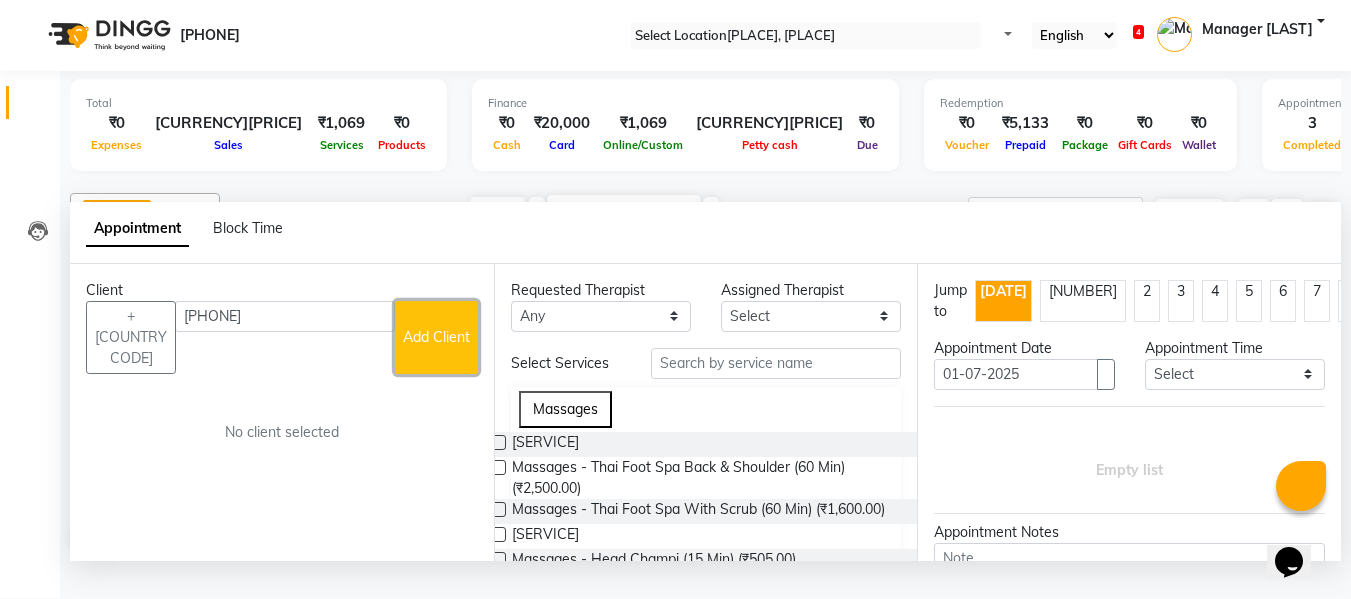 click on "Add Client" at bounding box center [436, 337] 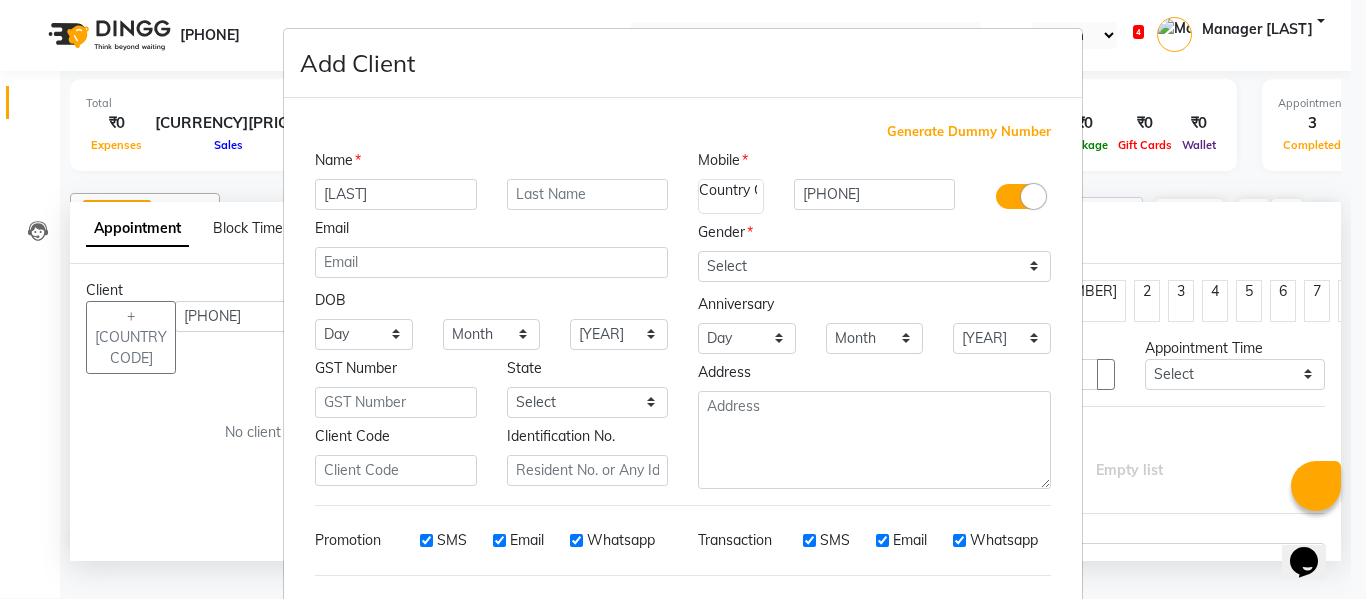 type on "tanuja" 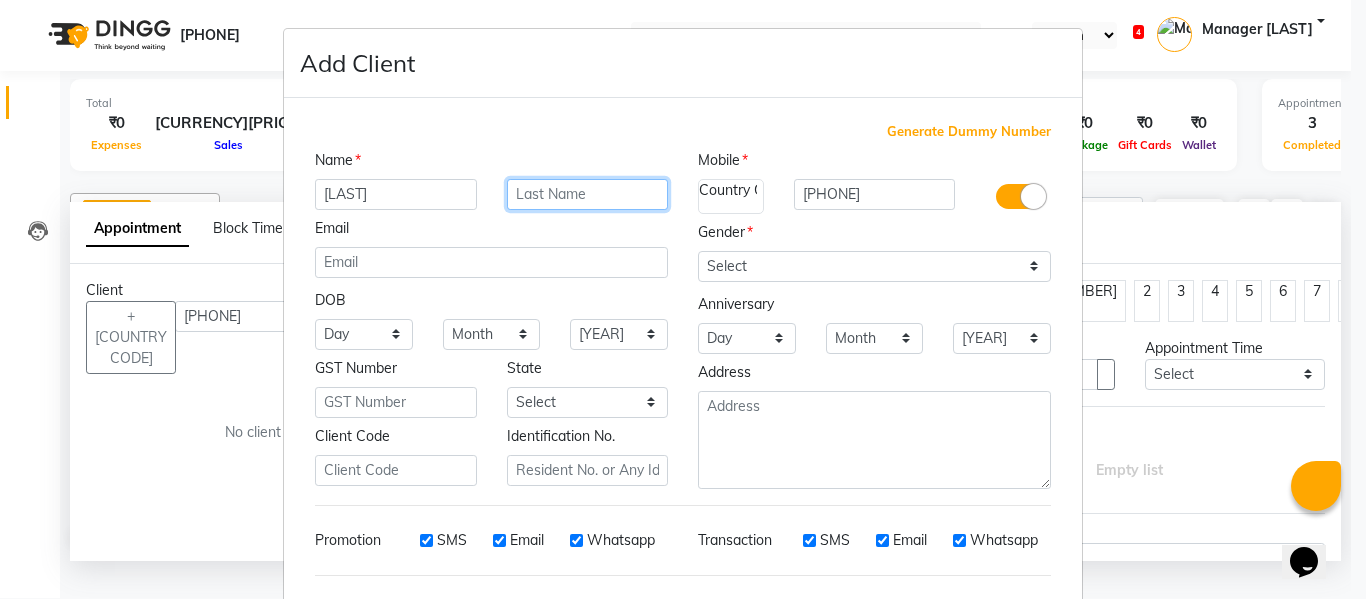 click at bounding box center (588, 194) 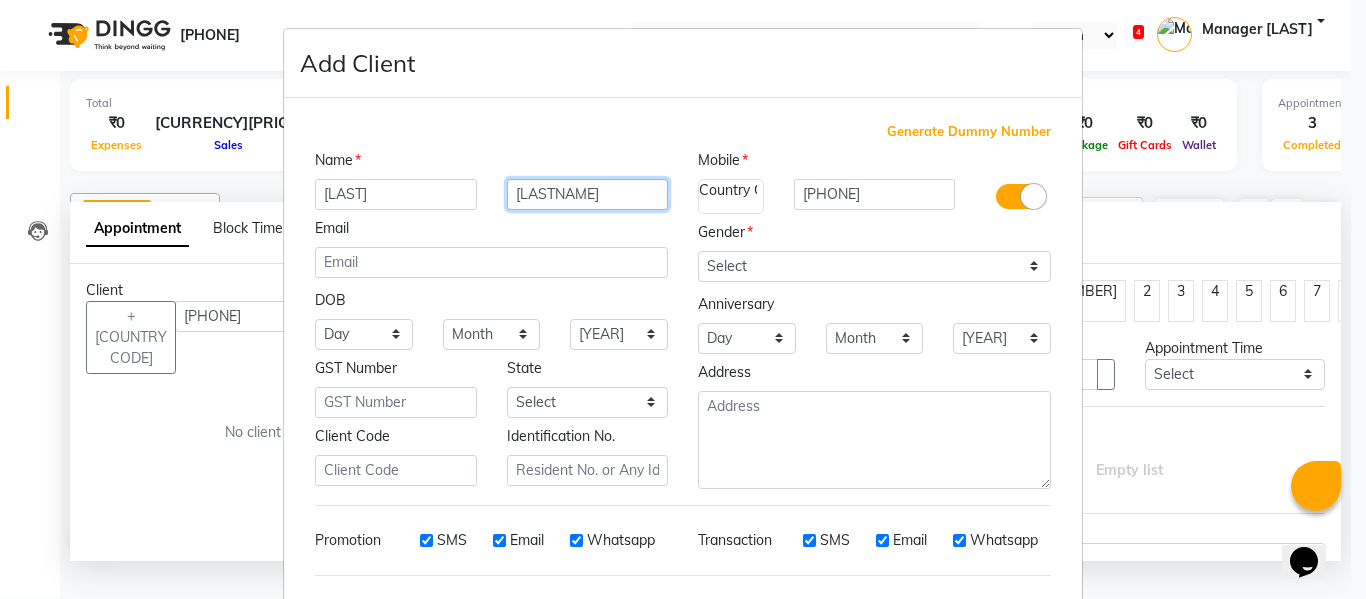 type on "swamy" 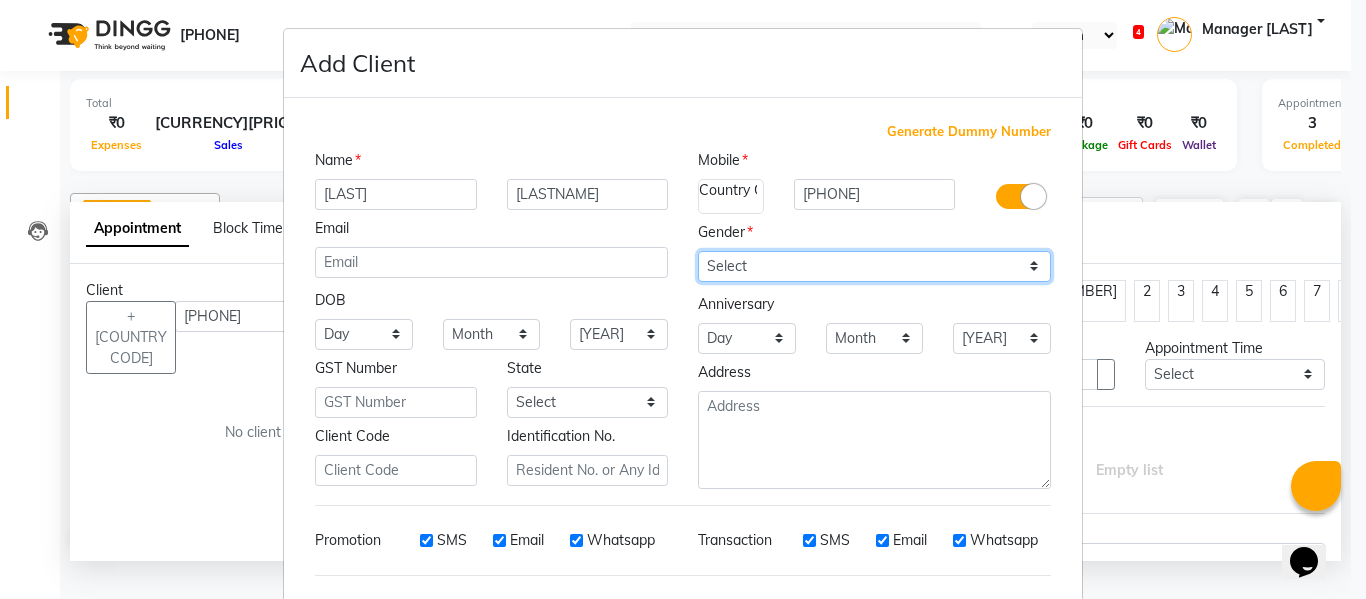 click on "Select [GENDER] [GENDER] [GENDER] [PREFER NOT TO SAY]" at bounding box center [874, 266] 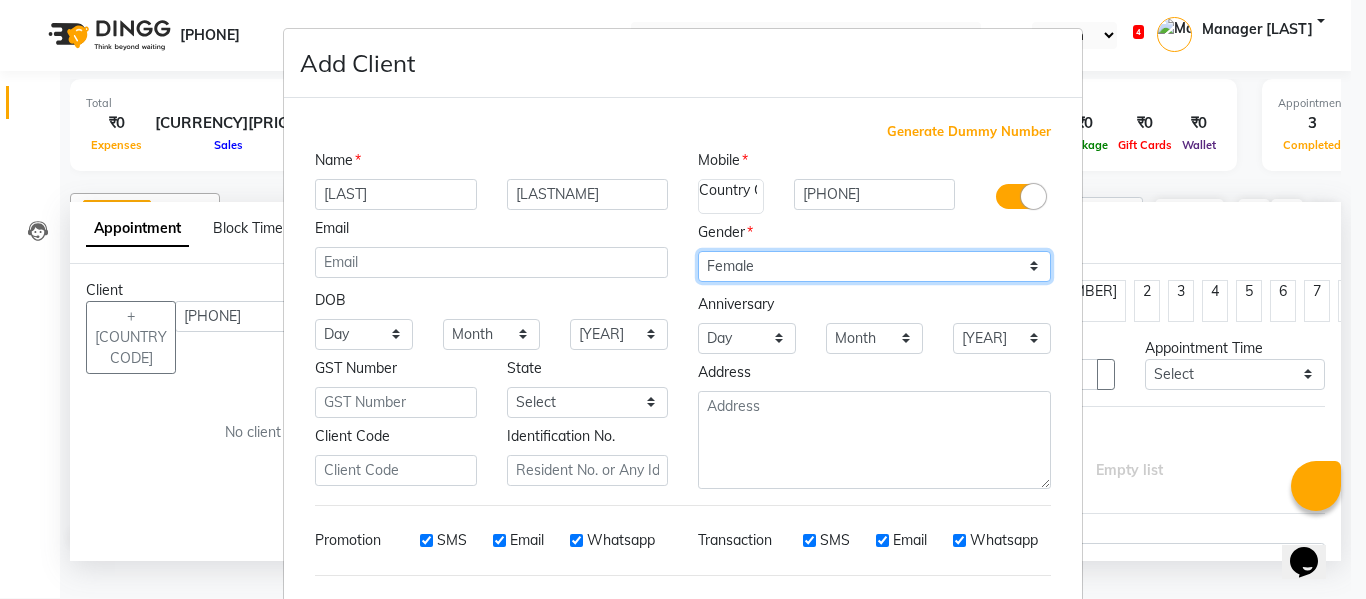 click on "Select [GENDER] [GENDER] [GENDER] [PREFER NOT TO SAY]" at bounding box center (874, 266) 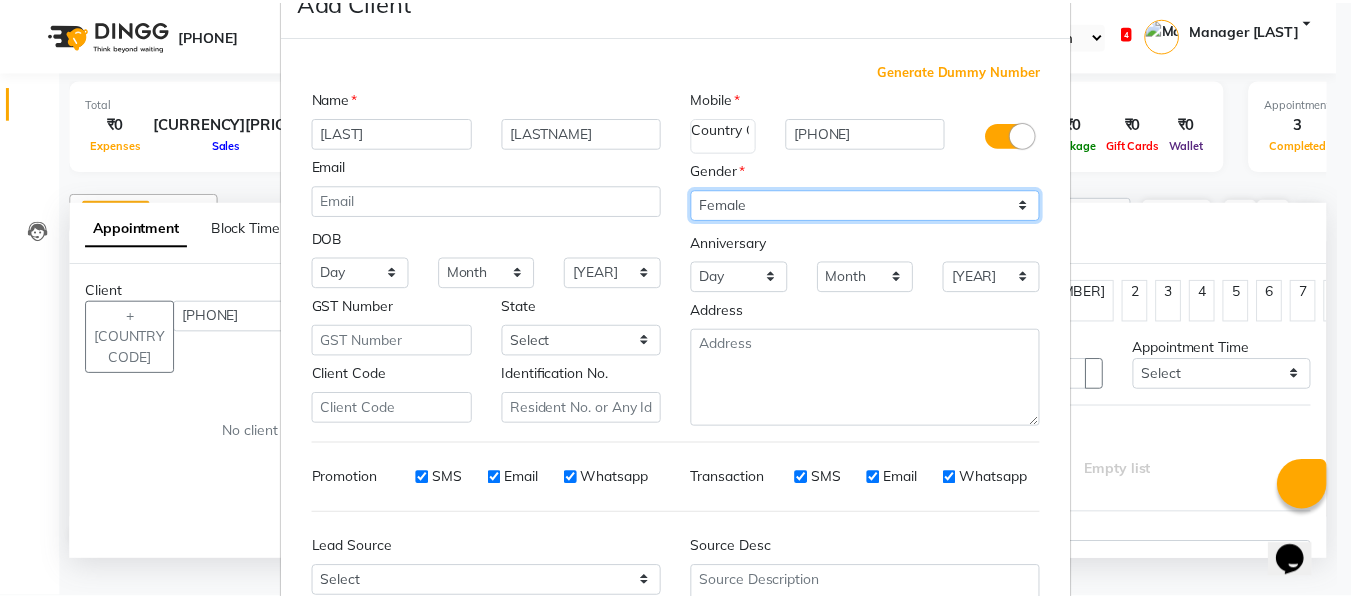 scroll, scrollTop: 250, scrollLeft: 0, axis: vertical 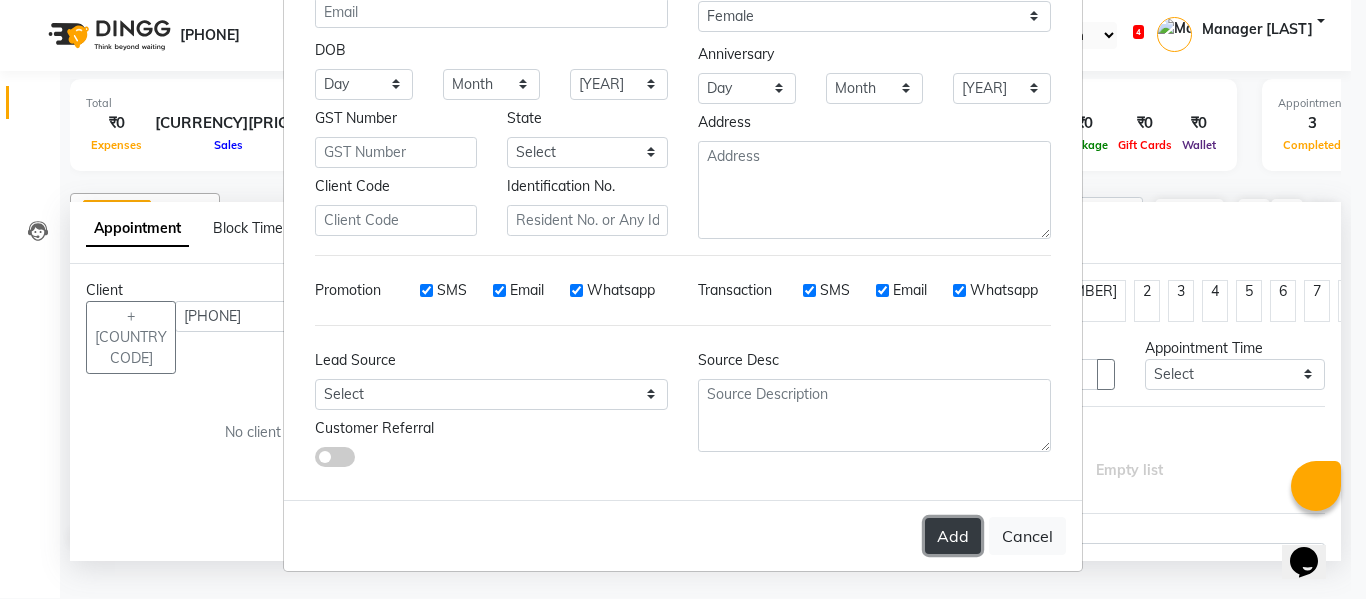 click on "Add" at bounding box center [953, 536] 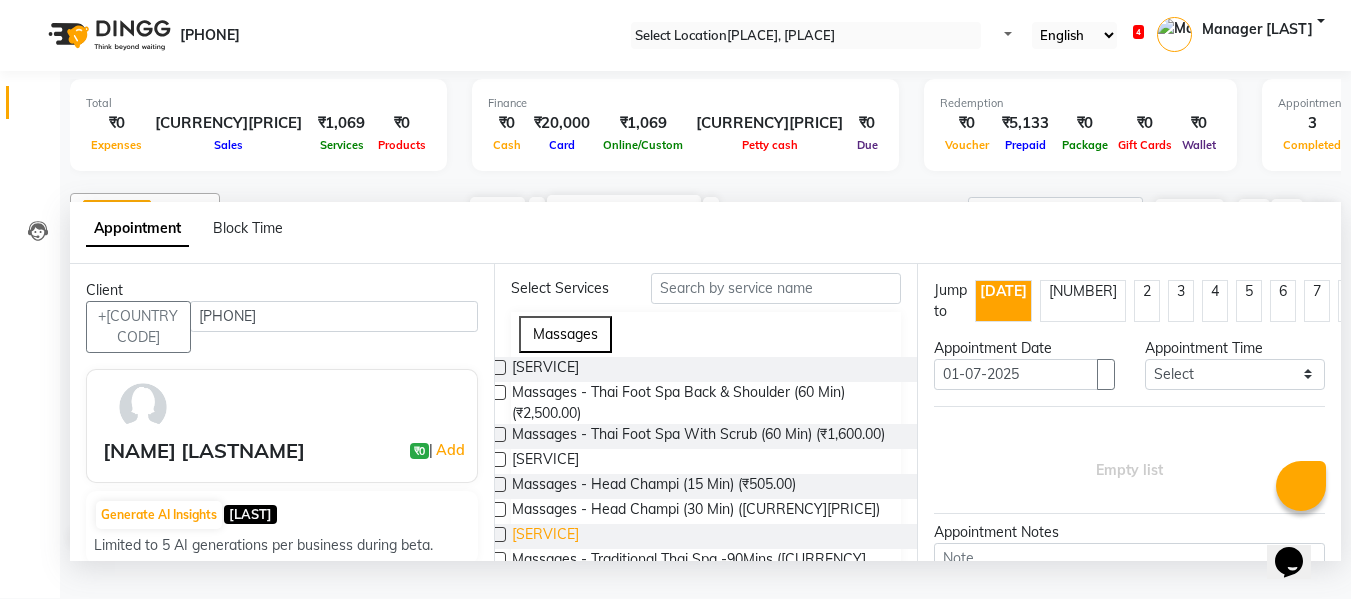 scroll, scrollTop: 200, scrollLeft: 0, axis: vertical 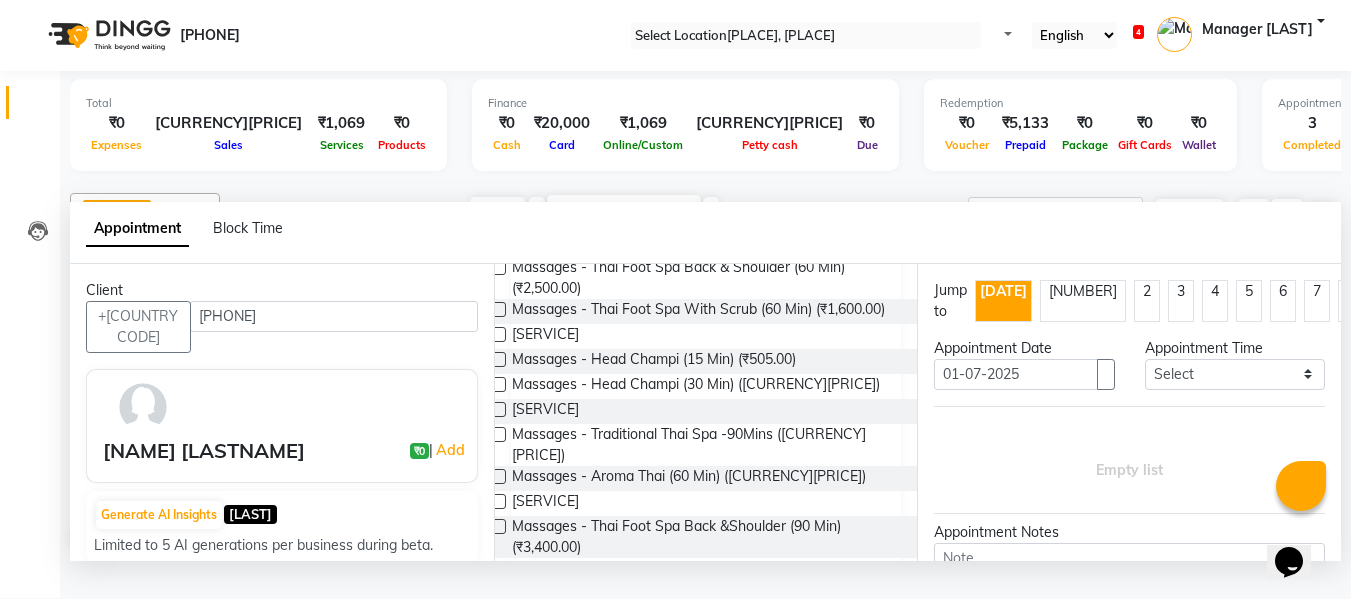 click at bounding box center (498, 267) 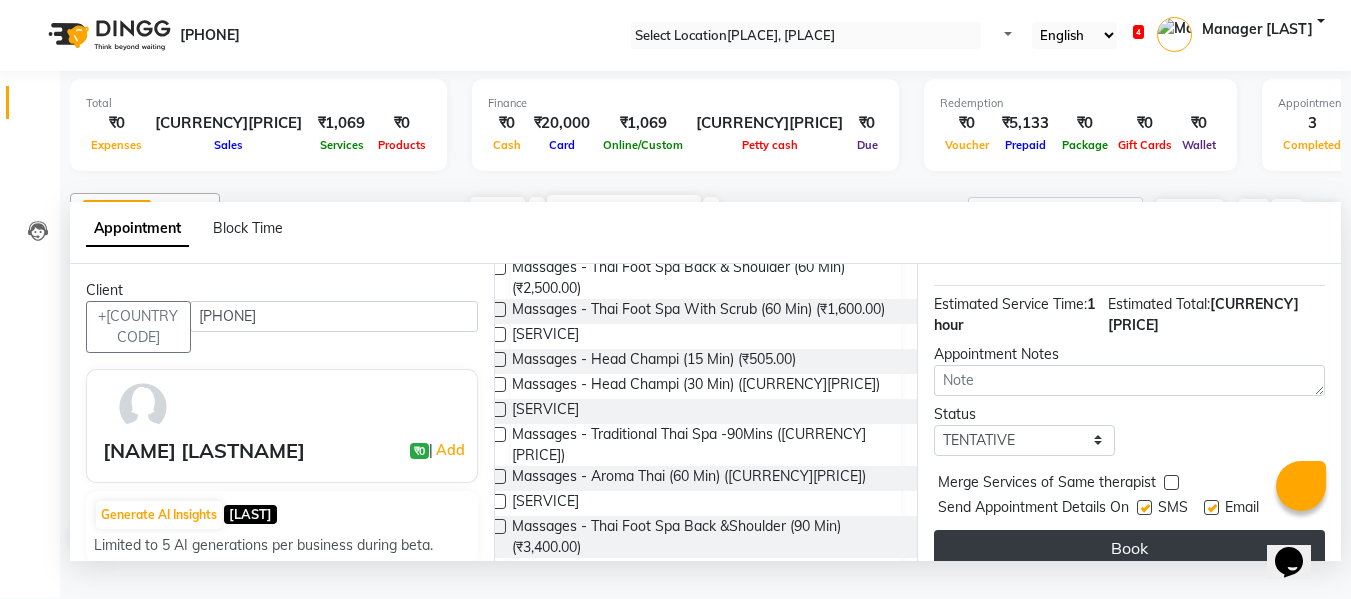 scroll, scrollTop: 265, scrollLeft: 0, axis: vertical 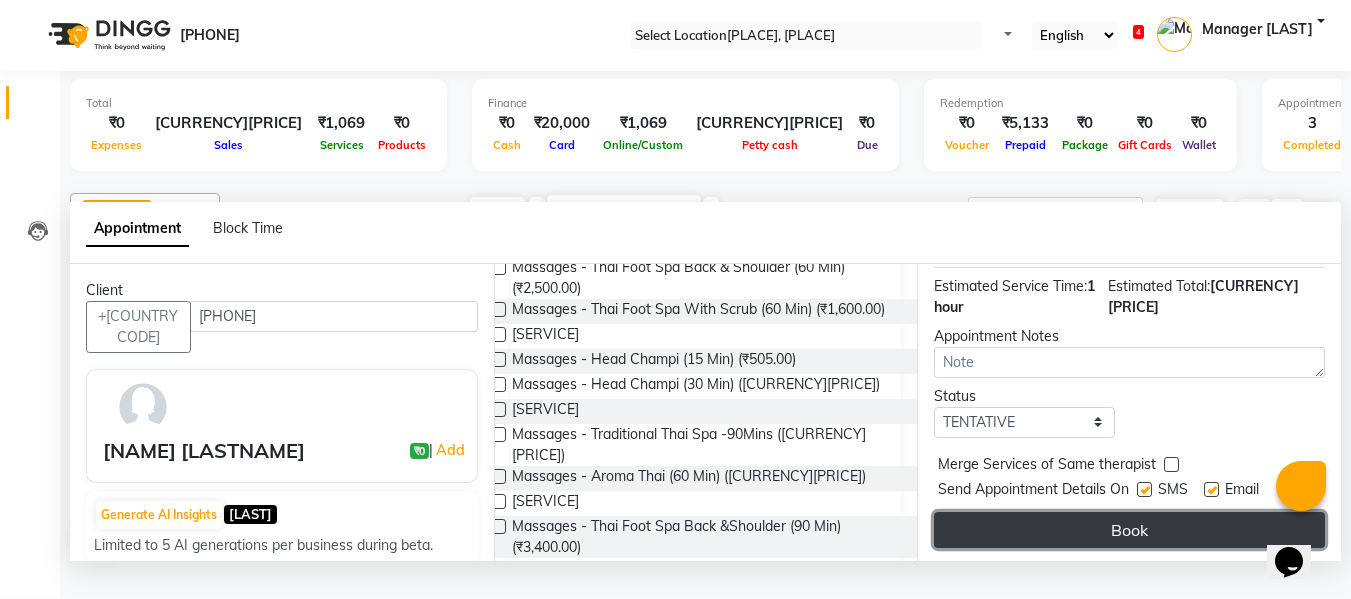 click on "Book" at bounding box center (1129, 530) 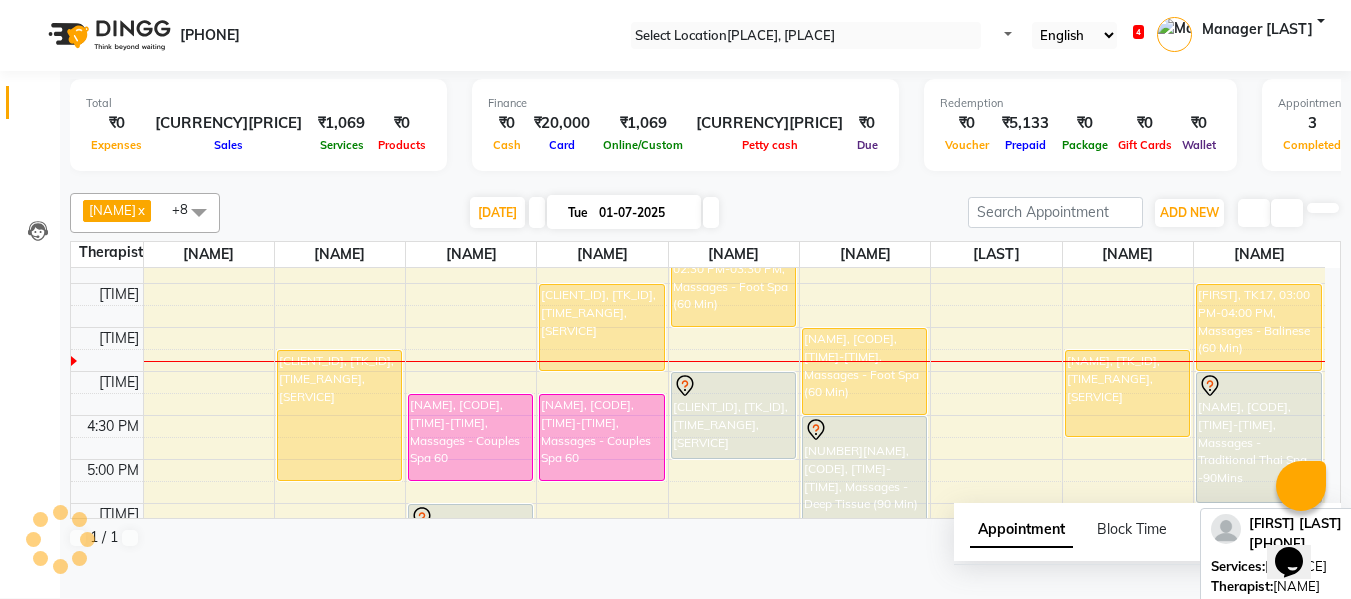 scroll, scrollTop: 0, scrollLeft: 0, axis: both 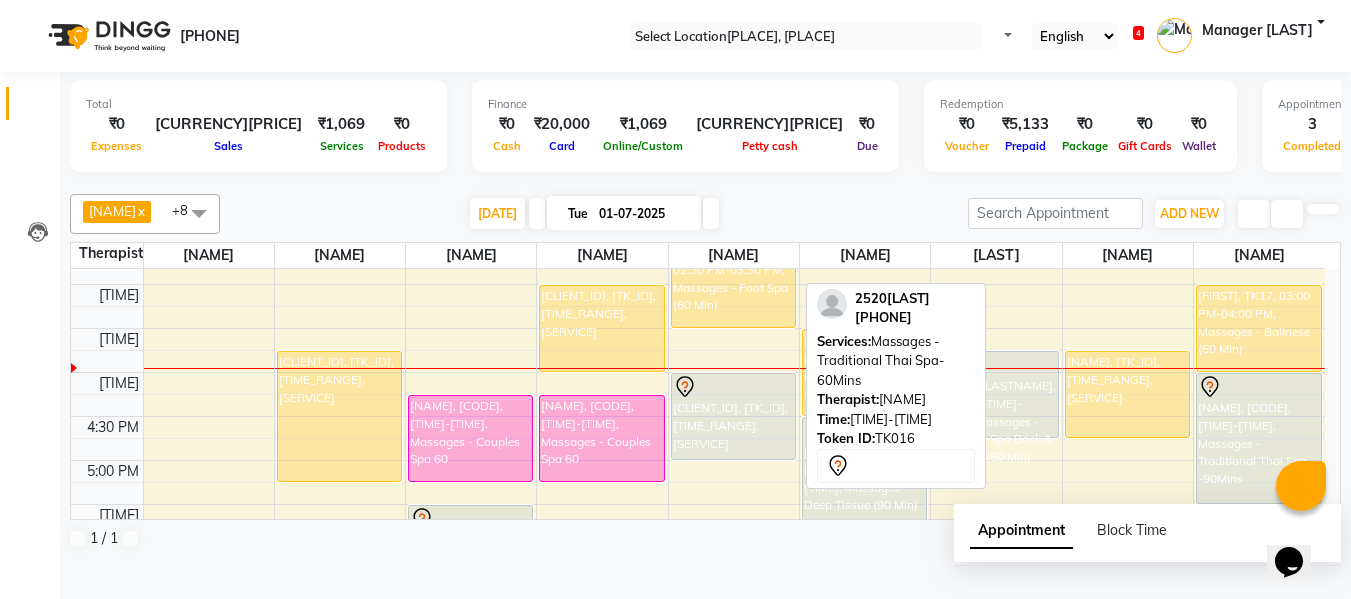 click on "[NUMBER][FIRST] [LAST], TK16, [TIME]-[TIME], Massages - Traditional Thai Spa-60Mins" at bounding box center [339, 614] 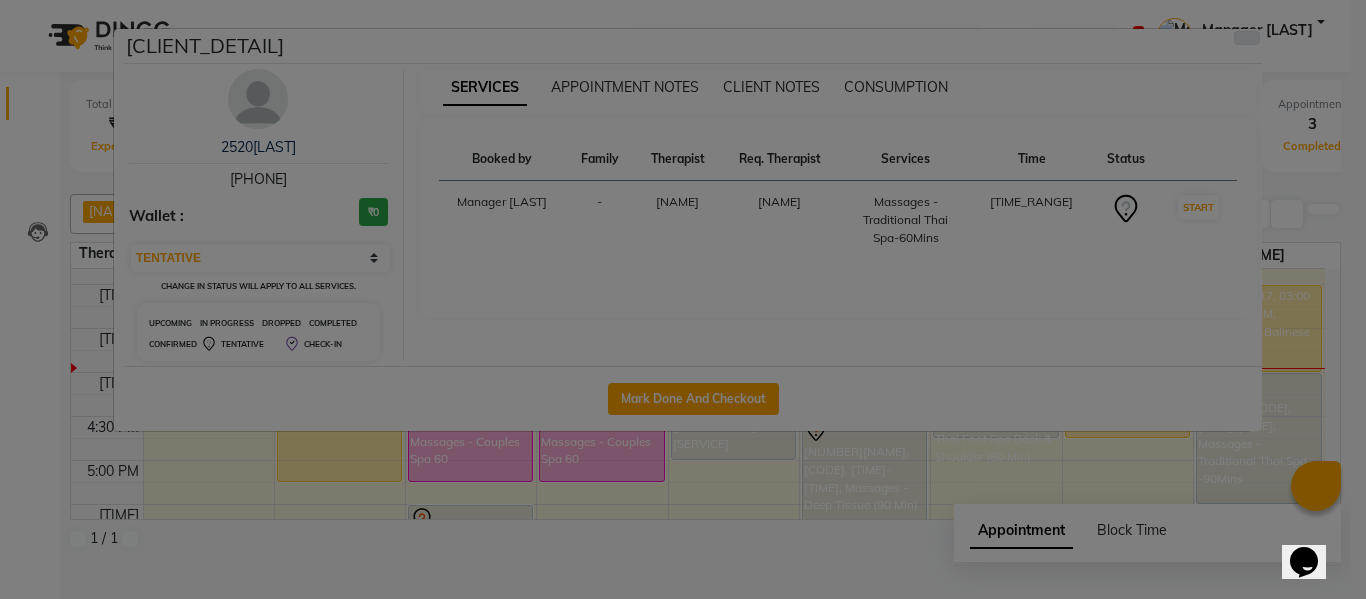 click at bounding box center [1247, 38] 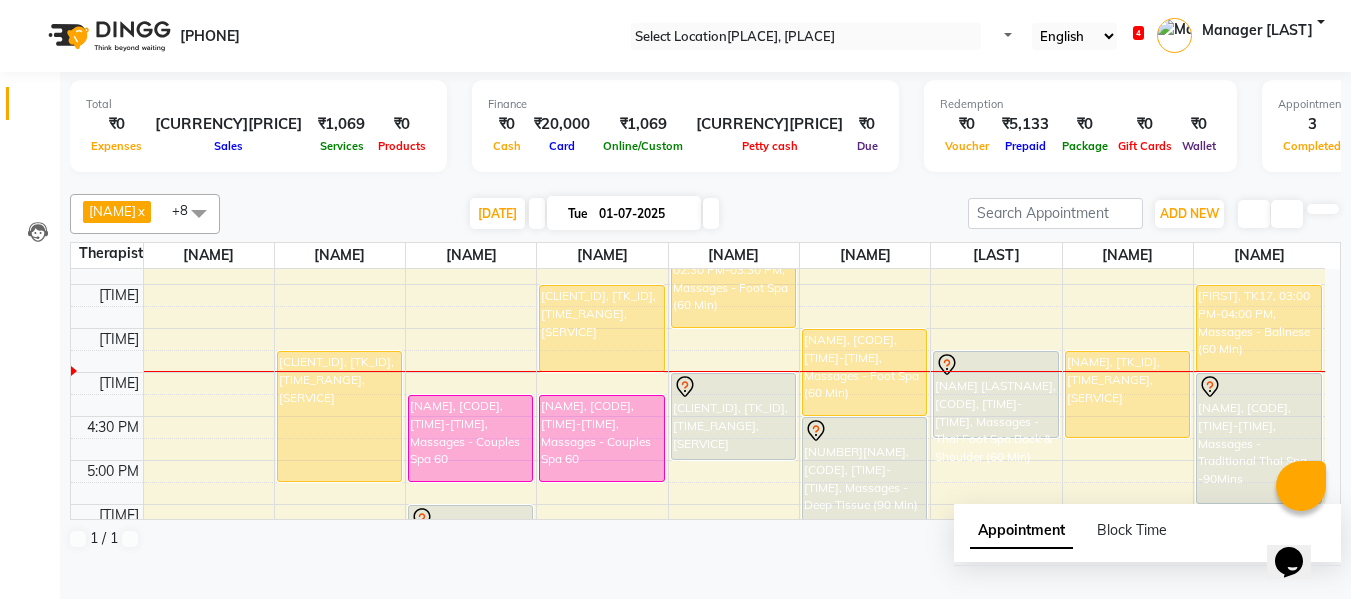 click on "••••• •••••••" at bounding box center (50, 633) 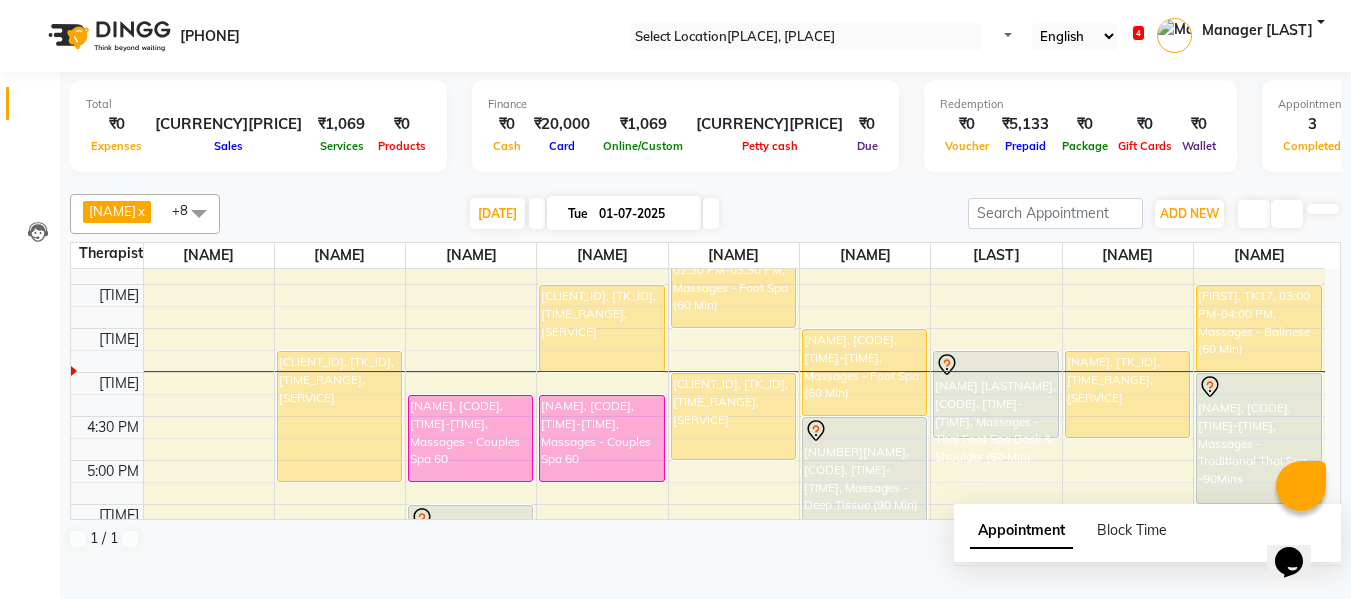 click on "••••" at bounding box center (50, 633) 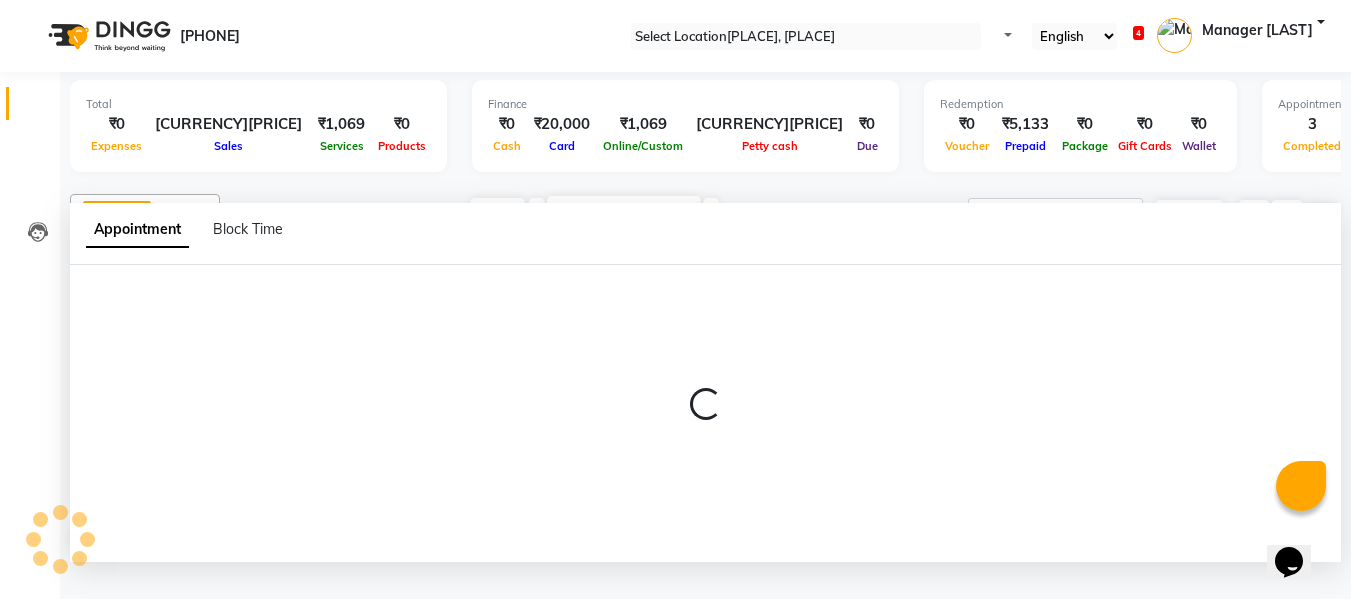 scroll, scrollTop: 1, scrollLeft: 0, axis: vertical 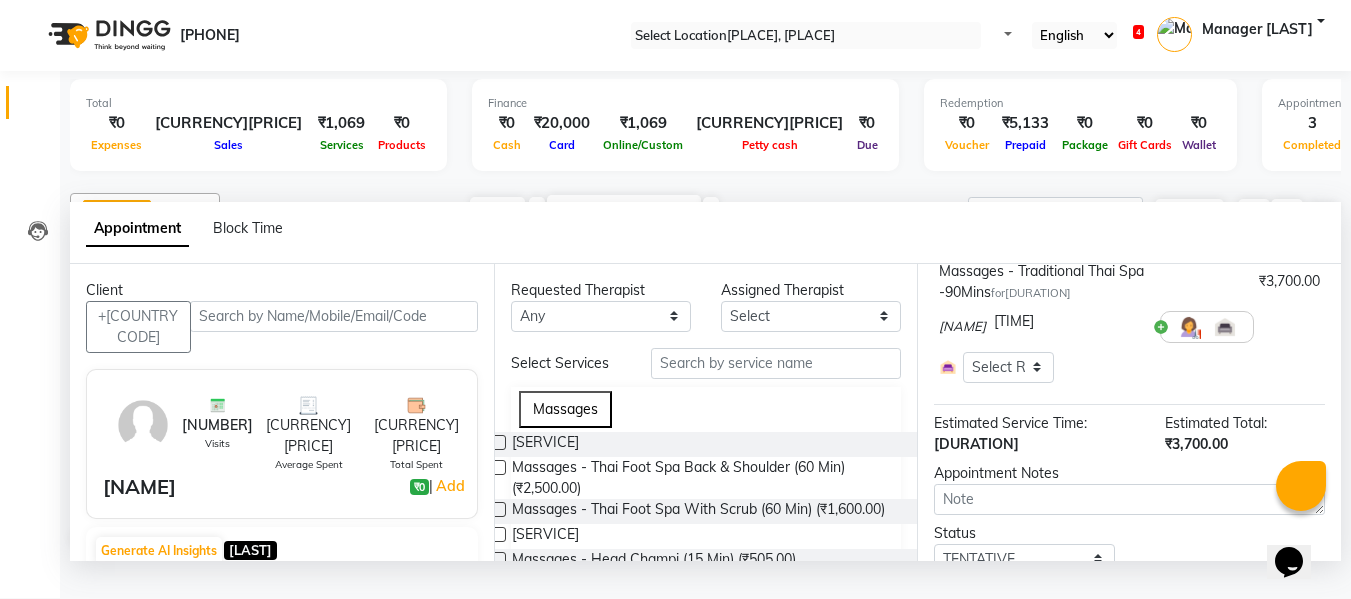 click at bounding box center (1320, 327) 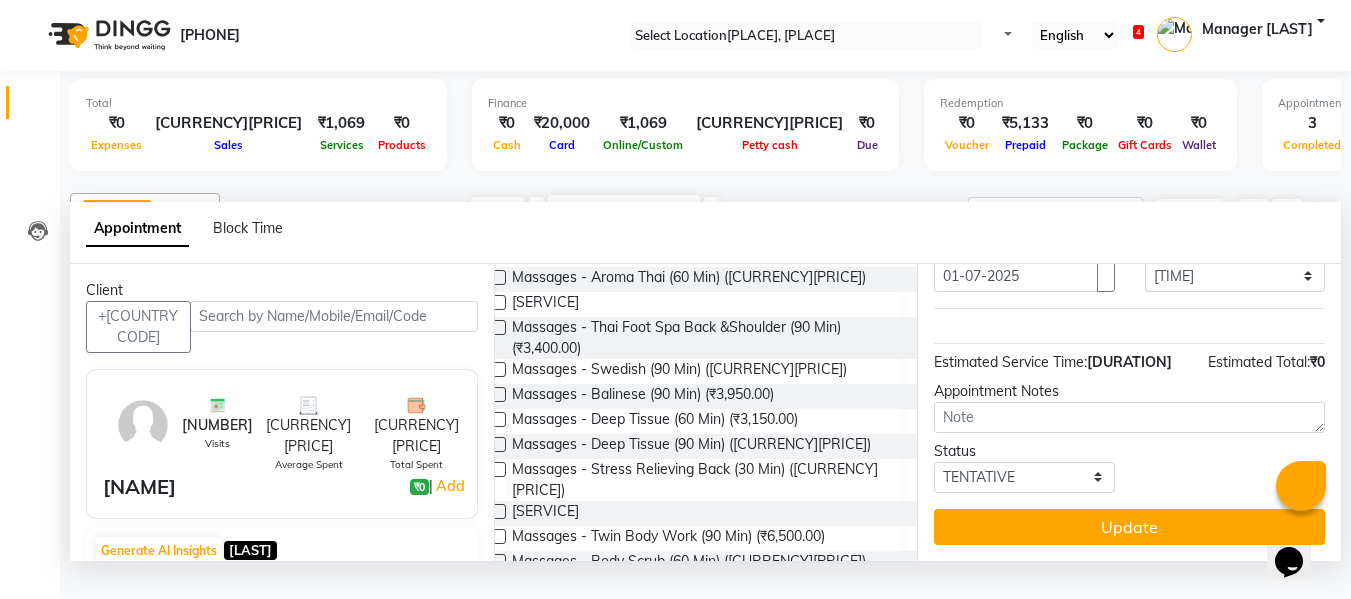 scroll, scrollTop: 400, scrollLeft: 0, axis: vertical 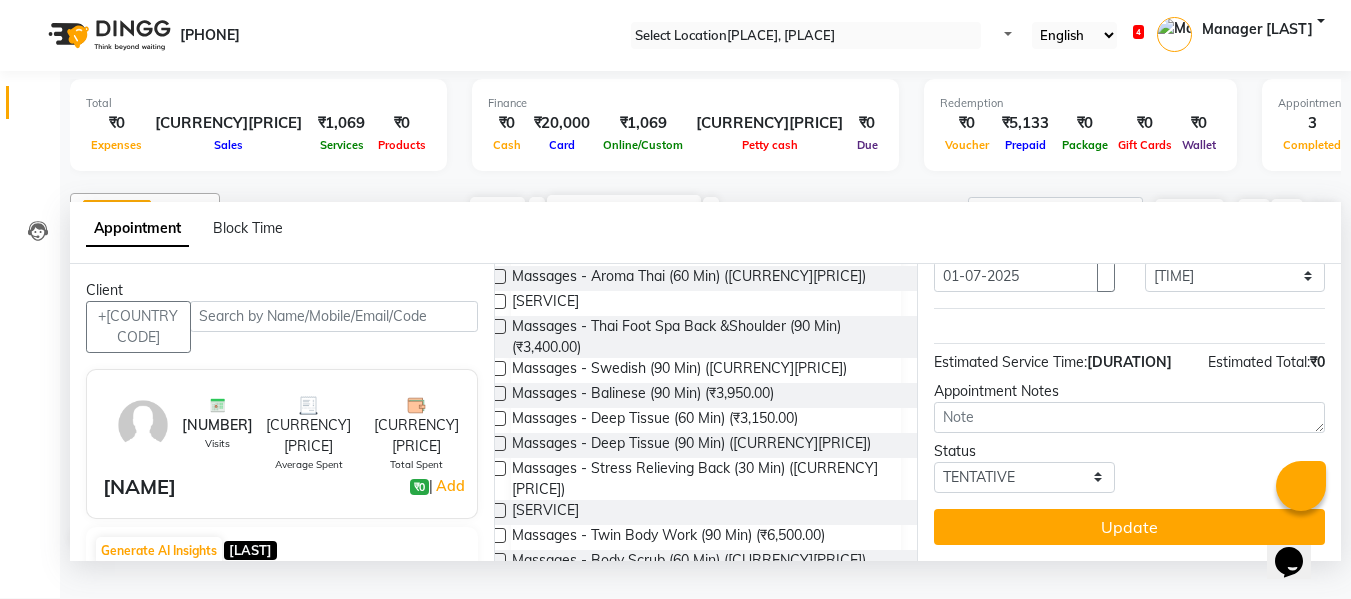 click at bounding box center [498, 326] 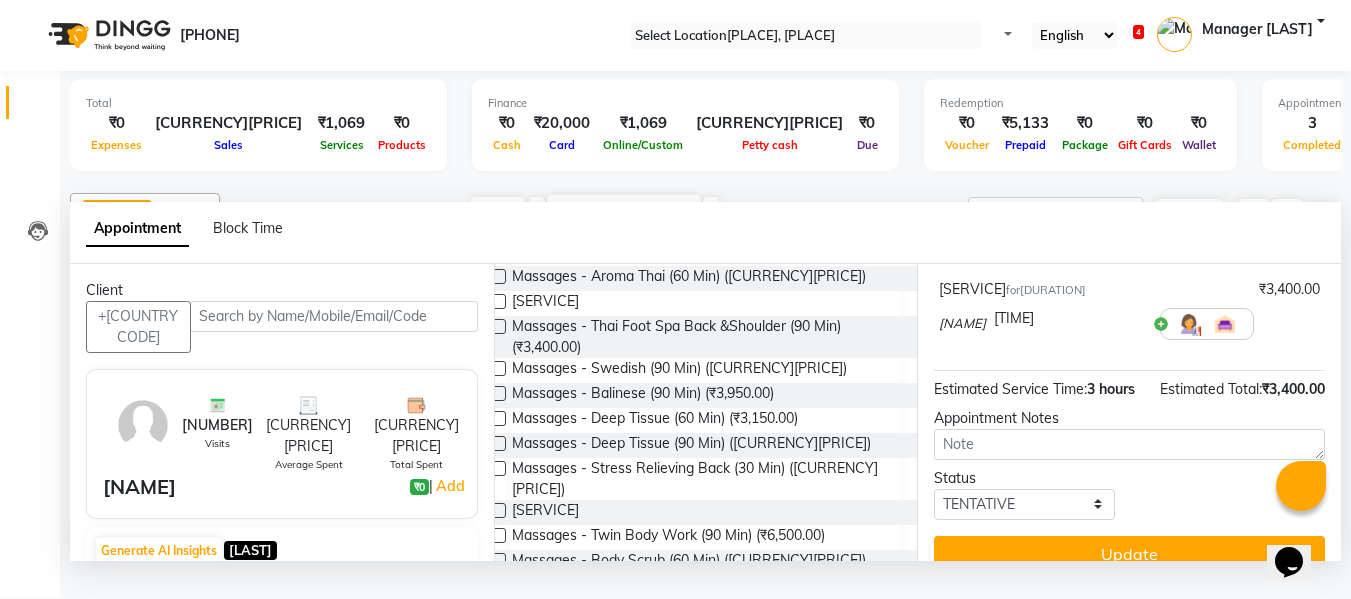 scroll, scrollTop: 246, scrollLeft: 0, axis: vertical 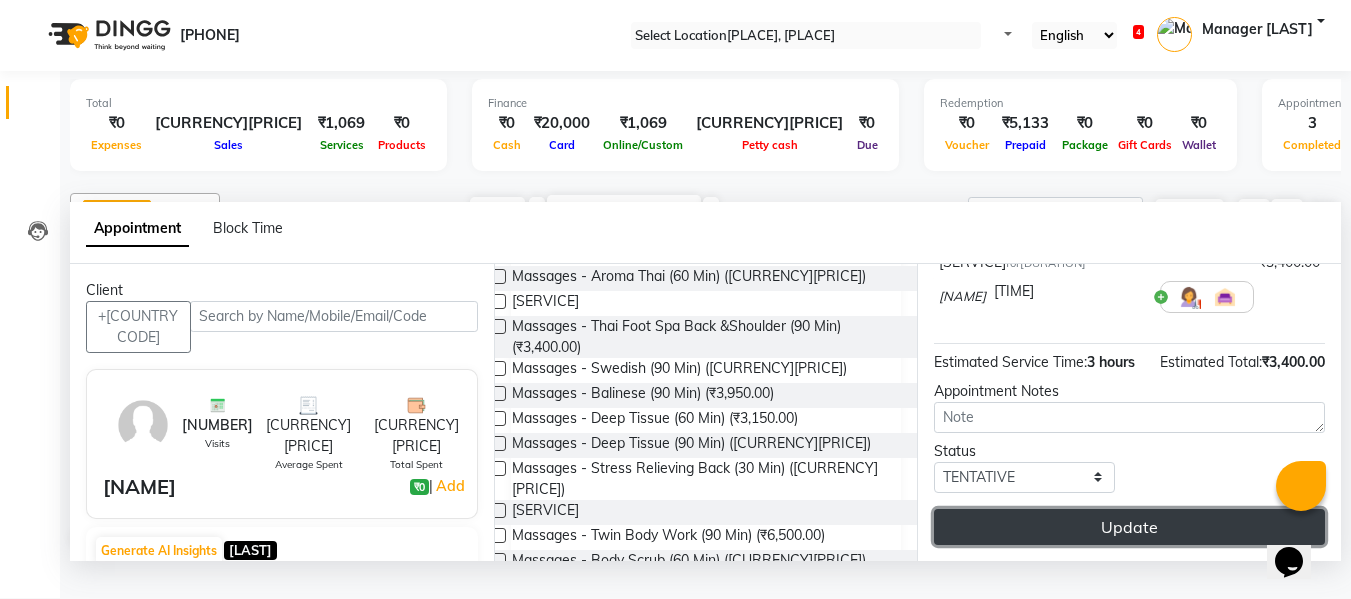 click on "Update" at bounding box center (1129, 527) 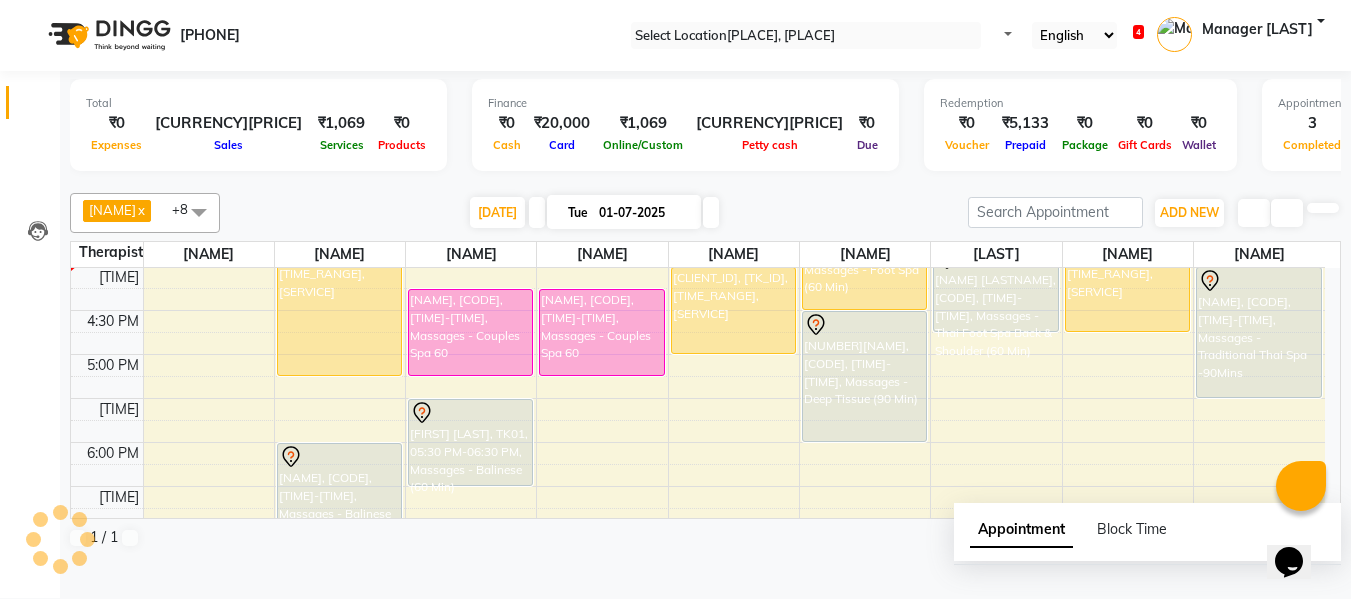 scroll, scrollTop: 0, scrollLeft: 0, axis: both 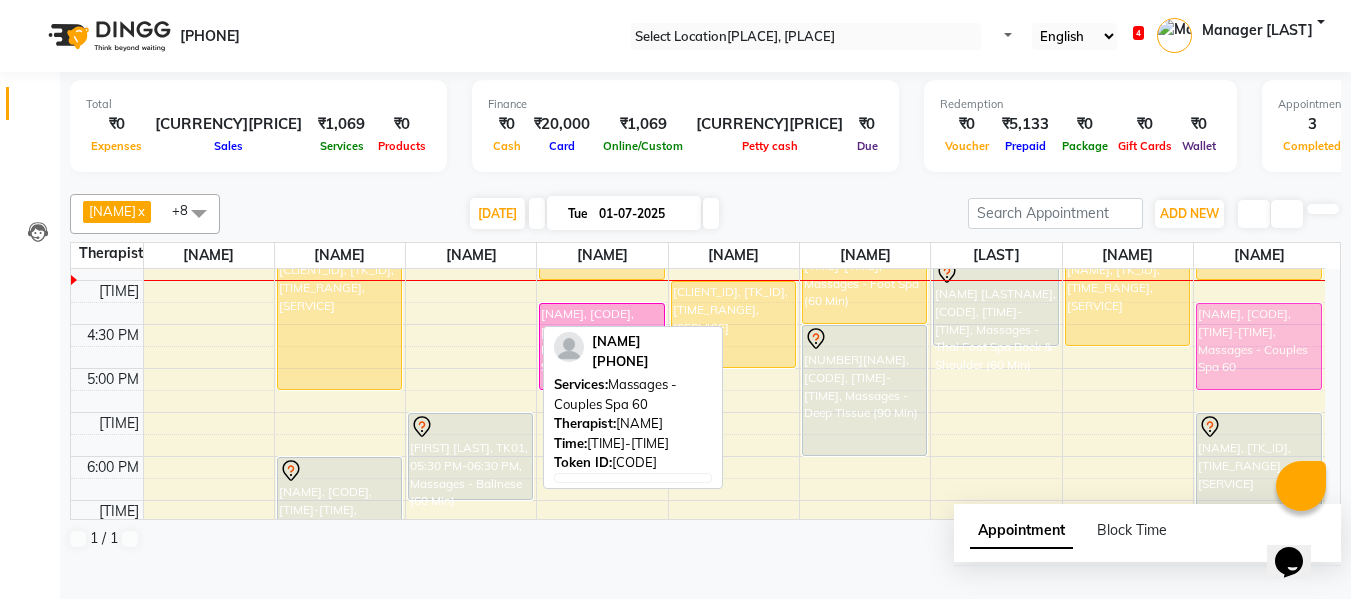 drag, startPoint x: 454, startPoint y: 337, endPoint x: 1222, endPoint y: 357, distance: 768.2604 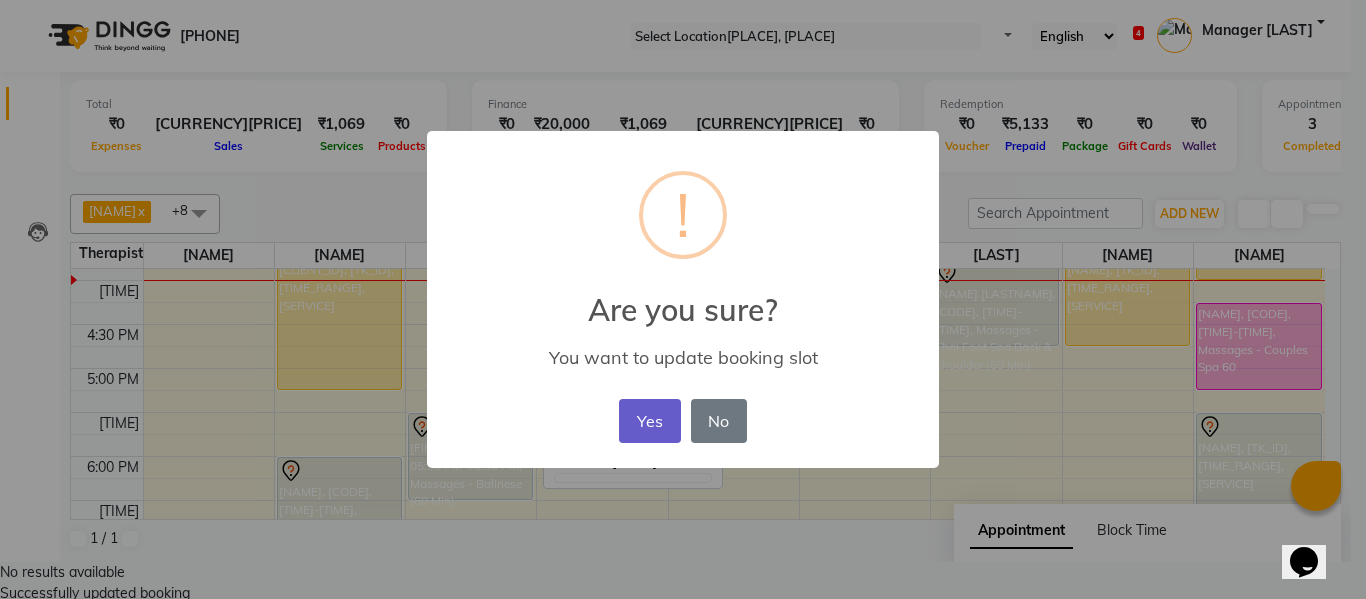 click on "•••" at bounding box center (649, 421) 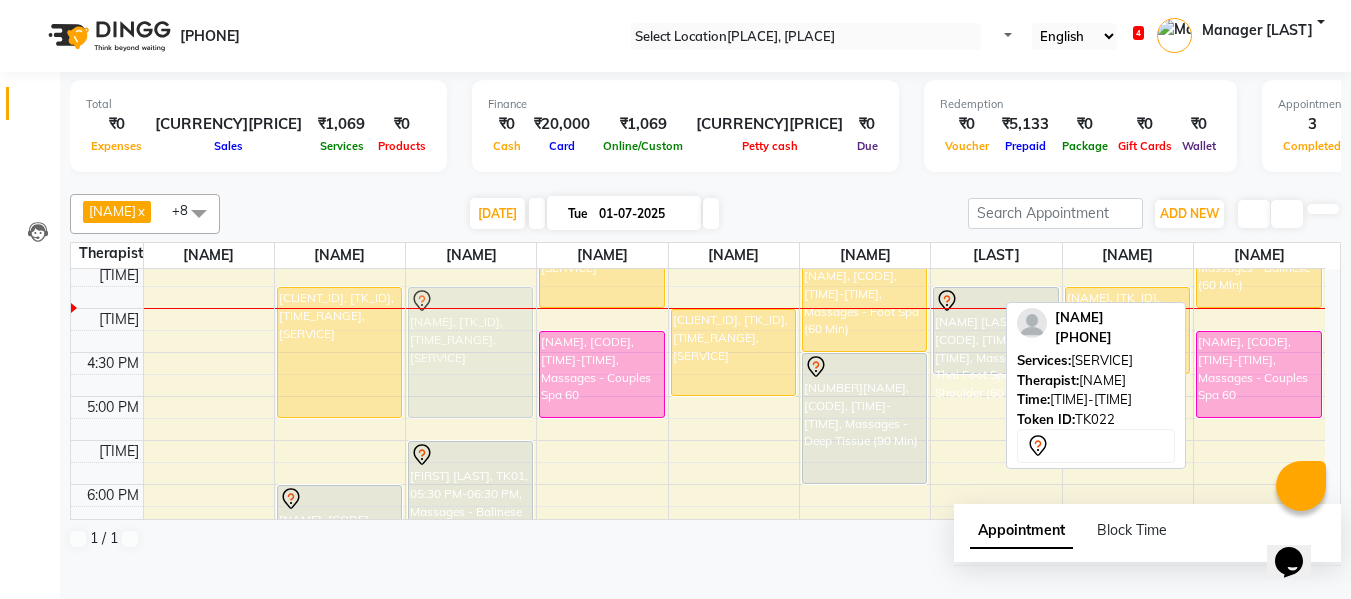 scroll, scrollTop: 663, scrollLeft: 0, axis: vertical 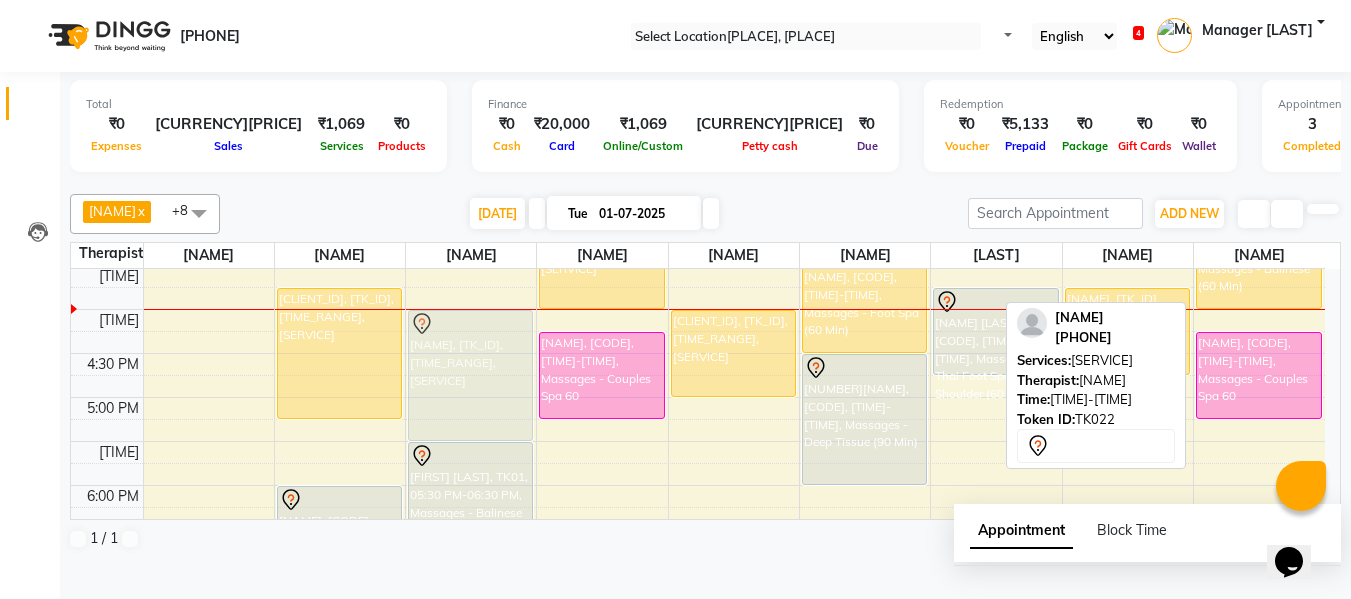 drag, startPoint x: 1243, startPoint y: 472, endPoint x: 507, endPoint y: 368, distance: 743.3115 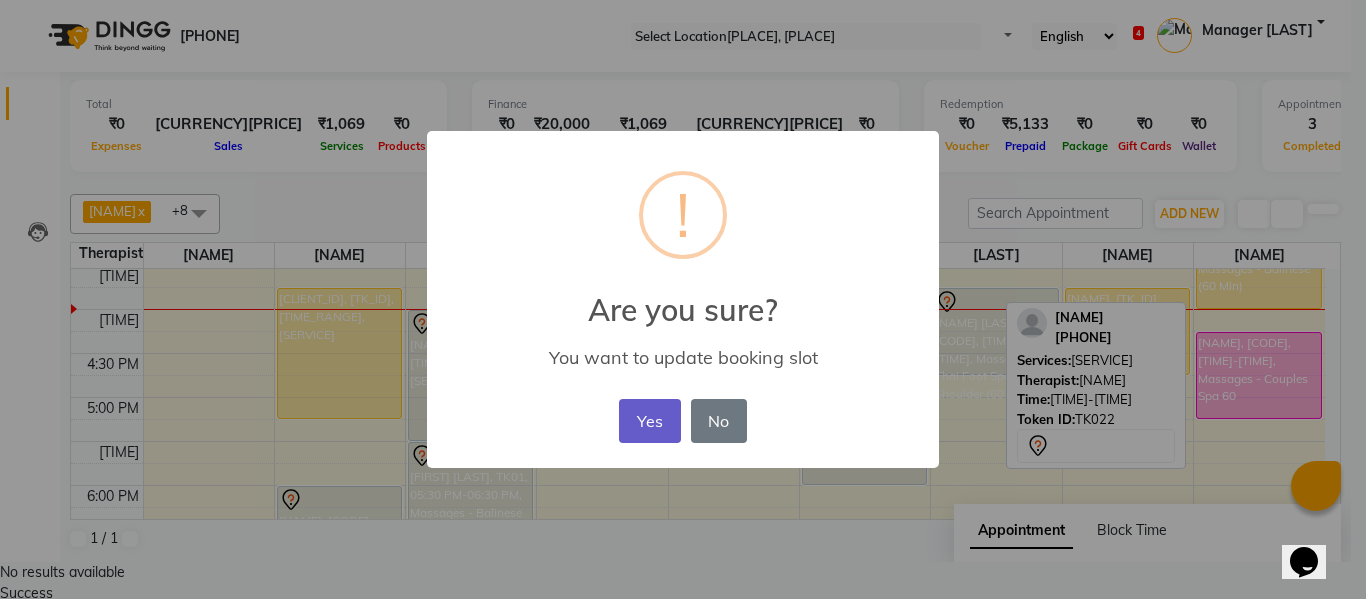 click on "•••" at bounding box center [649, 421] 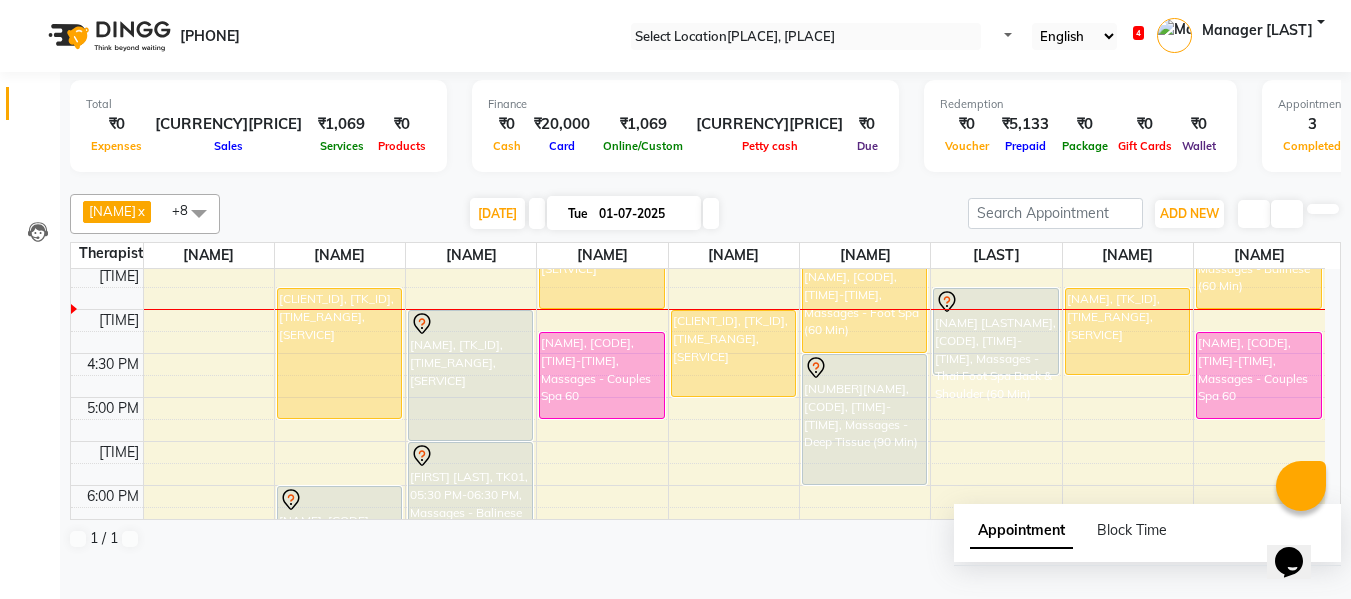 click on "••••• •••••••" at bounding box center [50, 675] 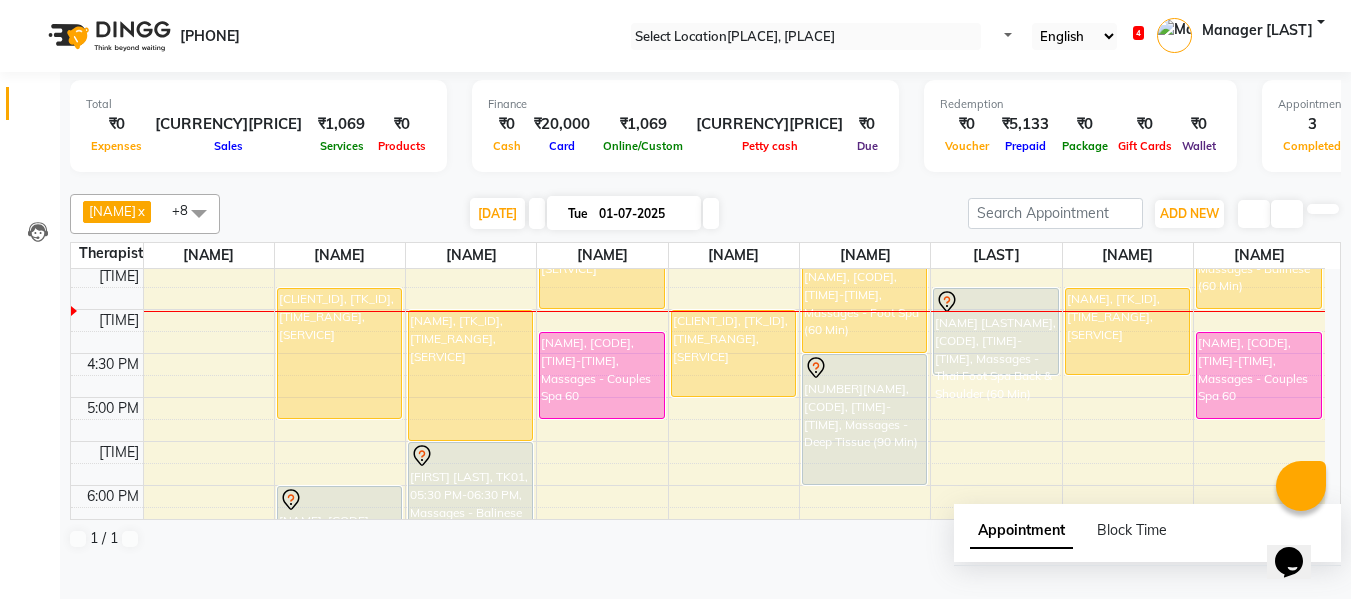 click on "••••• •••••••" at bounding box center [50, 633] 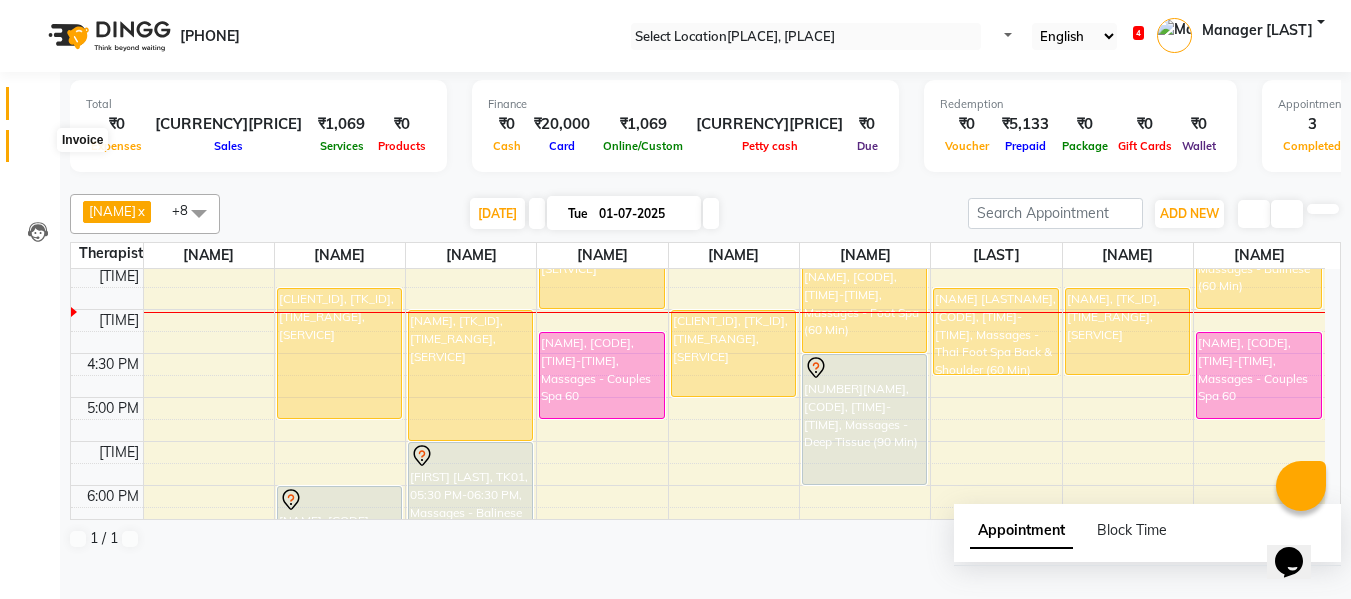 click at bounding box center [38, 151] 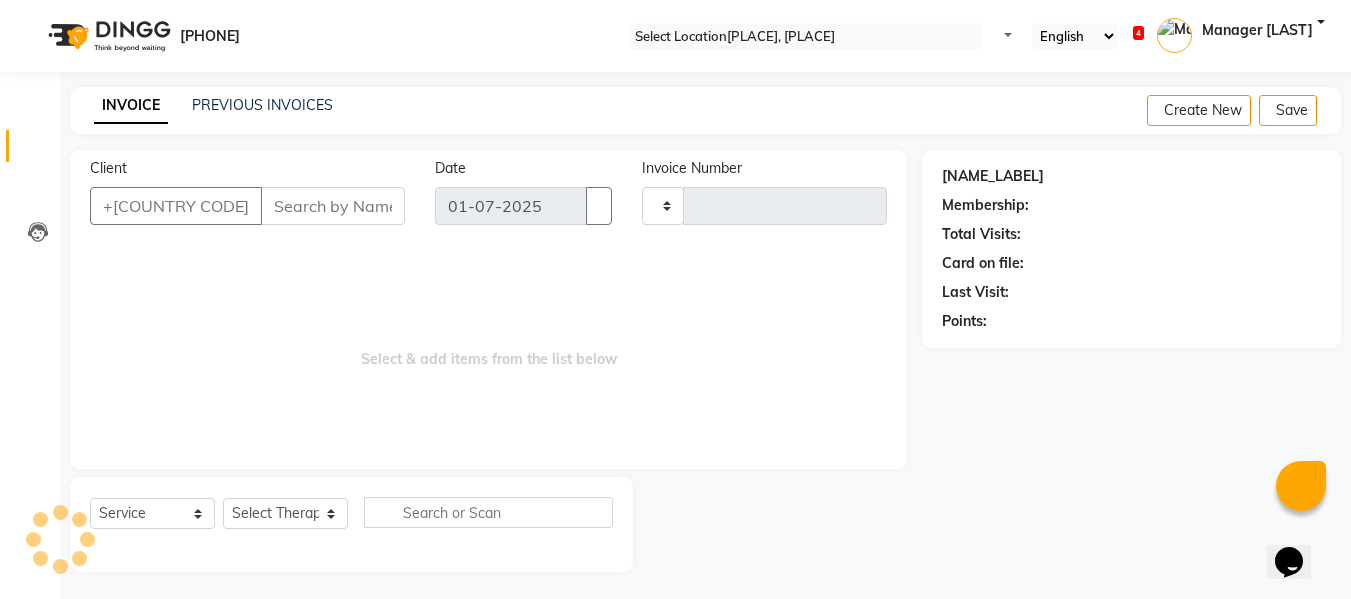 click on "••••••" at bounding box center (333, 206) 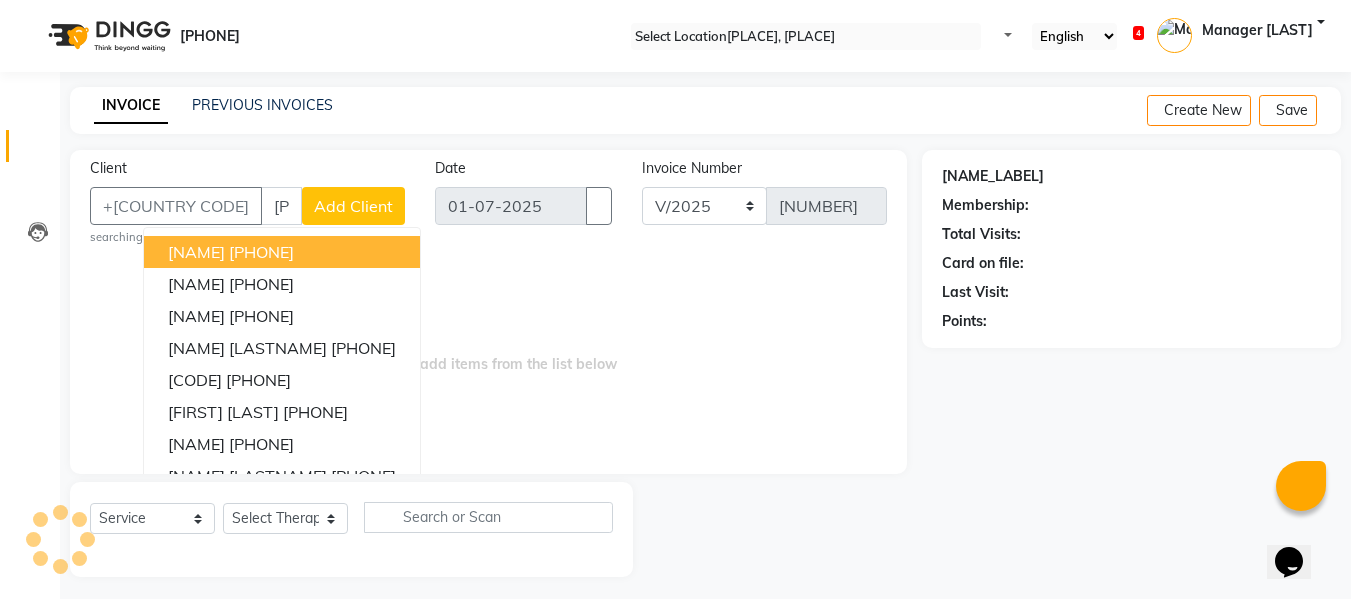 type on "9930963908" 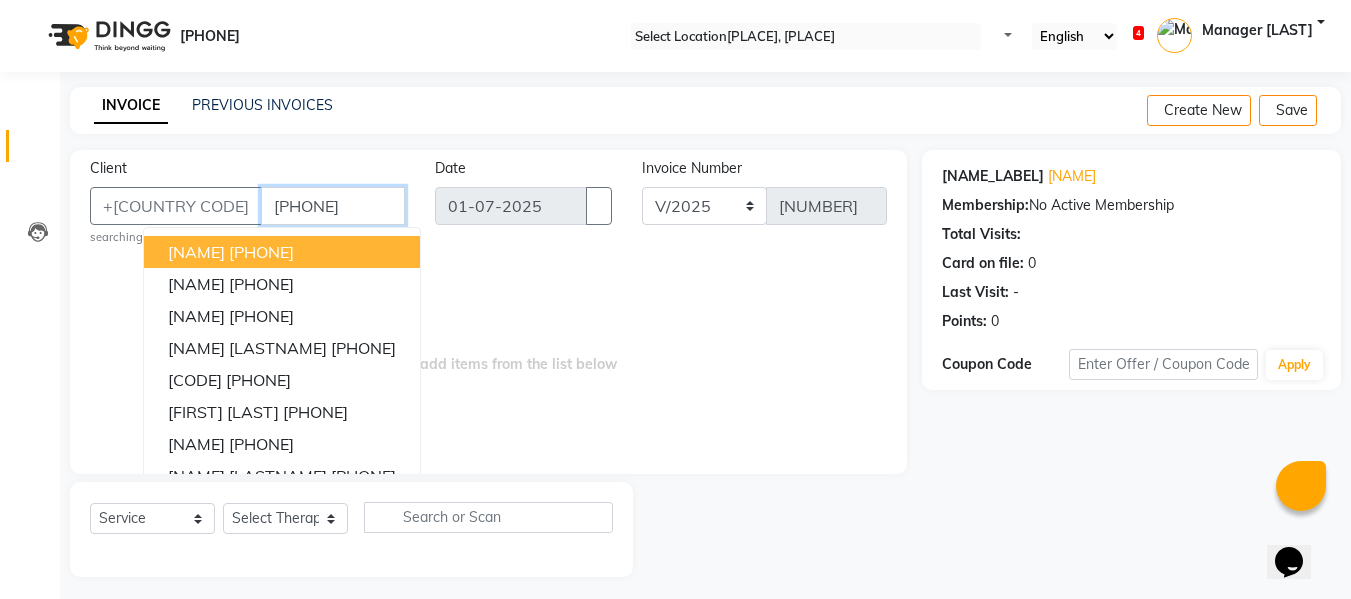 click on "9930963908" at bounding box center (333, 206) 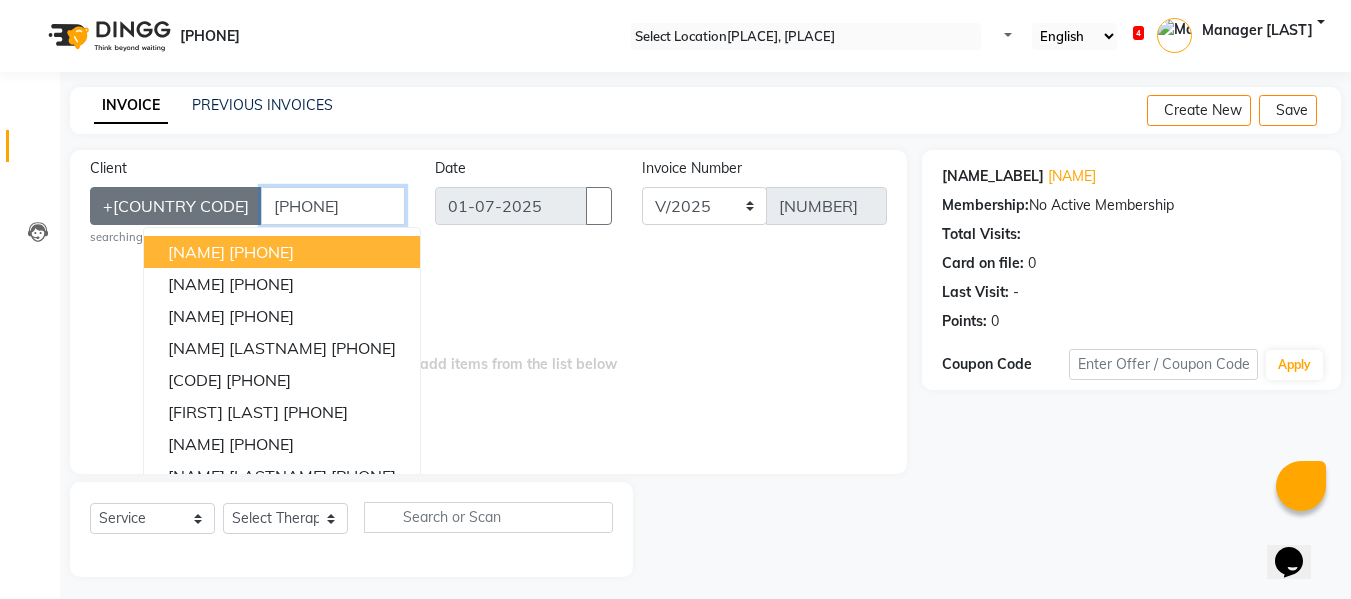 drag, startPoint x: 280, startPoint y: 201, endPoint x: 94, endPoint y: 216, distance: 186.60385 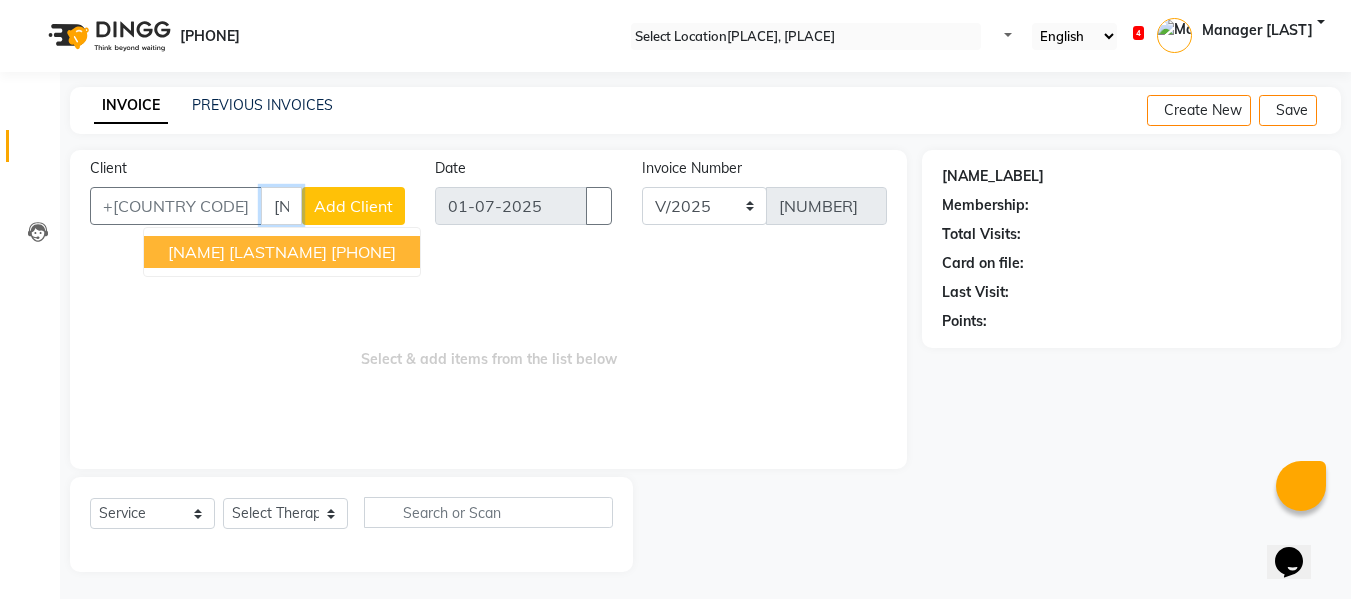 click on "tanuja swamy" at bounding box center [247, 252] 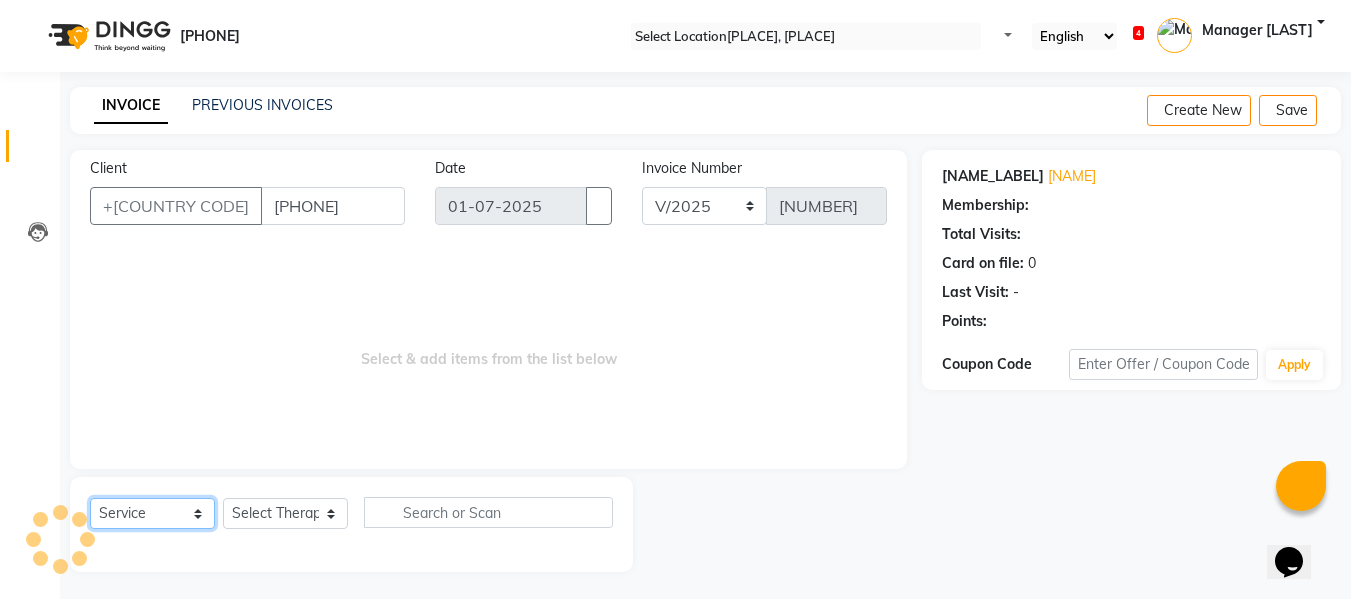click on "Select  Service  Product  Membership  Package Voucher Prepaid Gift Card" at bounding box center [152, 513] 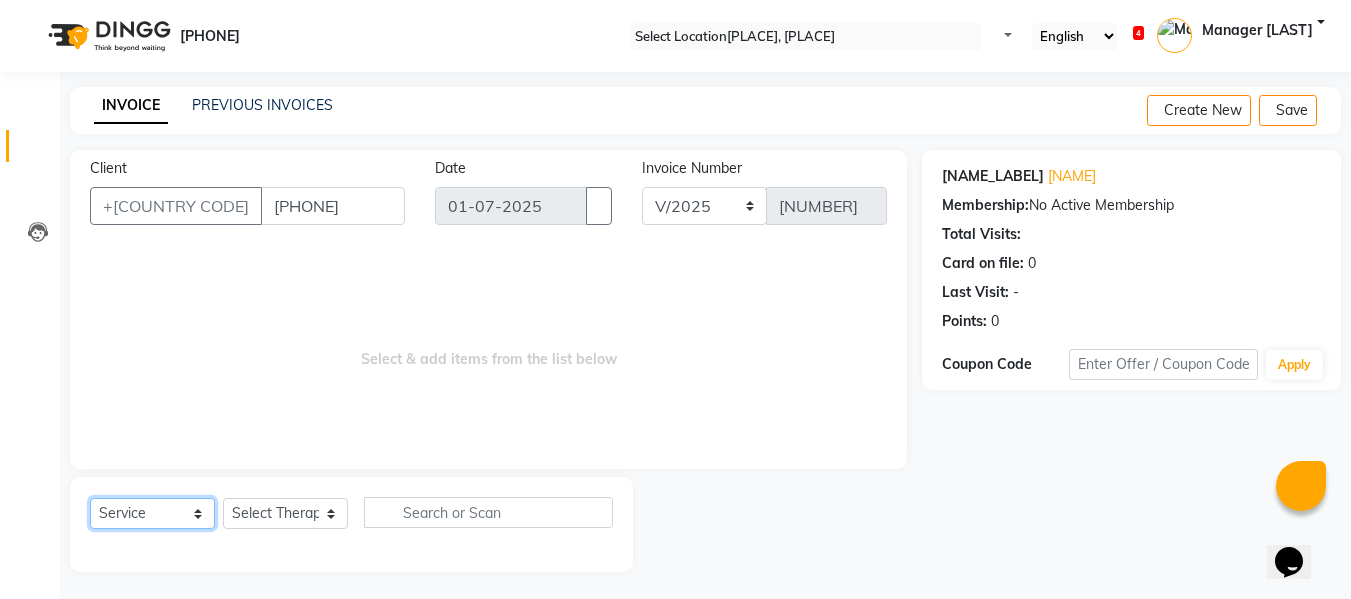 select on "P" 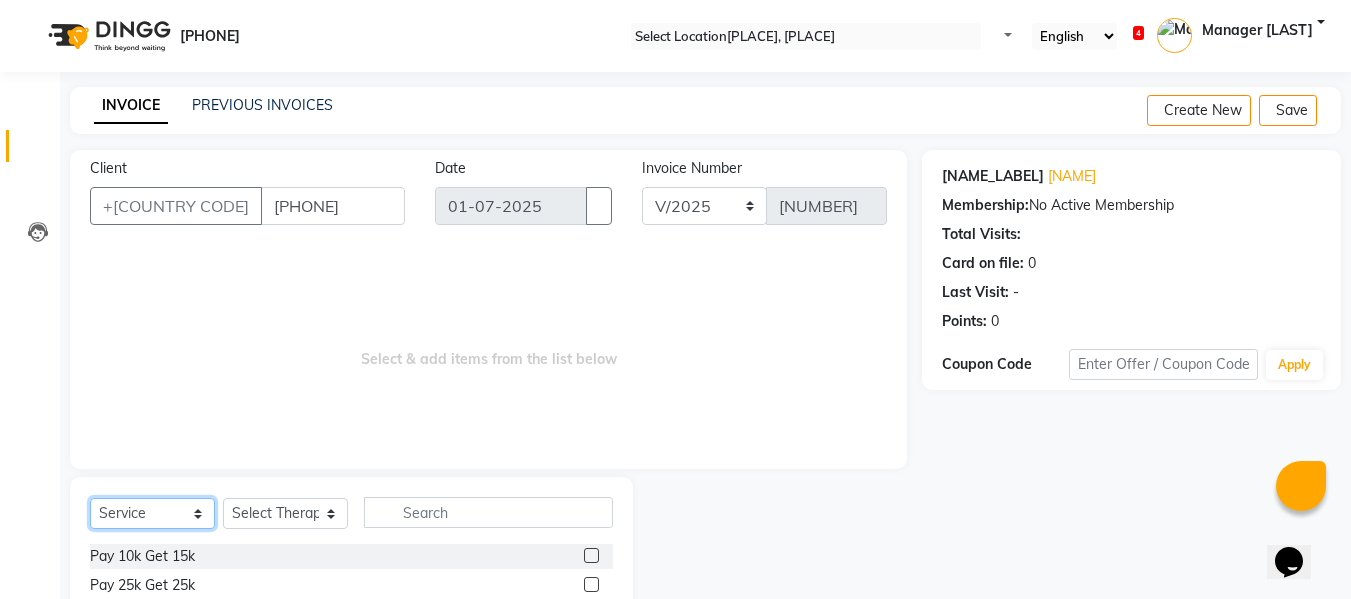 scroll, scrollTop: 176, scrollLeft: 0, axis: vertical 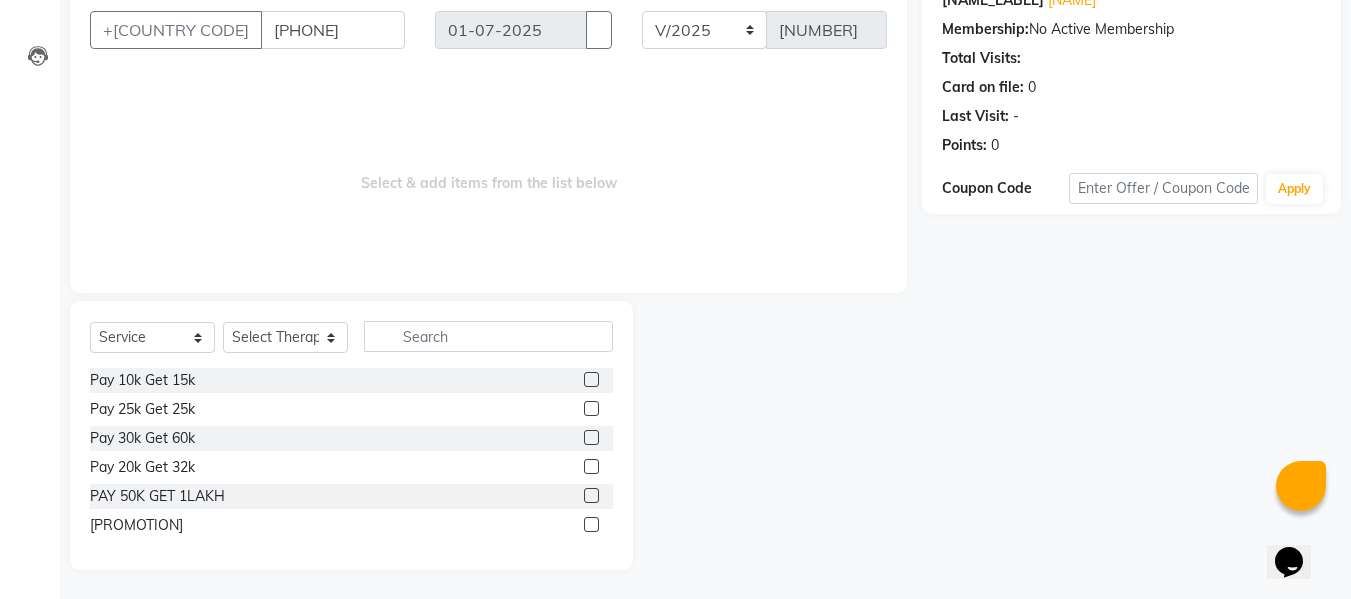click at bounding box center (591, 524) 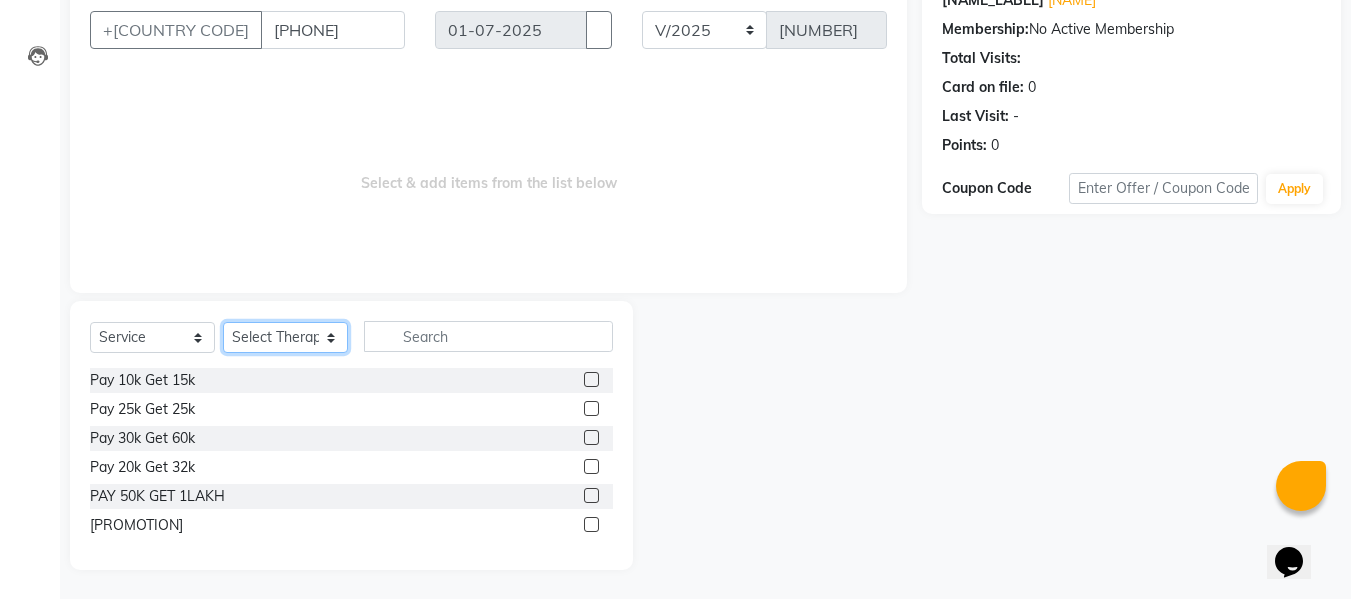 click on "Select Therapist ANGEL BELLA Dindin Jane JENNY Kristina Manager Churmurin Manager ISHA  Massami MAWII REMI SANGTAE Zosangzuali" at bounding box center [285, 337] 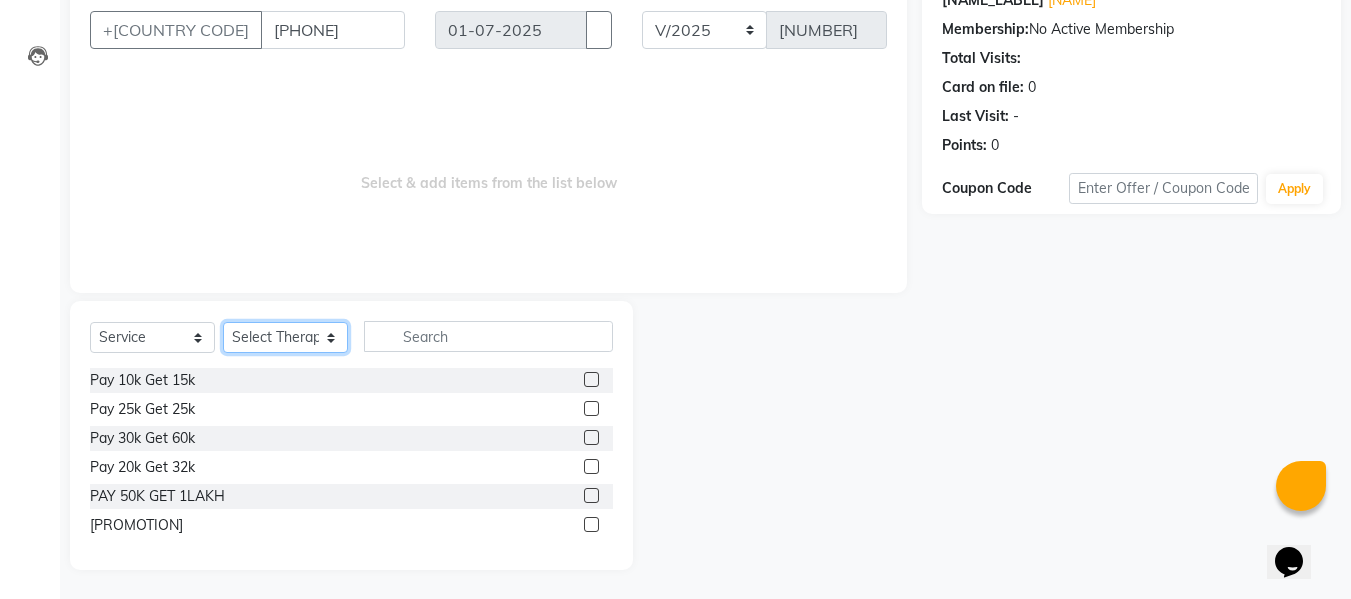 select on "53559" 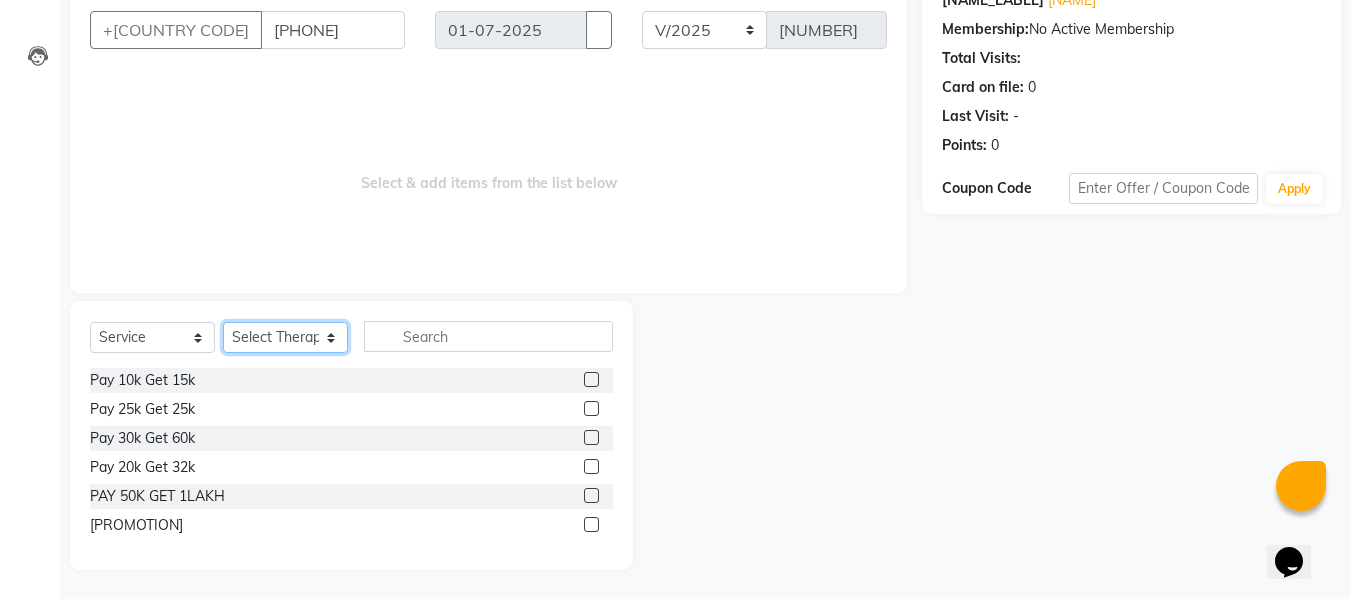 click on "Select Therapist ANGEL BELLA Dindin Jane JENNY Kristina Manager Churmurin Manager ISHA  Massami MAWII REMI SANGTAE Zosangzuali" at bounding box center (285, 337) 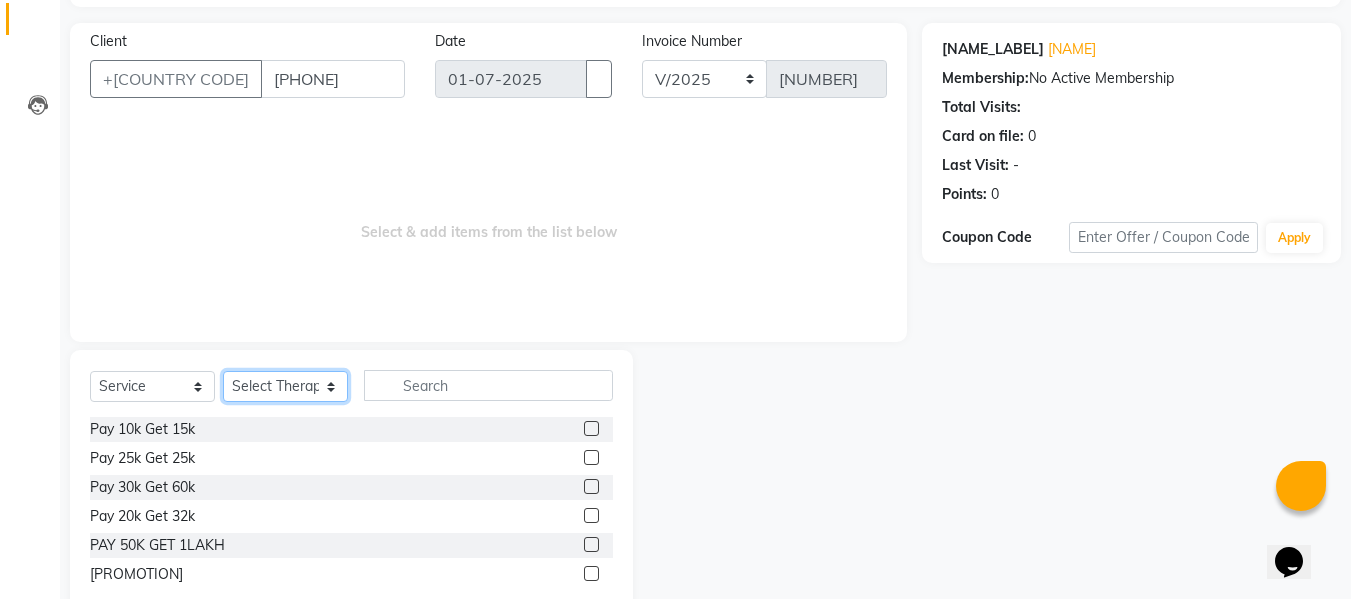scroll, scrollTop: 176, scrollLeft: 0, axis: vertical 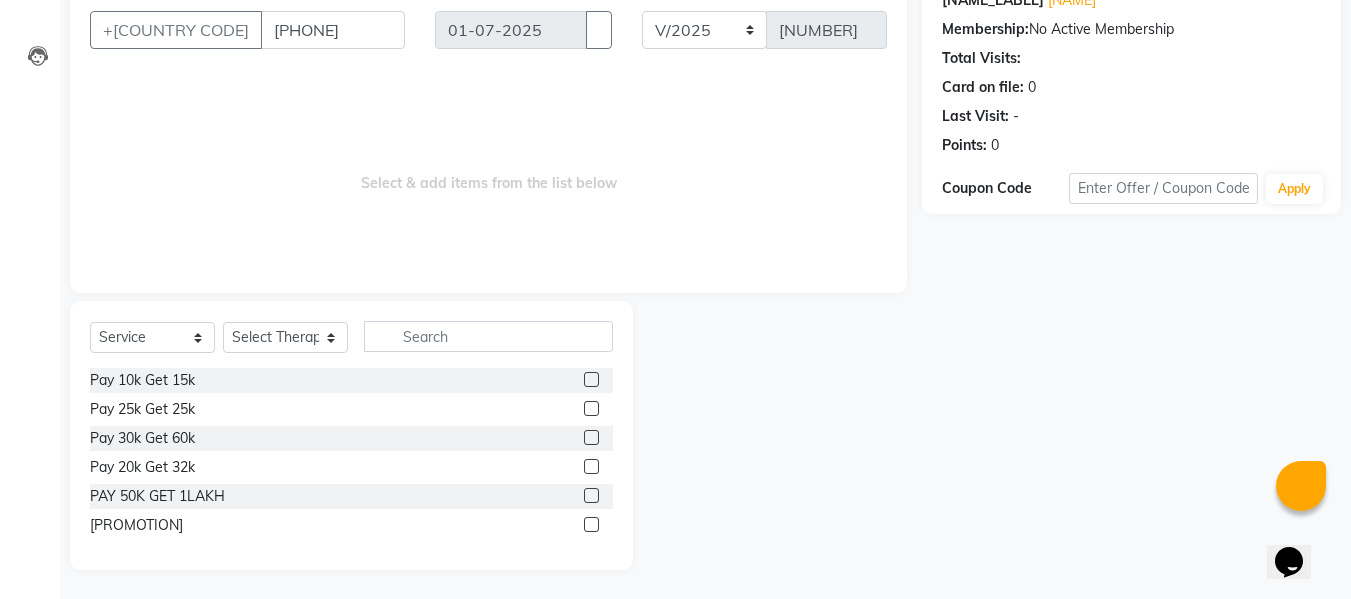 click at bounding box center (591, 524) 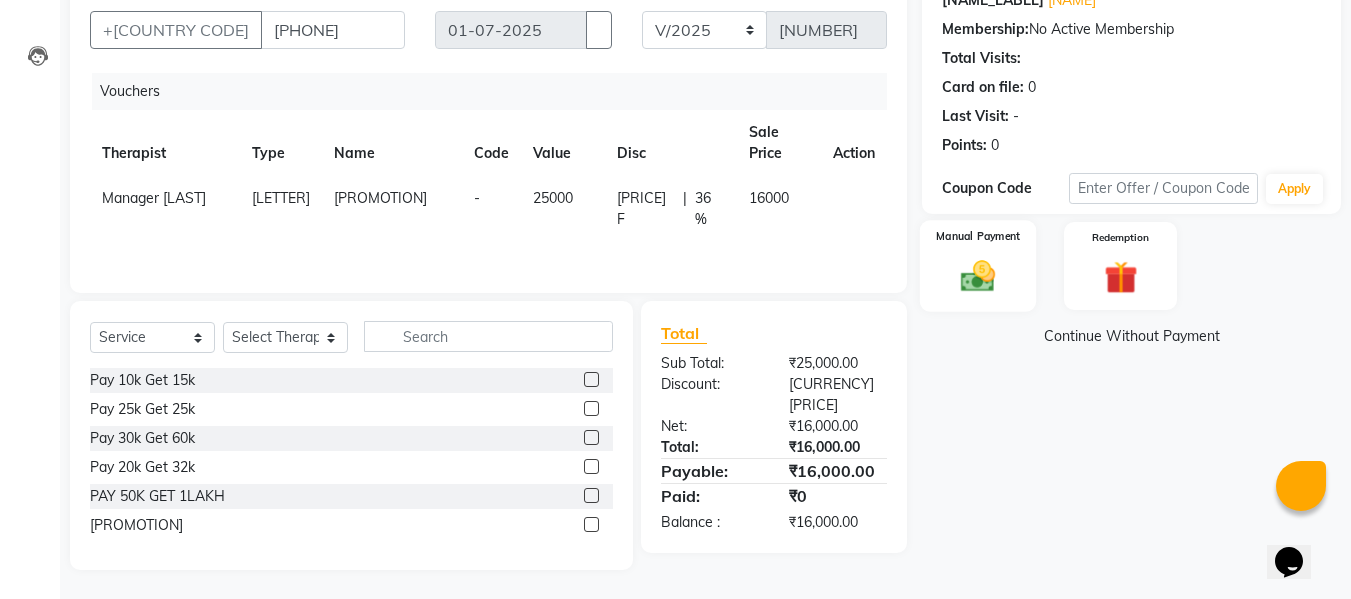 click at bounding box center [978, 277] 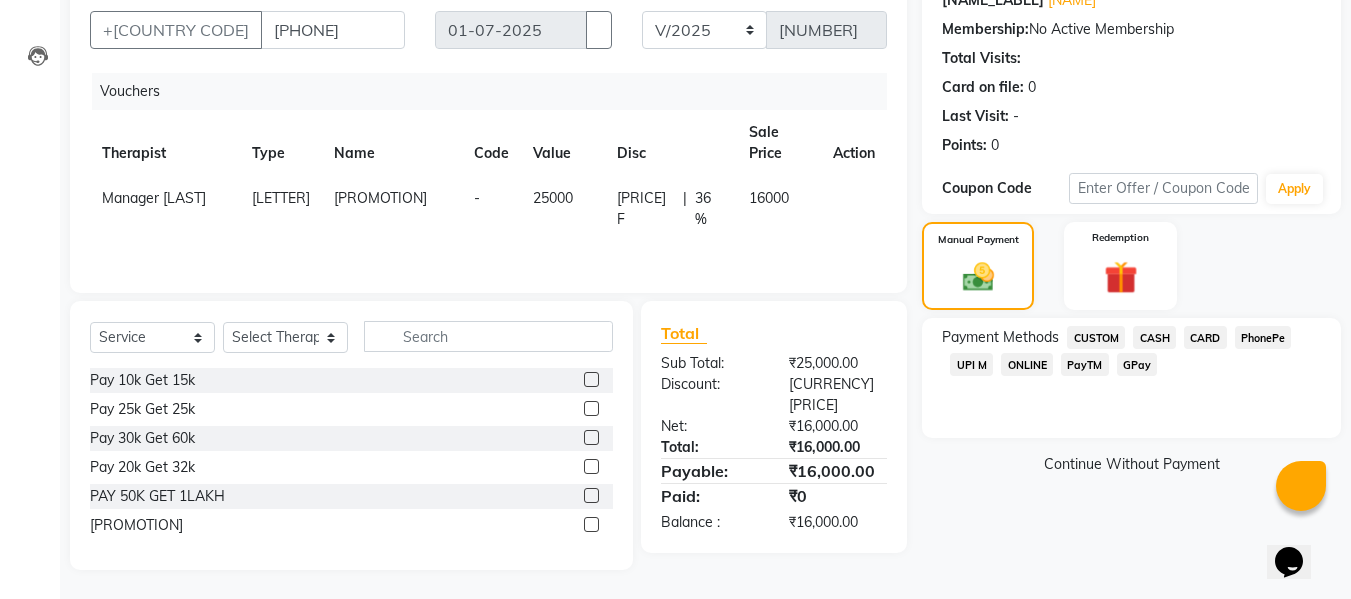 click on "CARD" at bounding box center (1096, 337) 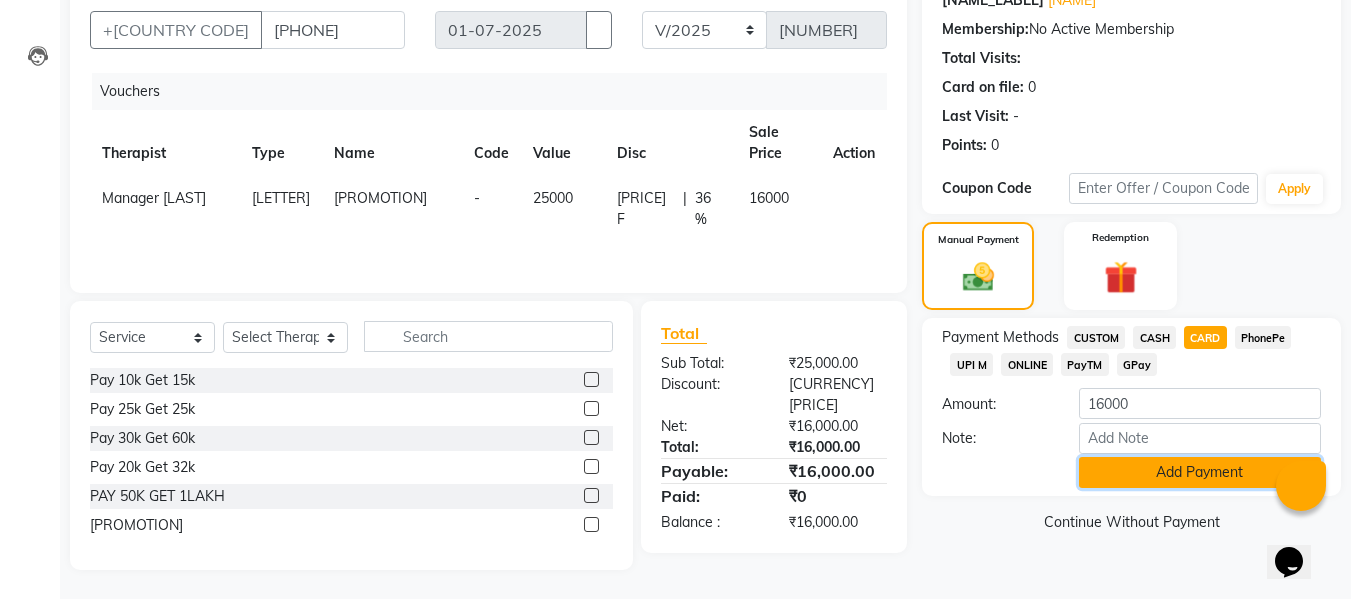 click on "Add Payment" at bounding box center (1200, 472) 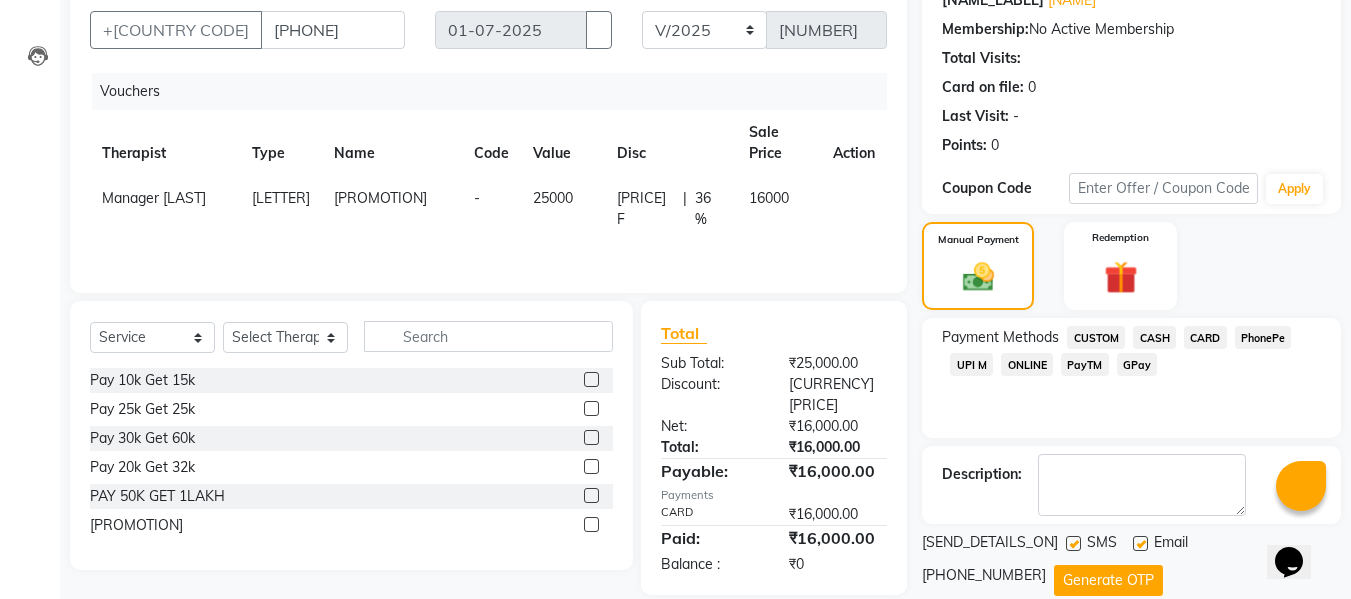 scroll, scrollTop: 241, scrollLeft: 0, axis: vertical 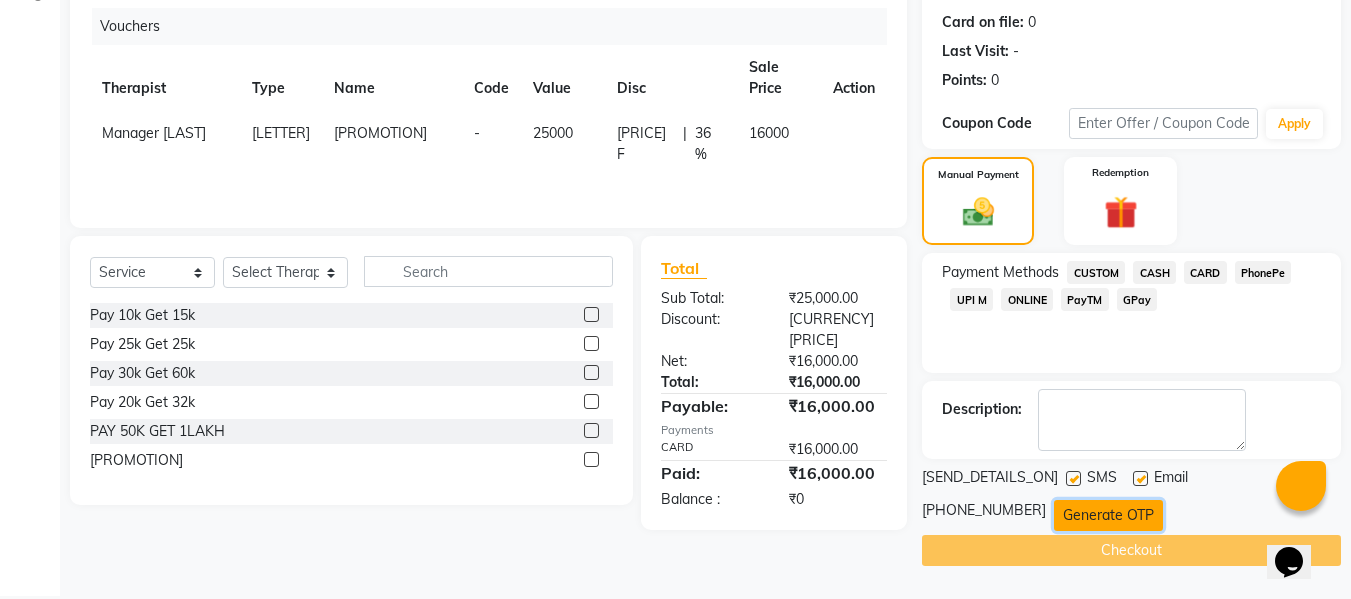 click on "Generate OTP" at bounding box center [1108, 515] 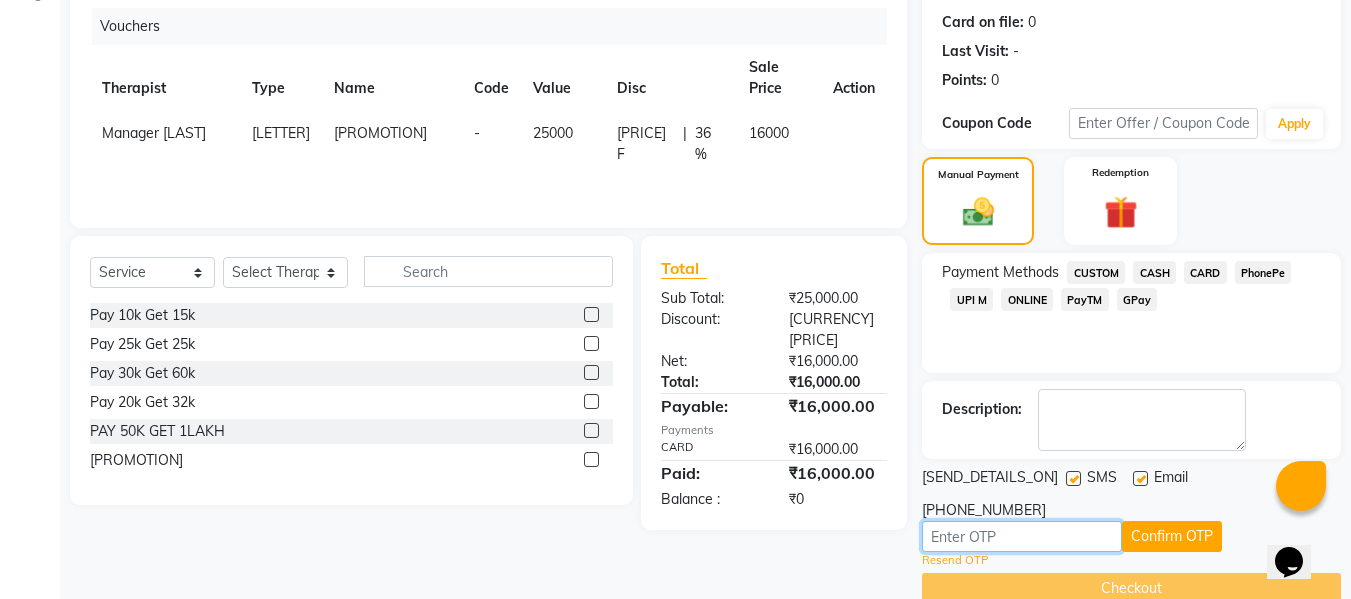 click at bounding box center [1022, 536] 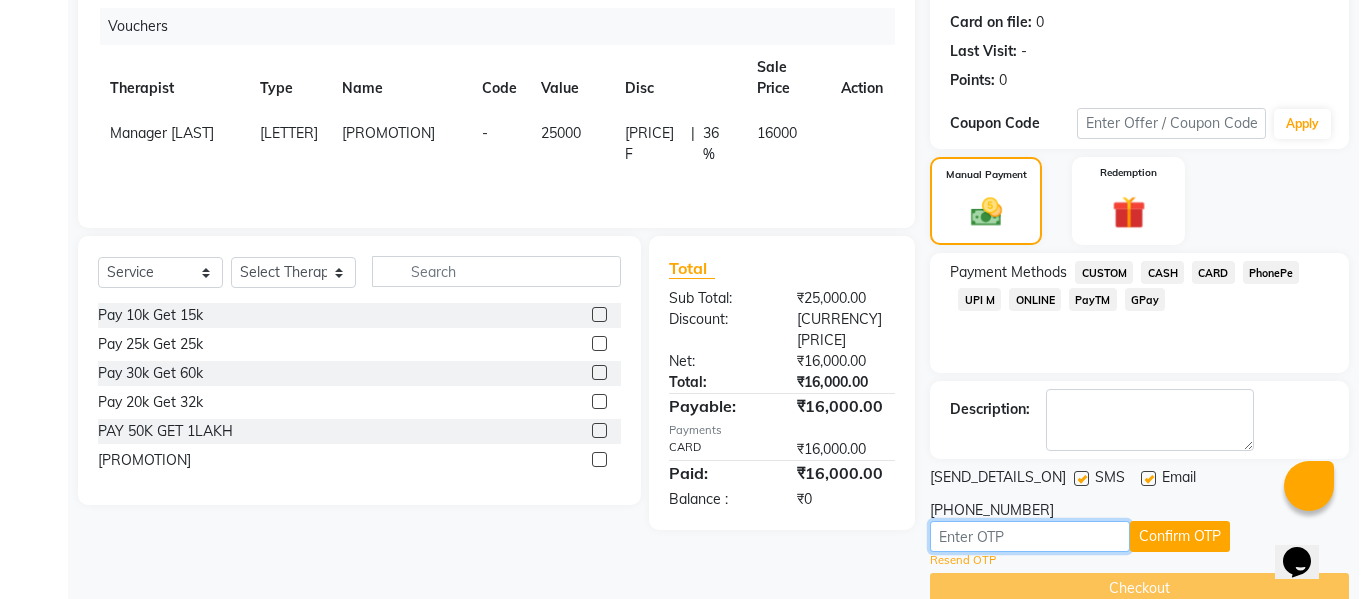 scroll, scrollTop: 0, scrollLeft: 0, axis: both 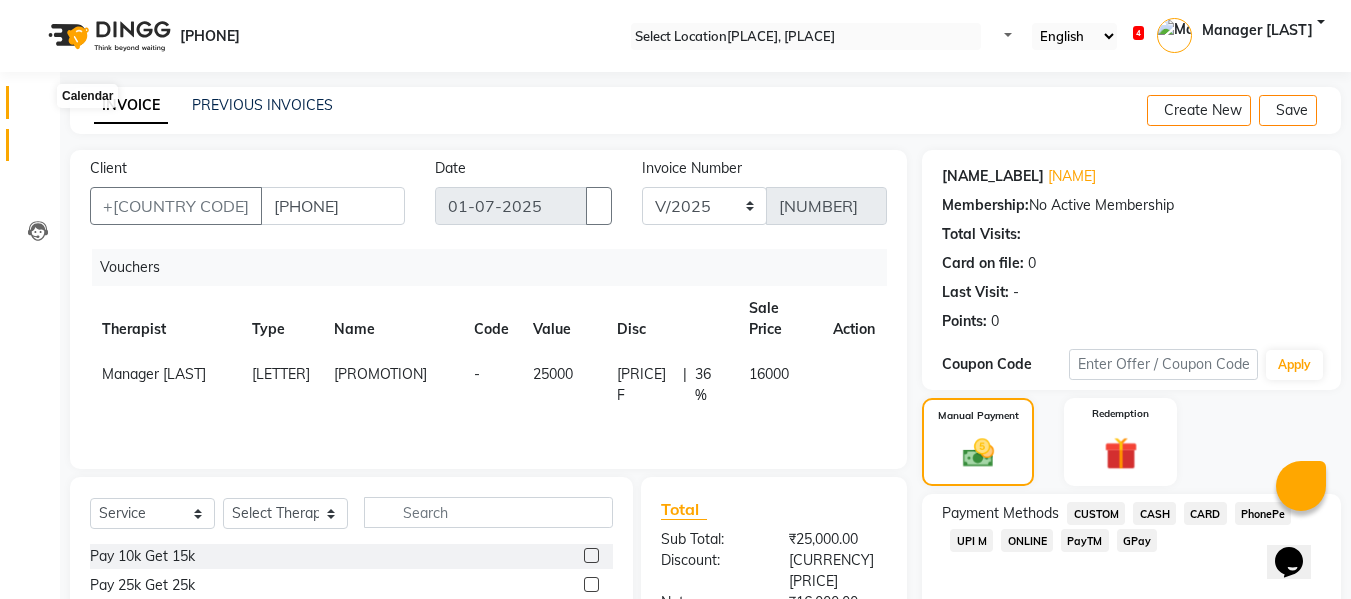 click at bounding box center (38, 107) 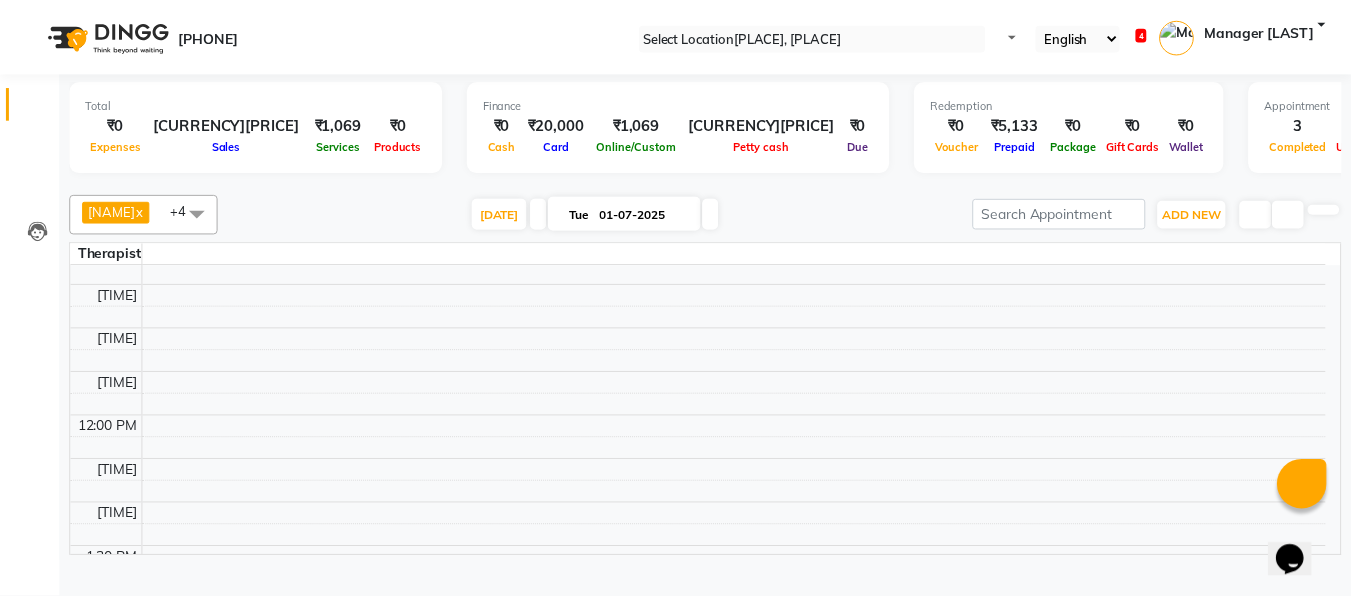 scroll, scrollTop: 0, scrollLeft: 0, axis: both 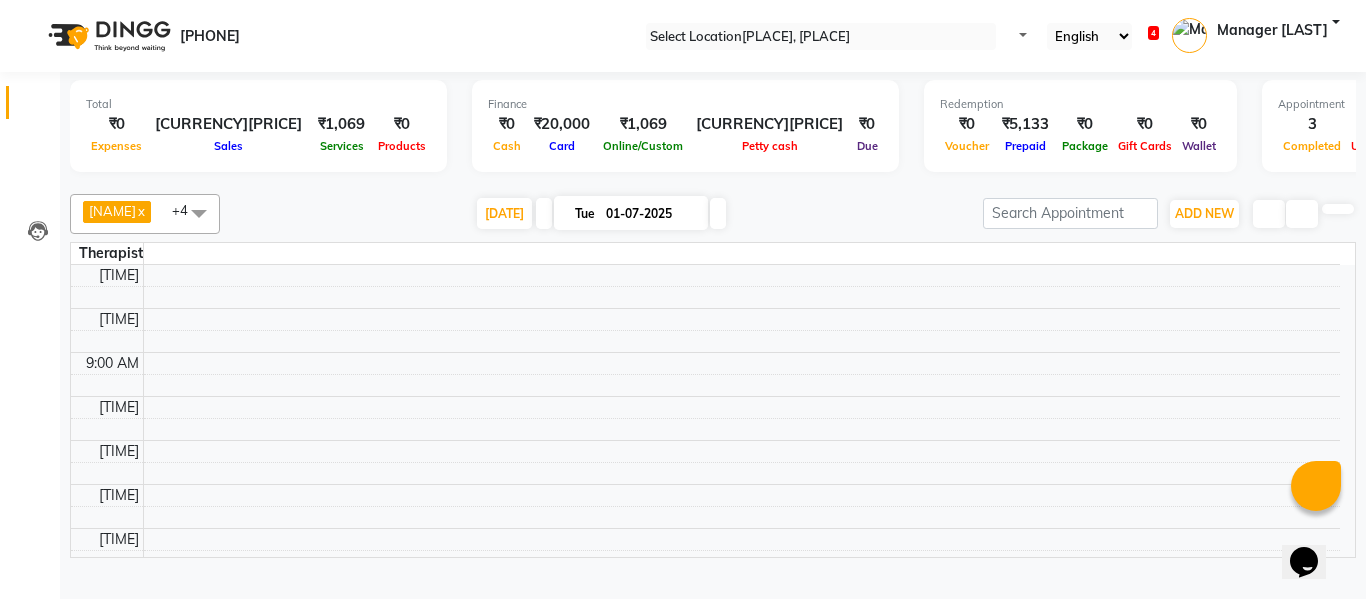 click at bounding box center (821, 37) 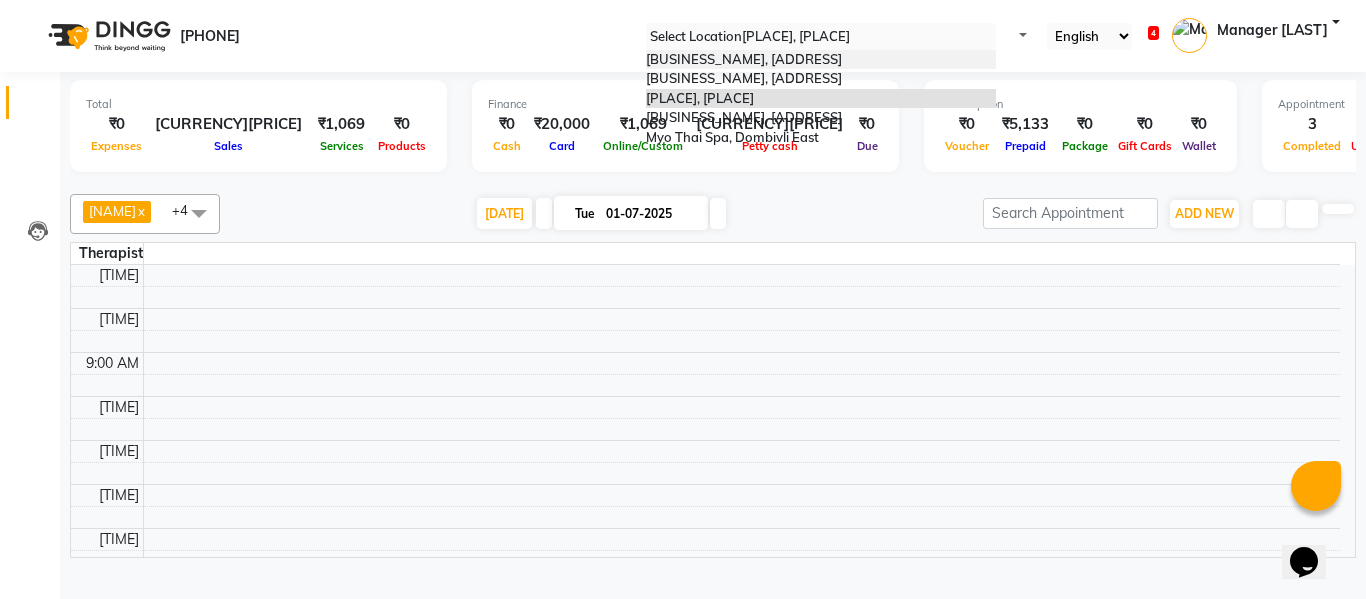 click on "Sakura Spa, Oshiwara" at bounding box center (821, 60) 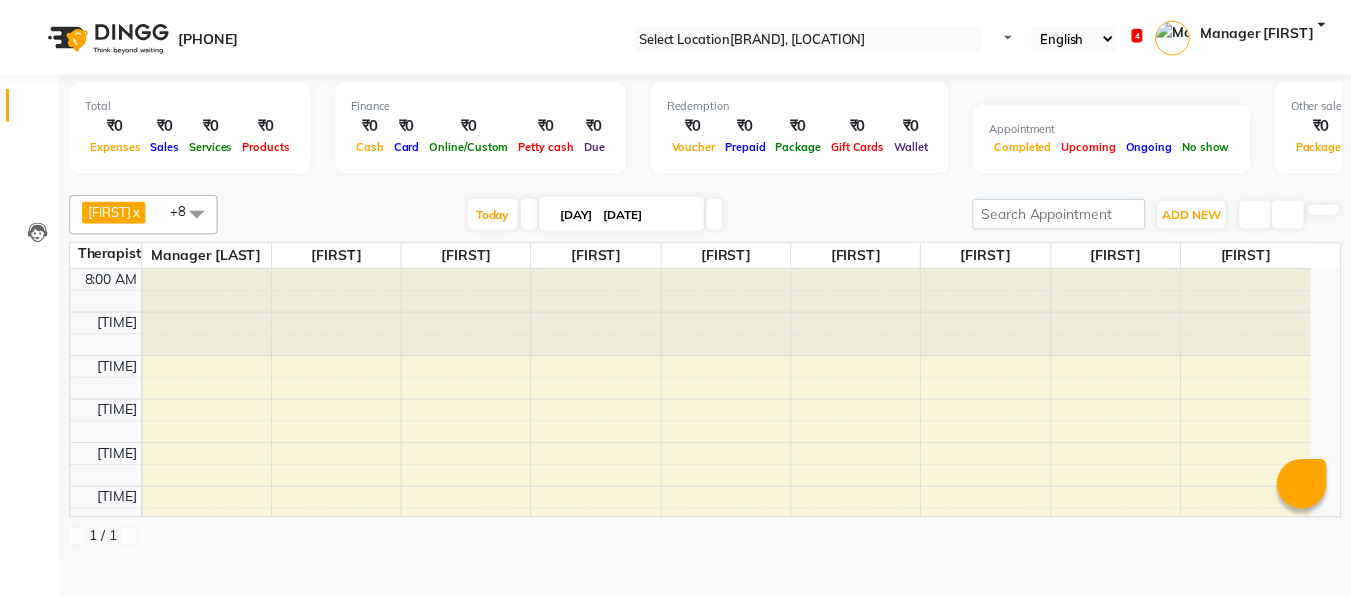 scroll, scrollTop: 0, scrollLeft: 0, axis: both 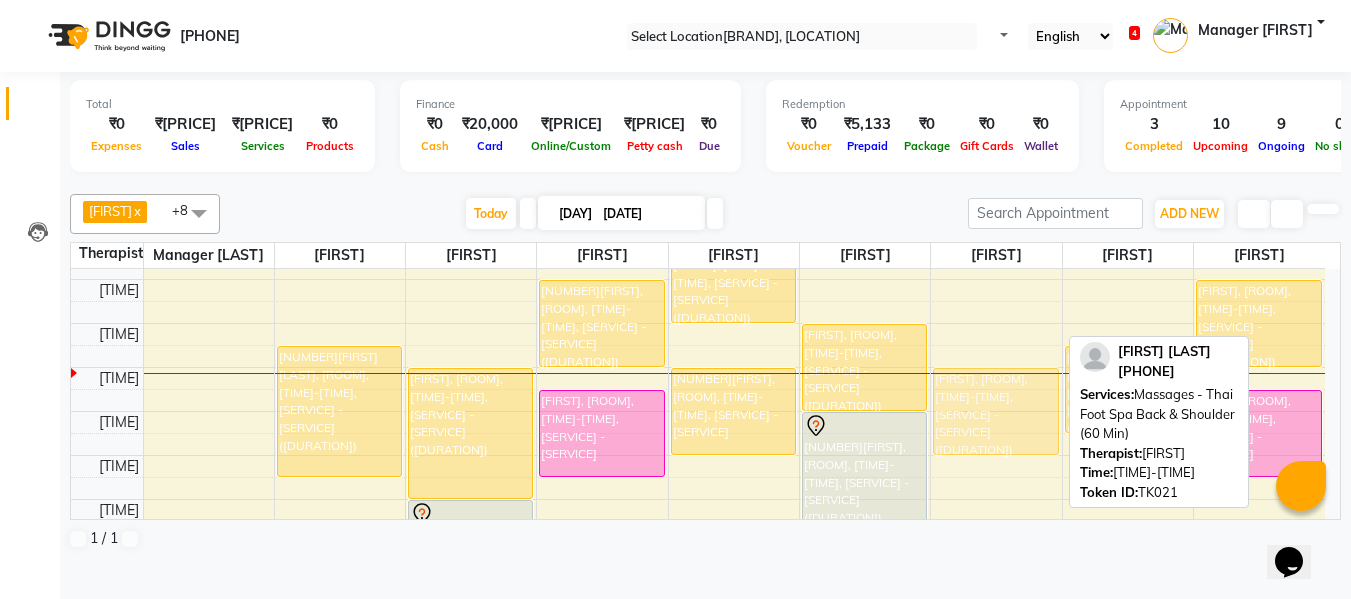 drag, startPoint x: 988, startPoint y: 399, endPoint x: 992, endPoint y: 416, distance: 17.464249 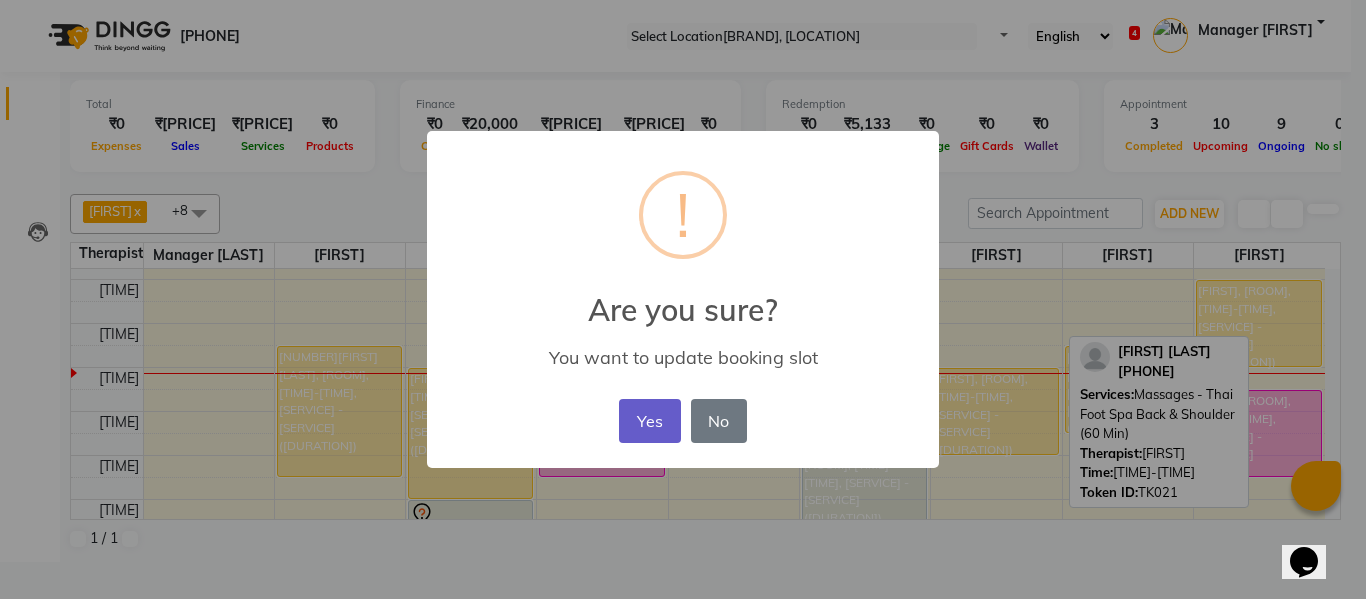 click on "Yes" at bounding box center [649, 421] 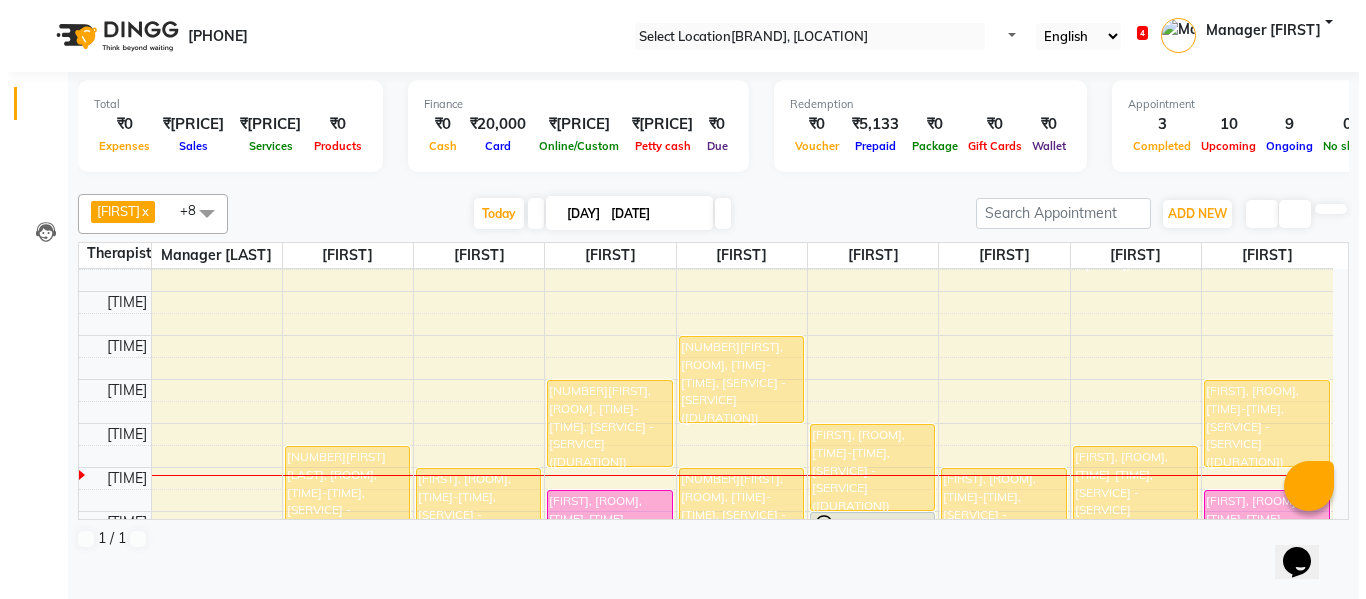 scroll, scrollTop: 605, scrollLeft: 0, axis: vertical 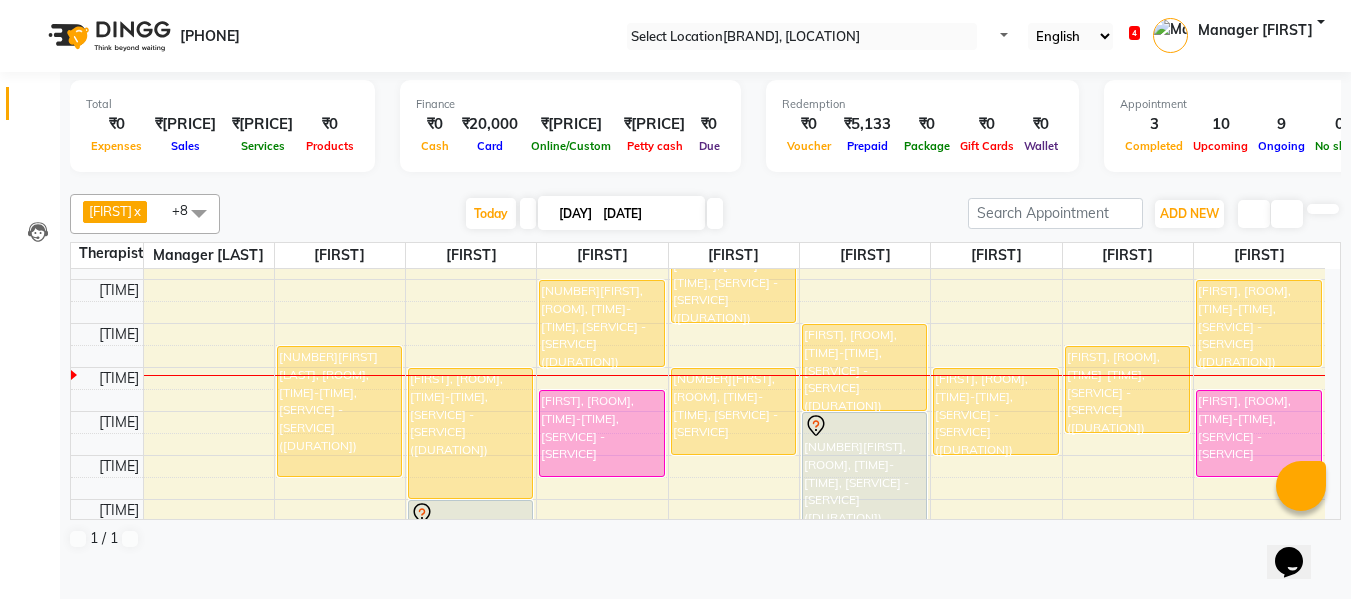 click on "Manager [LAST]" at bounding box center [1239, 36] 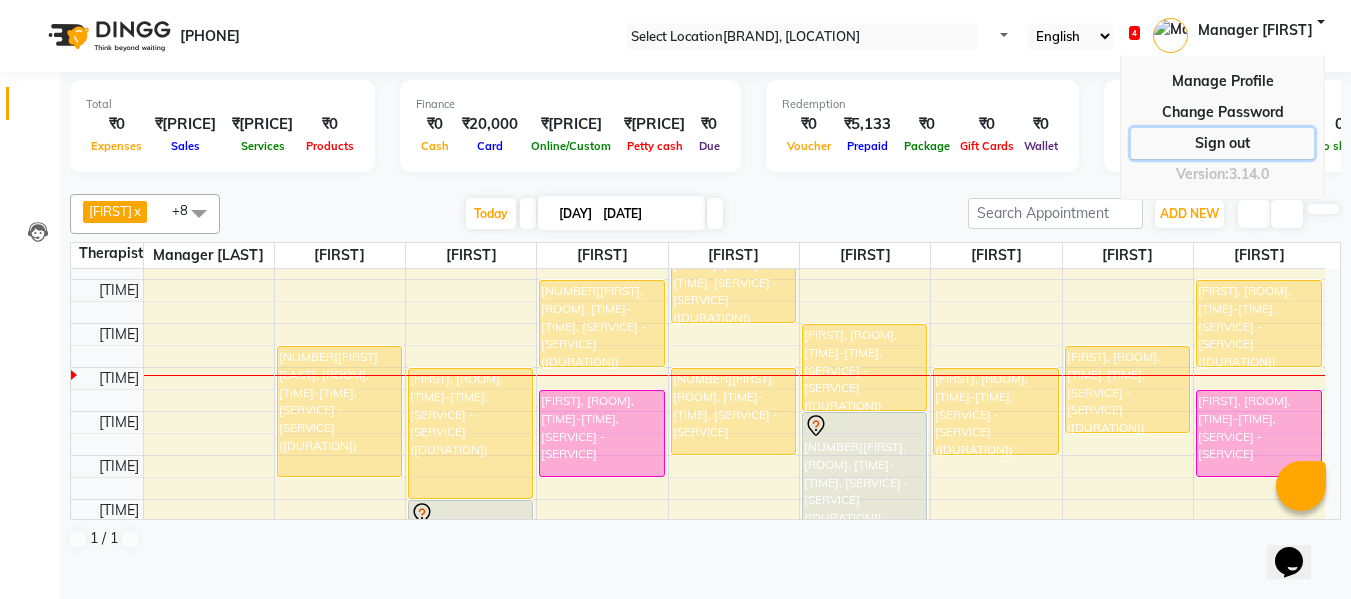 click on "Sign out" at bounding box center (1222, 112) 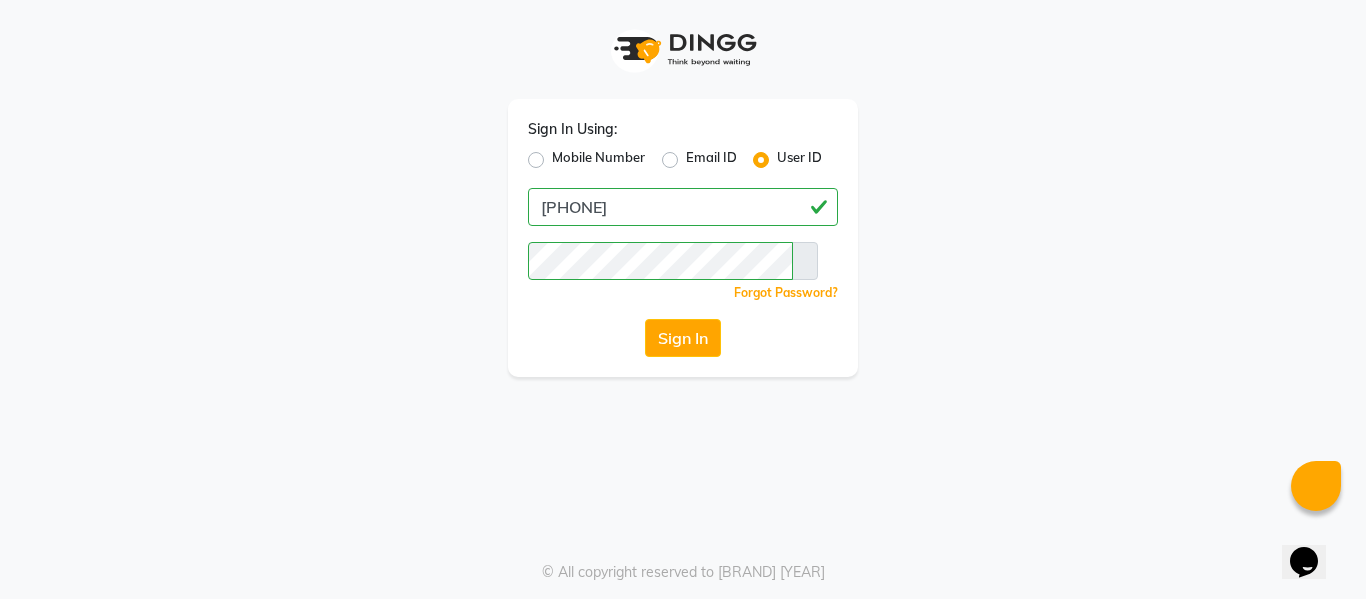 click on "User ID" at bounding box center (799, 160) 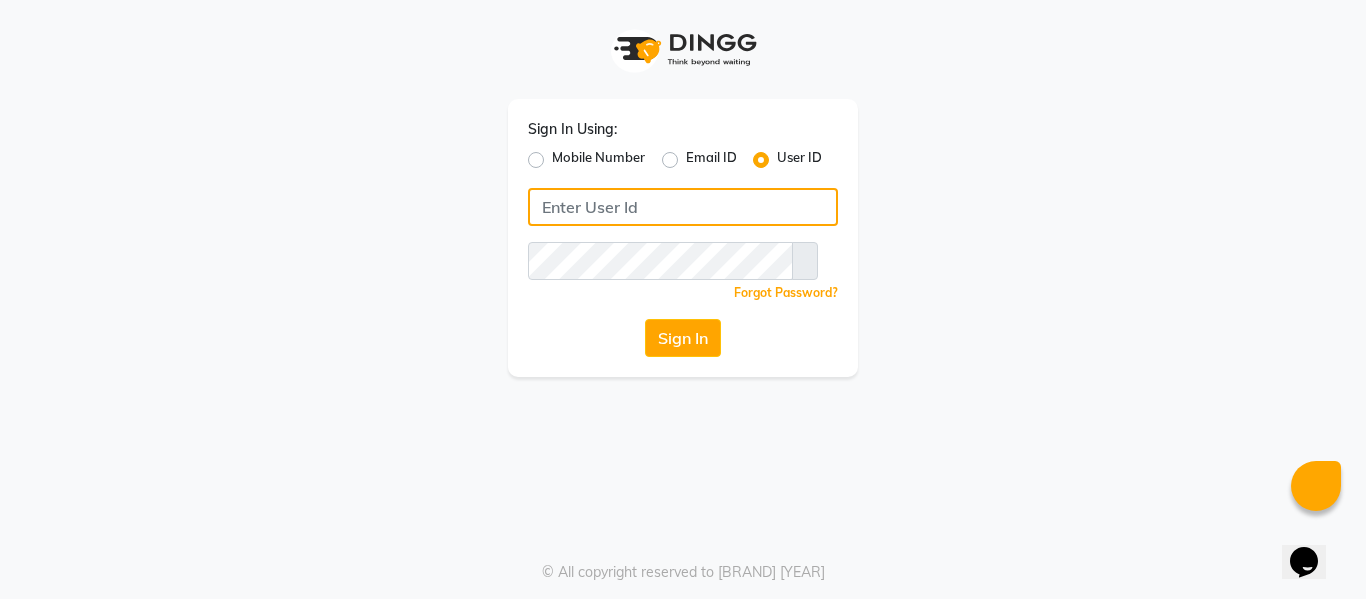 click at bounding box center (683, 207) 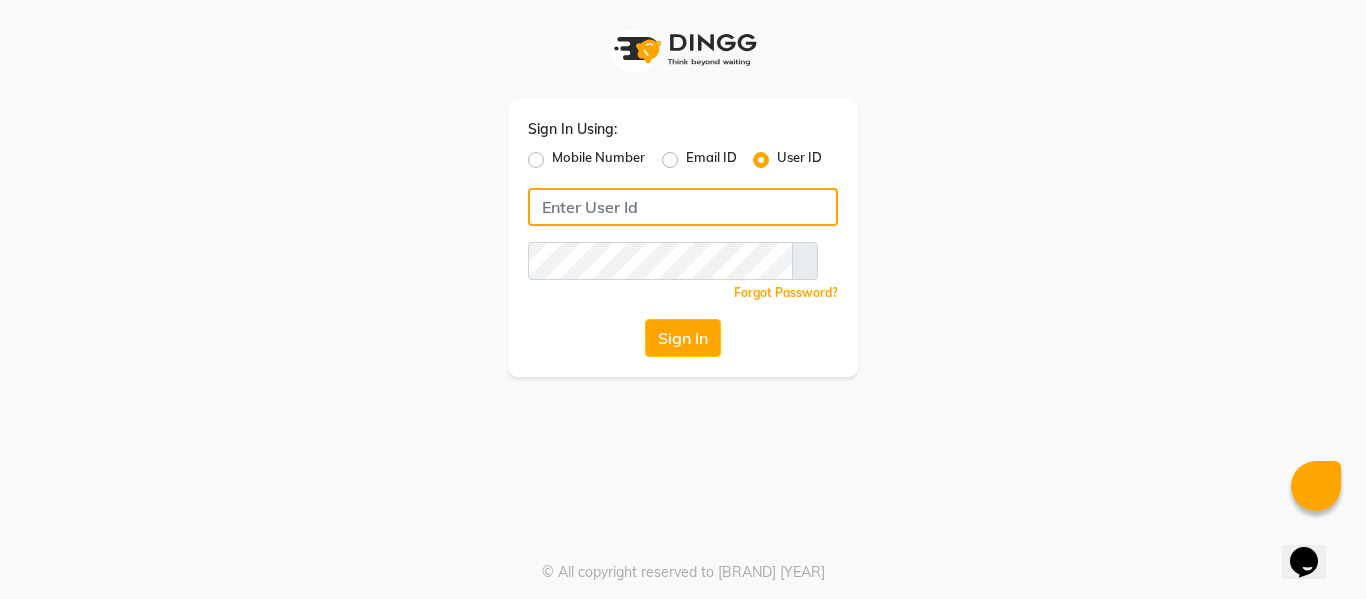 type on "siamspa" 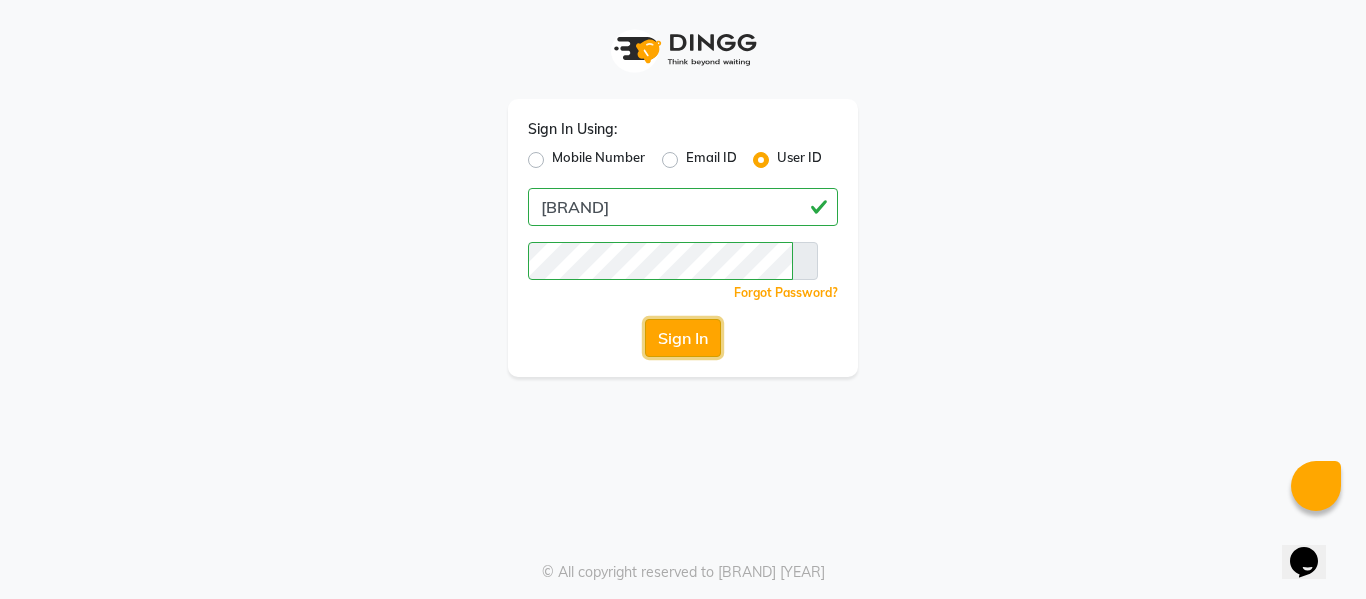 click on "Sign In" at bounding box center [683, 338] 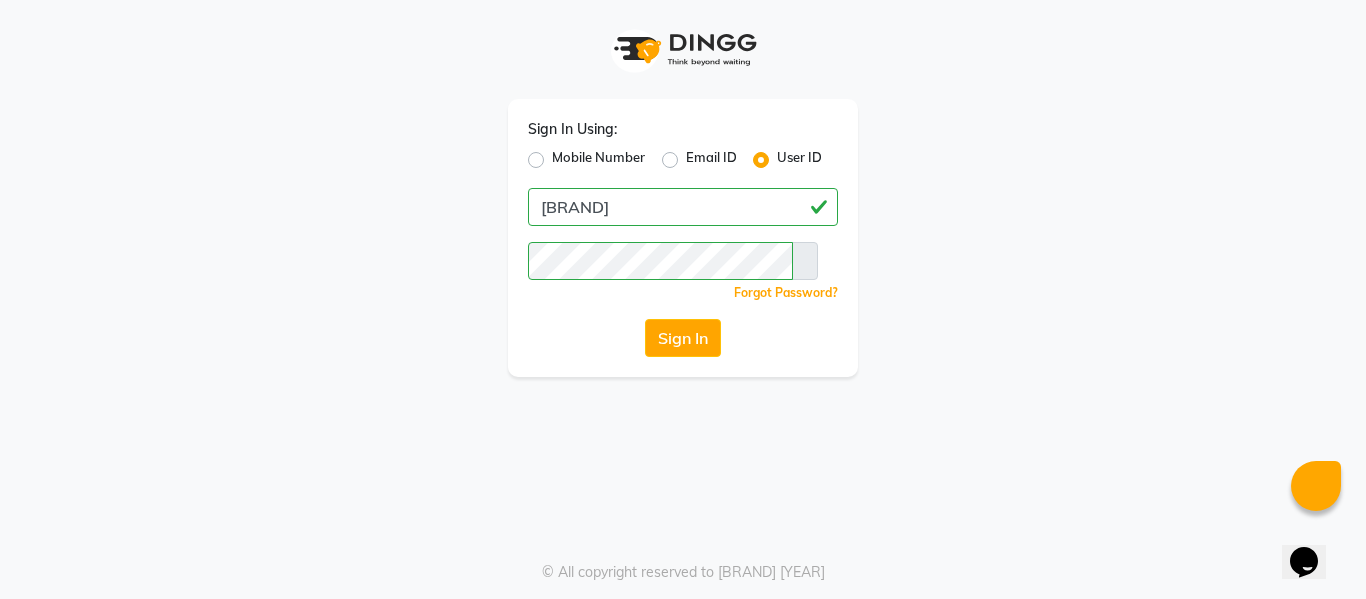 click at bounding box center [805, 261] 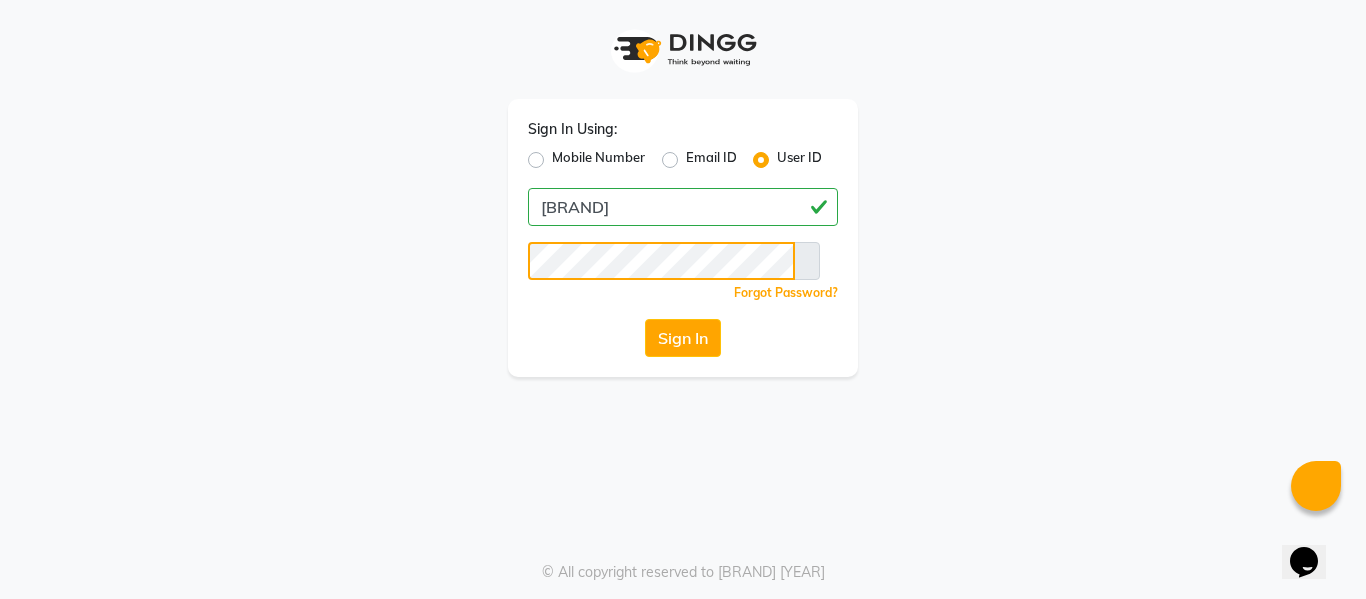 click on "Sign In Using: Mobile Number Email ID User ID siamspa  Remember me Forgot Password?  Sign In" at bounding box center (683, 188) 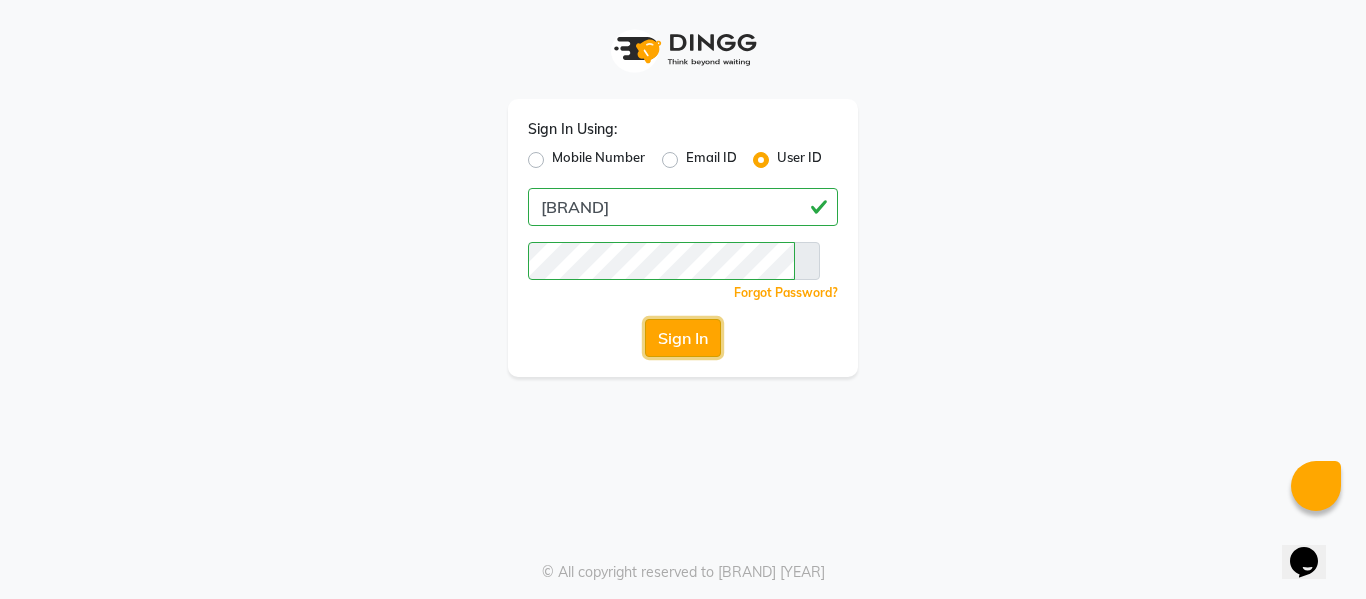 click on "Sign In" at bounding box center [683, 338] 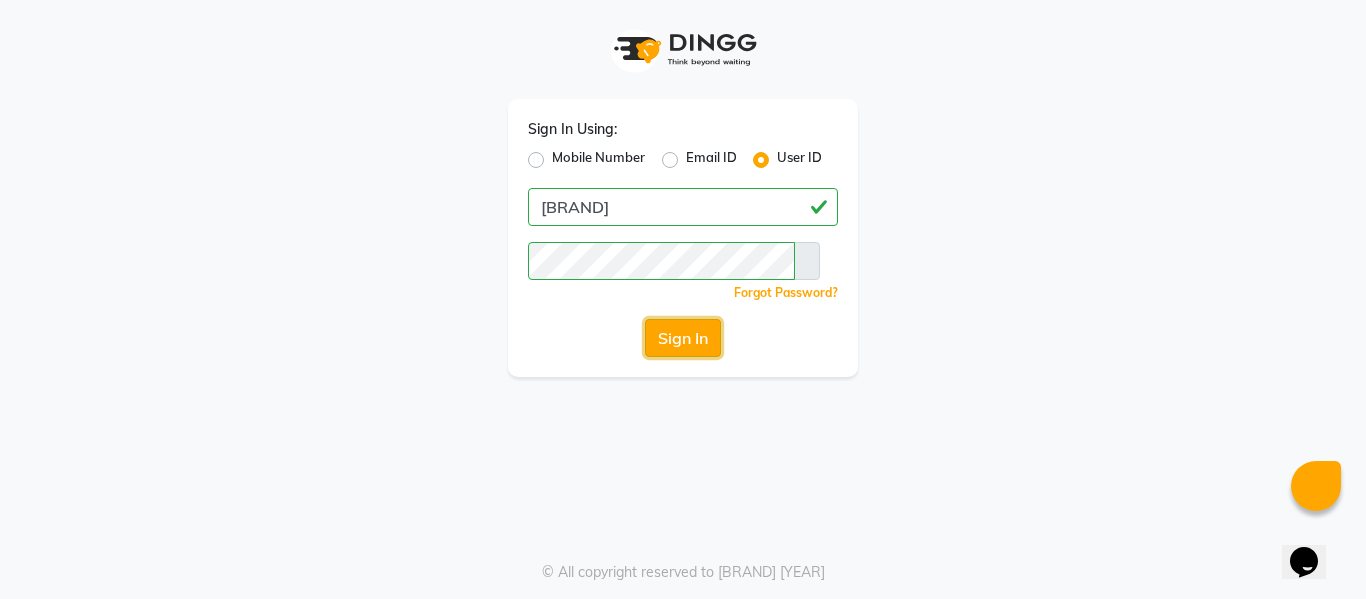 click on "Sign In" at bounding box center [683, 338] 